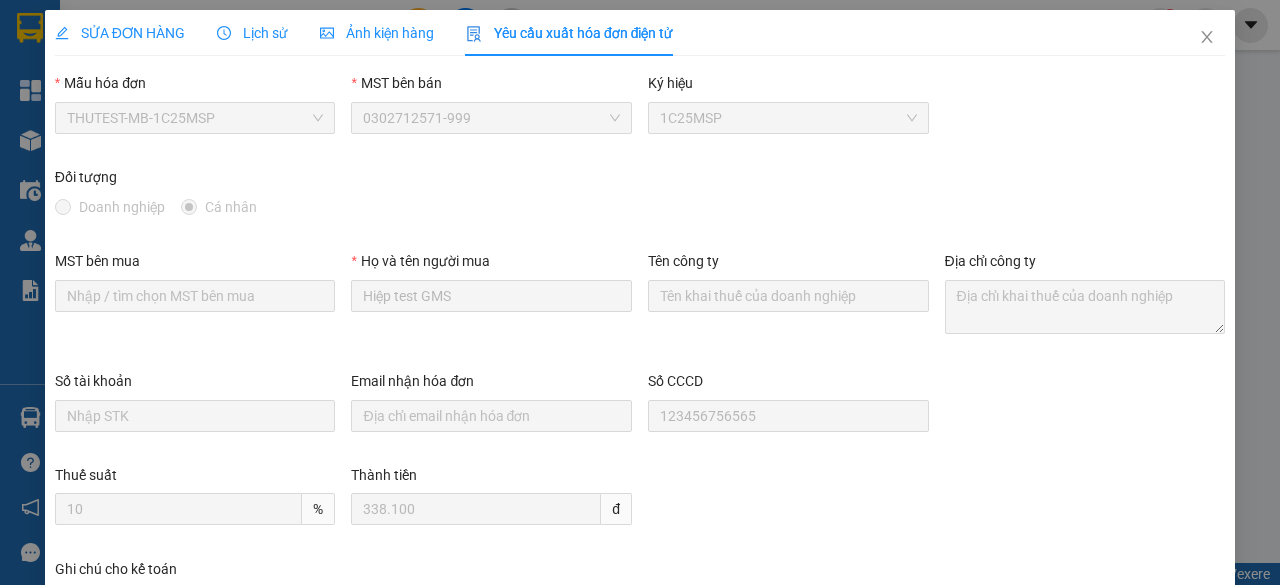 scroll, scrollTop: 0, scrollLeft: 0, axis: both 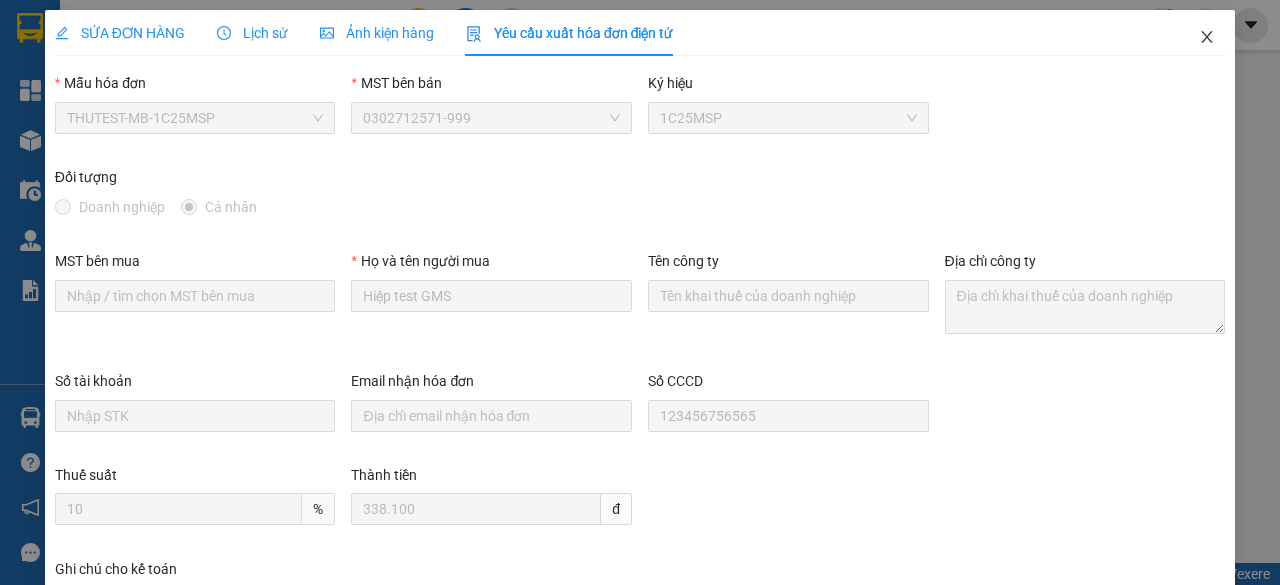 click at bounding box center (1207, 38) 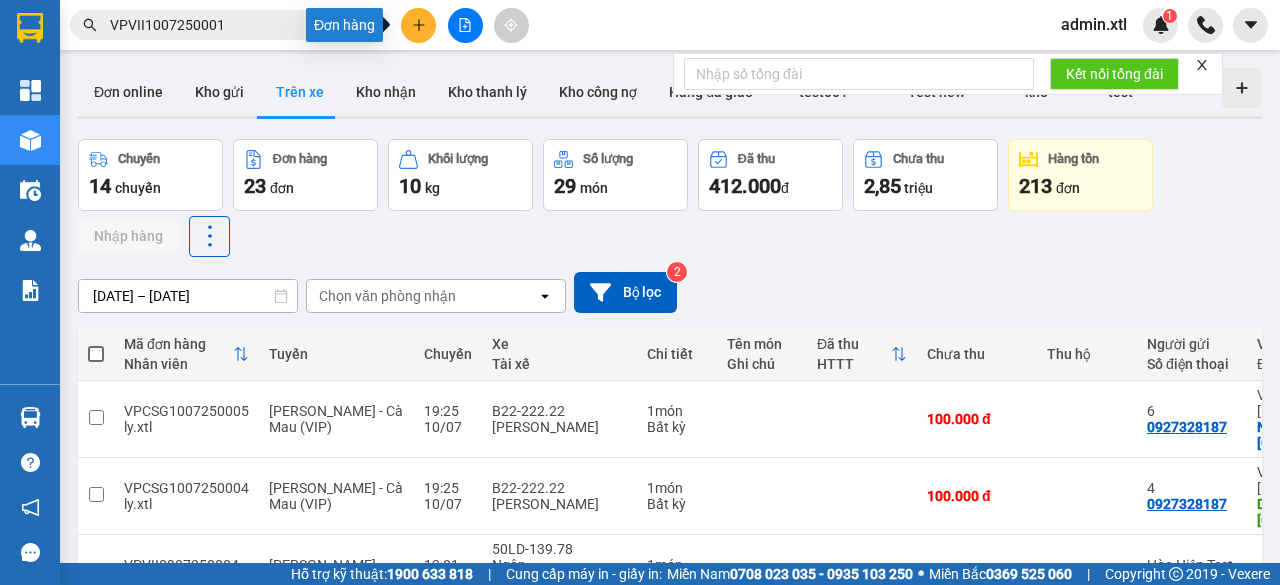 click at bounding box center [418, 25] 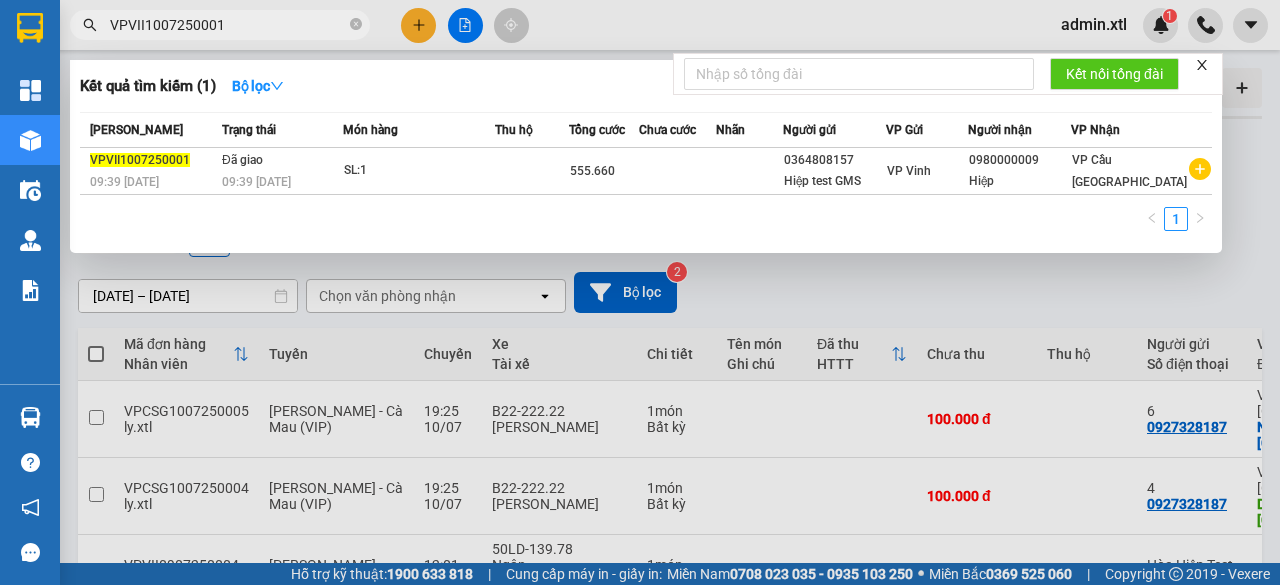 drag, startPoint x: 285, startPoint y: 35, endPoint x: 68, endPoint y: 26, distance: 217.18655 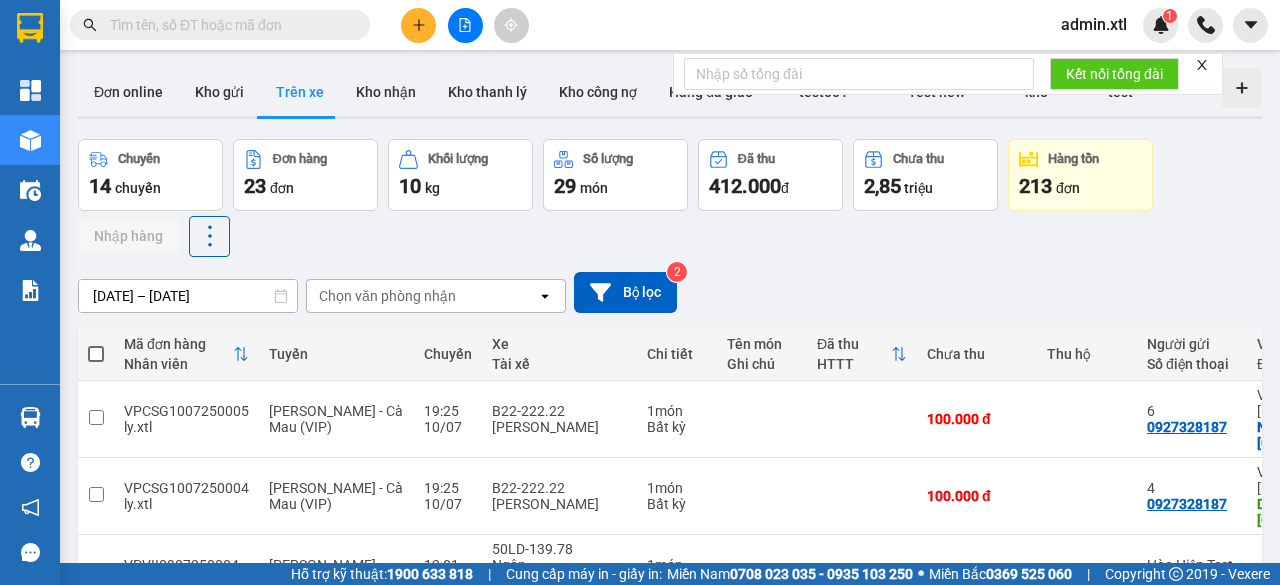 type 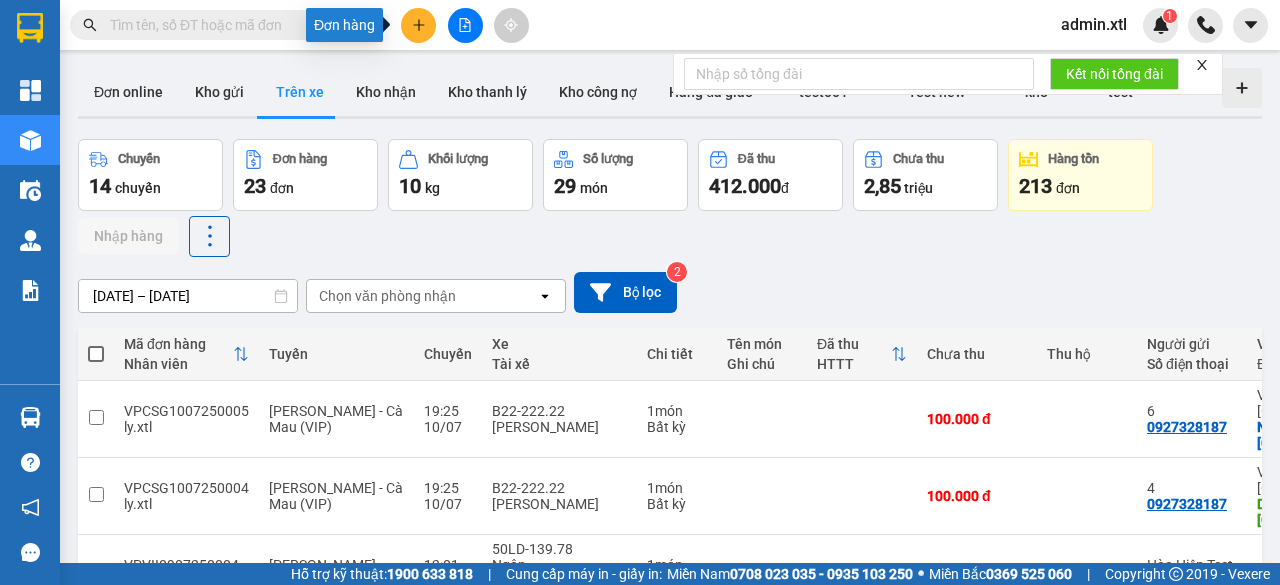 click at bounding box center [418, 25] 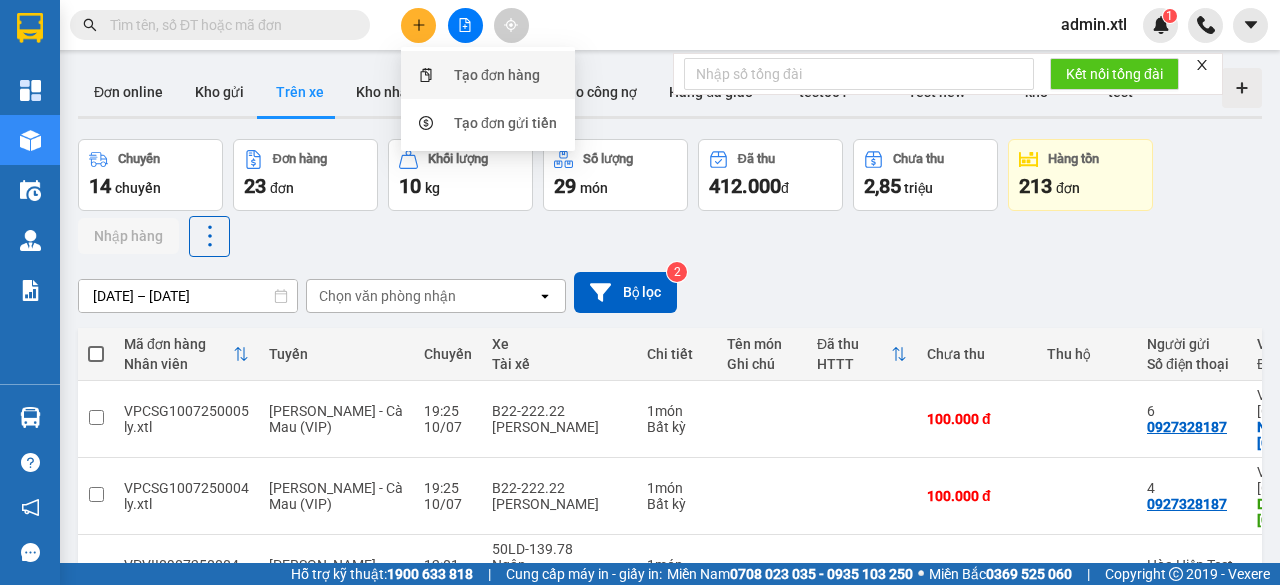 click on "Tạo đơn hàng" at bounding box center [488, 75] 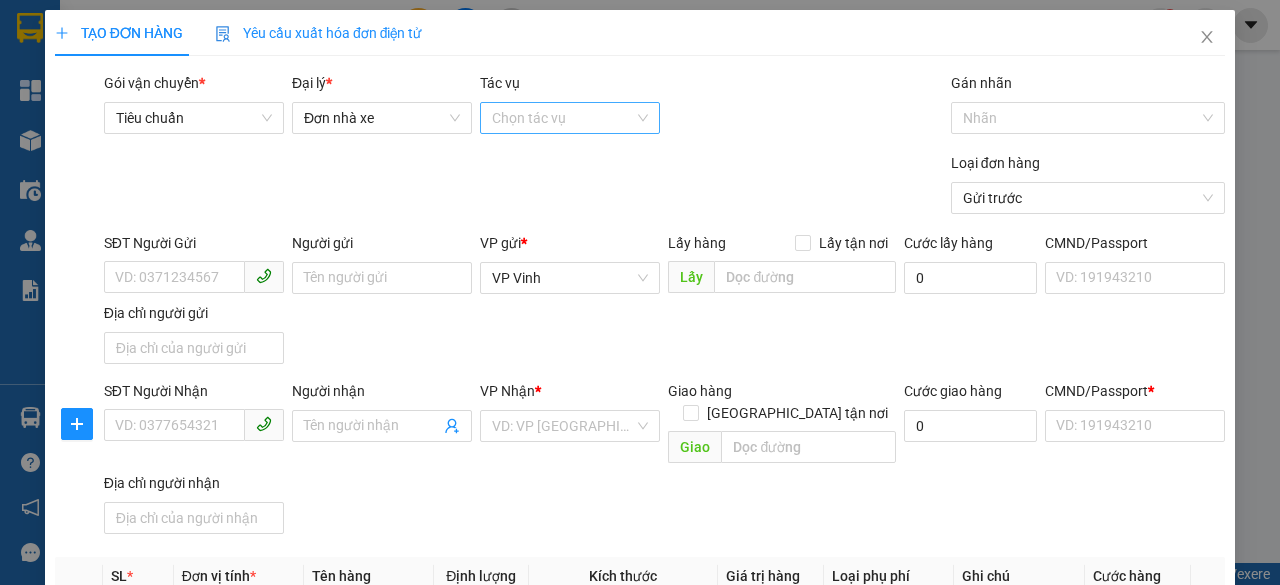 click on "Tác vụ" at bounding box center [563, 118] 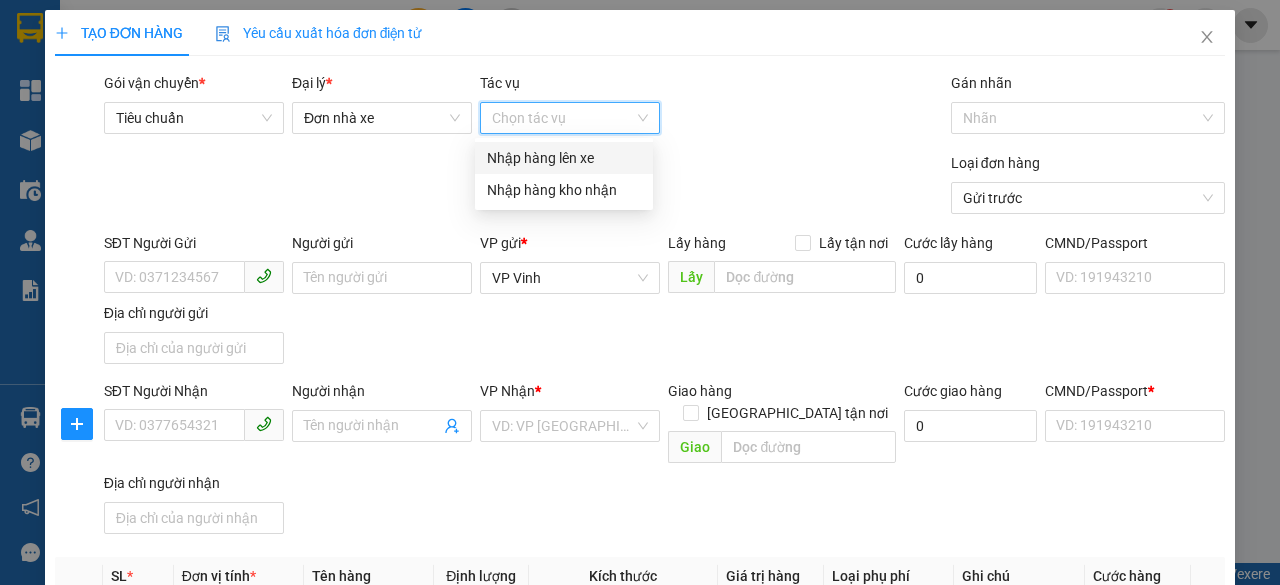 click on "Nhập hàng lên xe" at bounding box center [564, 158] 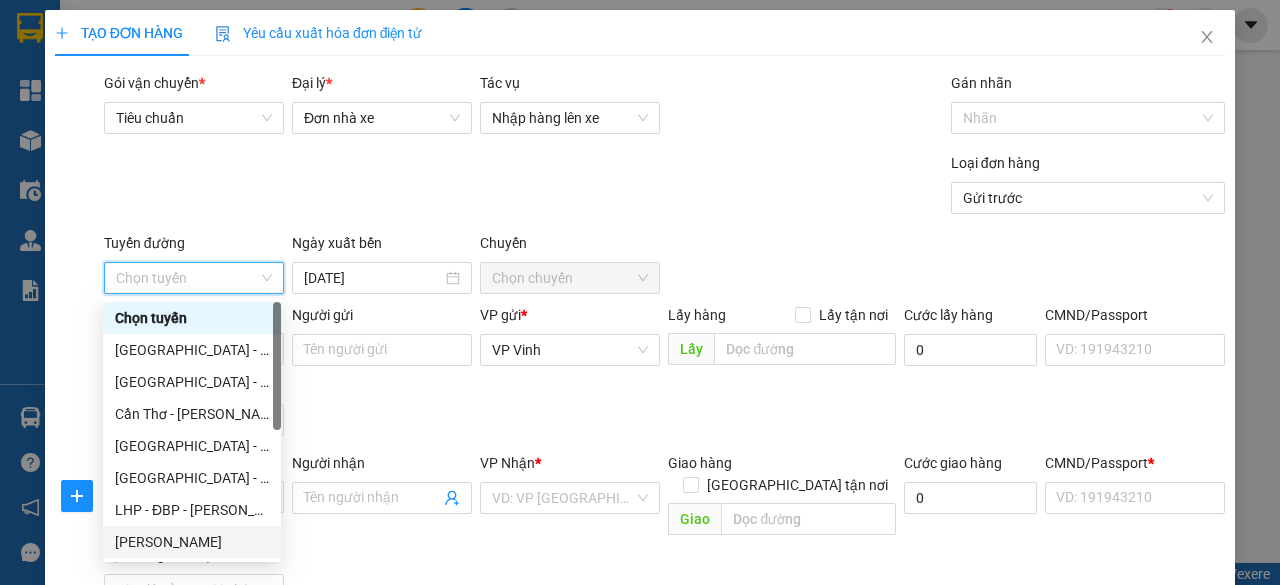 click on "[PERSON_NAME]" at bounding box center [192, 542] 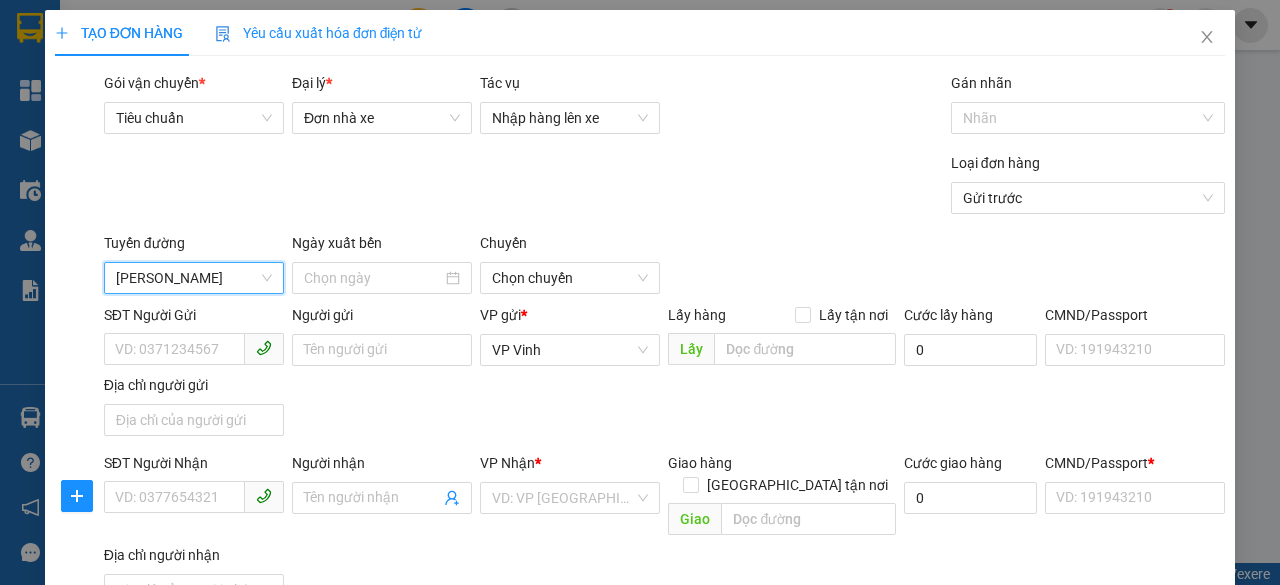 type on "[DATE]" 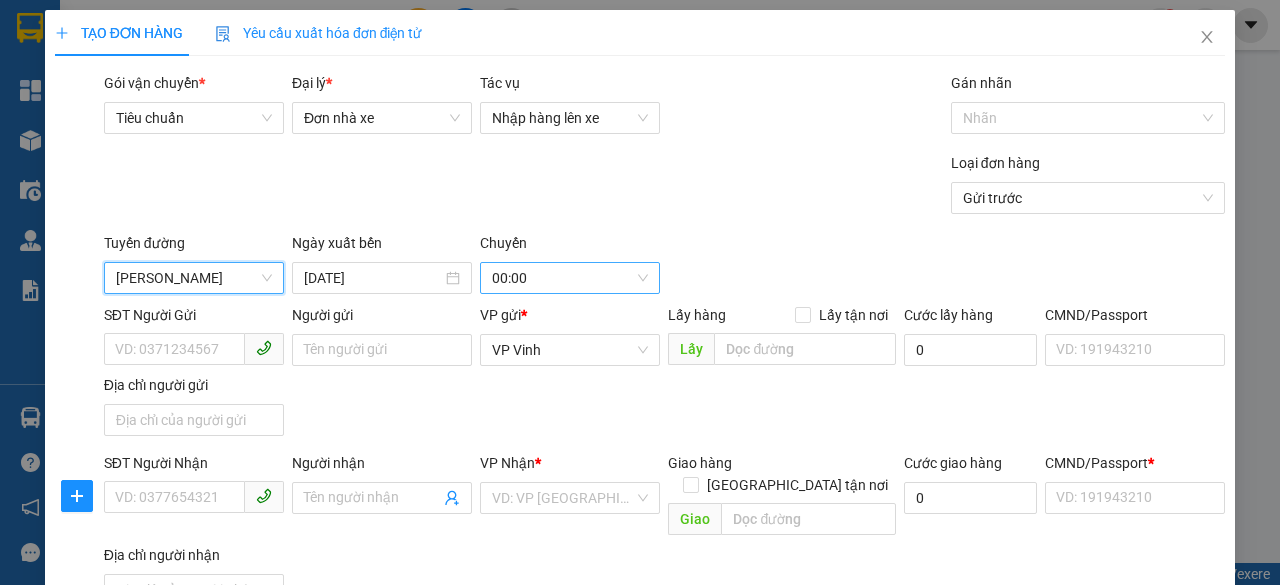 click on "00:00" at bounding box center (570, 278) 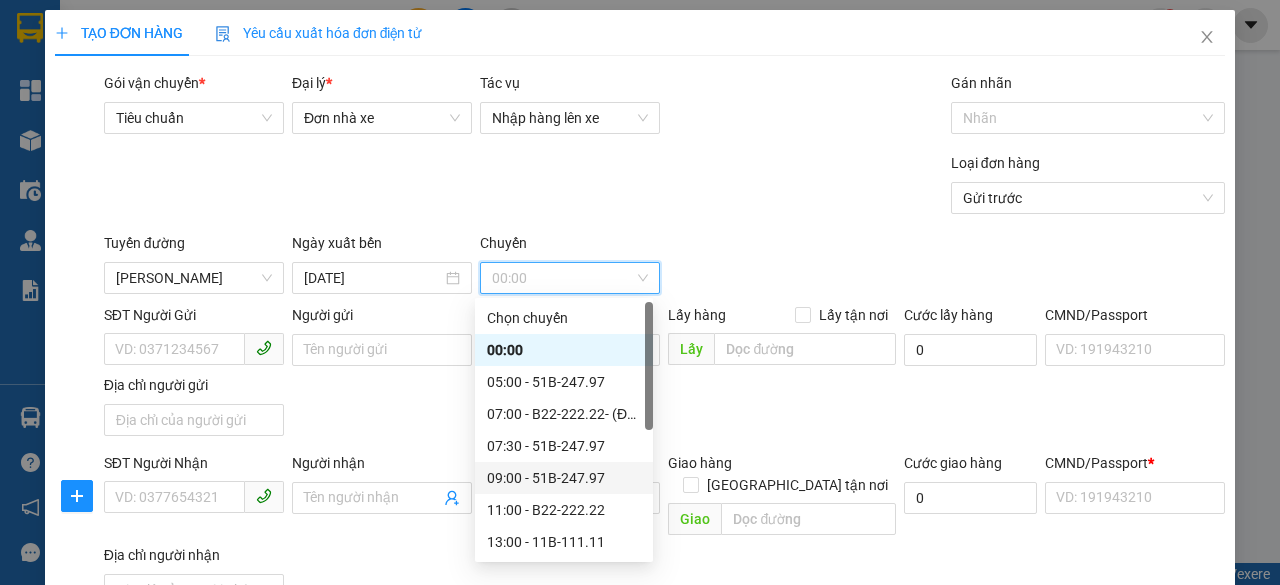 click on "09:00     - 51B-247.97" at bounding box center (564, 478) 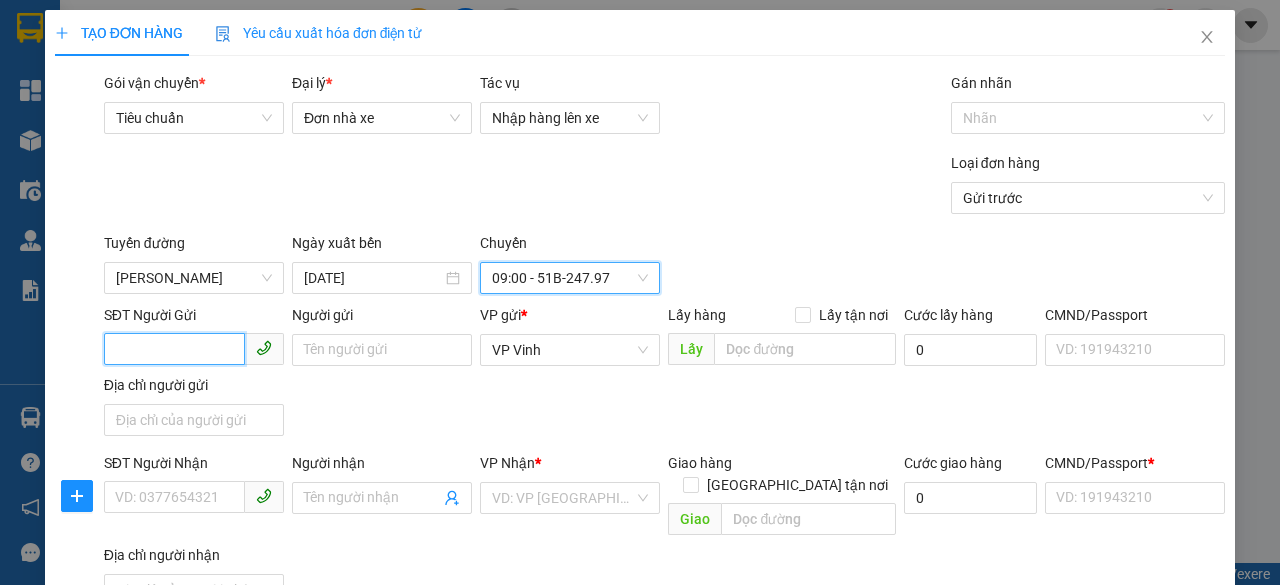 click on "SĐT Người Gửi" at bounding box center (174, 349) 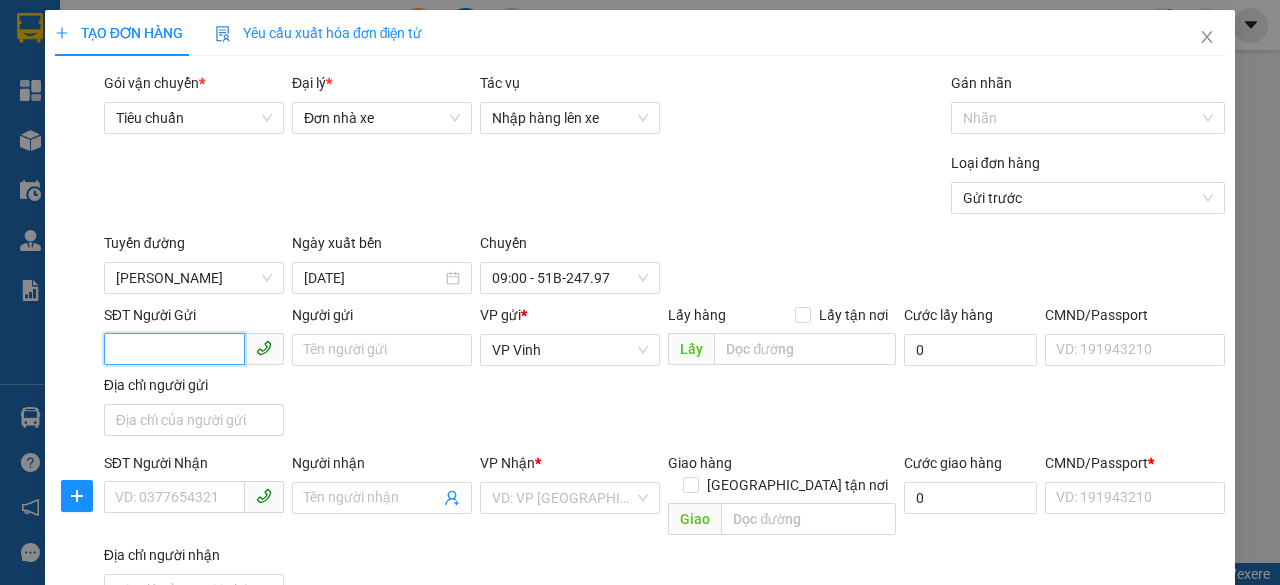 click on "SĐT Người Gửi" at bounding box center (174, 349) 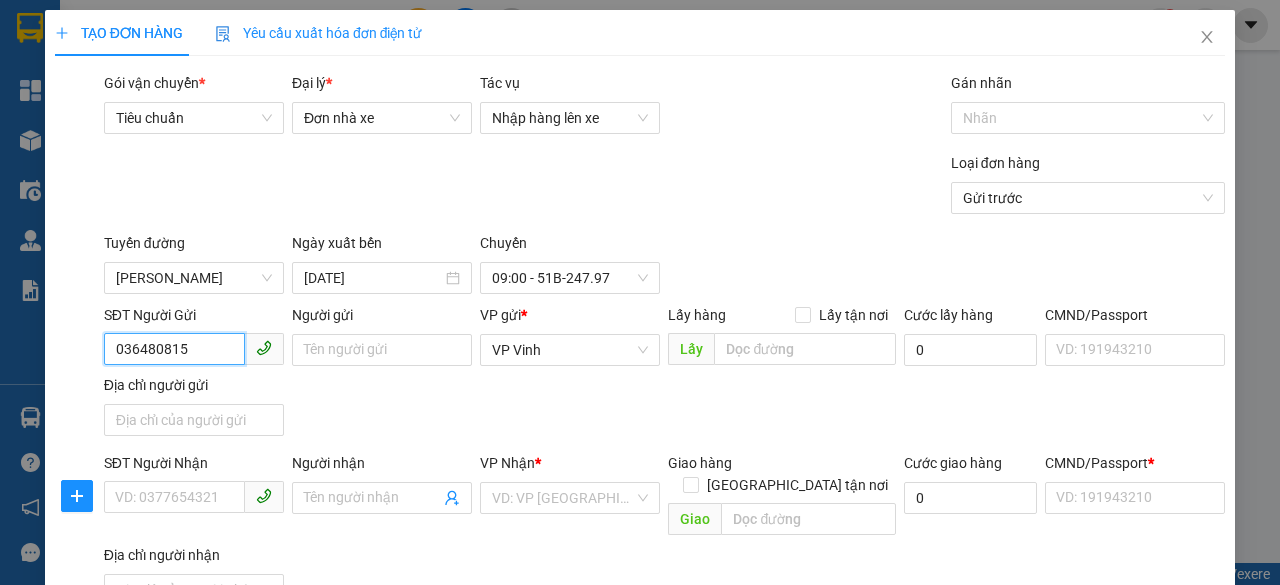 type on "0364808157" 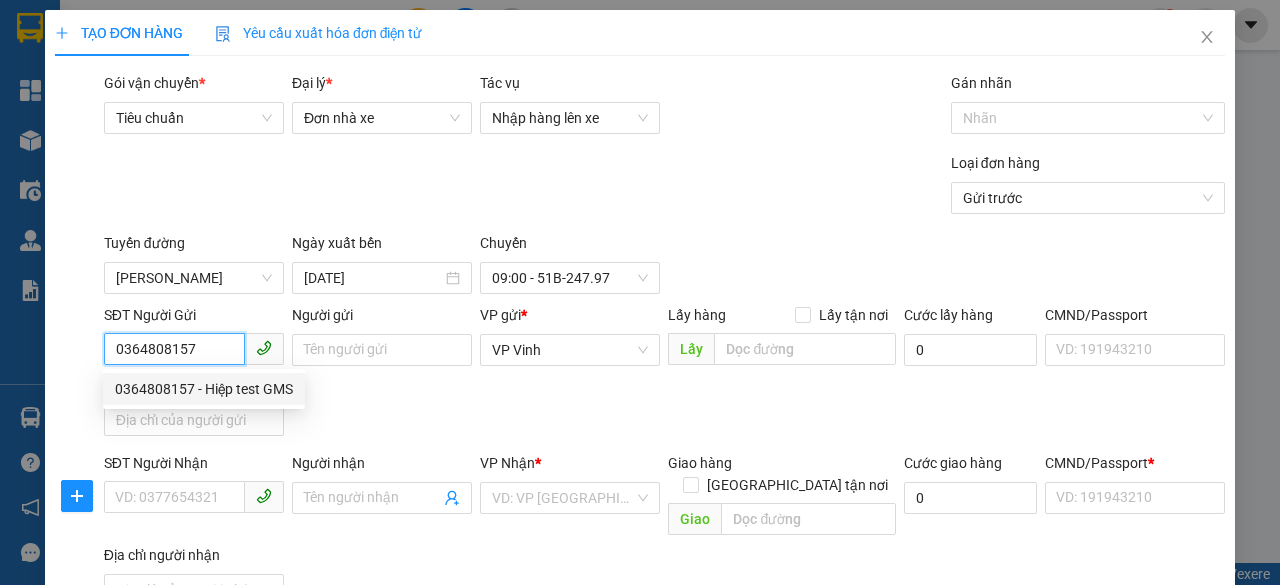 click on "0364808157 - Hiệp test GMS" at bounding box center [204, 389] 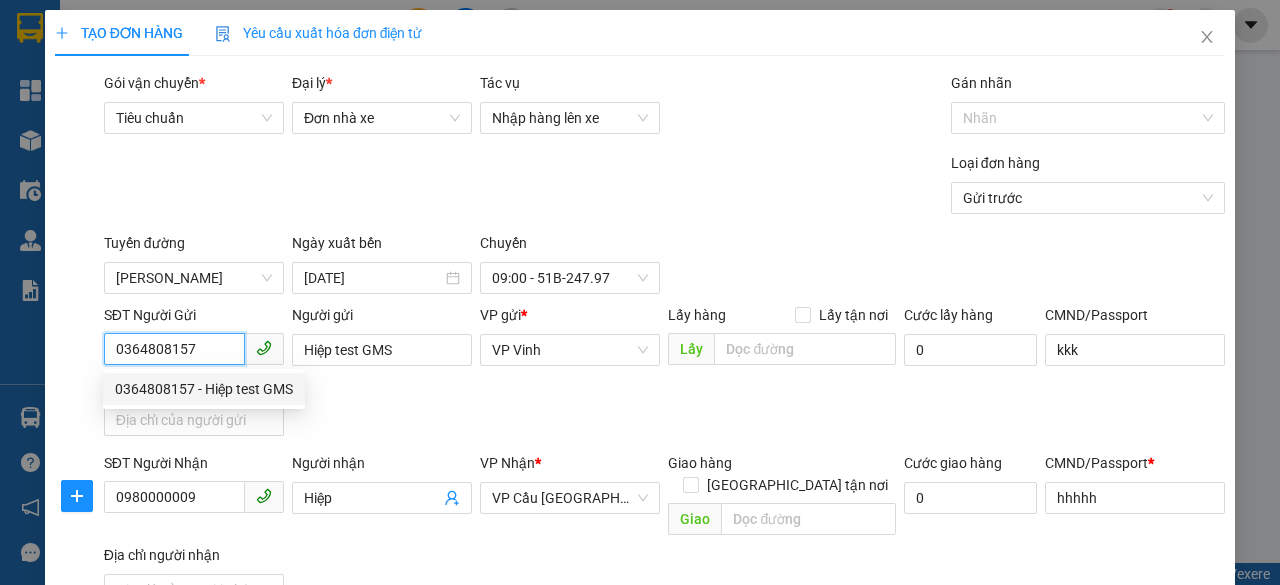 type on "345.000" 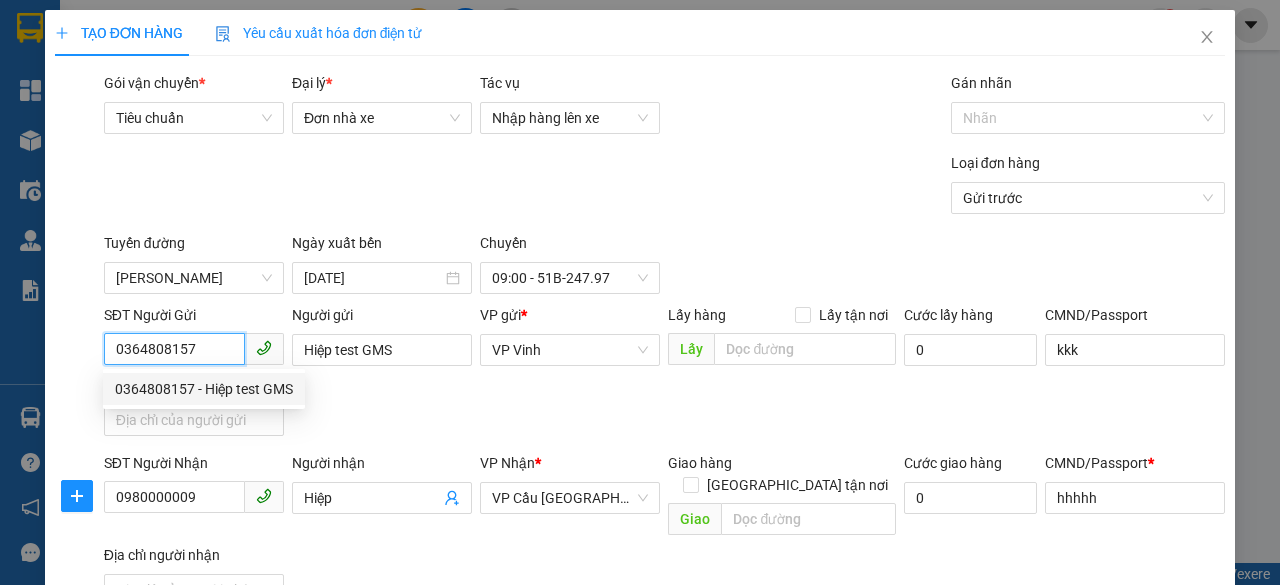 type on "338.100" 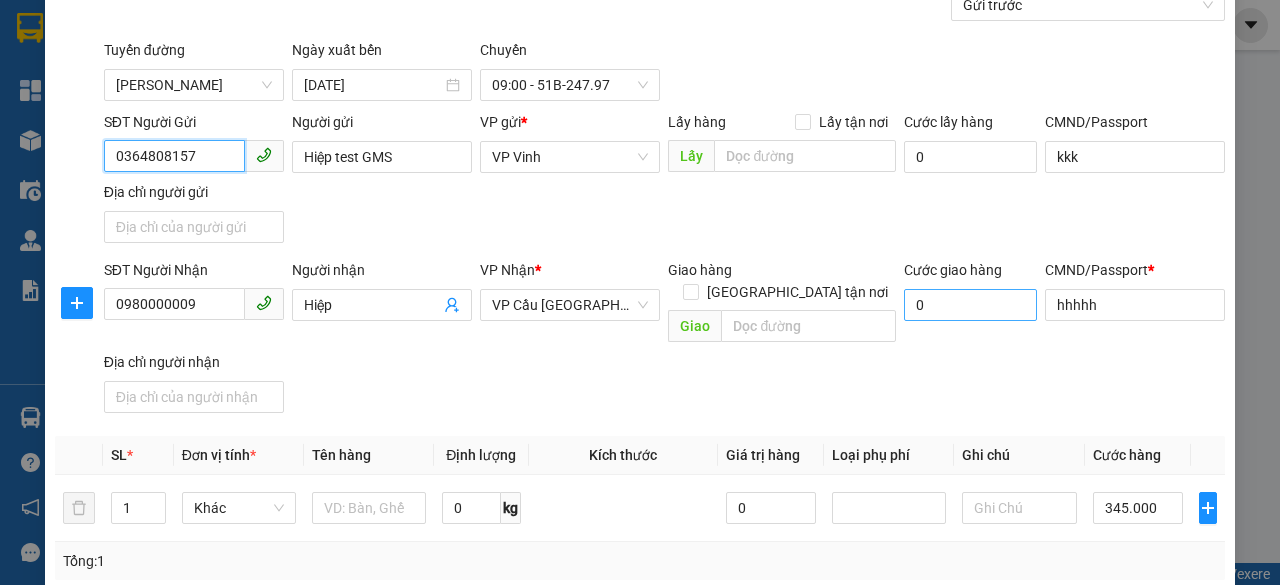 scroll, scrollTop: 100, scrollLeft: 0, axis: vertical 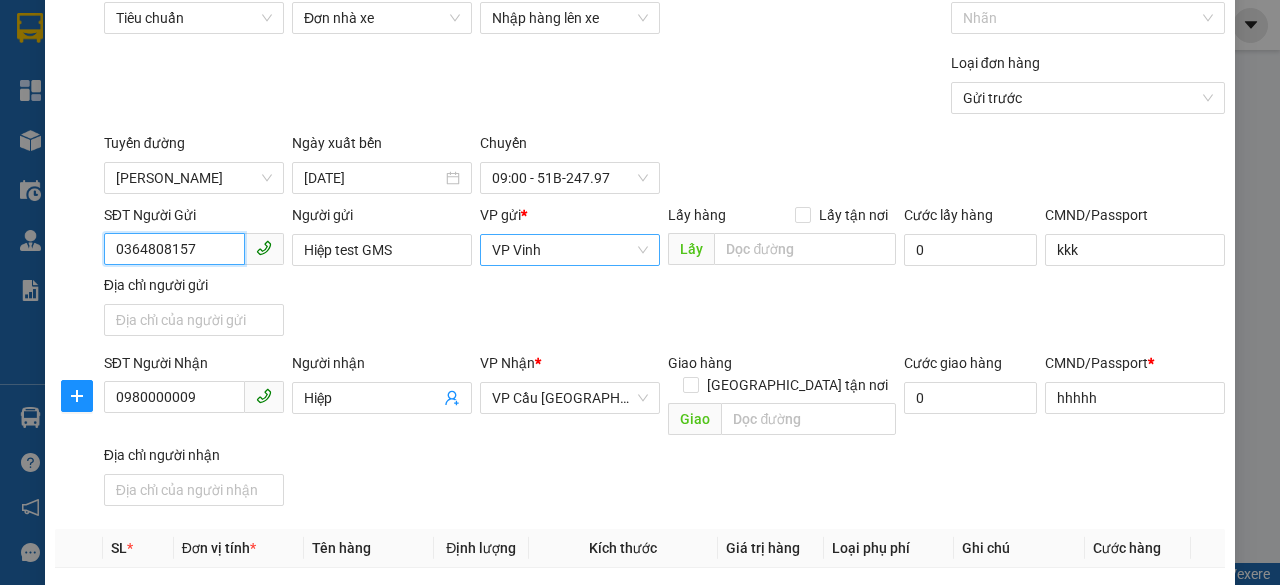 click on "VP Vinh" at bounding box center [570, 250] 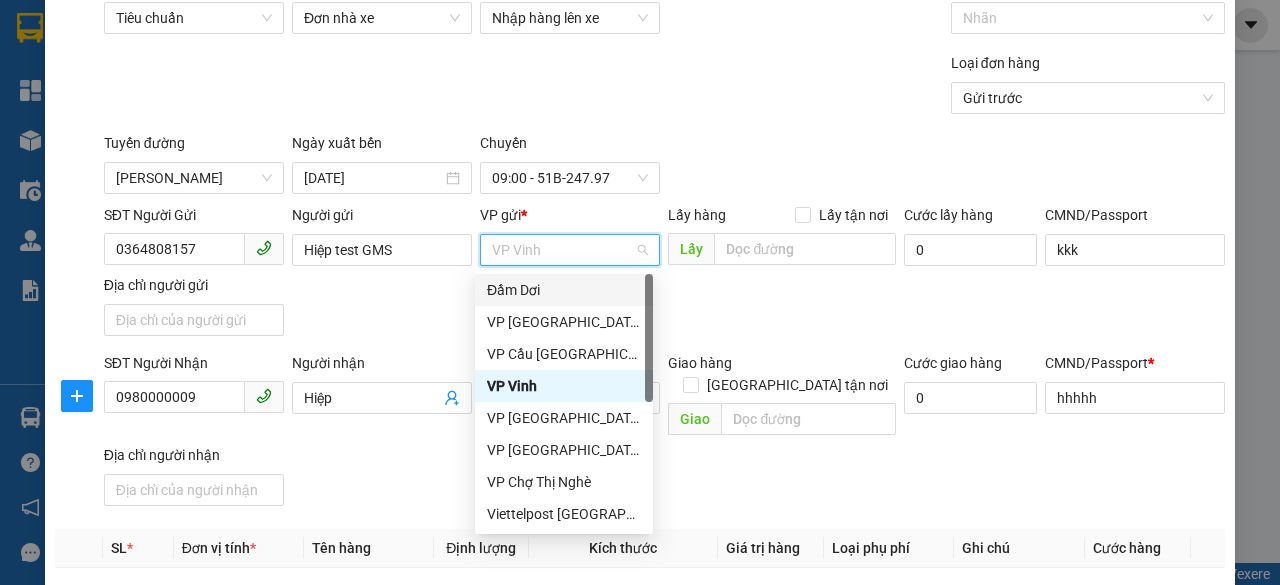 click on "SĐT Người Gửi 0364808157 Người gửi Hiệp test GMS VP gửi  * VP Vinh Lấy hàng Lấy tận nơi Lấy Cước lấy hàng 0 CMND/Passport kkk Địa chỉ người gửi" at bounding box center (664, 274) 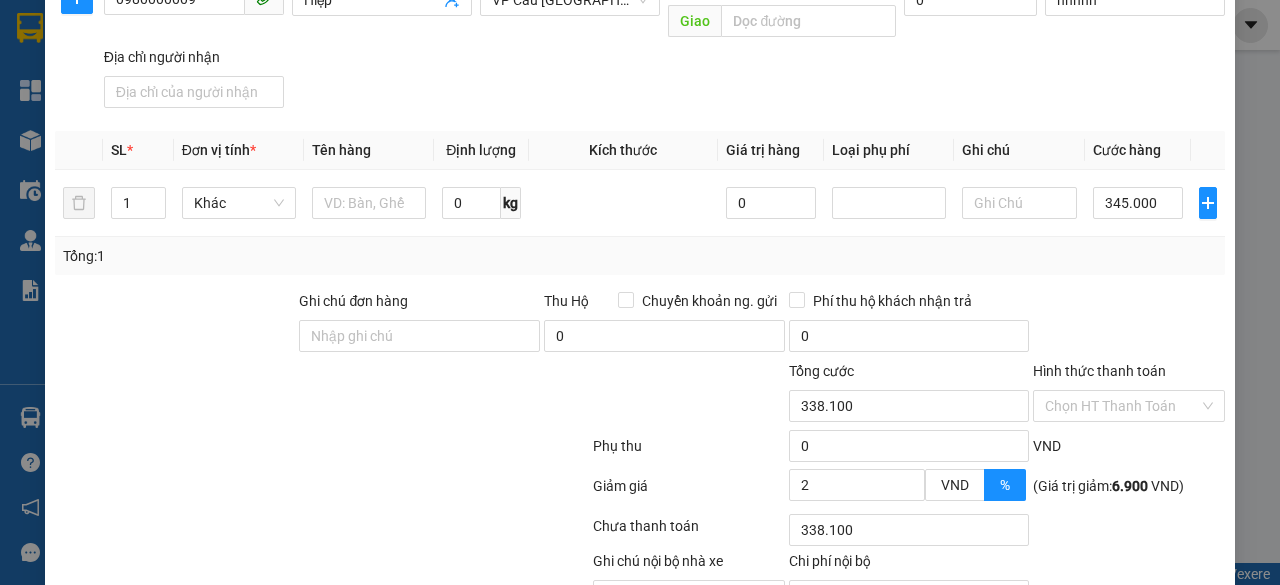 scroll, scrollTop: 500, scrollLeft: 0, axis: vertical 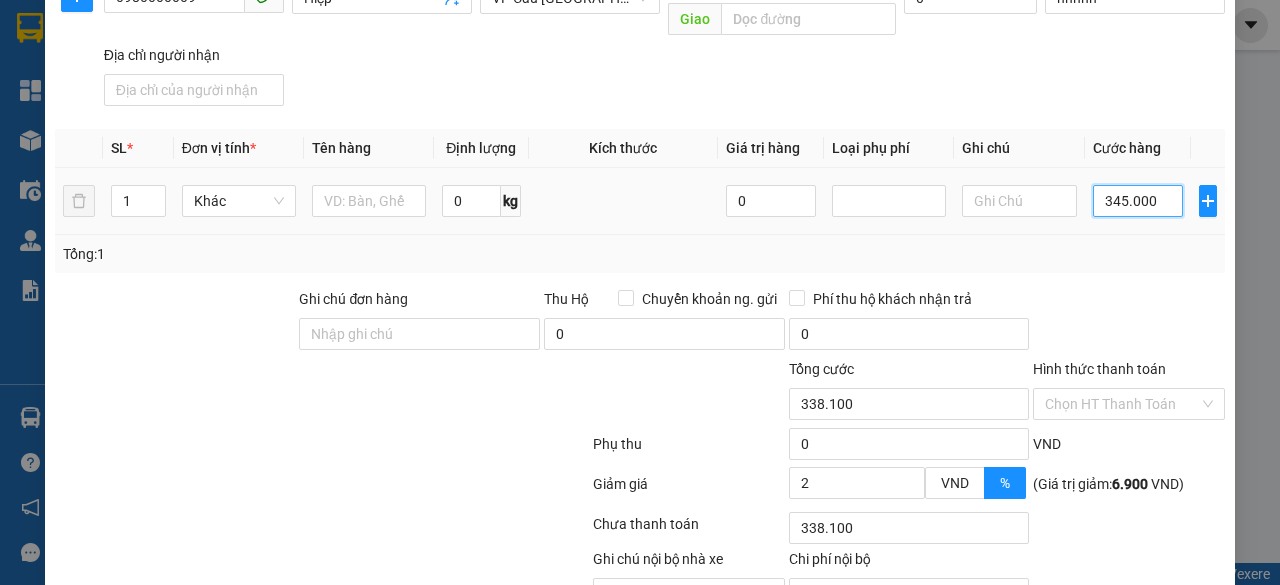 click on "345.000" at bounding box center (1138, 201) 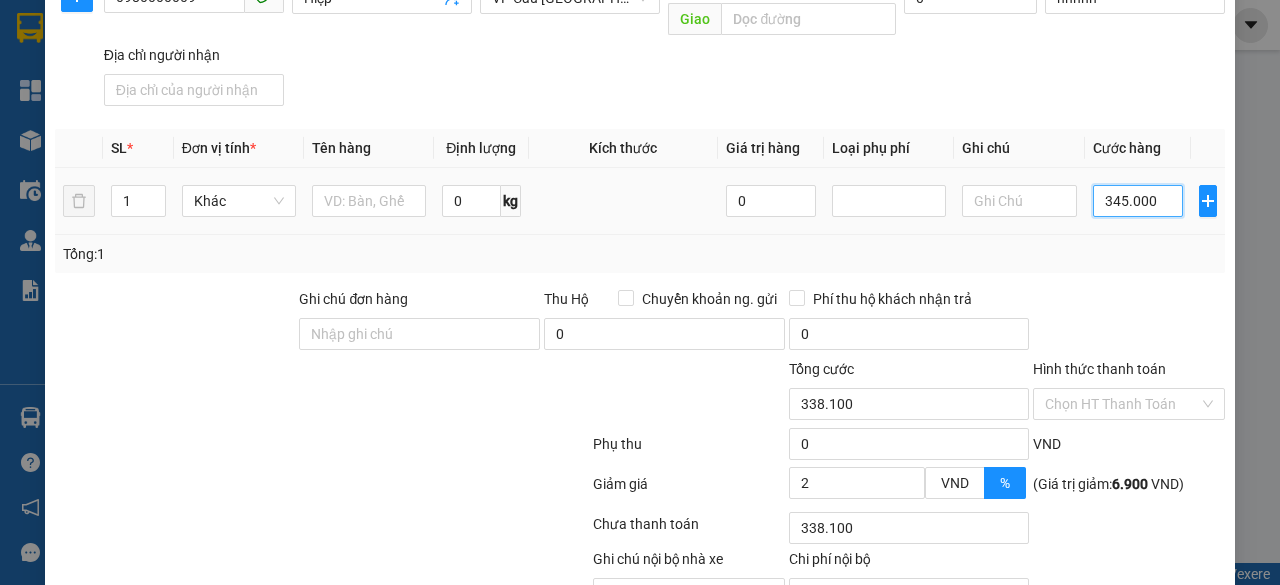 type on "3" 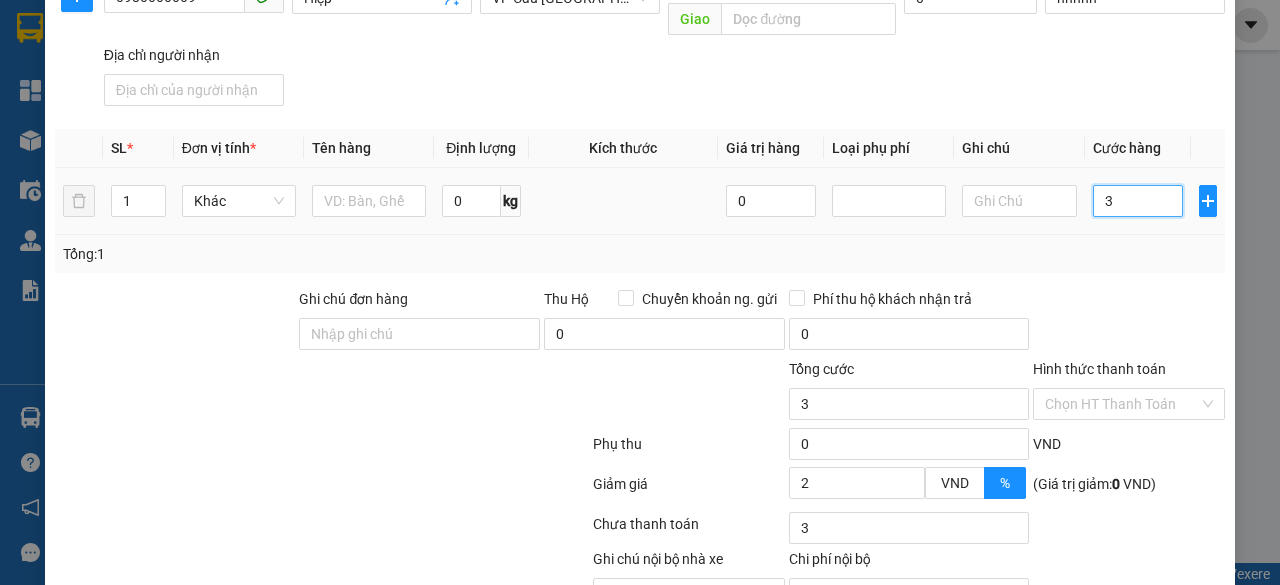 type on "33" 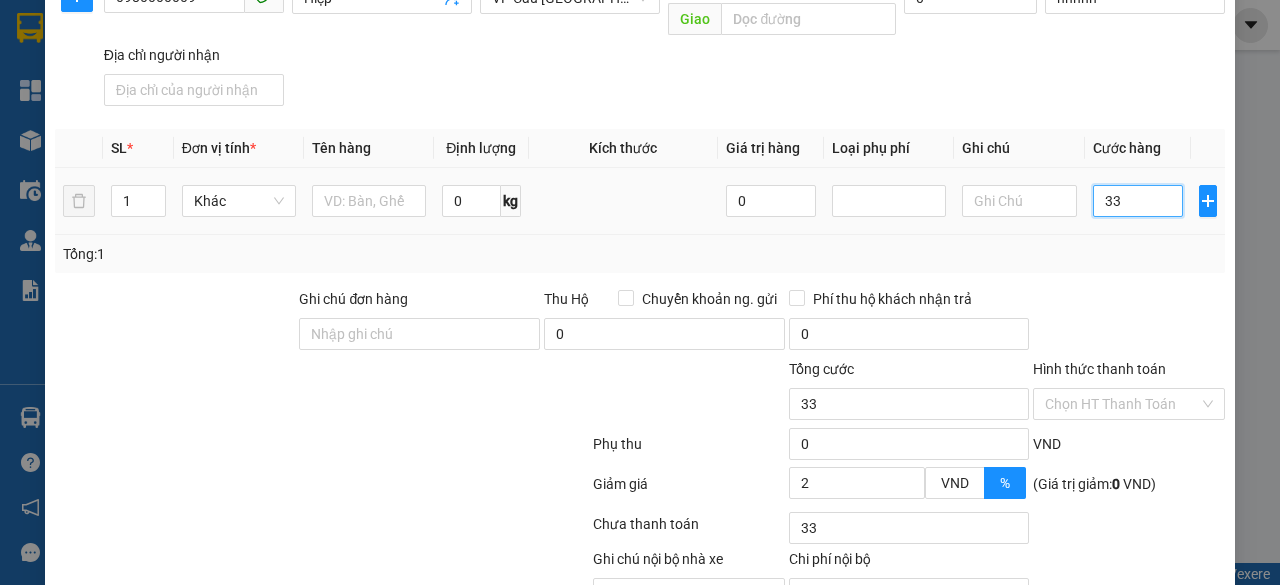 type on "327" 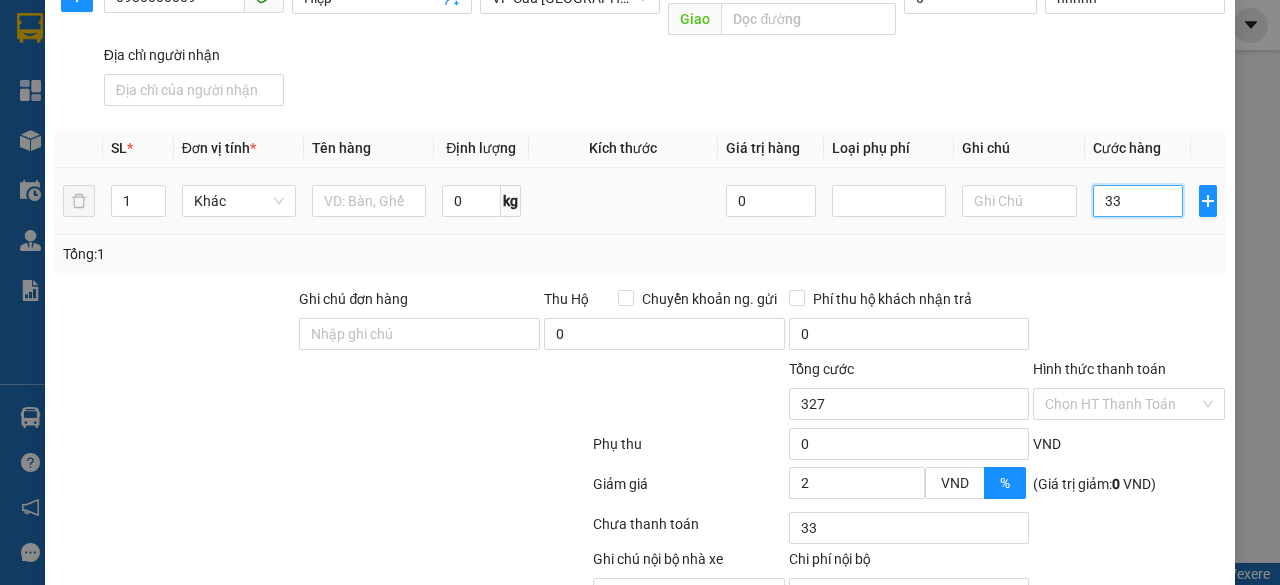 type on "327" 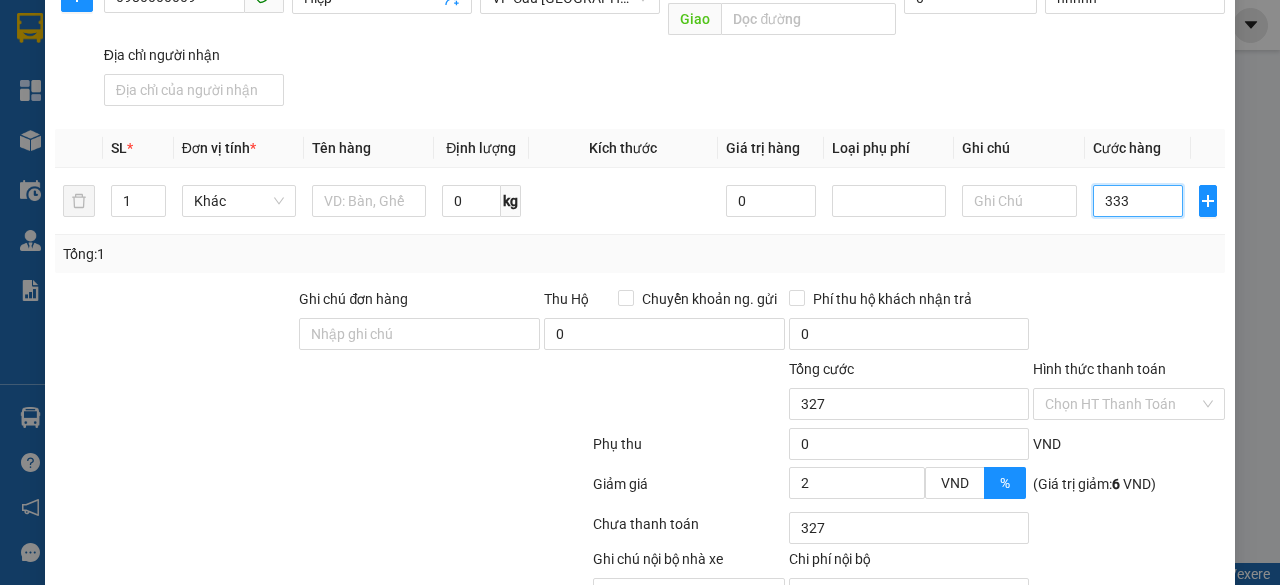 type on "333" 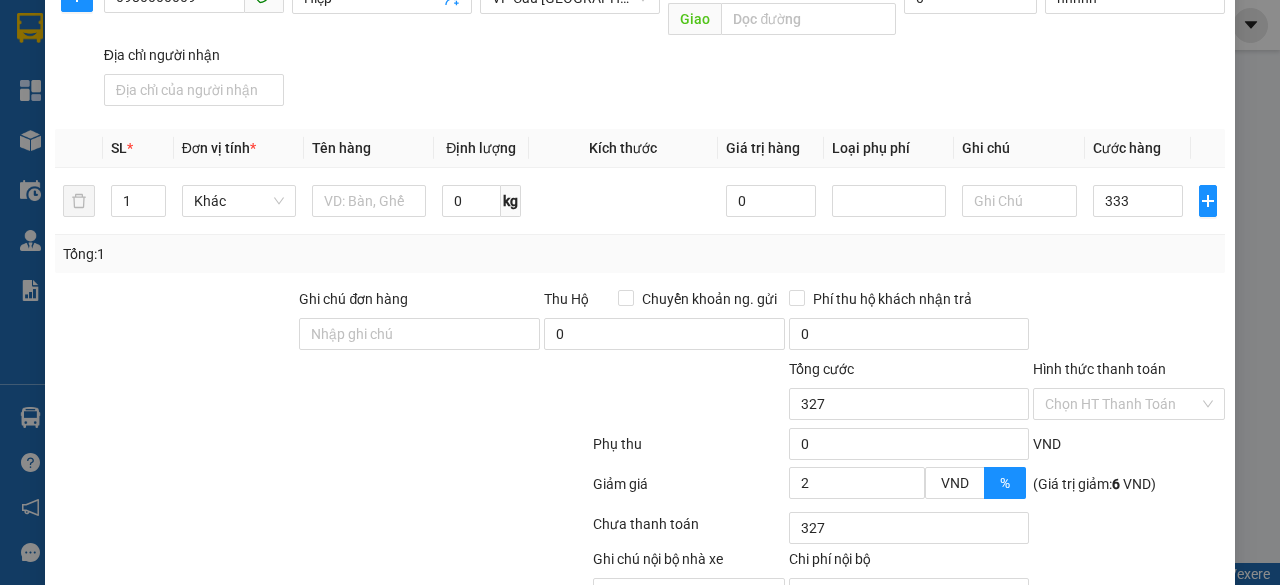 click on "Transit Pickup Surcharge Ids Transit Deliver Surcharge Ids Transit Deliver Surcharge Transit Deliver Surcharge Gói vận chuyển  * Tiêu chuẩn Đại lý  * Đơn nhà xe Tác vụ Nhập hàng lên xe Gán nhãn   Nhãn Loại đơn hàng Gửi trước Tuyến đường Cà Mau - [GEOGRAPHIC_DATA] Ngày xuất bến [DATE] Chuyến 09:00     - 51B-247.97  SĐT Người Gửi 0364808157 Người gửi Hiệp test GMS VP gửi  * VP Vinh Lấy hàng Lấy tận nơi Lấy Cước lấy hàng 0 CMND/Passport kkk Địa chỉ người gửi SĐT Người Nhận 0980000009 Người nhận Hiệp VP Nhận  * VP Cầu [GEOGRAPHIC_DATA] Giao hàng [GEOGRAPHIC_DATA] tận nơi Giao Cước giao hàng 0 CMND/Passport  * hhhhh Địa chỉ người nhận SL  * Đơn vị tính  * Tên hàng  Định lượng Kích thước Giá trị hàng Loại phụ phí Ghi chú Cước hàng                       1 Khác 0 kg 0   333 Tổng:  1 Ghi chú đơn hàng Thu Hộ Chuyển khoản ng. gửi 0 0 Tổng cước 327 0 VND 2" at bounding box center [640, 114] 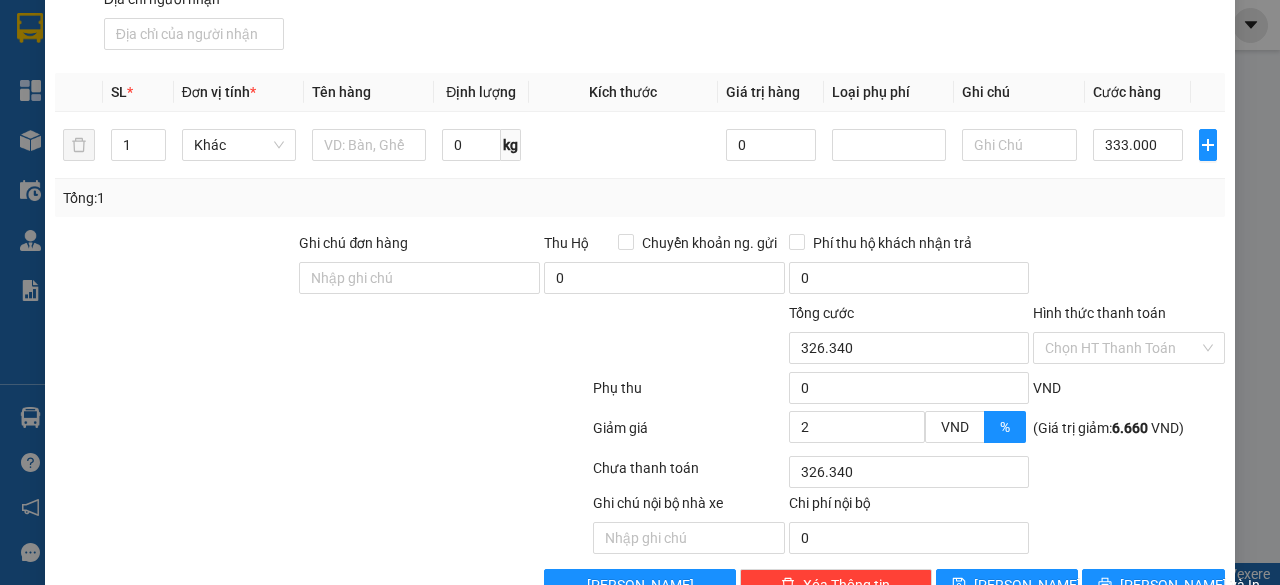 scroll, scrollTop: 584, scrollLeft: 0, axis: vertical 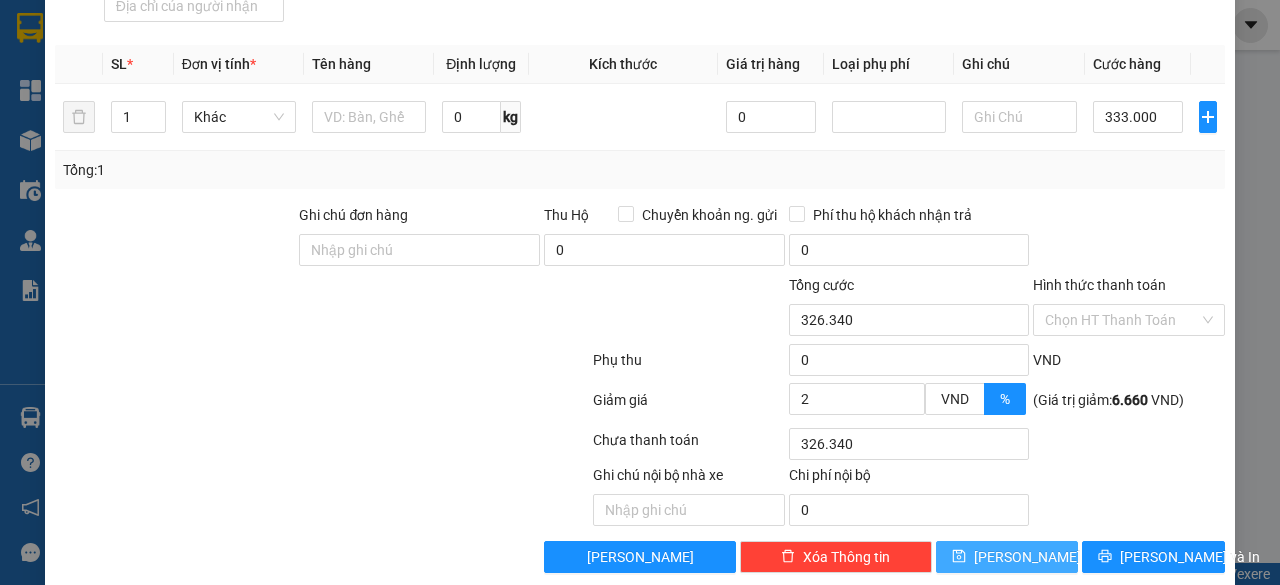 click 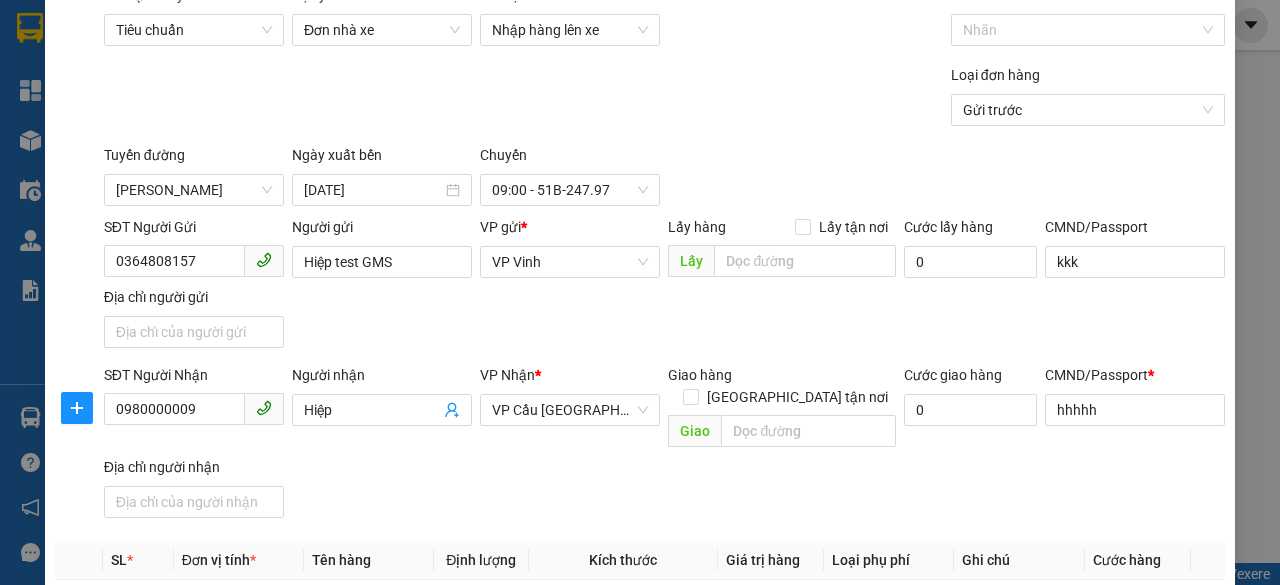 scroll, scrollTop: 0, scrollLeft: 0, axis: both 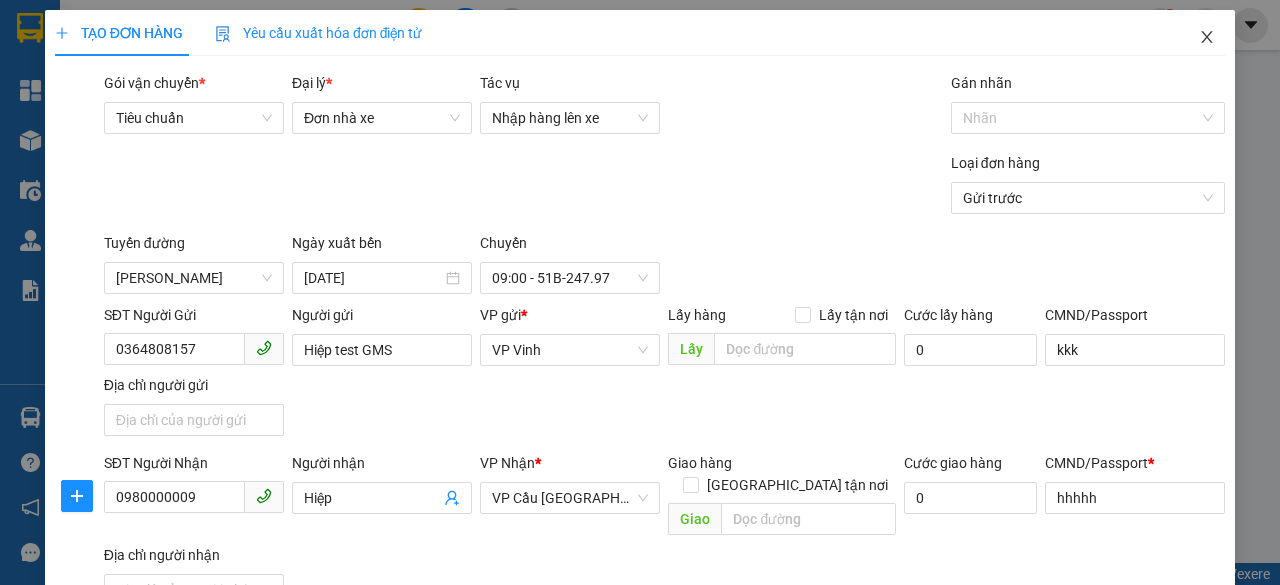 click 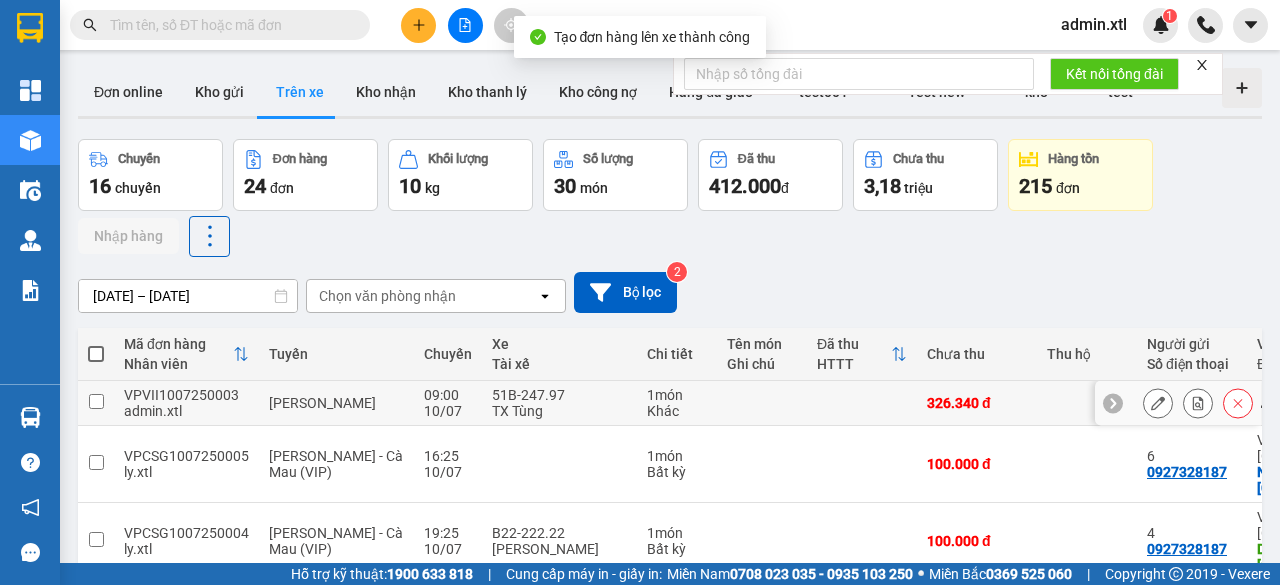 click at bounding box center (96, 401) 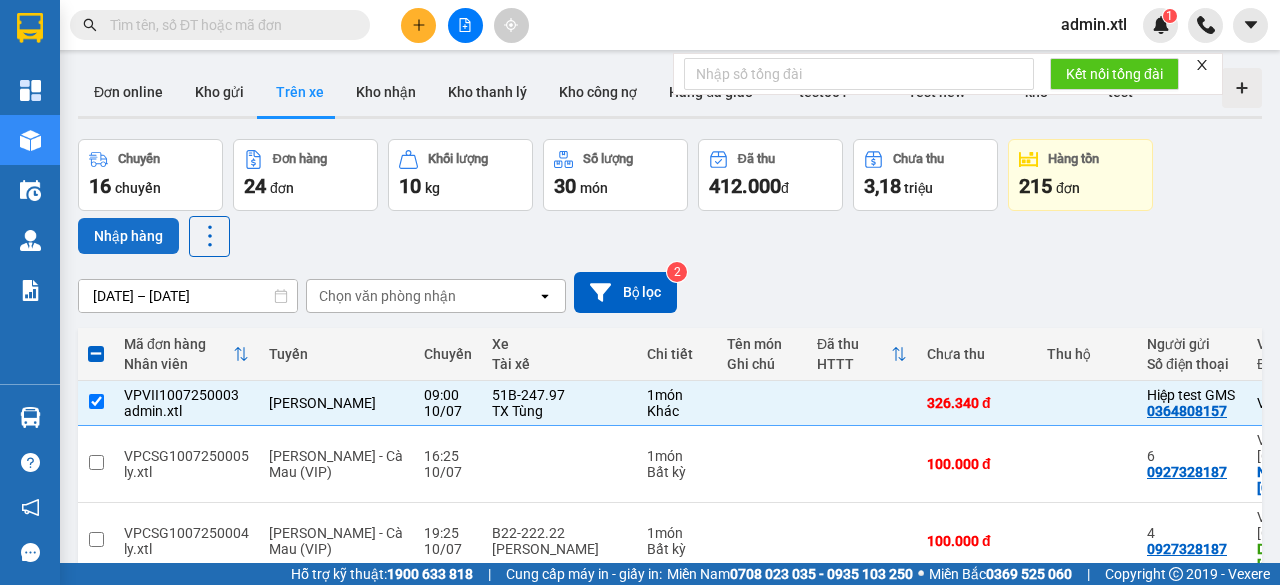 click on "Nhập hàng" at bounding box center (128, 236) 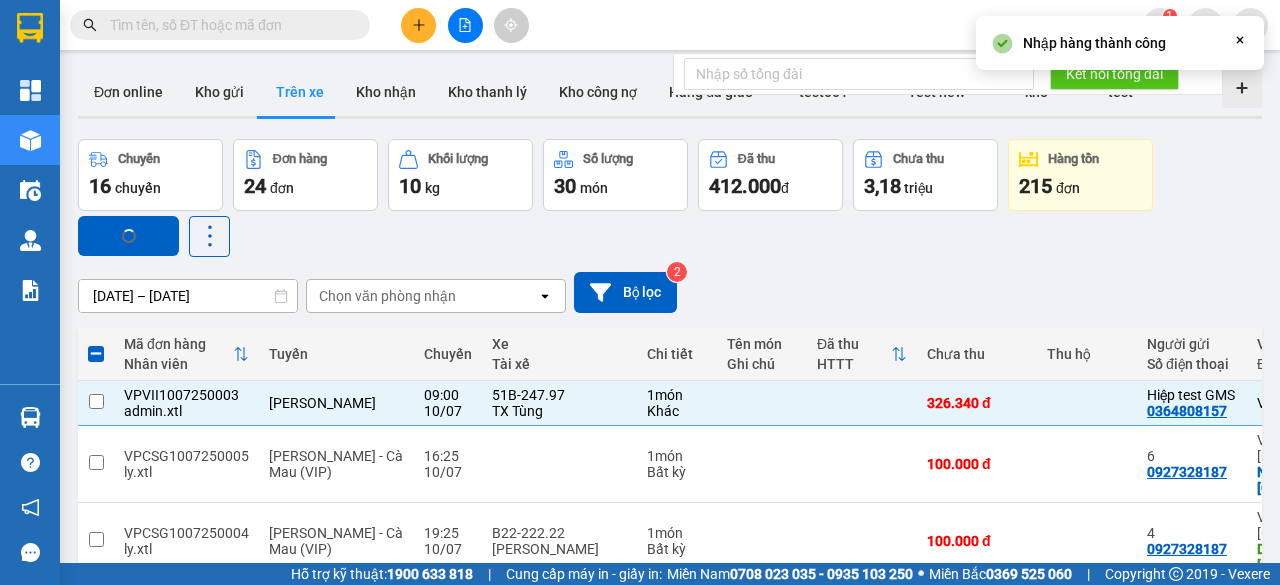 checkbox on "false" 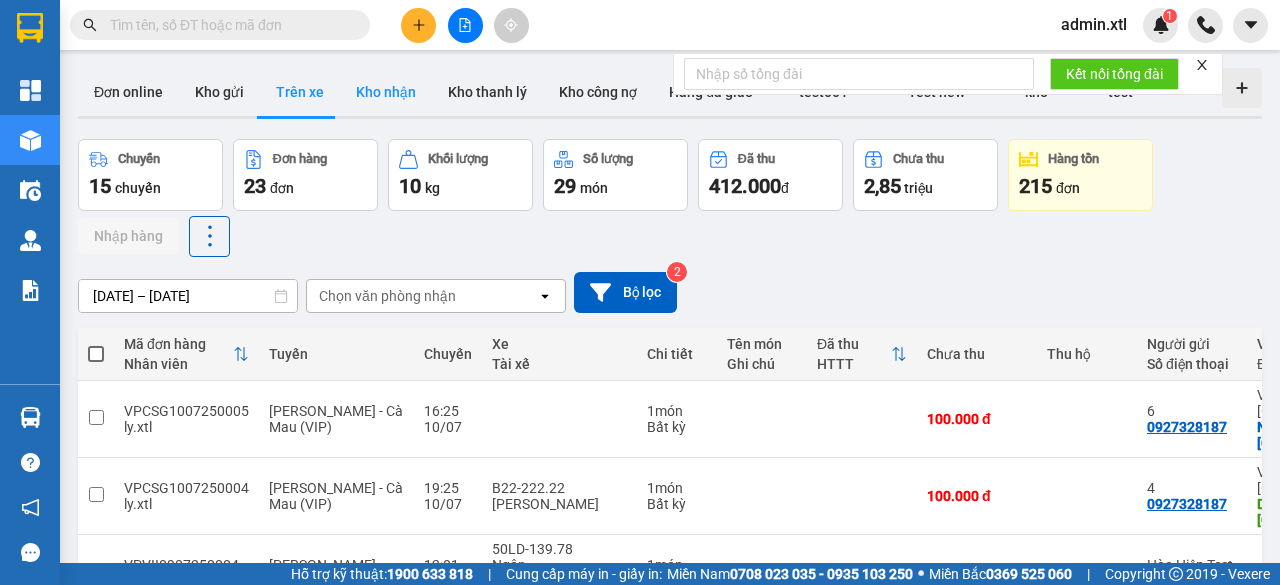 click on "Kho nhận" at bounding box center (386, 92) 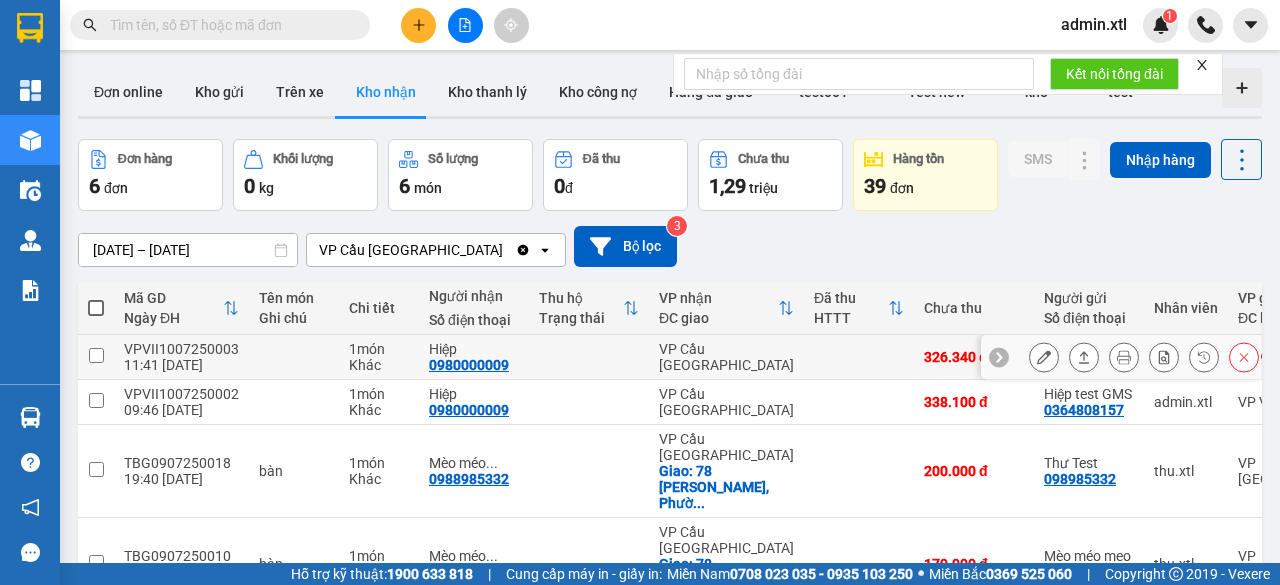 click at bounding box center [96, 355] 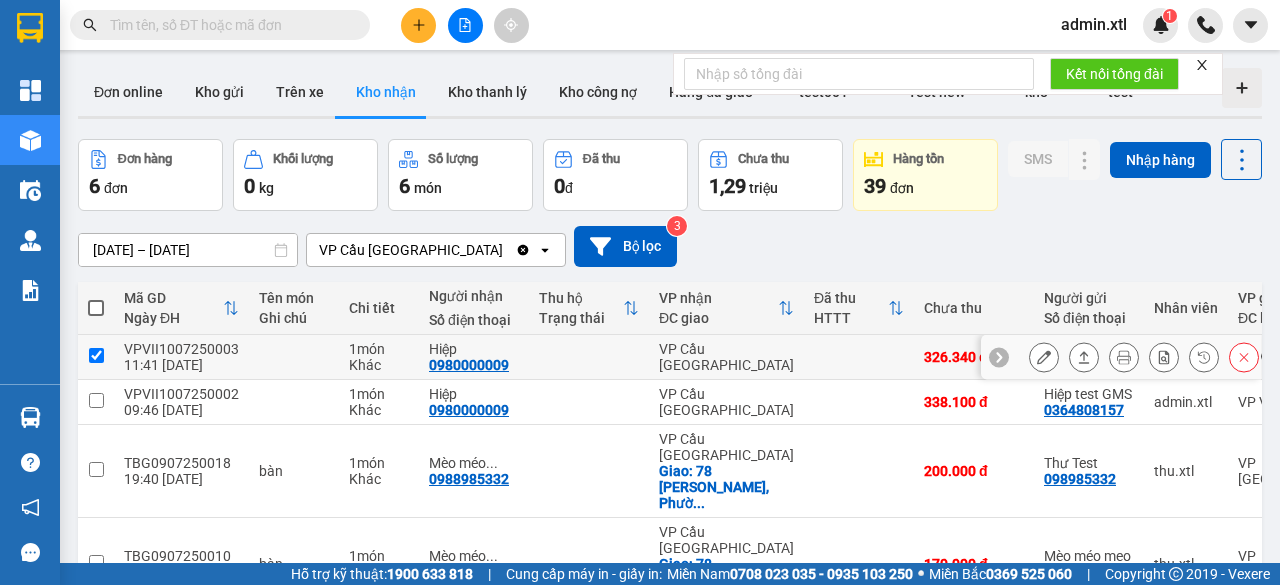 checkbox on "true" 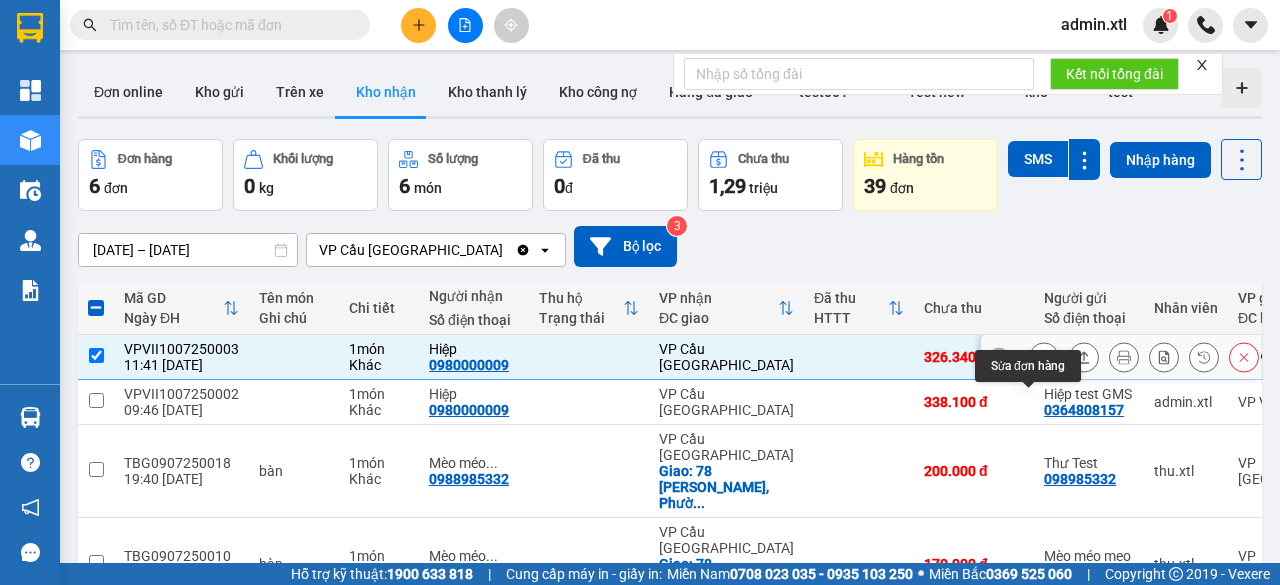 click 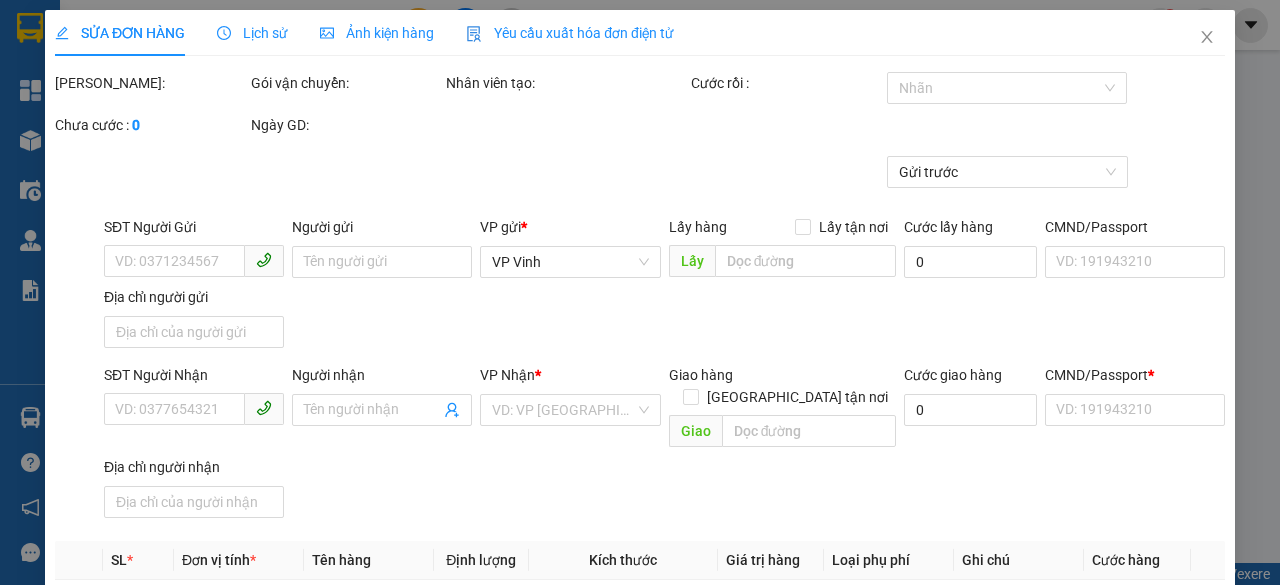 type on "0364808157" 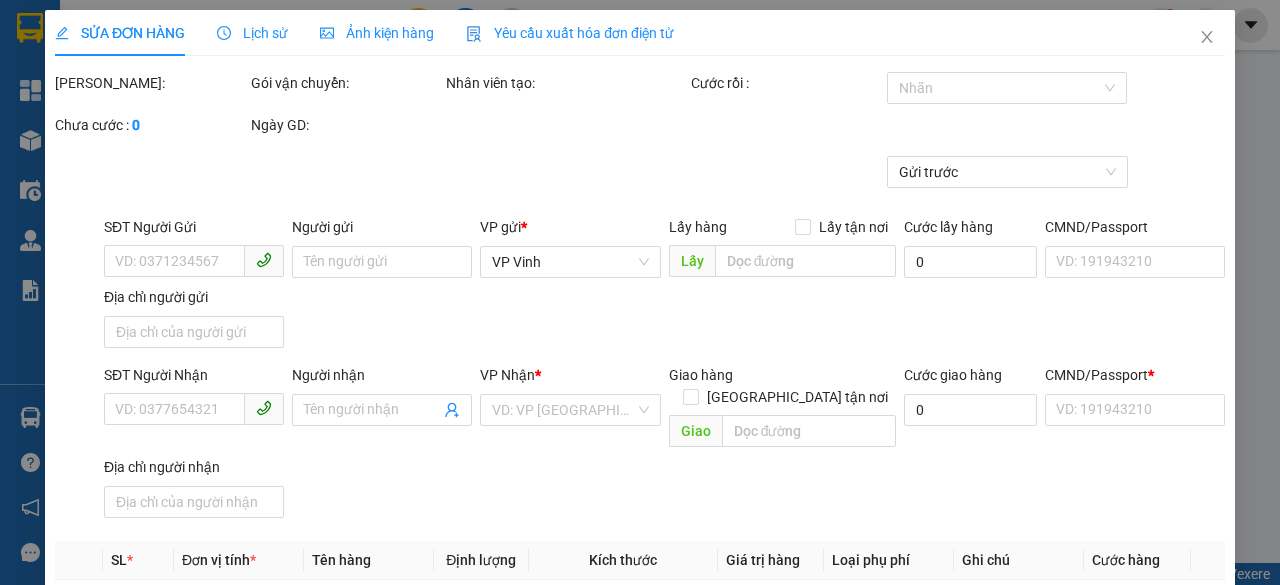 type on "2" 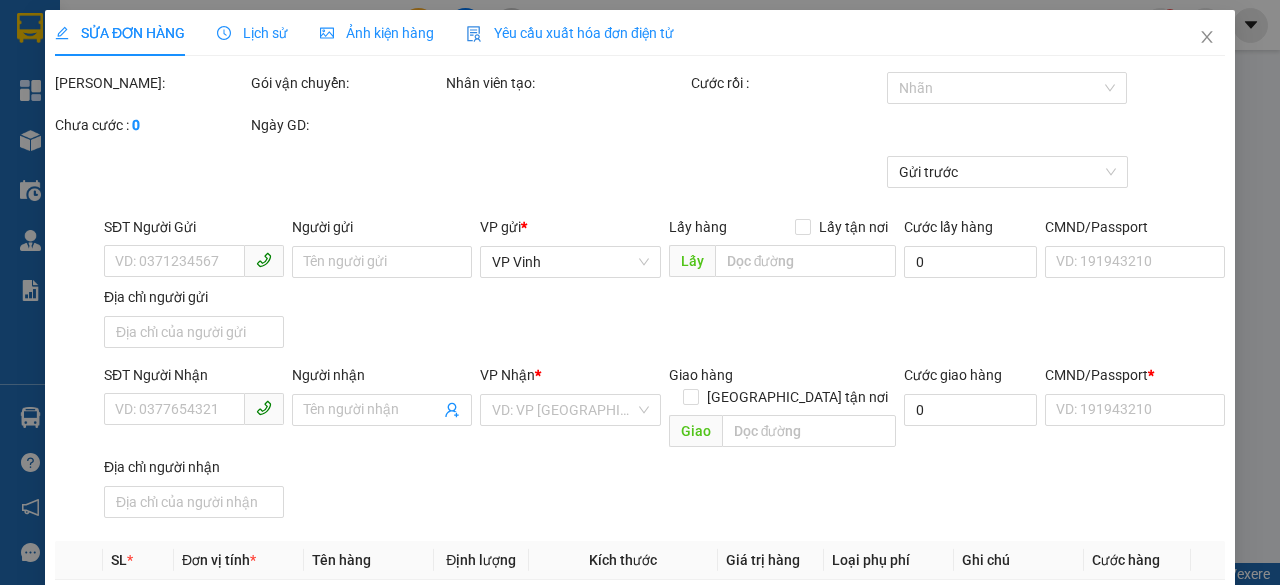 type on "326.340" 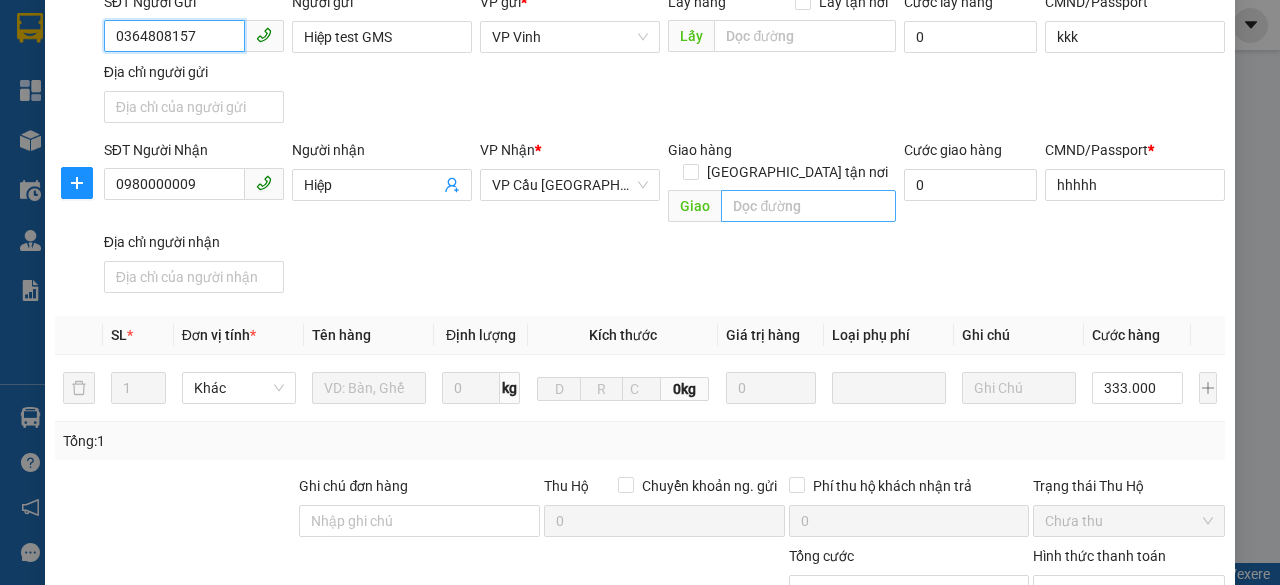 scroll, scrollTop: 500, scrollLeft: 0, axis: vertical 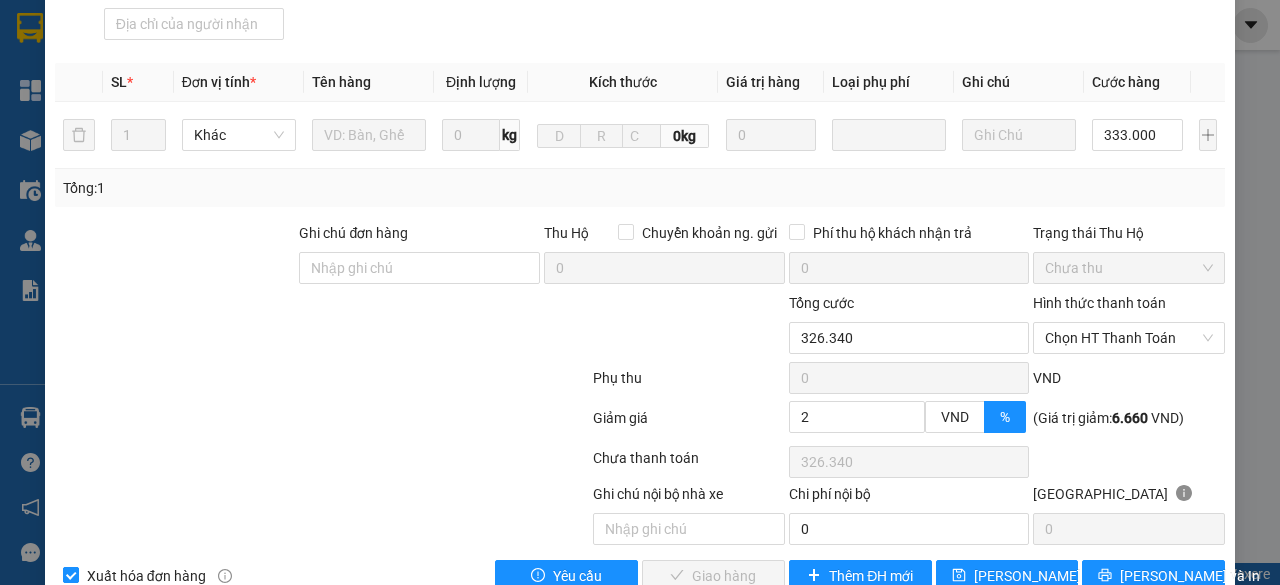 click on "Xuất hóa đơn hàng" at bounding box center (146, 576) 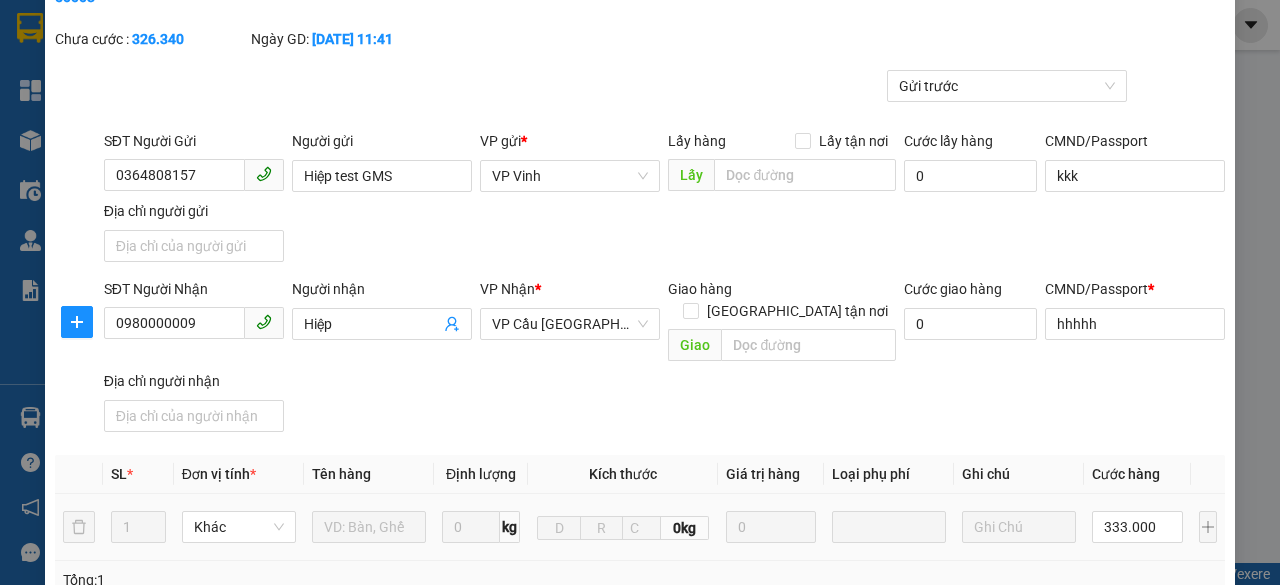 scroll, scrollTop: 100, scrollLeft: 0, axis: vertical 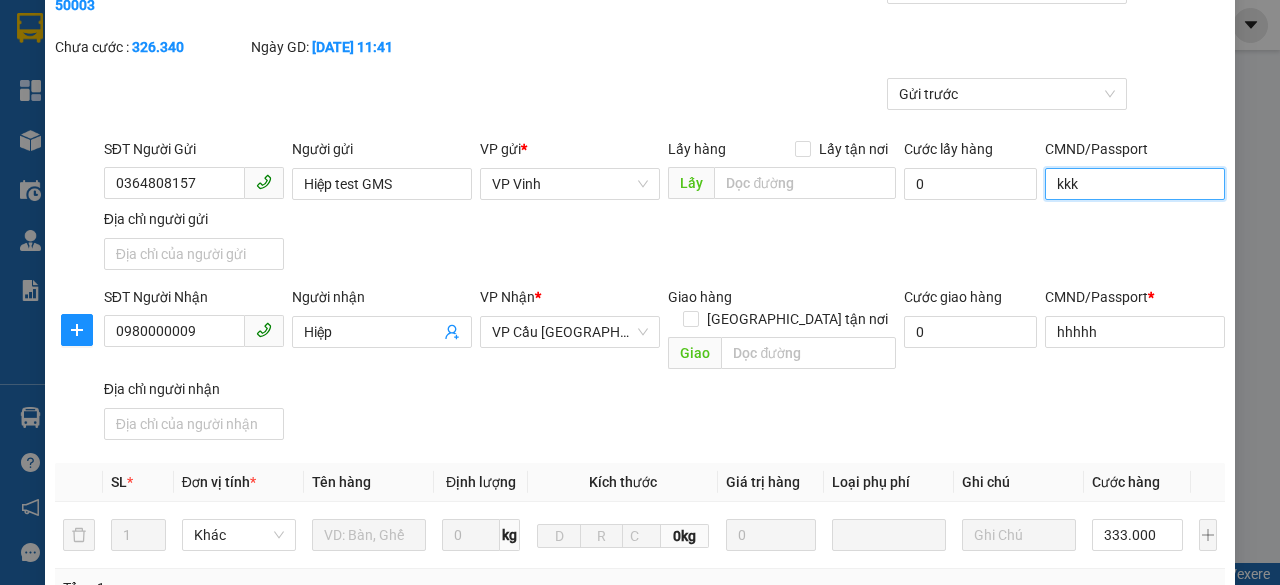 click on "kkk" at bounding box center (1135, 184) 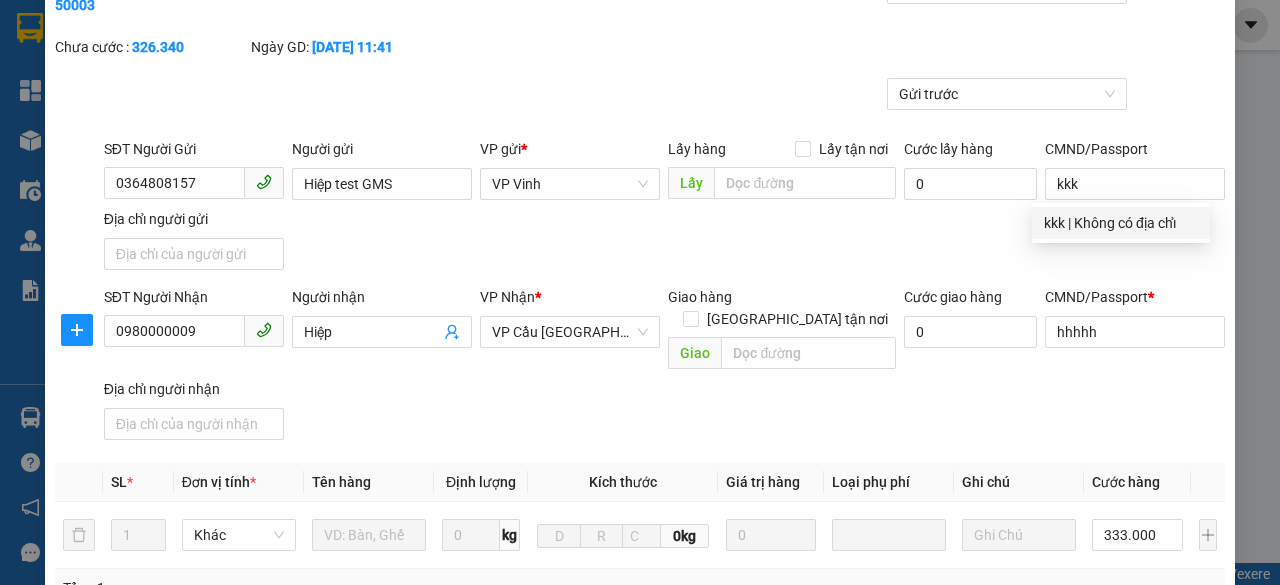 click on "SĐT Người Nhận 0980000009 Người nhận Hiệp VP Nhận  * VP Cầu [GEOGRAPHIC_DATA] Giao hàng Giao tận nơi Giao Cước giao hàng 0 CMND/Passport  * hhhhh Địa chỉ người nhận" at bounding box center [664, 367] 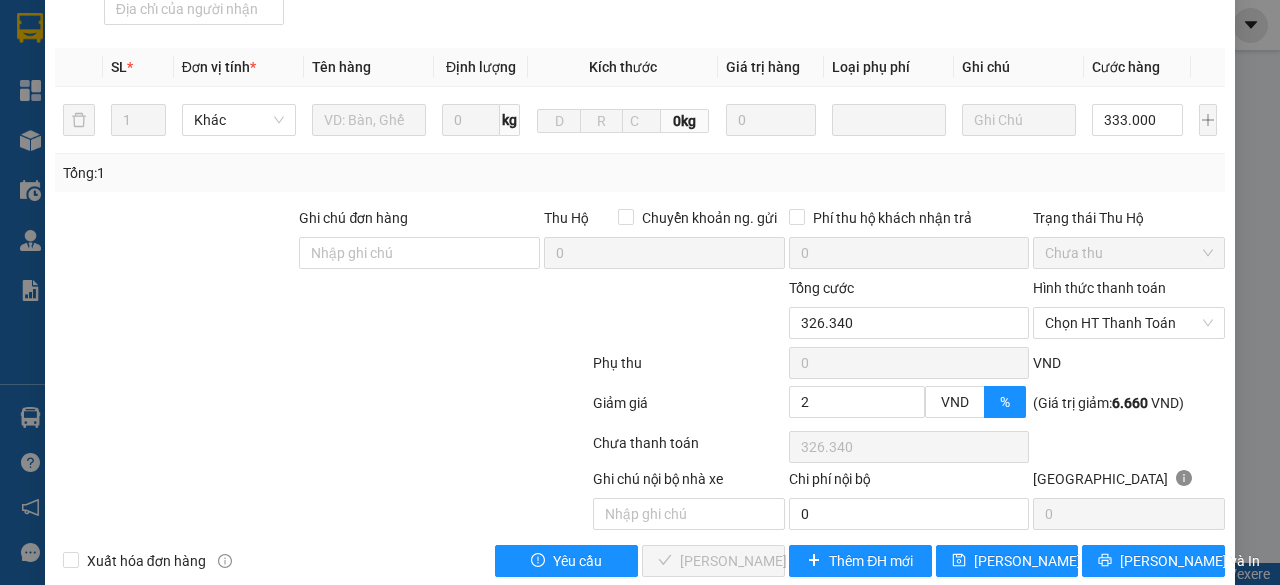 scroll, scrollTop: 520, scrollLeft: 0, axis: vertical 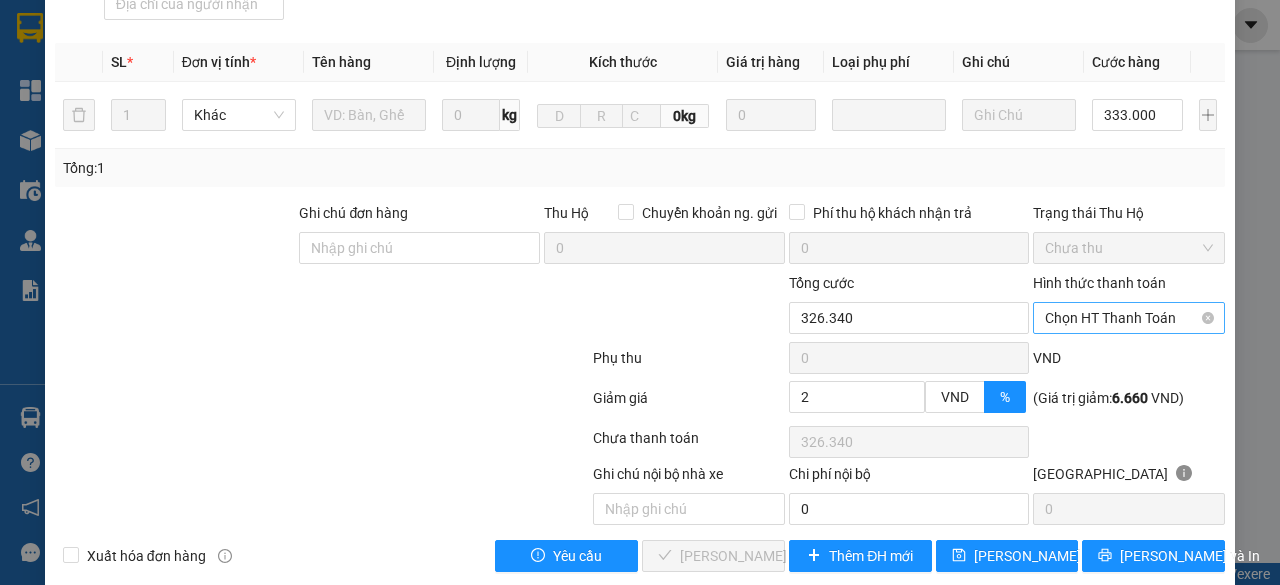 click on "Chọn HT Thanh Toán" at bounding box center (1129, 318) 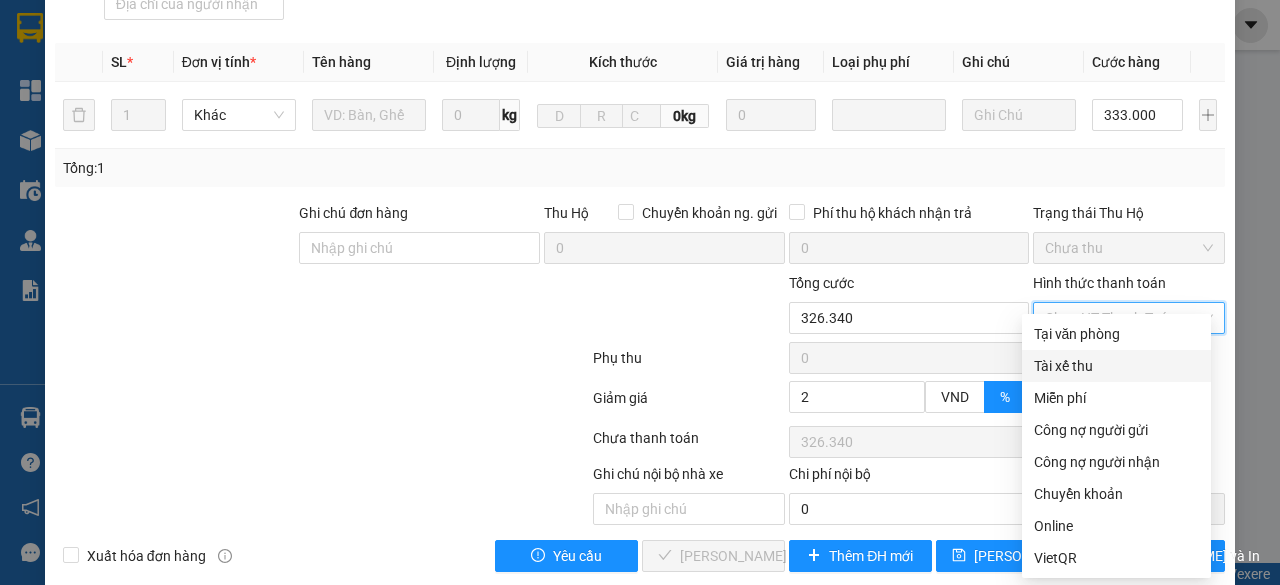 click on "Tài xế thu" at bounding box center (1116, 366) 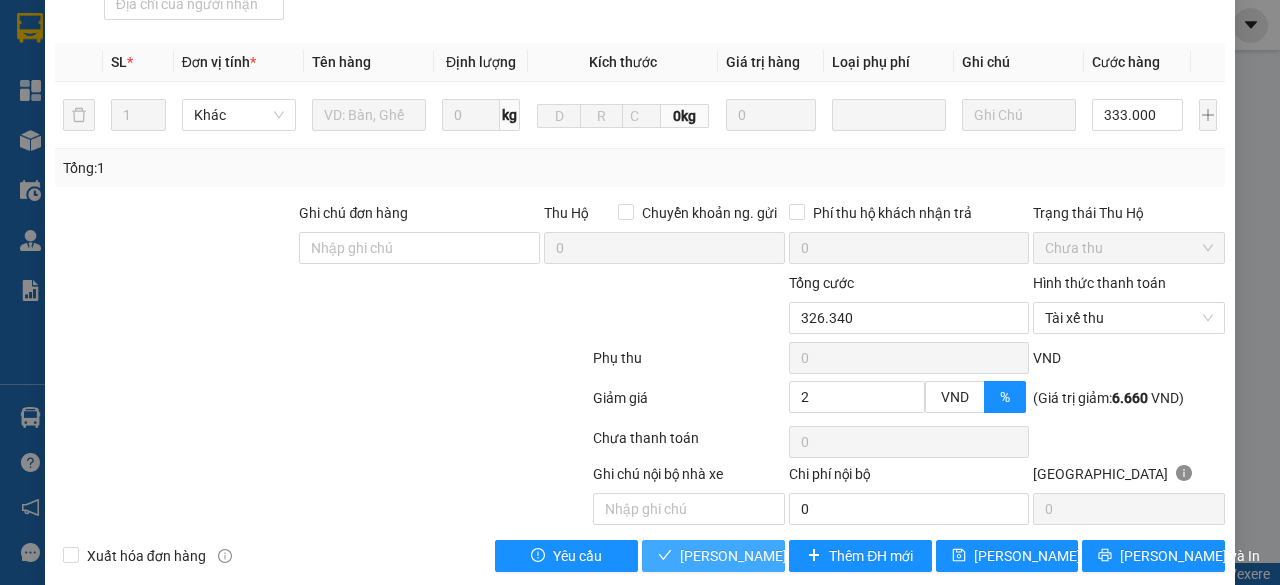 click on "[PERSON_NAME] và Giao hàng" at bounding box center [776, 556] 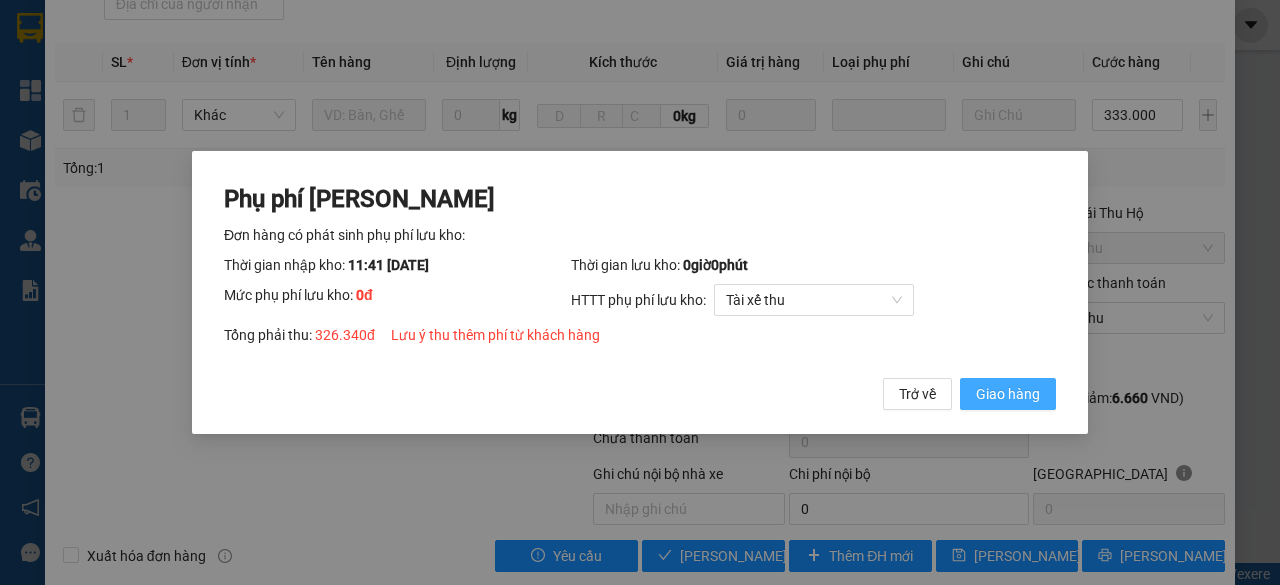 click on "Giao hàng" at bounding box center (1008, 394) 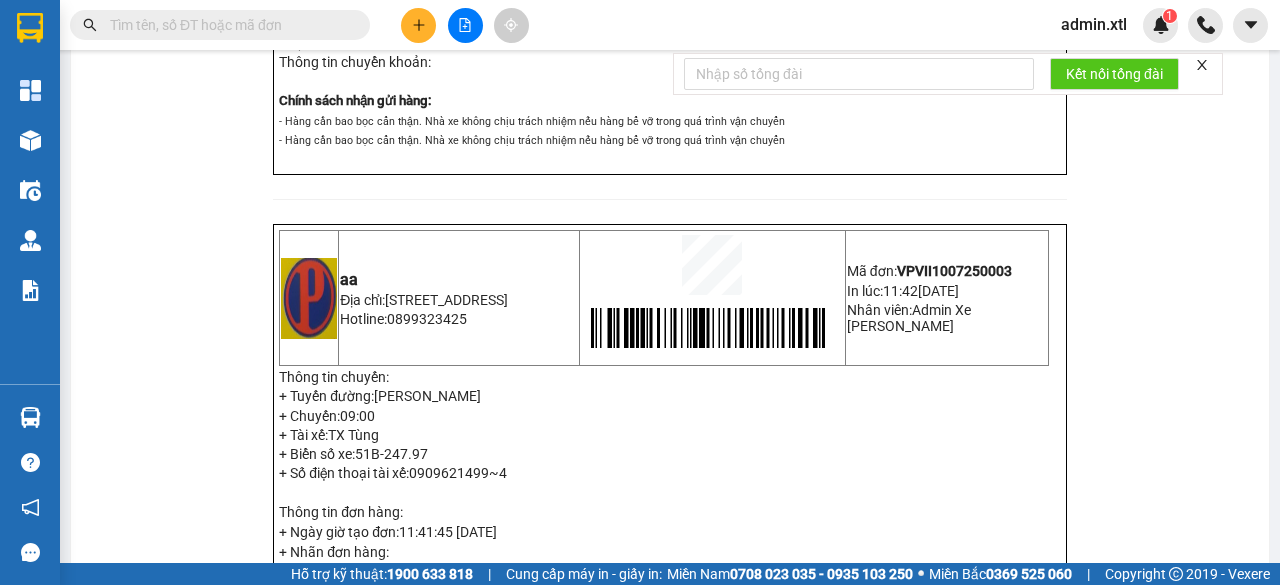 scroll, scrollTop: 1100, scrollLeft: 0, axis: vertical 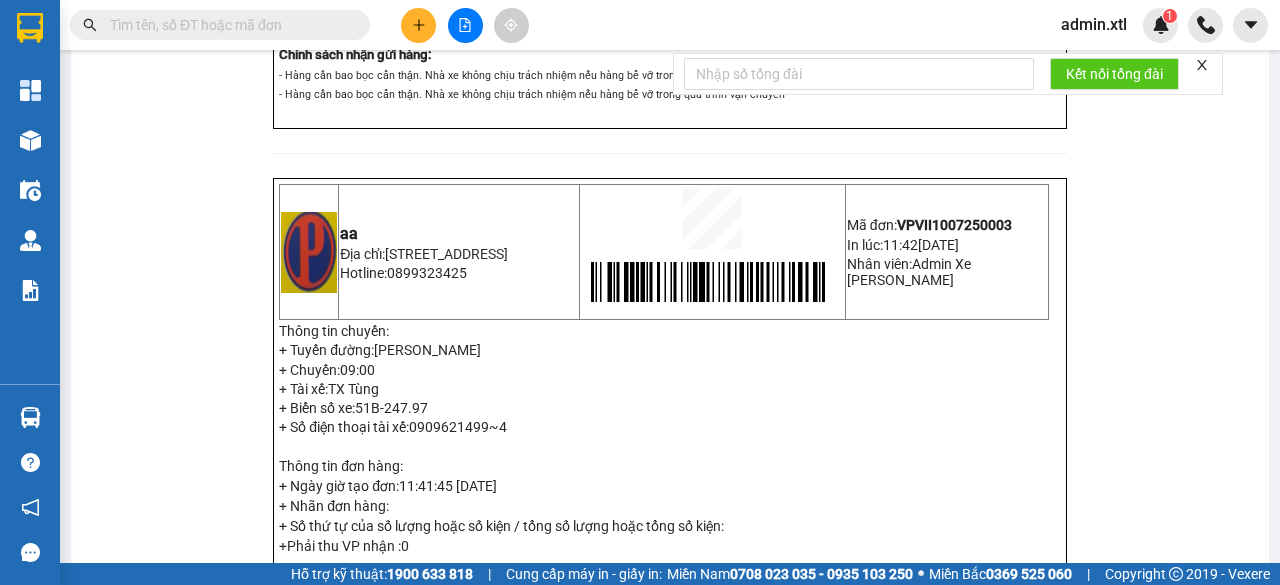 click on "VPVII1007250003" at bounding box center [954, 225] 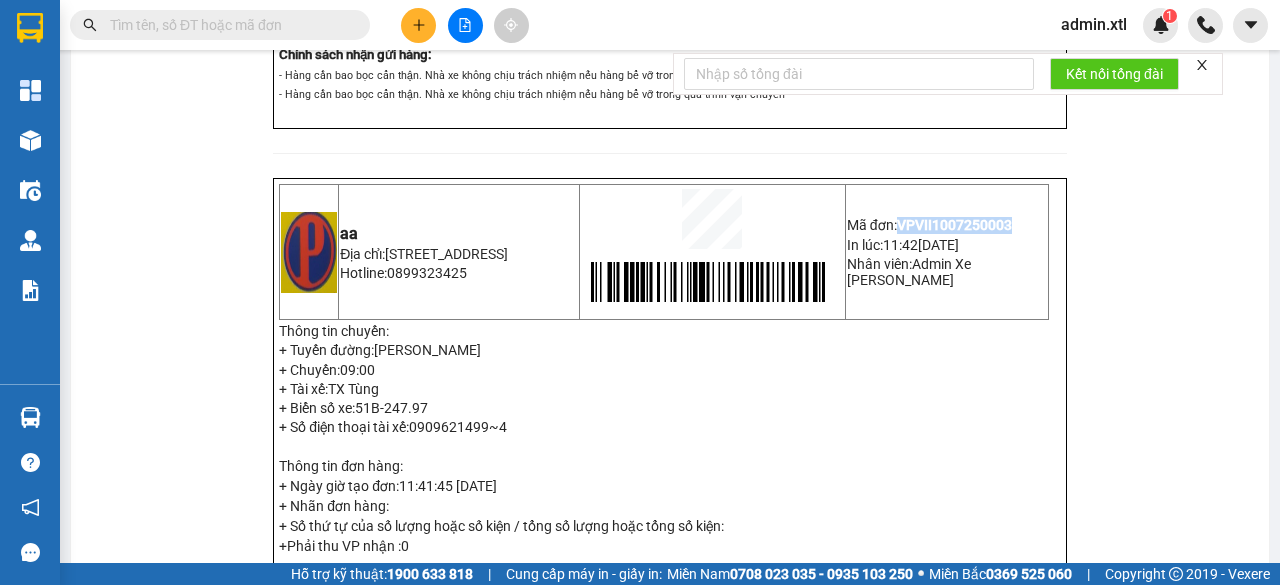 click on "VPVII1007250003" at bounding box center [954, 225] 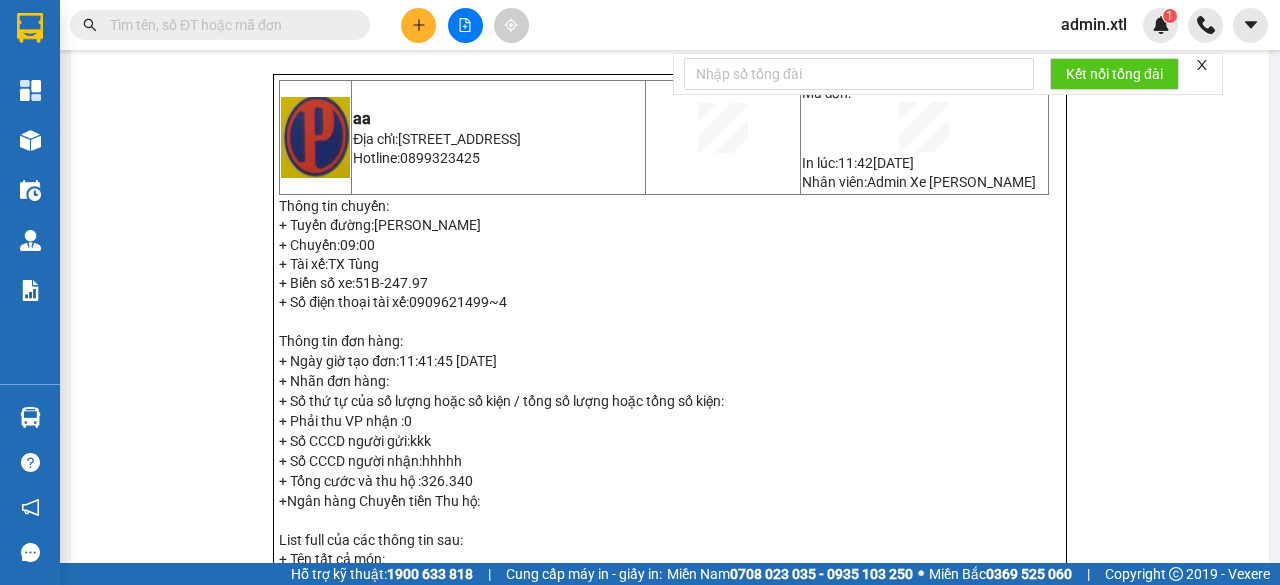 scroll, scrollTop: 0, scrollLeft: 0, axis: both 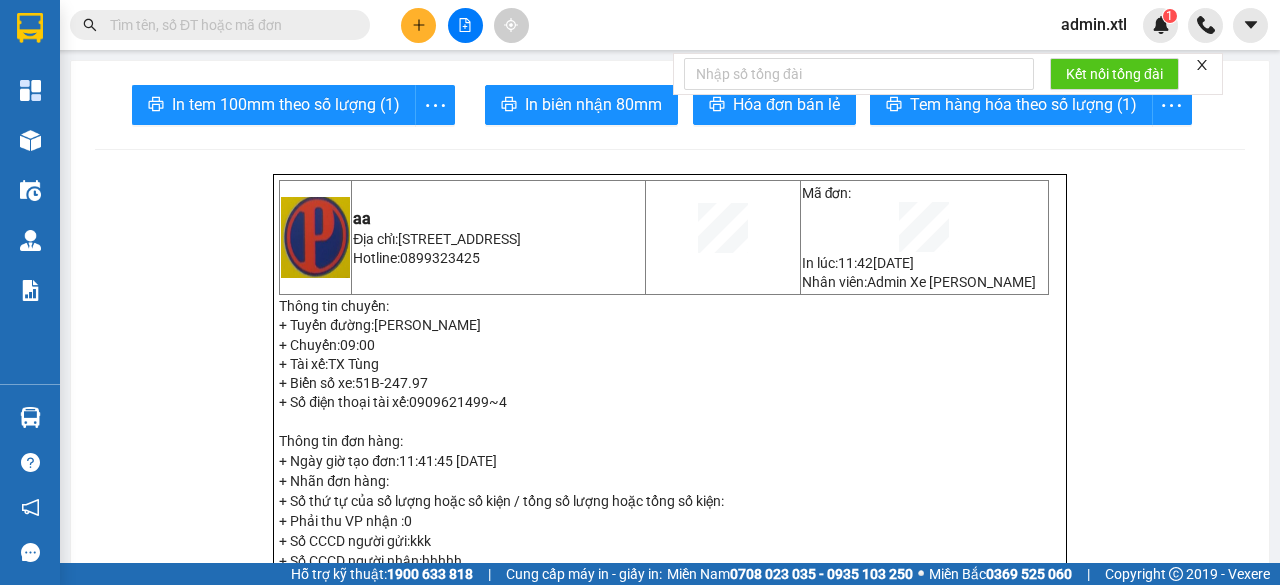 click at bounding box center (228, 25) 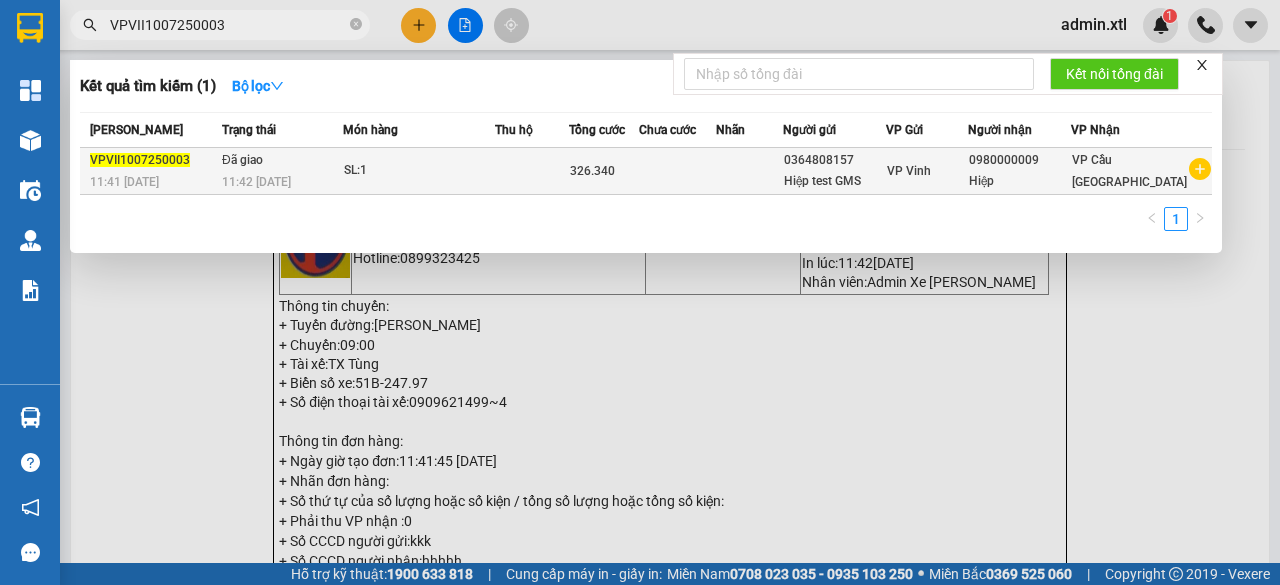 type on "VPVII1007250003" 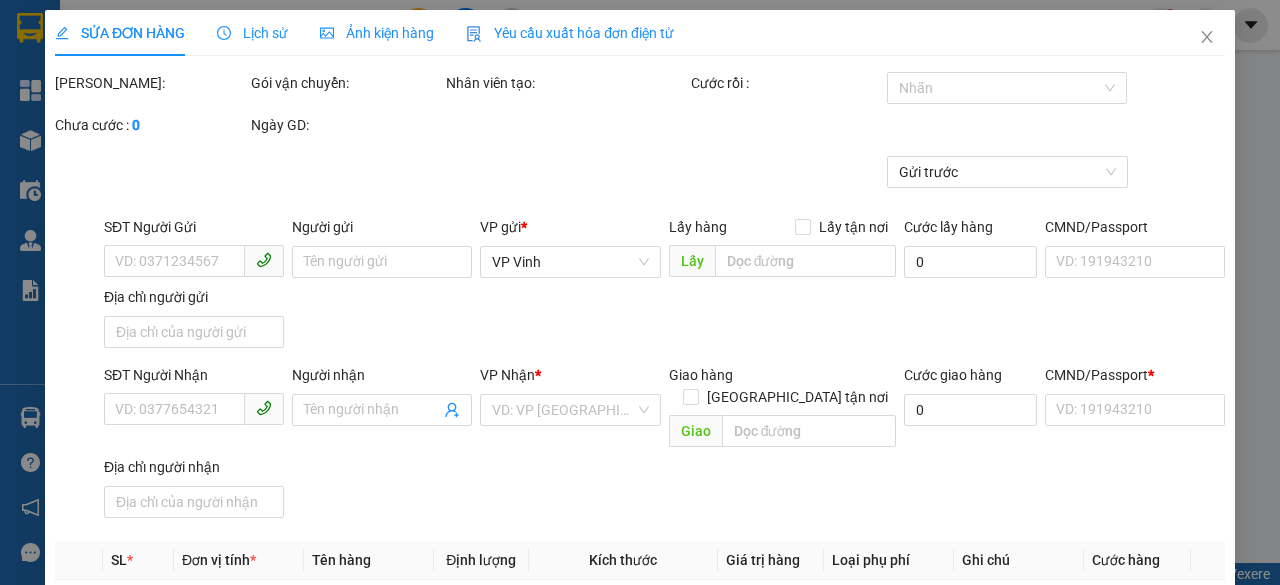 type on "0364808157" 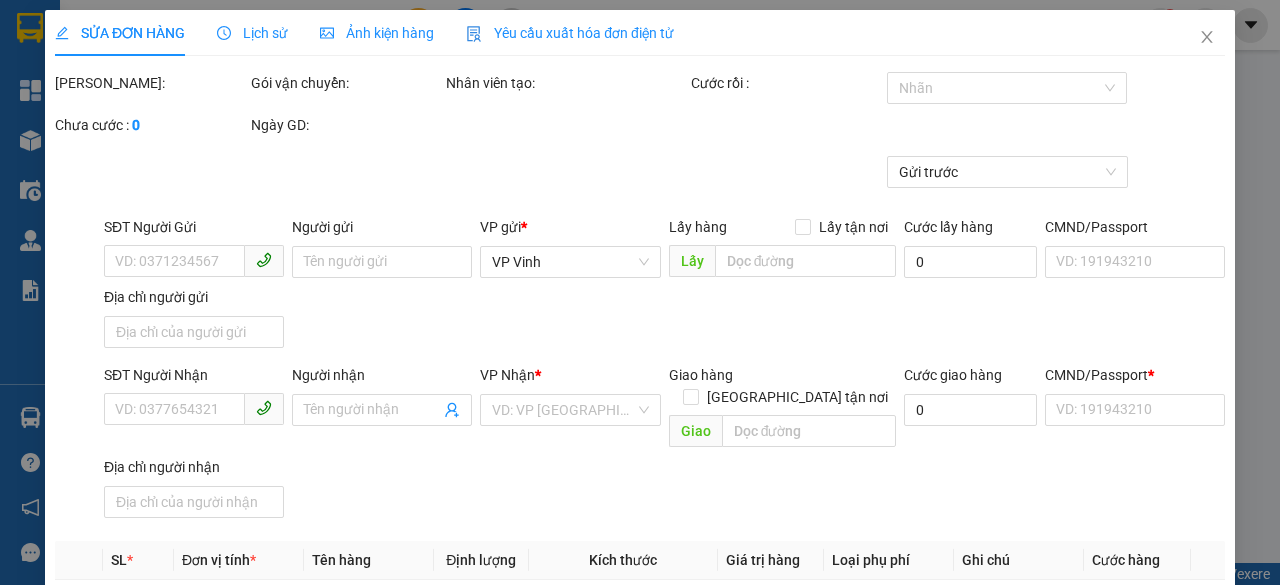 type on "Hiệp test GMS" 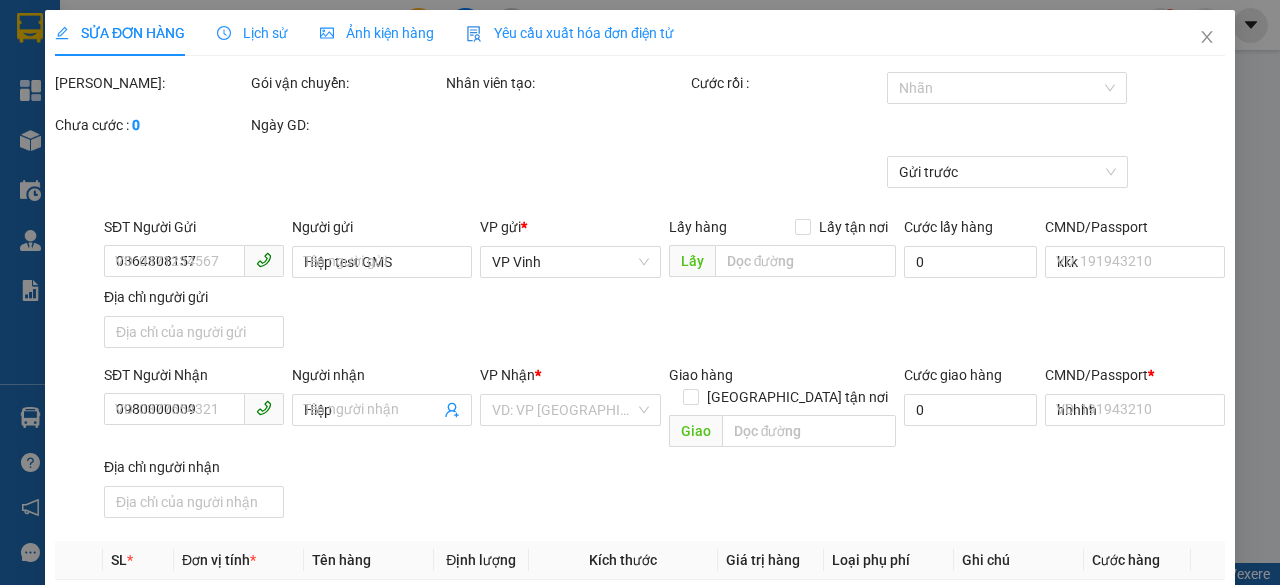 type on "2" 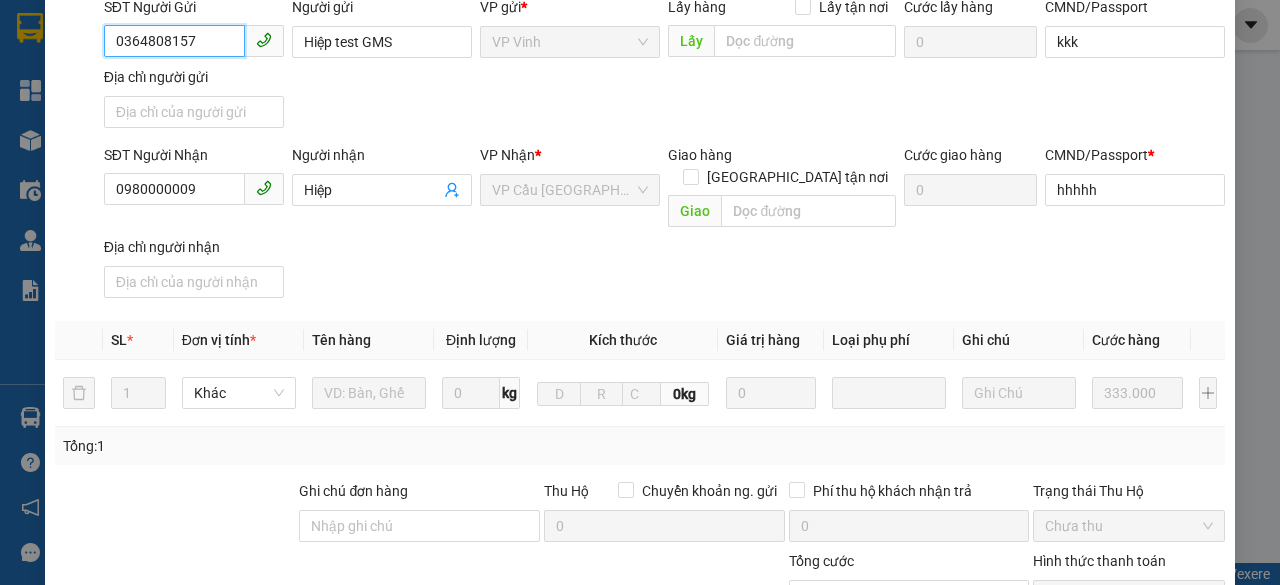 scroll, scrollTop: 0, scrollLeft: 0, axis: both 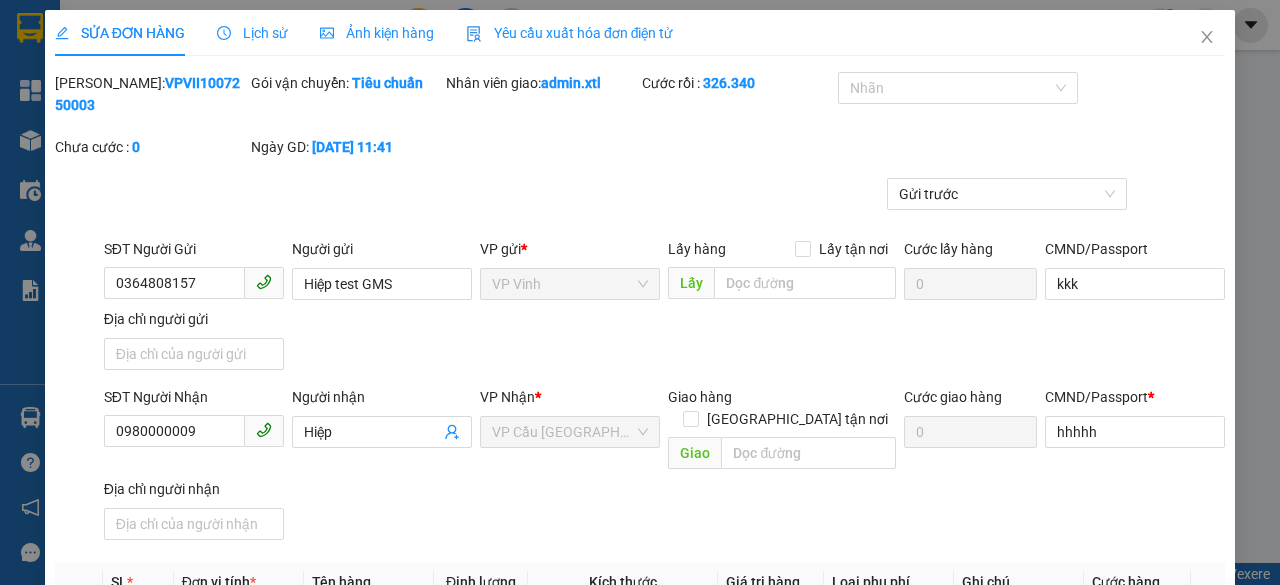 click on "Yêu cầu xuất hóa đơn điện tử" at bounding box center (570, 33) 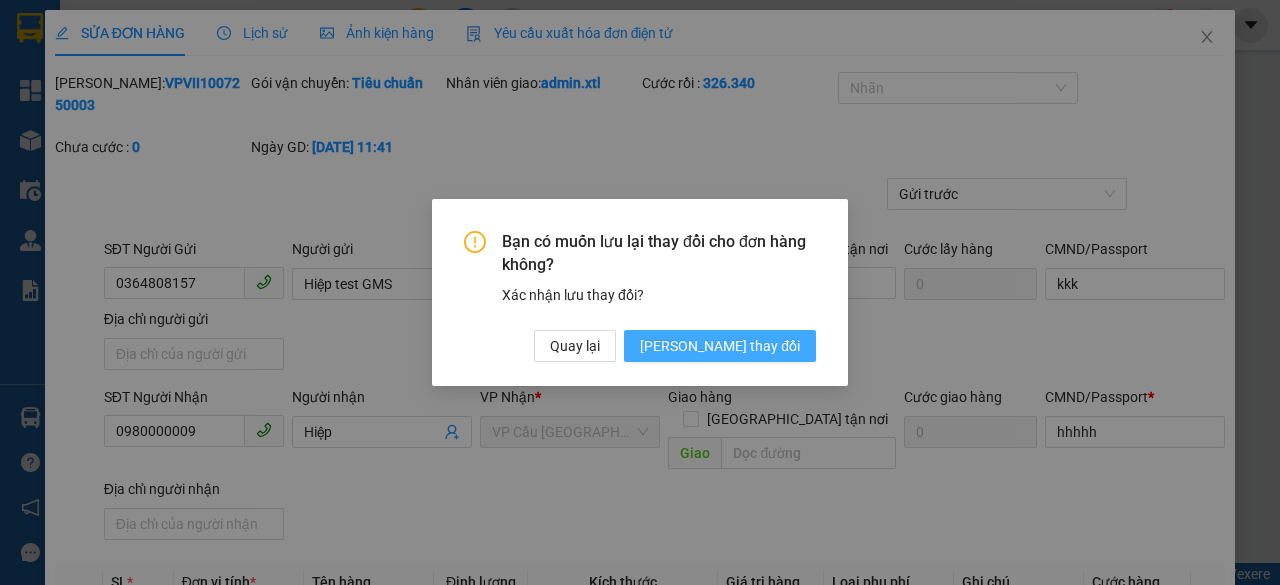 click on "[PERSON_NAME] thay đổi" at bounding box center (720, 346) 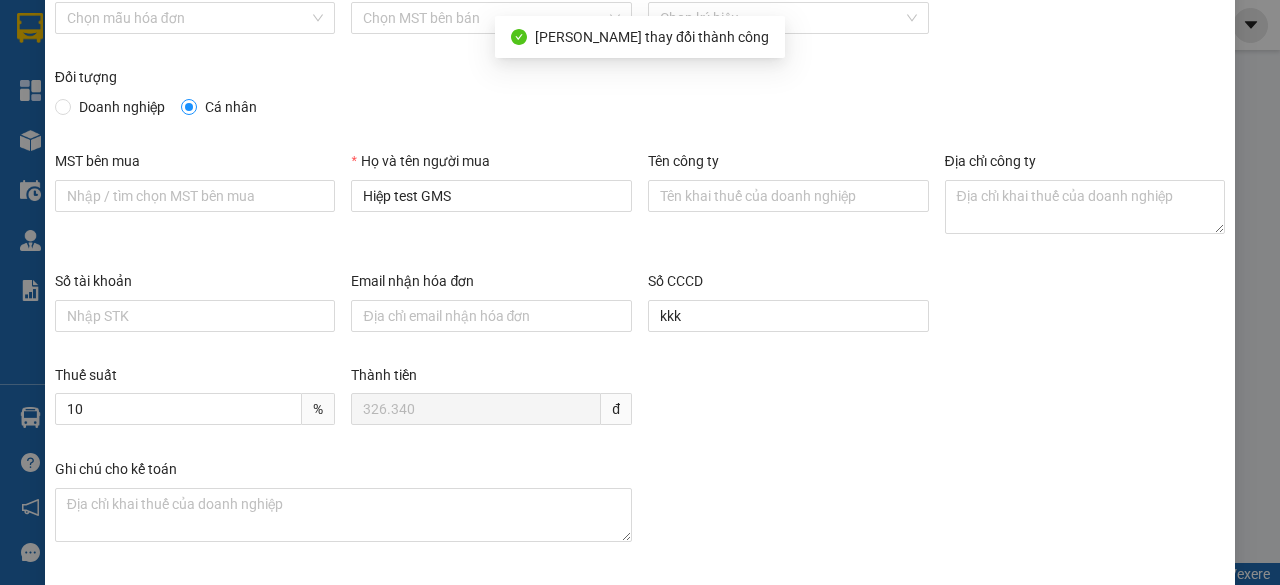 scroll, scrollTop: 0, scrollLeft: 0, axis: both 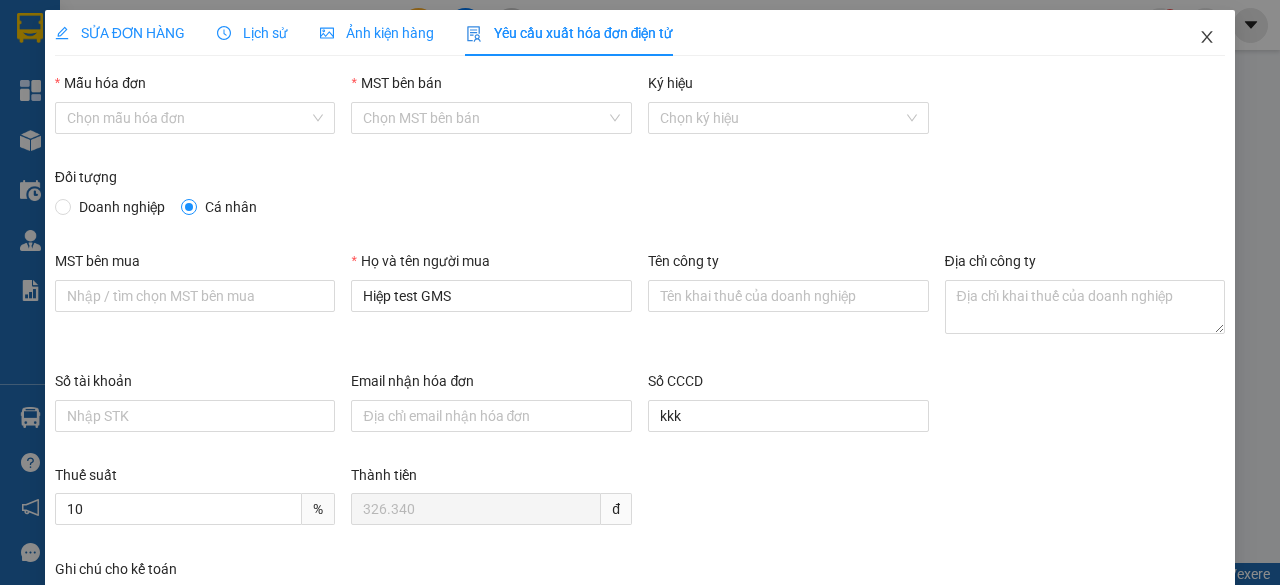 click at bounding box center (1207, 38) 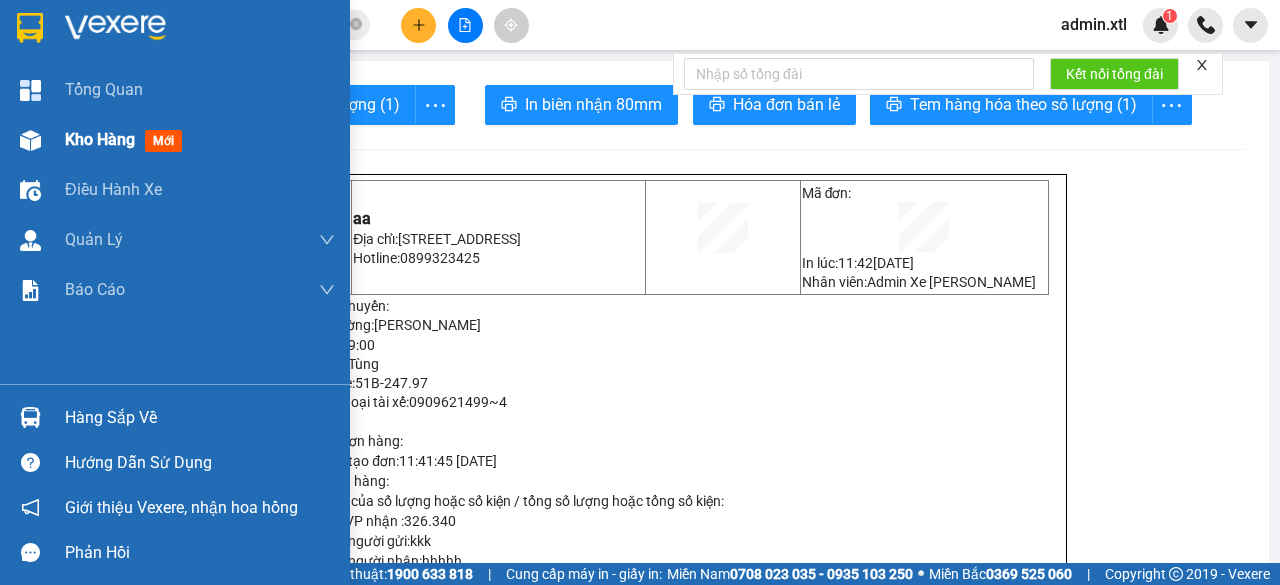 click on "mới" at bounding box center [163, 141] 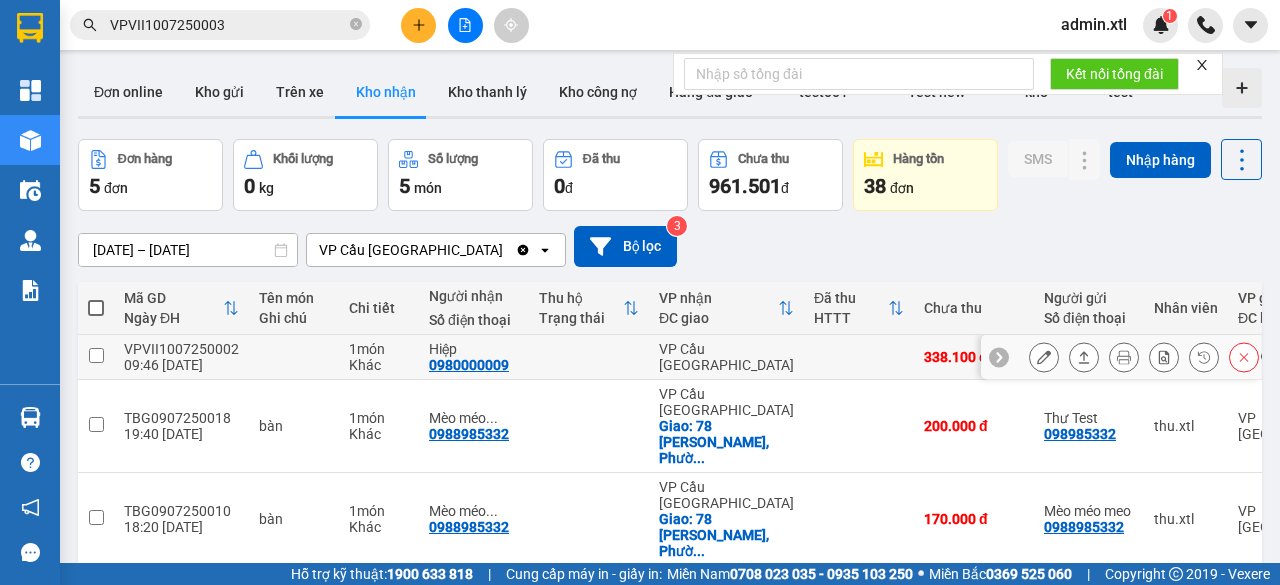 click at bounding box center (96, 355) 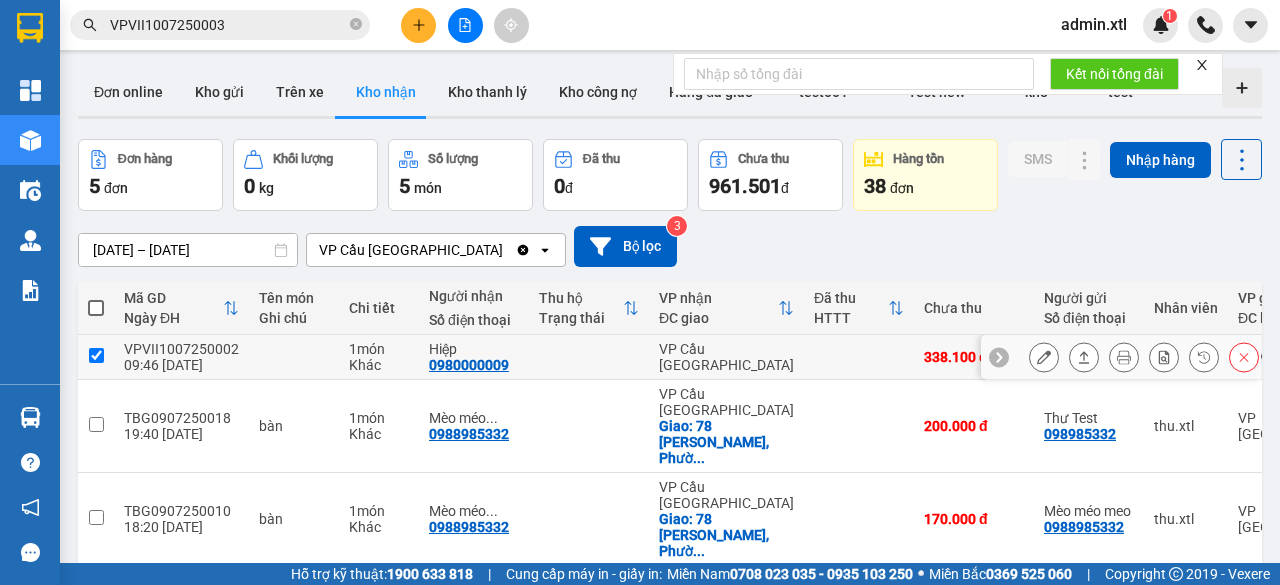 checkbox on "true" 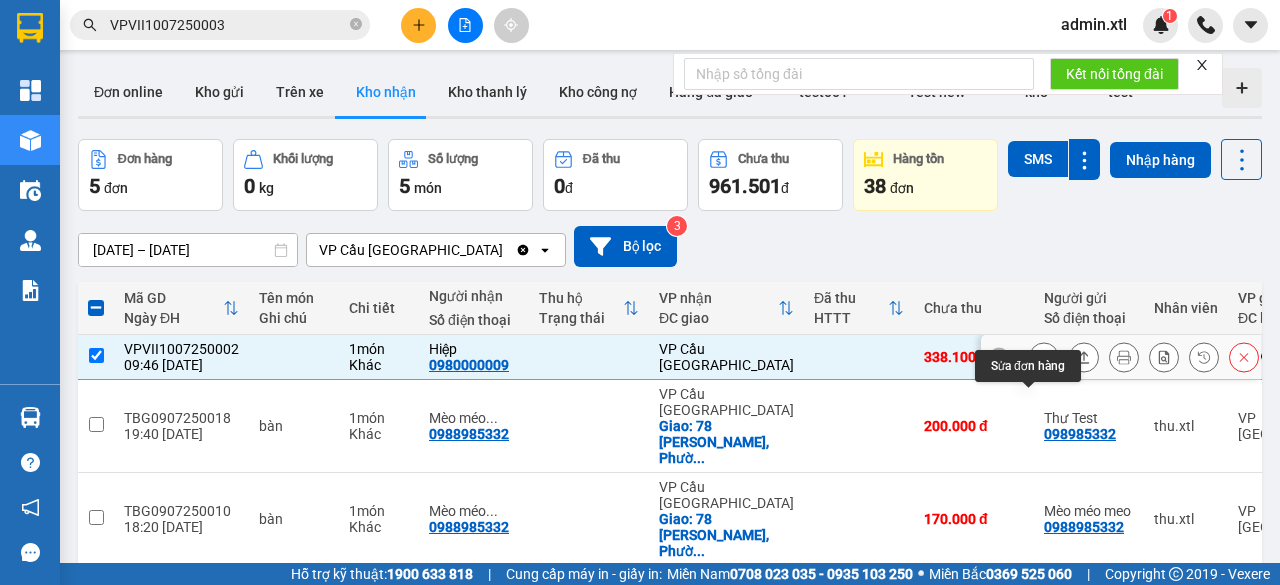 click at bounding box center [1044, 357] 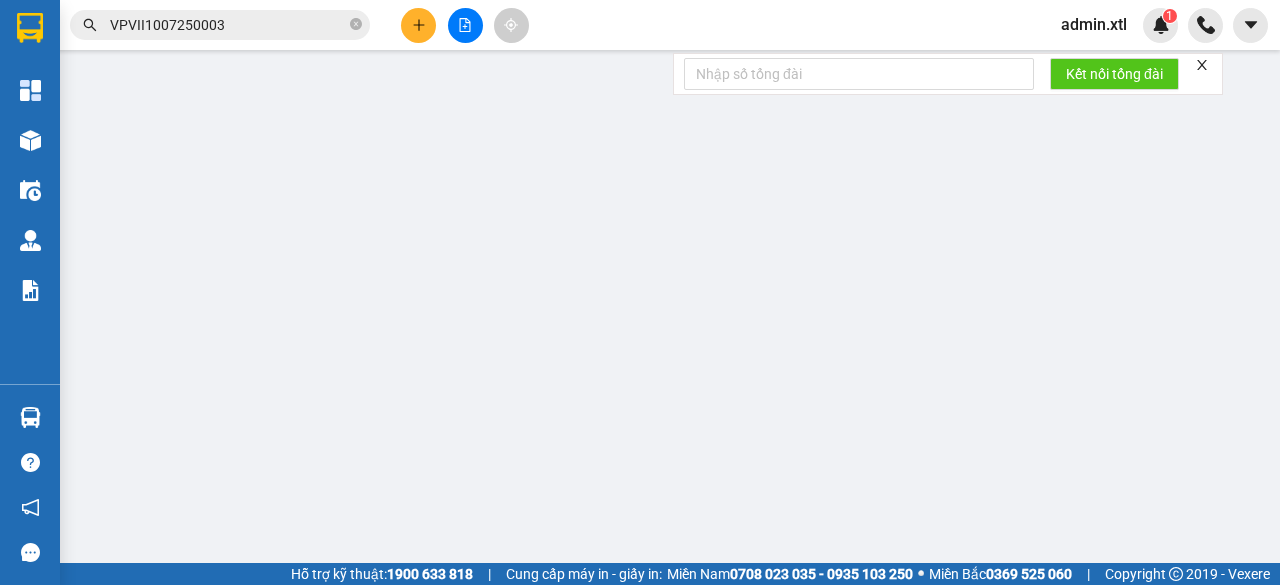 type on "0364808157" 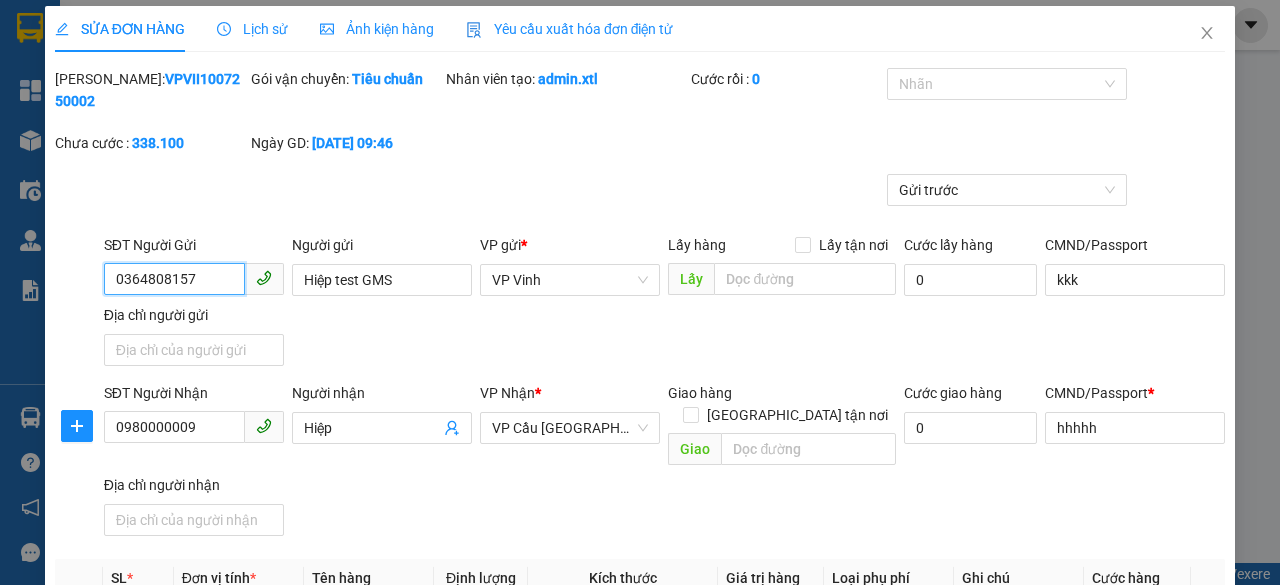 scroll, scrollTop: 0, scrollLeft: 0, axis: both 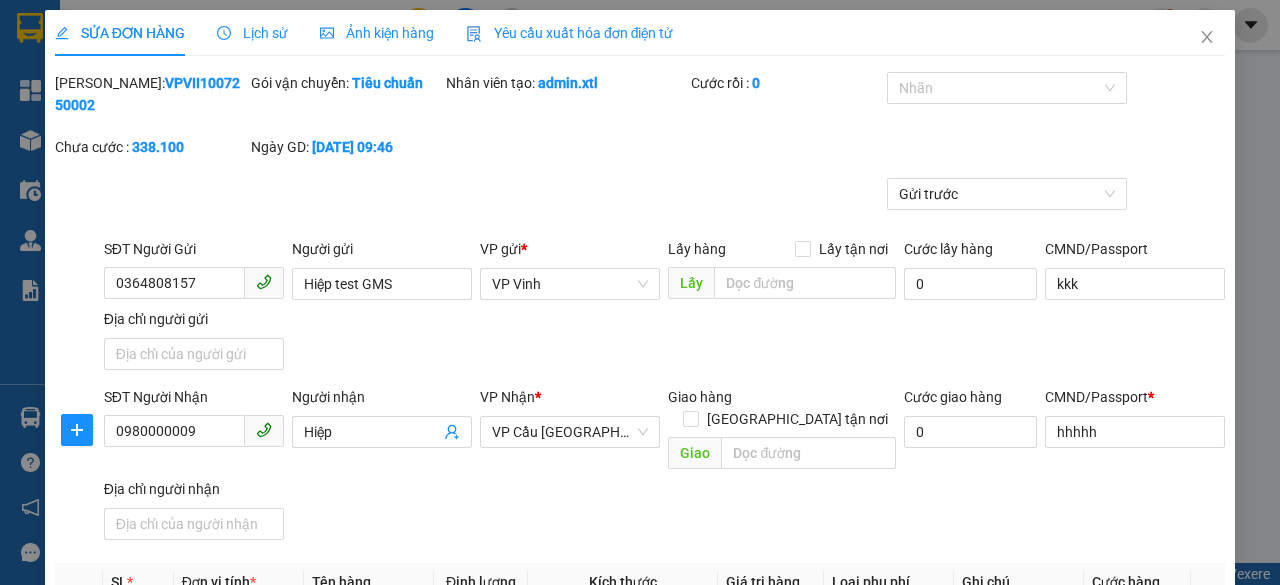 click on "Yêu cầu xuất hóa đơn điện tử" at bounding box center [570, 33] 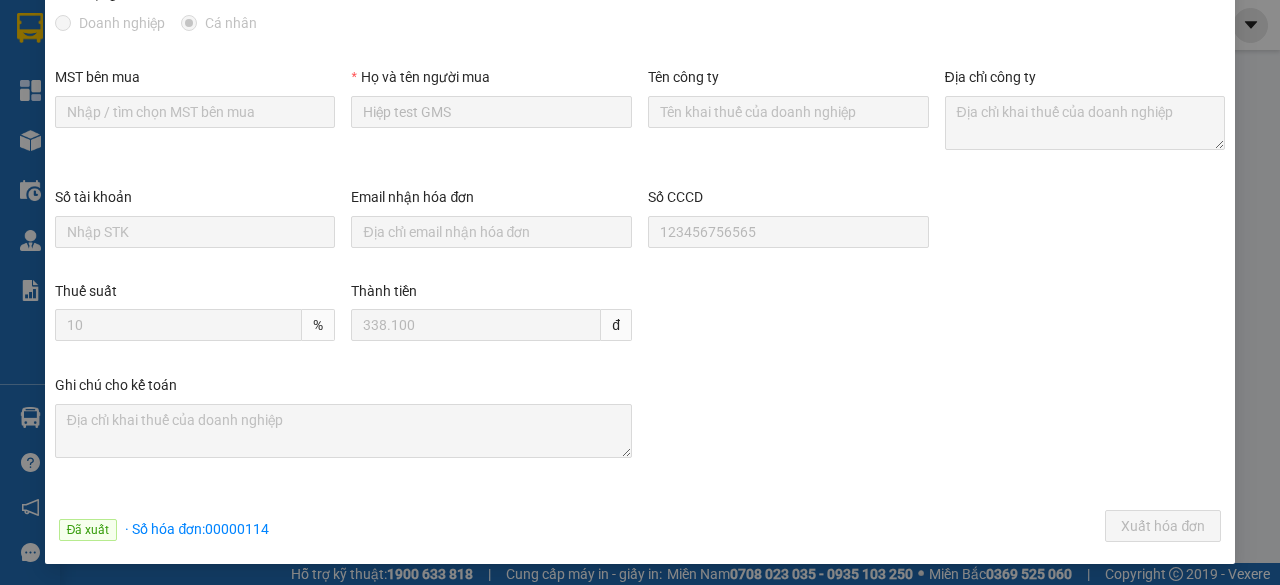 scroll, scrollTop: 0, scrollLeft: 0, axis: both 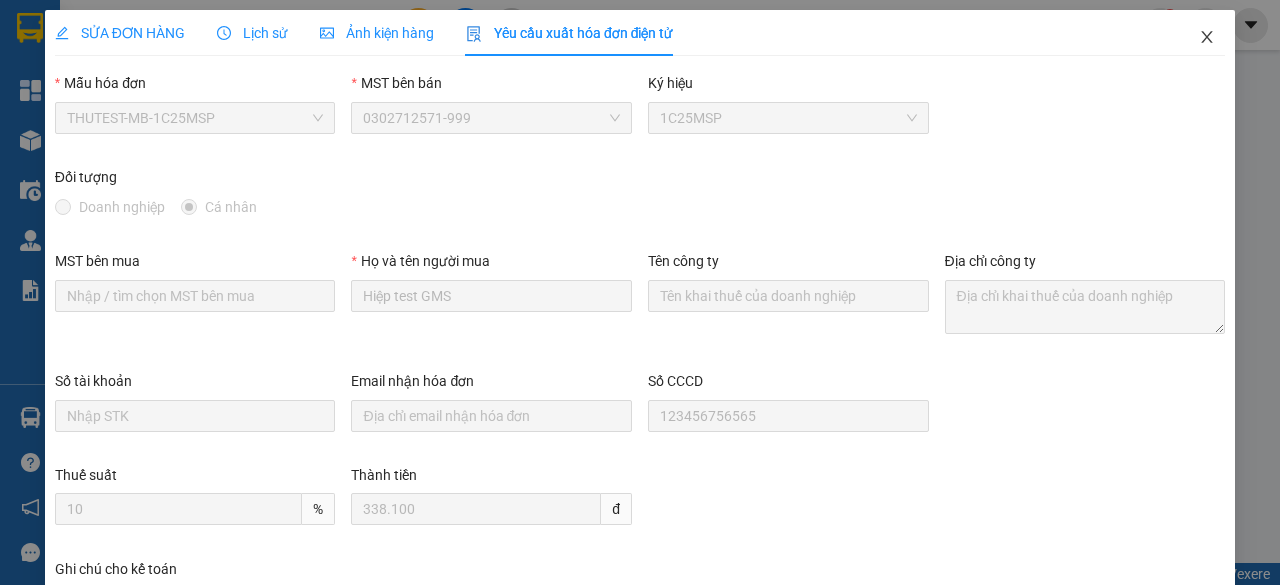 click 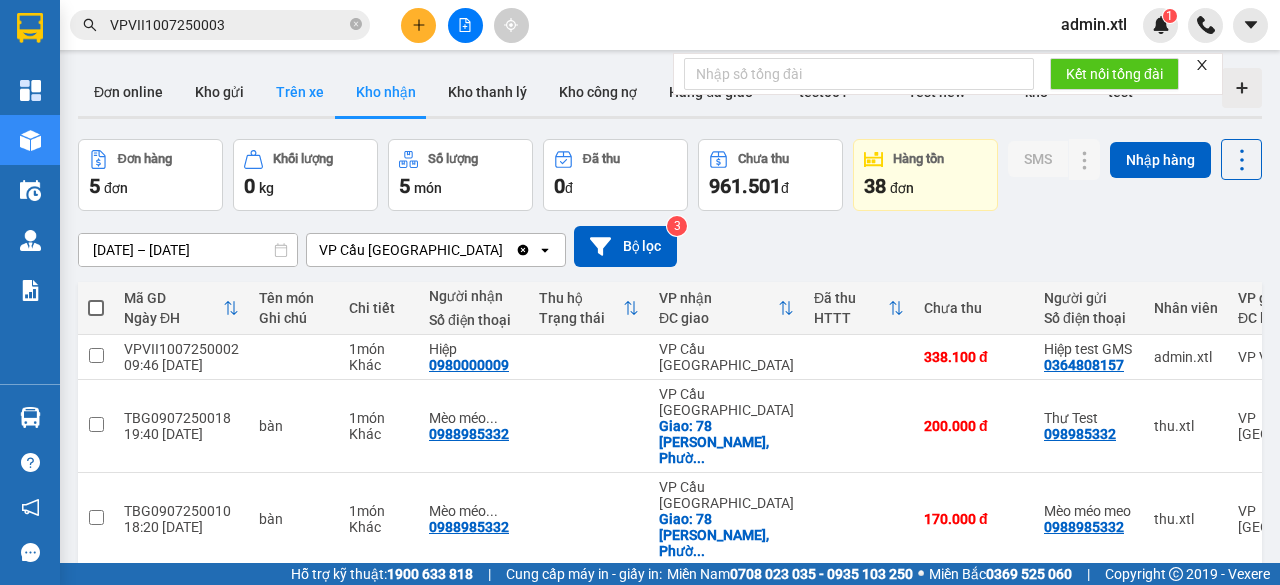 click on "Trên xe" at bounding box center [300, 92] 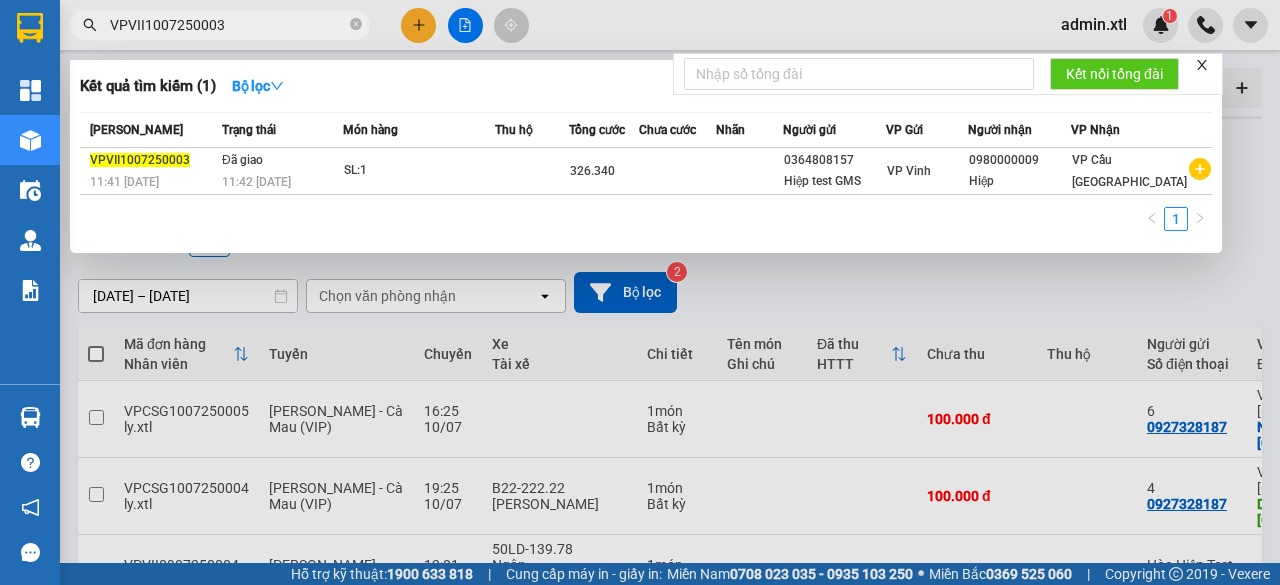 drag, startPoint x: 230, startPoint y: 27, endPoint x: 62, endPoint y: 37, distance: 168.29736 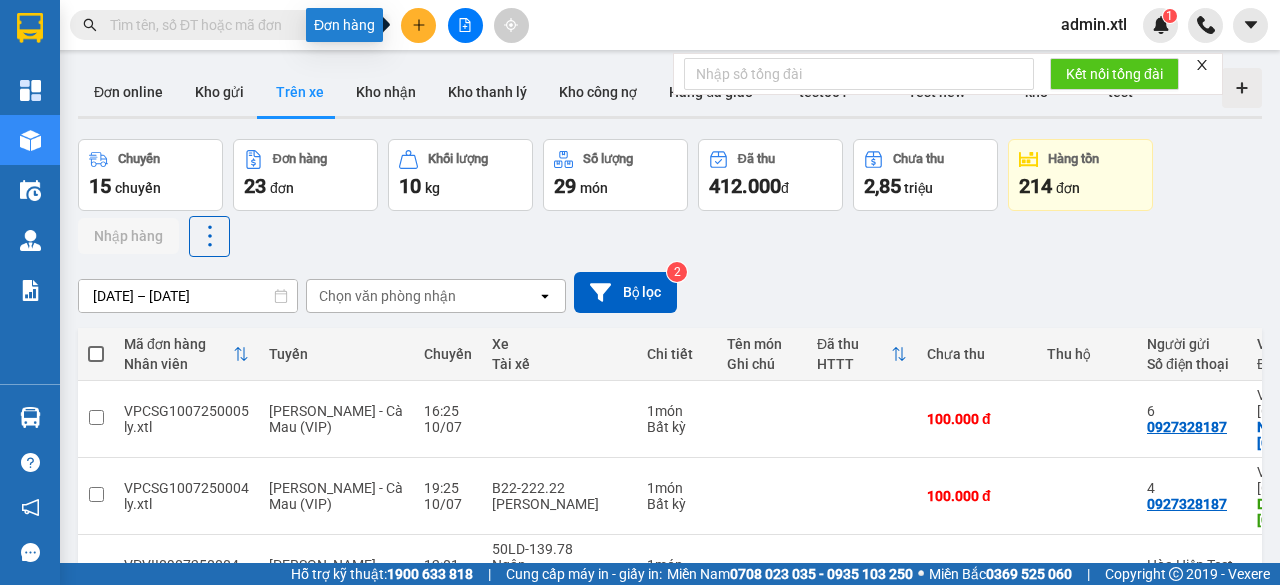 type 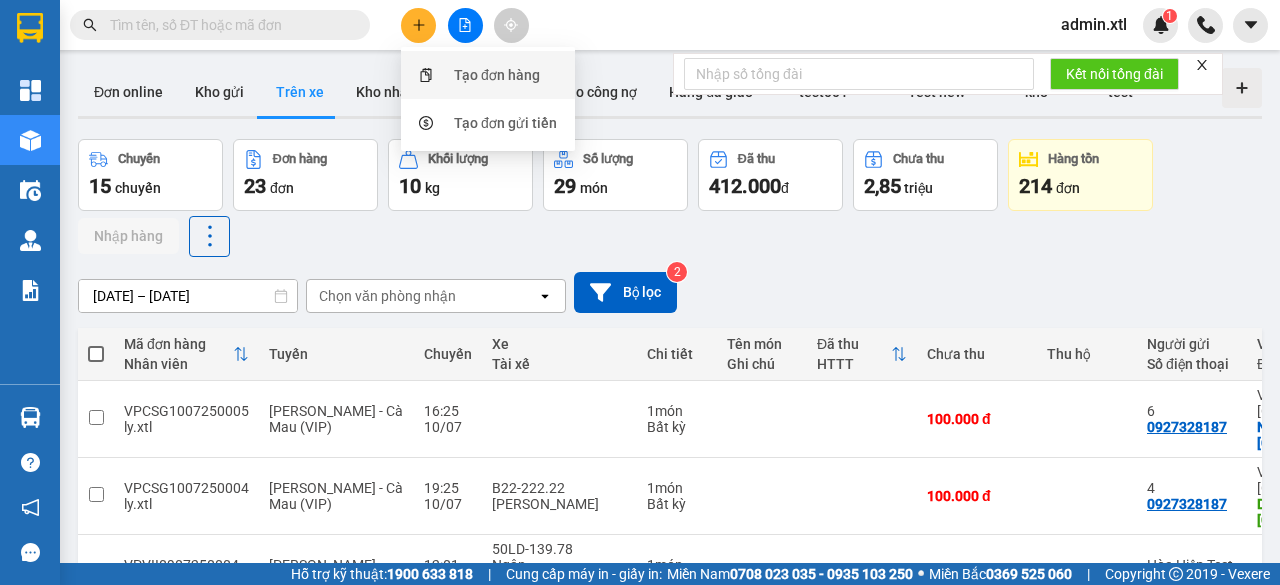 click on "Tạo đơn hàng" at bounding box center (497, 75) 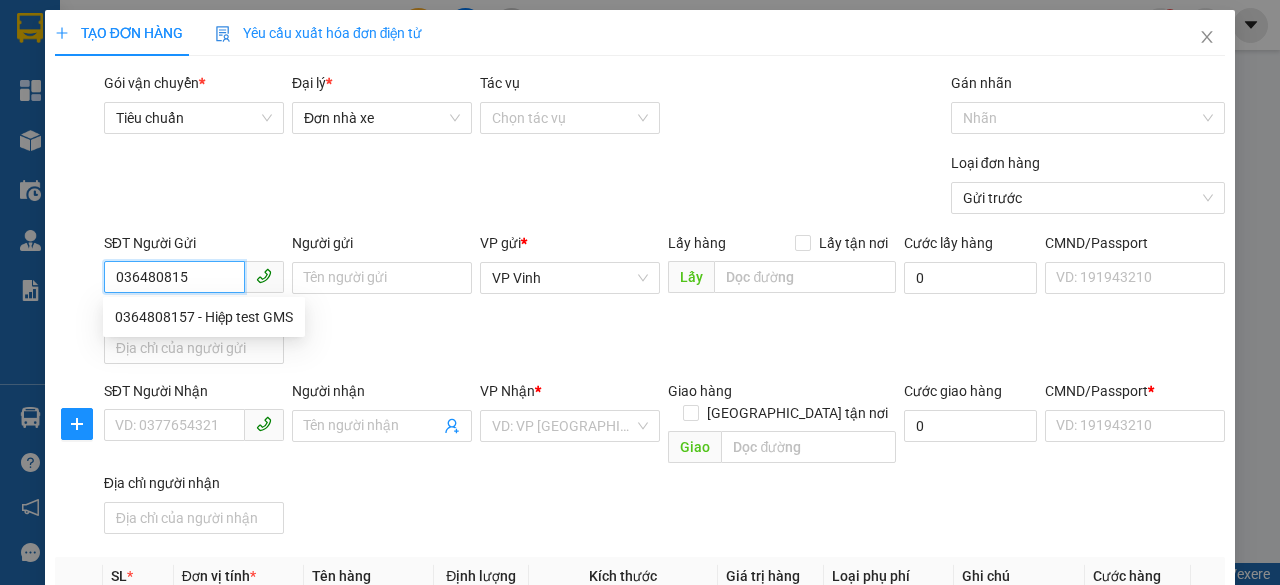 type on "0364808157" 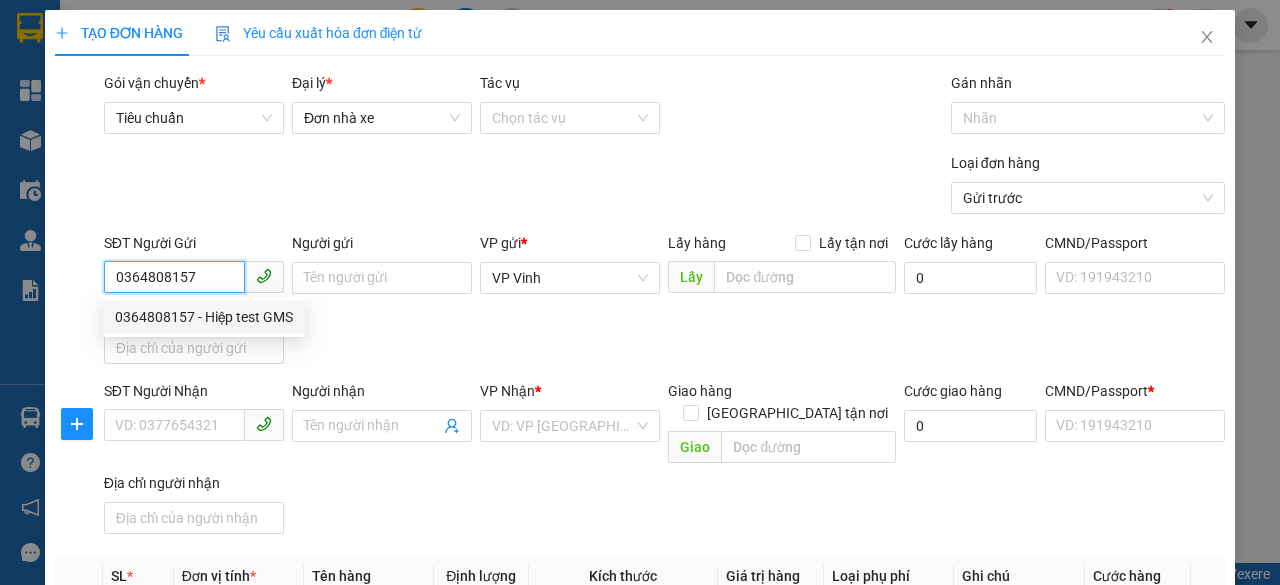 click on "0364808157 - Hiệp test GMS" at bounding box center [204, 317] 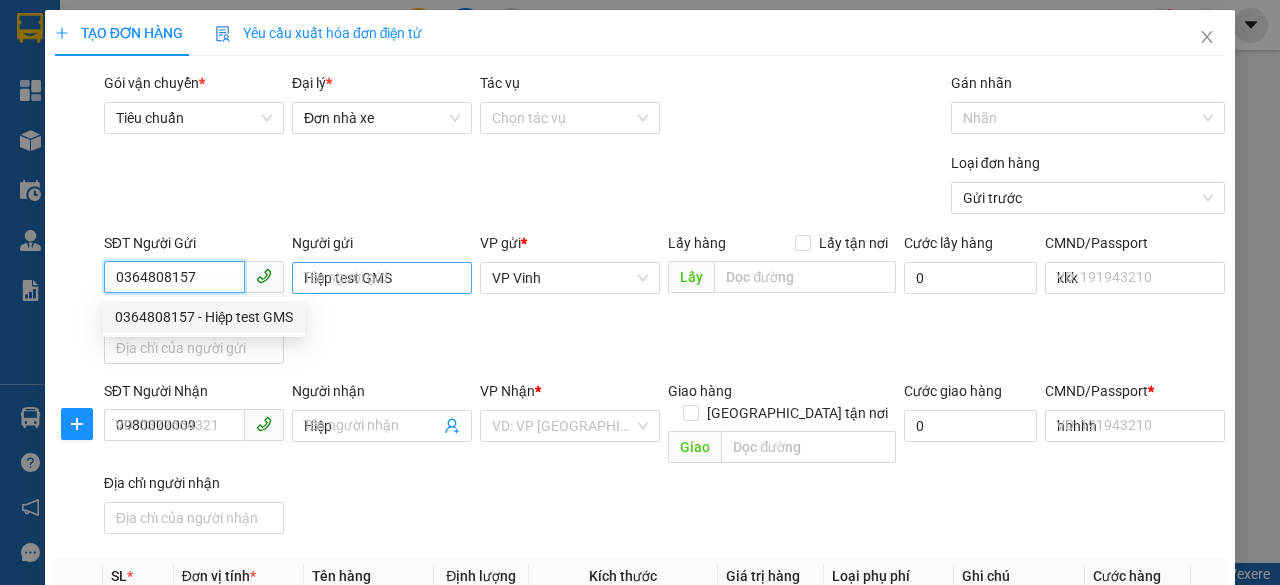 type on "333.000" 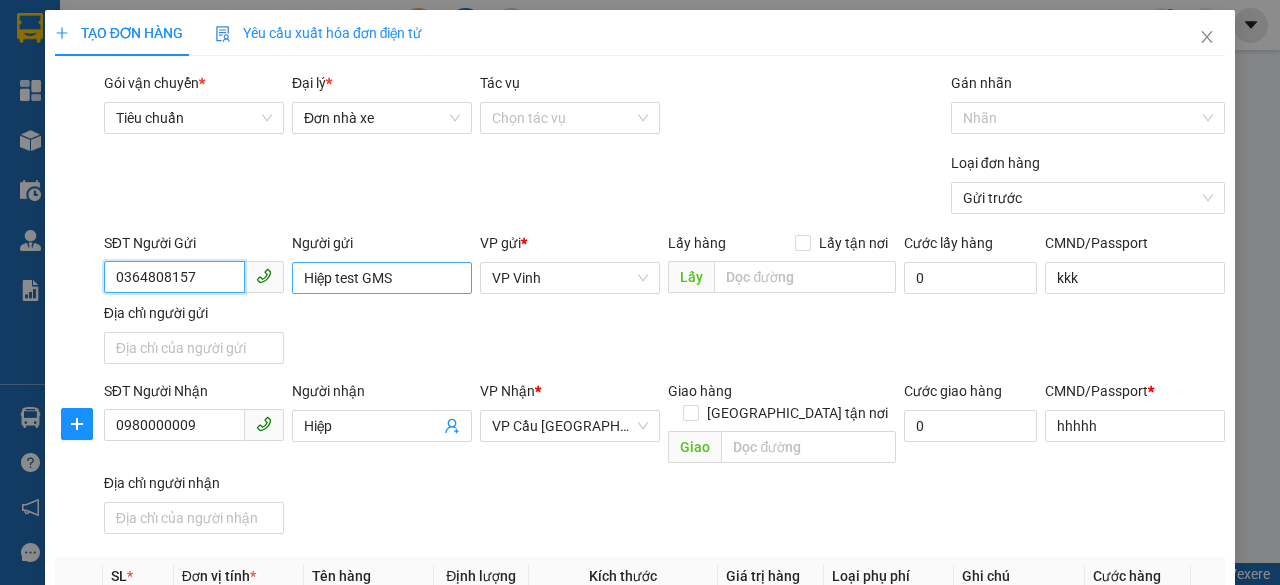 type on "326.340" 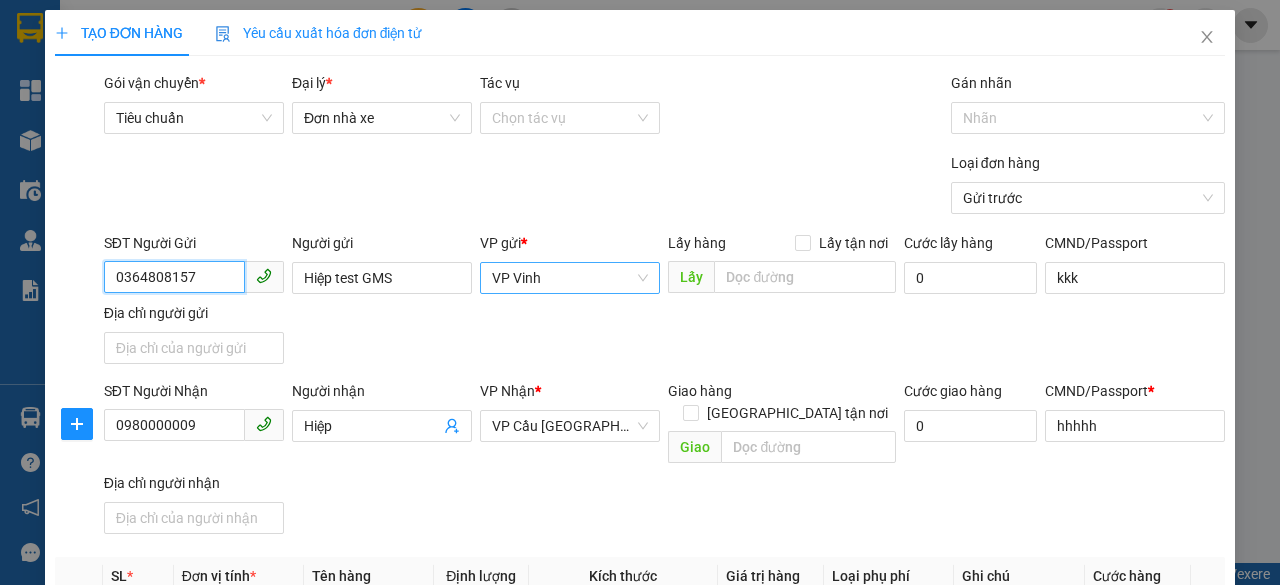 click on "VP Vinh" at bounding box center [570, 278] 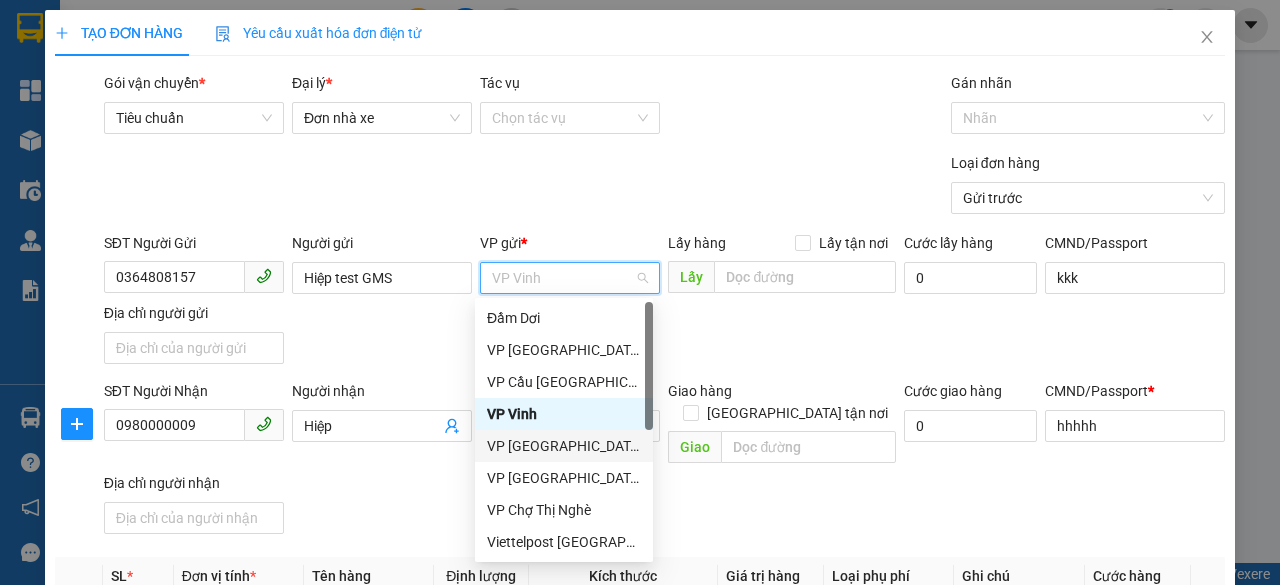 click on "VP [GEOGRAPHIC_DATA]" at bounding box center [564, 446] 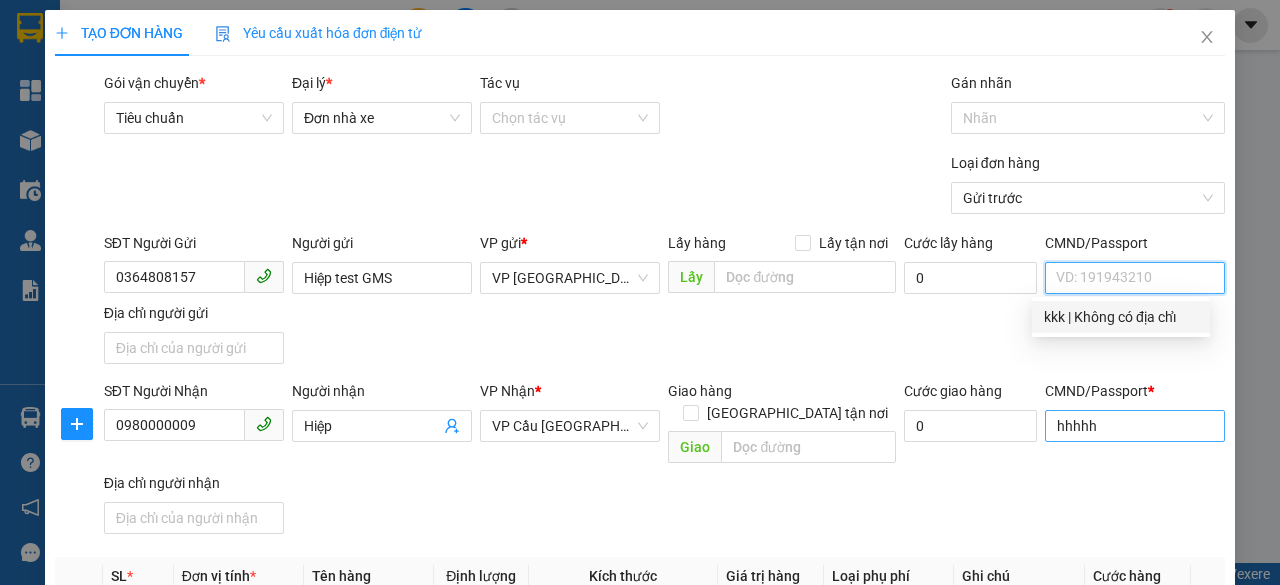 type 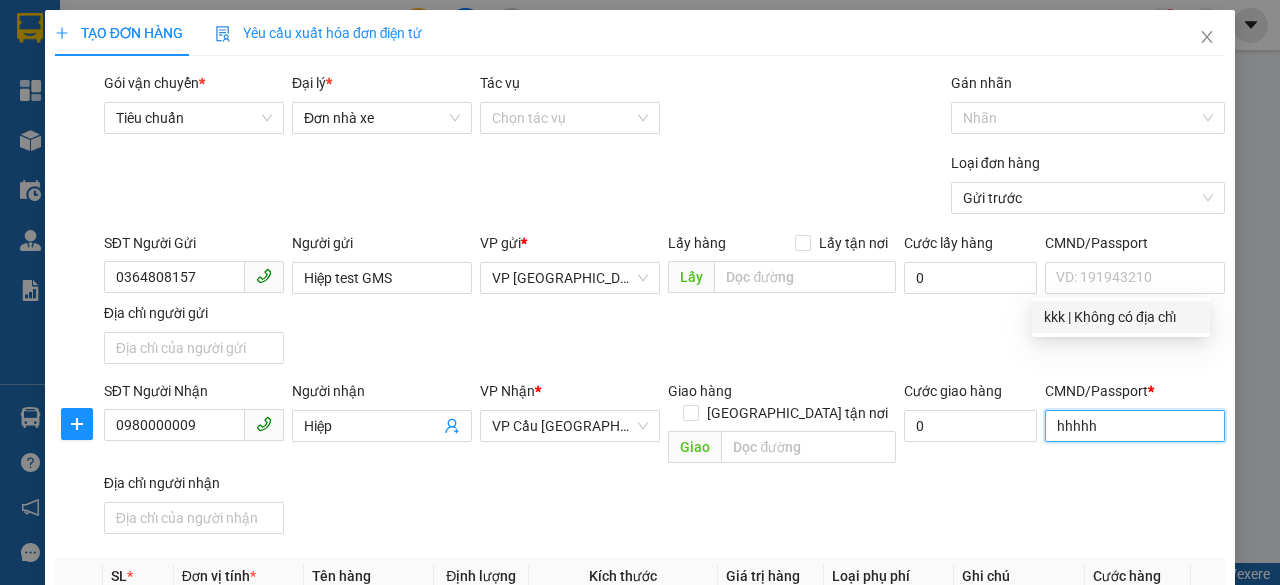 click on "hhhhh" at bounding box center (1135, 426) 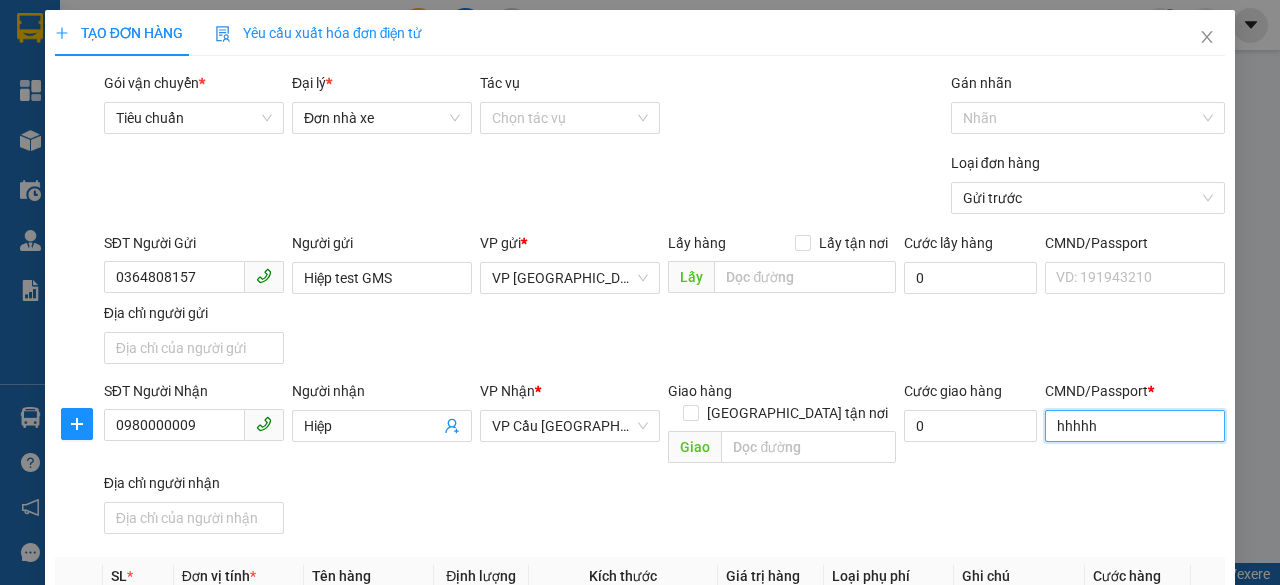 click on "hhhhh" at bounding box center (1135, 426) 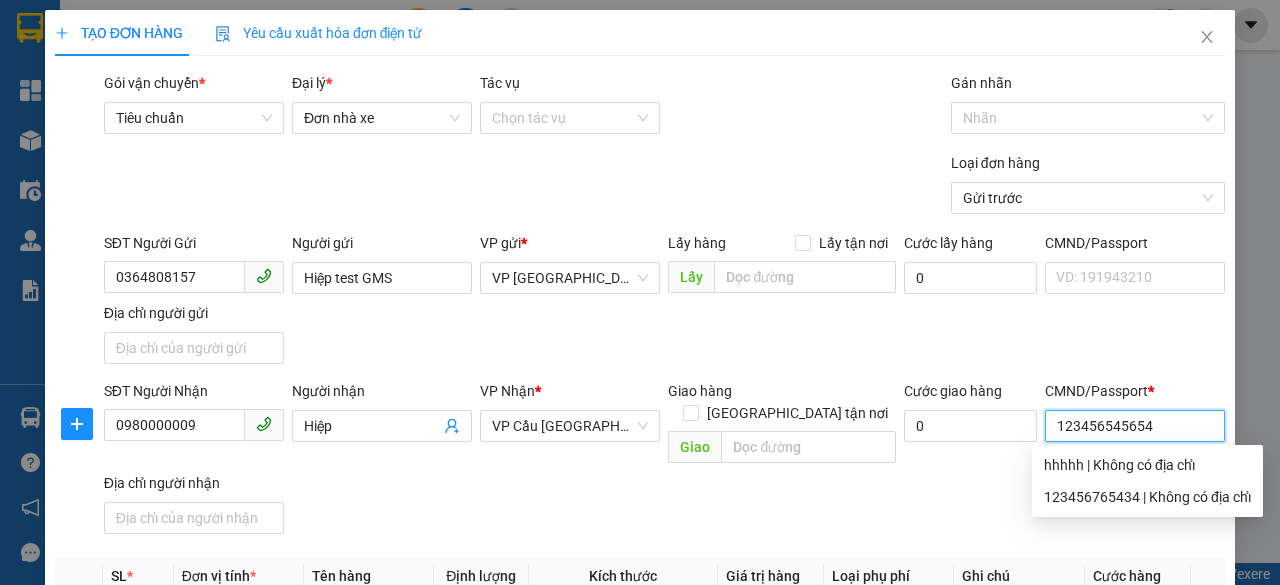 type on "123456545654" 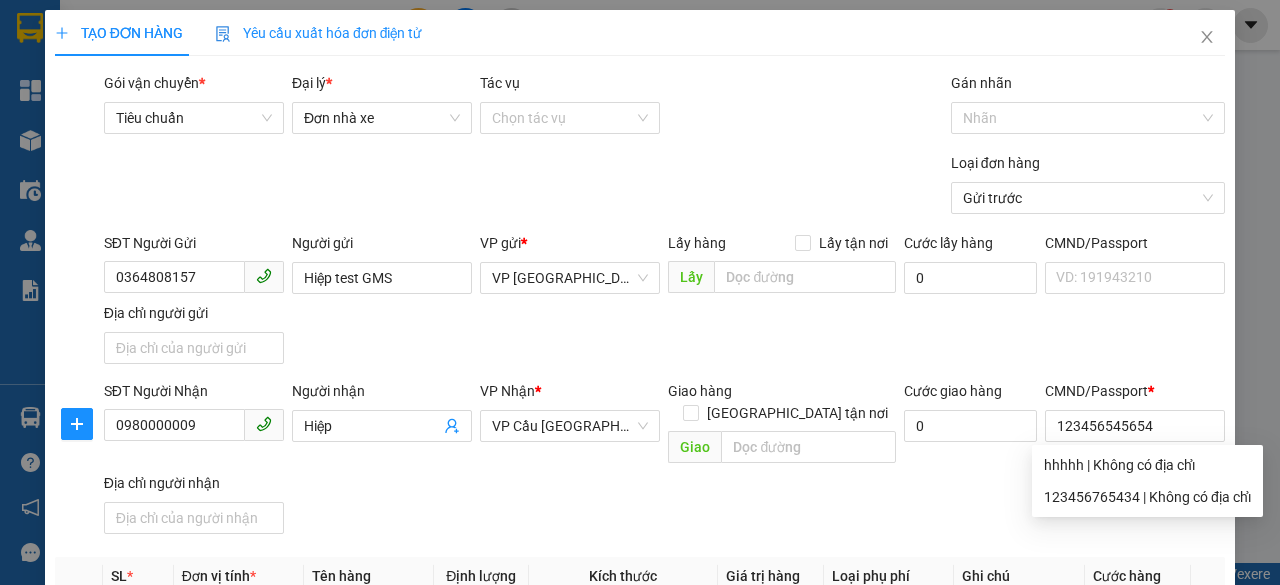 click on "SĐT Người Gửi 0364808157 Người gửi Hiệp test GMS VP gửi  * VP [GEOGRAPHIC_DATA] Lấy hàng Lấy tận nơi Lấy Cước lấy hàng 0 CMND/Passport VD: [PASSPORT] Địa chỉ người gửi" at bounding box center (664, 302) 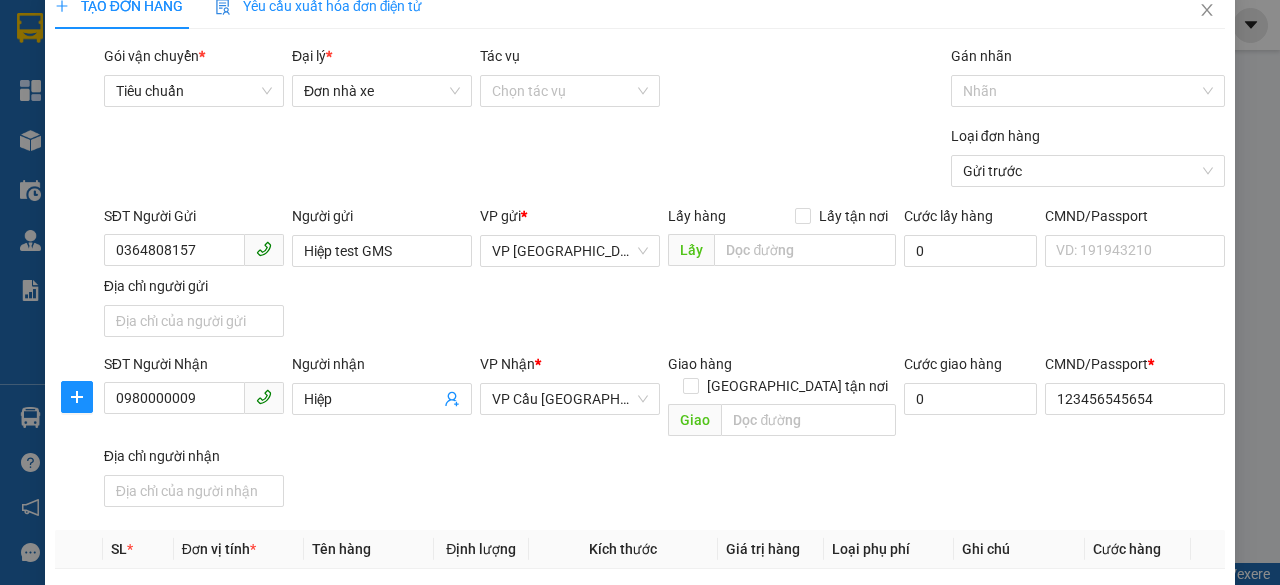 scroll, scrollTop: 0, scrollLeft: 0, axis: both 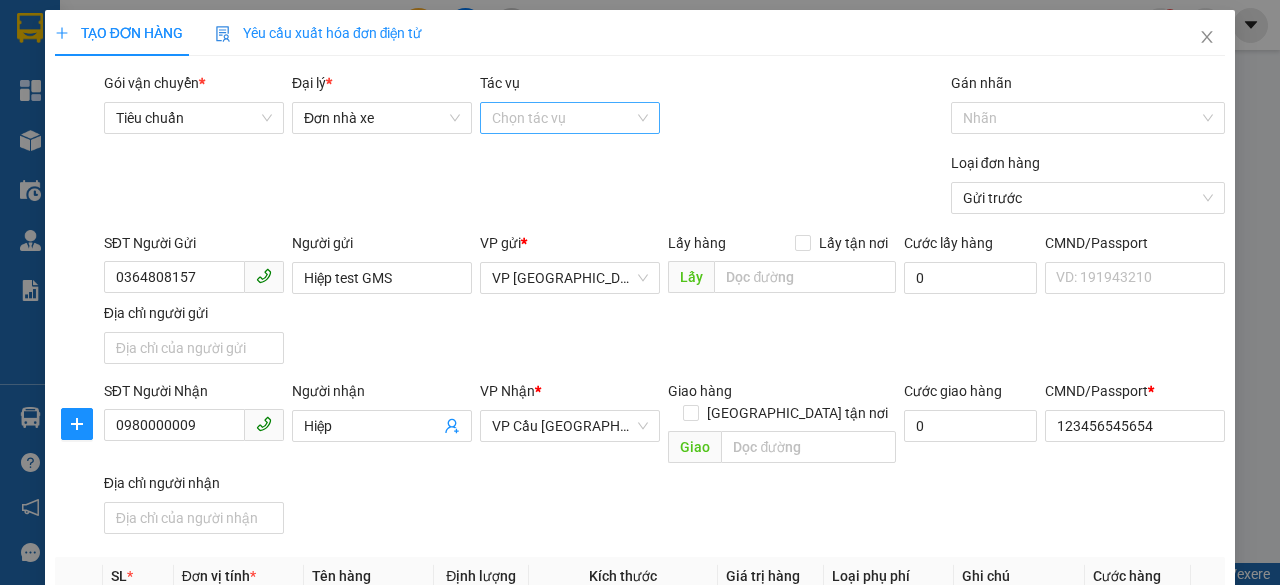 click on "Tác vụ" at bounding box center [563, 118] 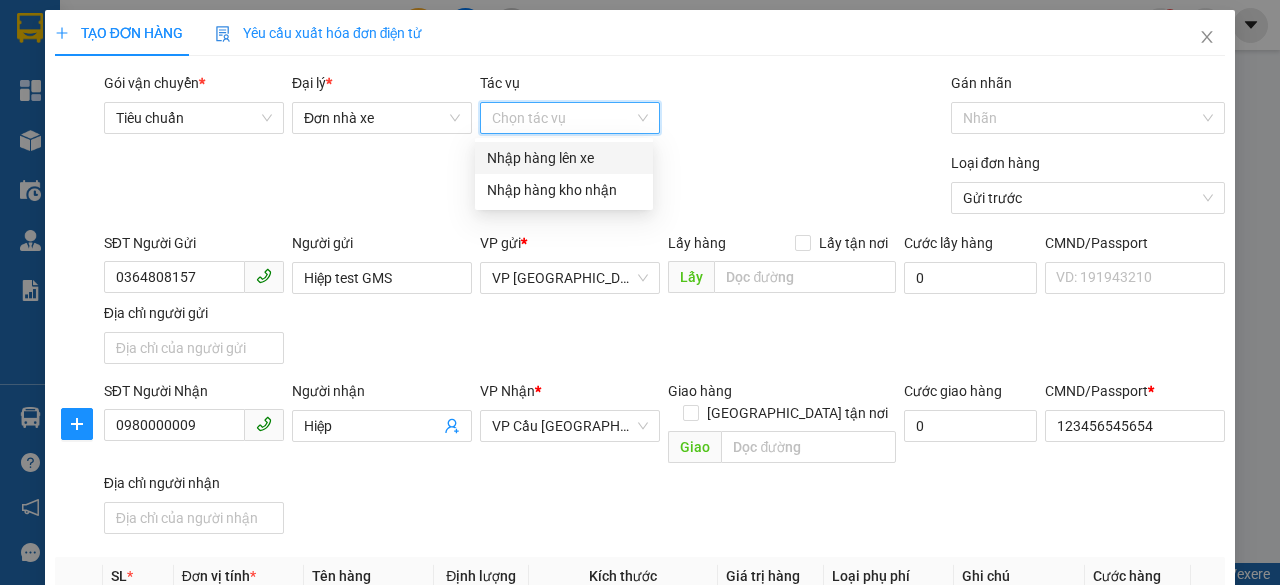 click on "Nhập hàng lên xe" at bounding box center [564, 158] 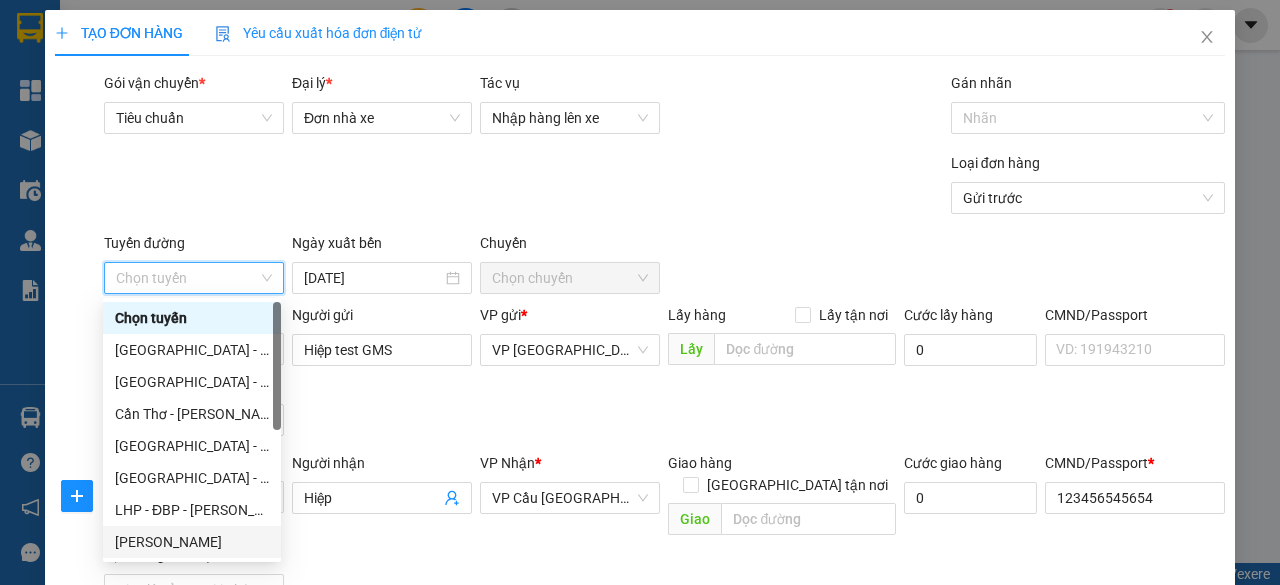 click on "[PERSON_NAME]" at bounding box center [192, 542] 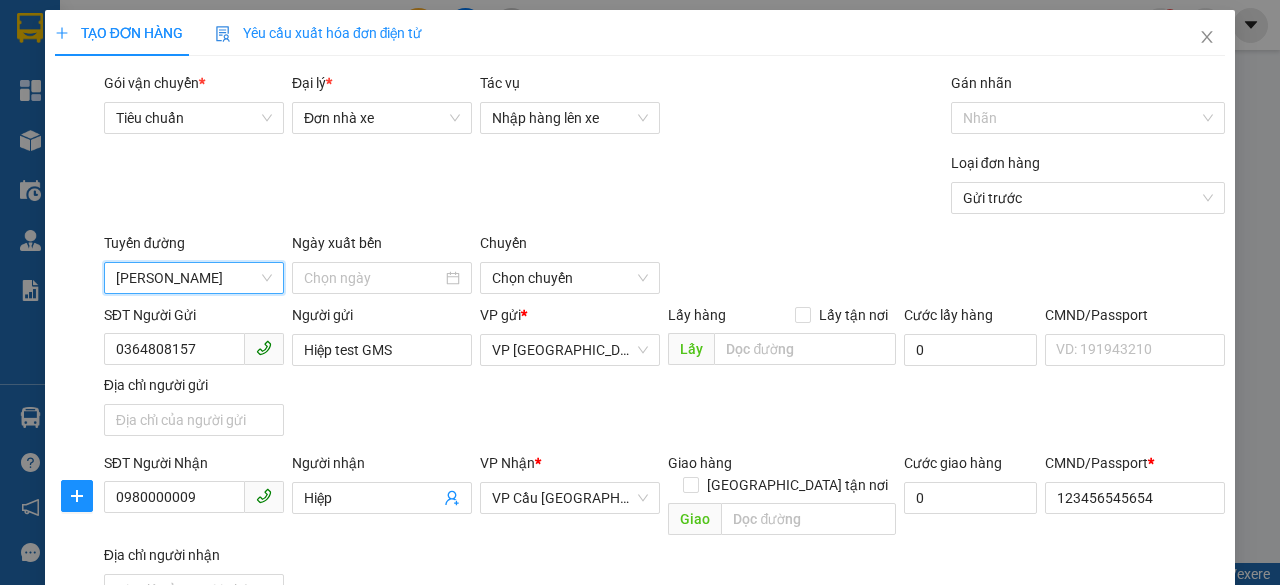 type on "[DATE]" 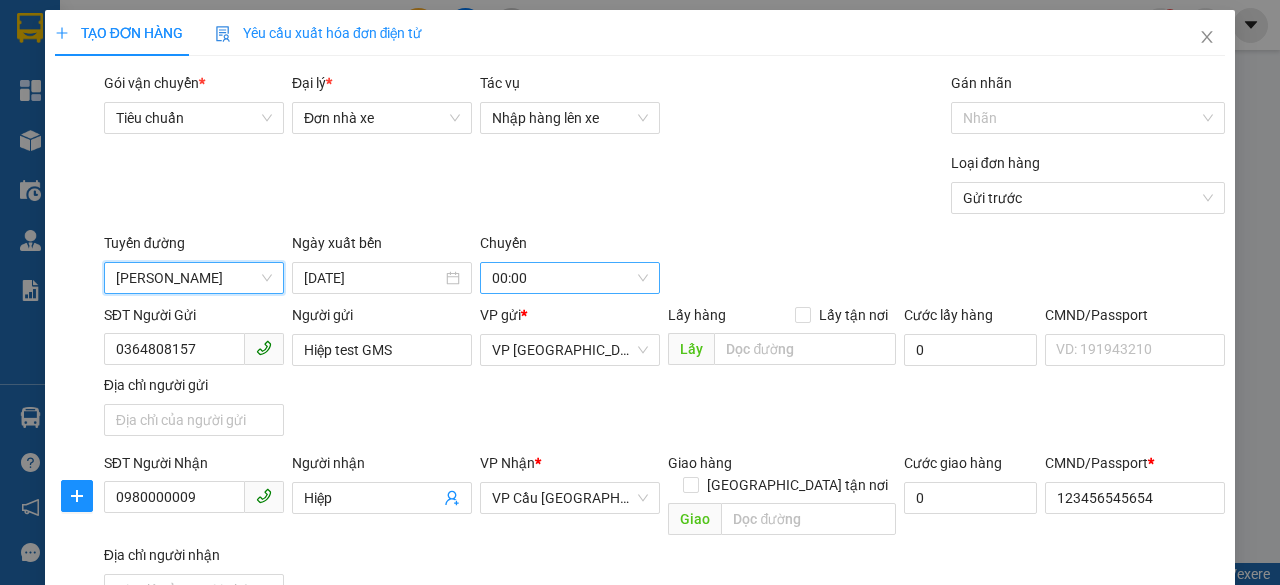 click on "00:00" at bounding box center (570, 278) 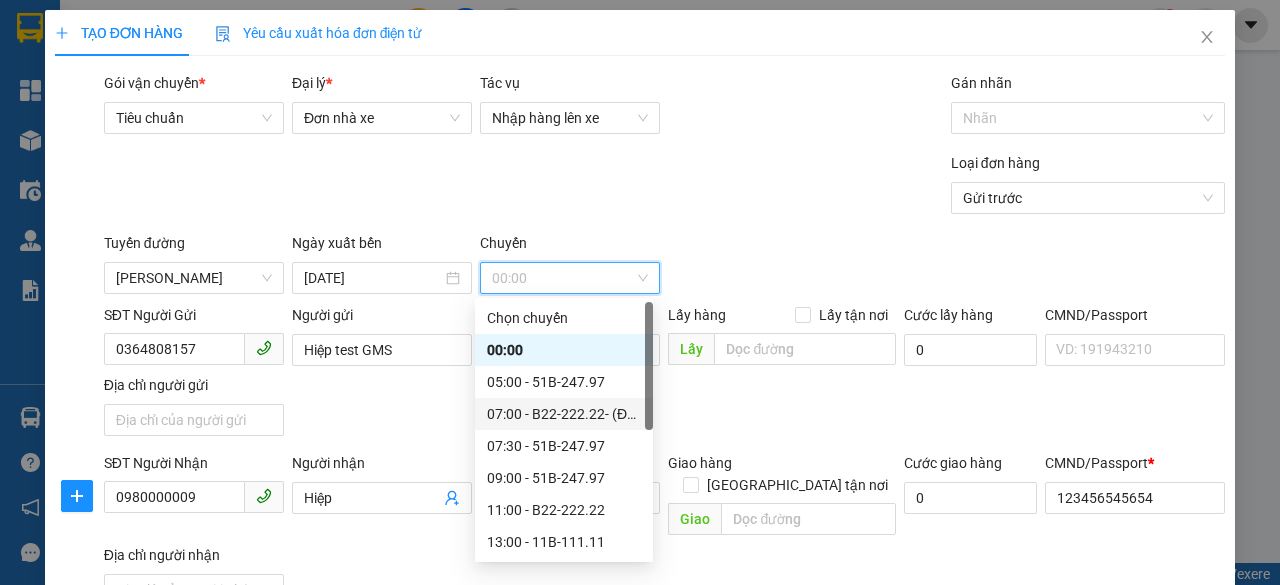 click on "07:00     - B22-222.22  - (Đã hủy)" at bounding box center [564, 414] 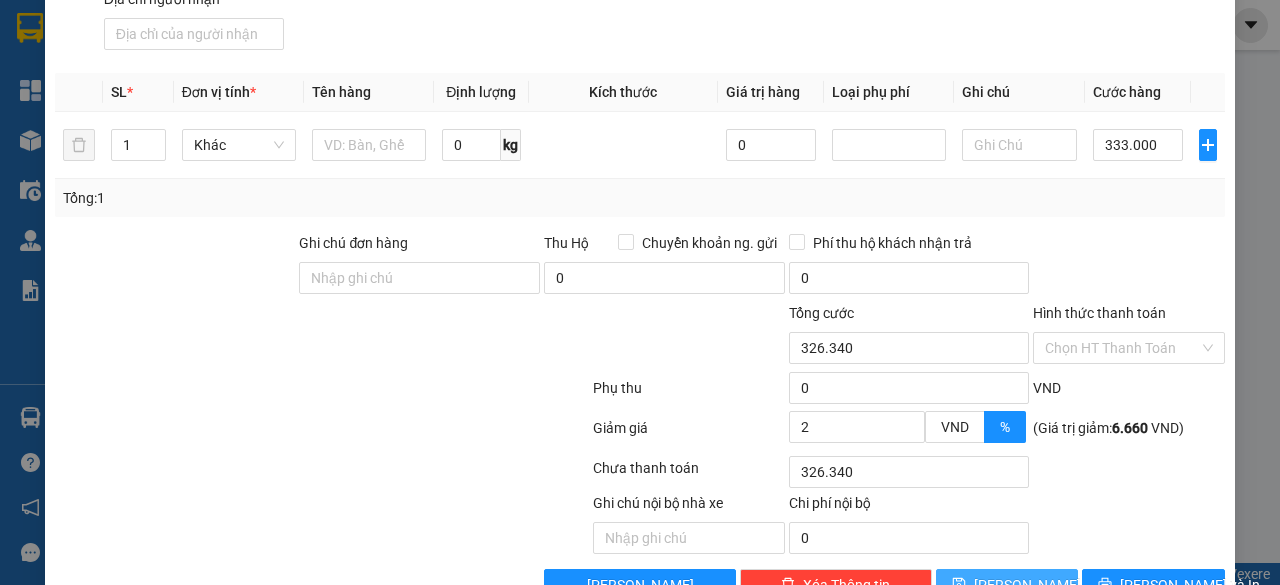 scroll, scrollTop: 584, scrollLeft: 0, axis: vertical 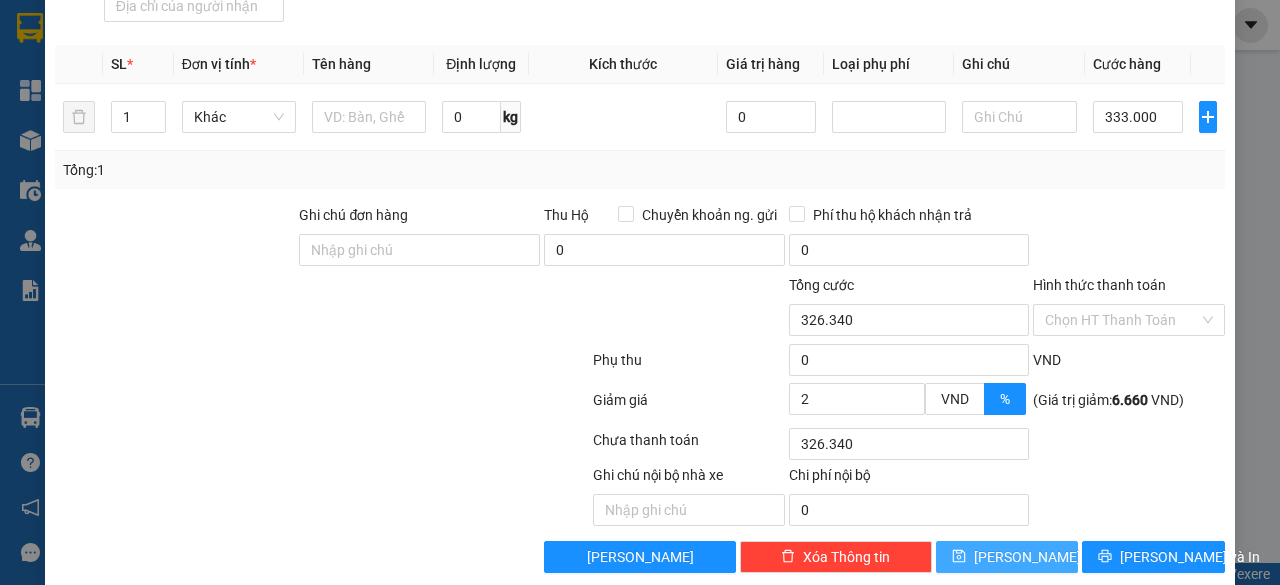 click 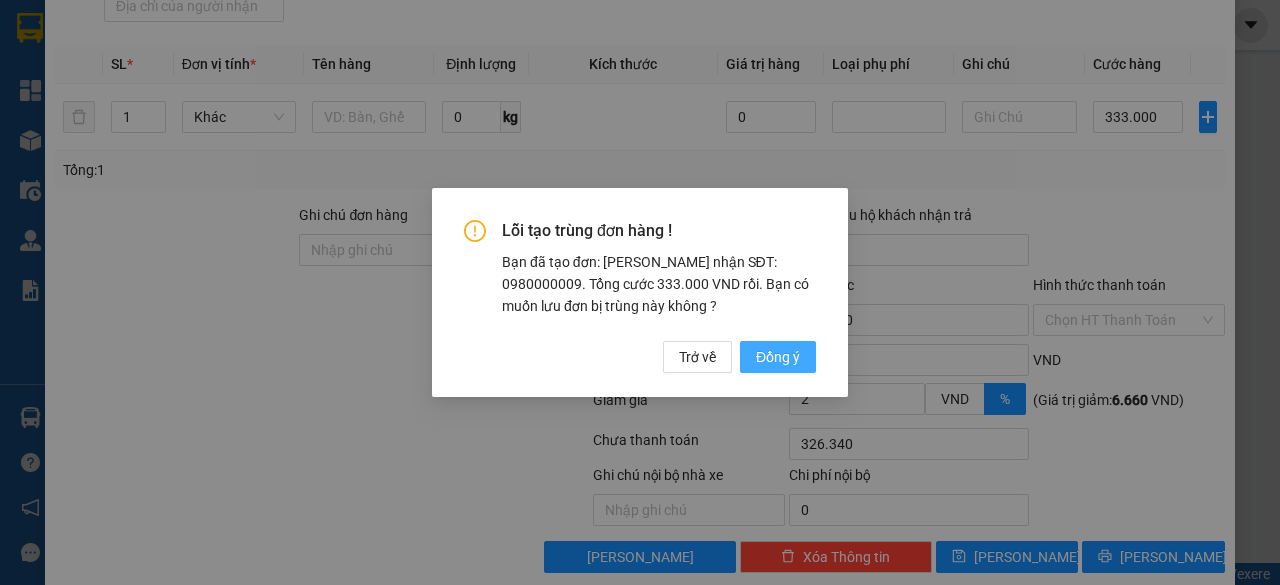 click on "Đồng ý" at bounding box center (778, 357) 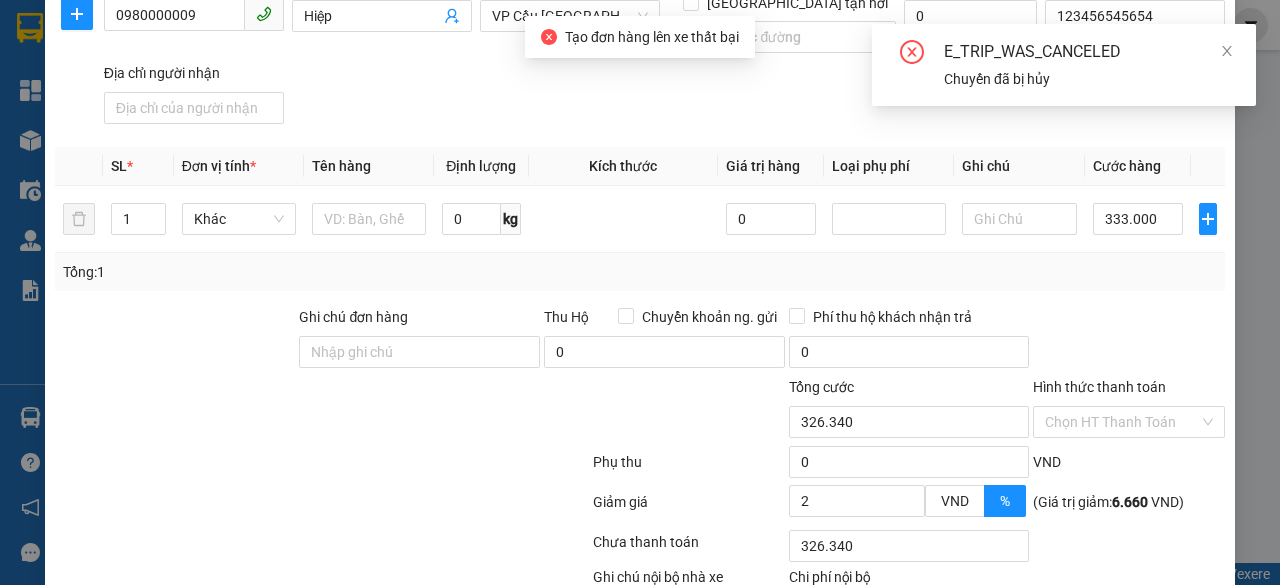 scroll, scrollTop: 384, scrollLeft: 0, axis: vertical 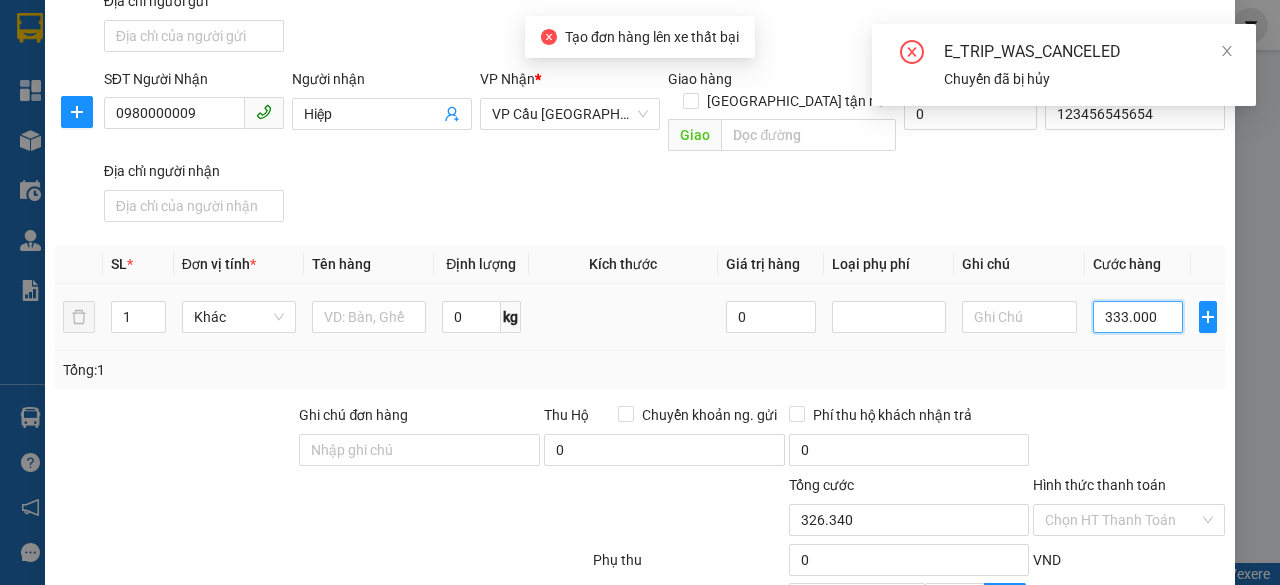 click on "333.000" at bounding box center [1138, 317] 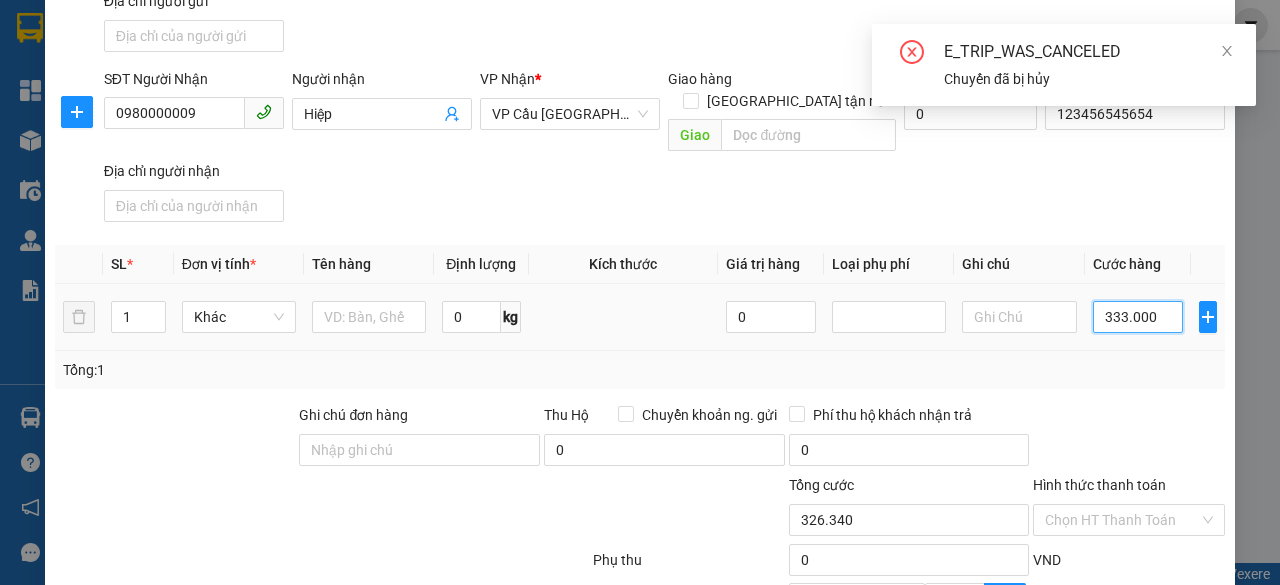 type on "5" 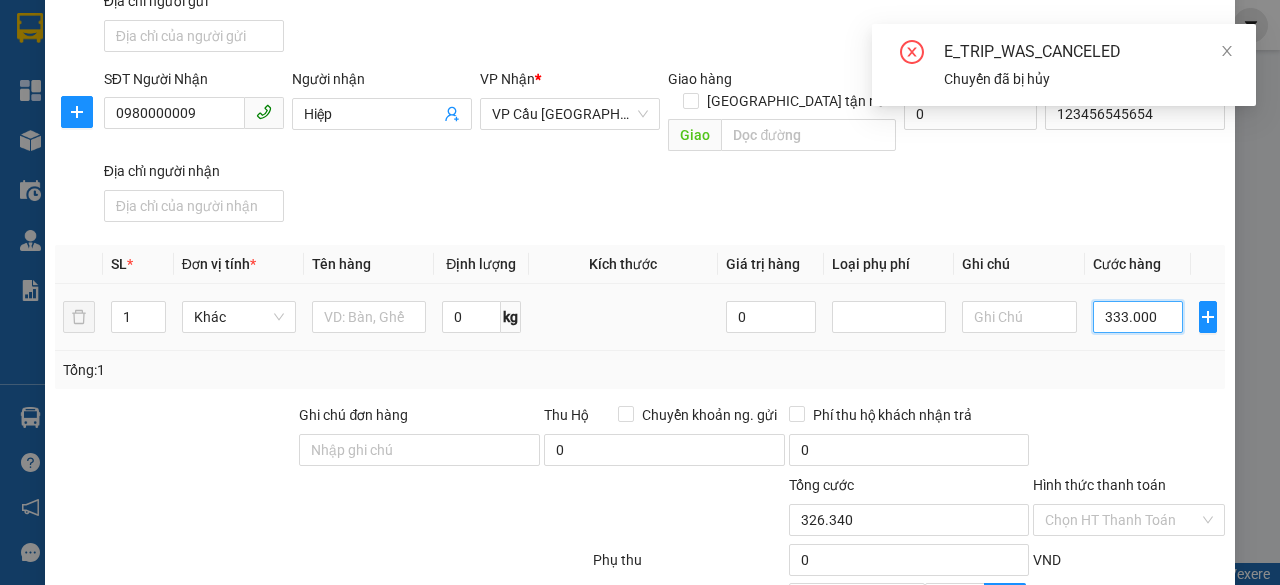 type on "5" 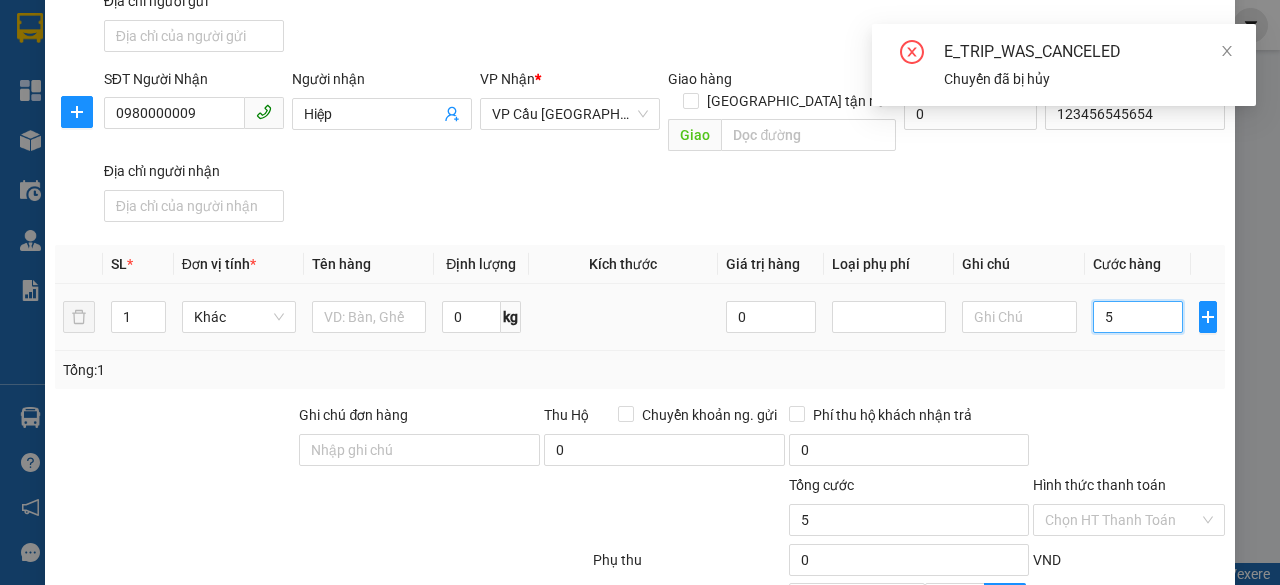 type on "56" 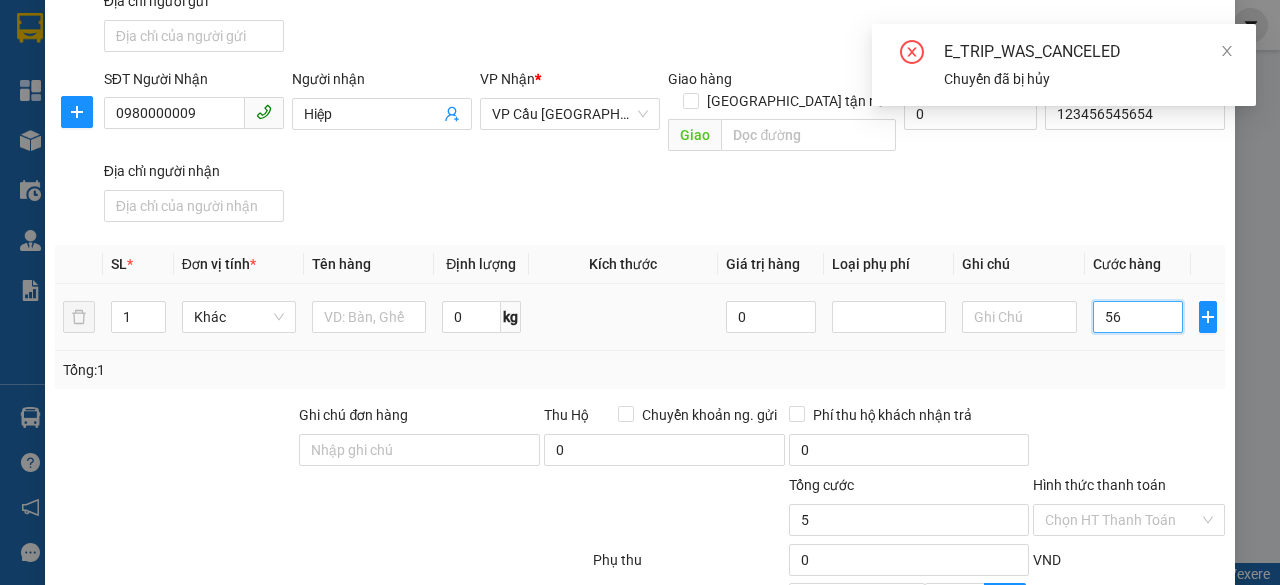 type on "55" 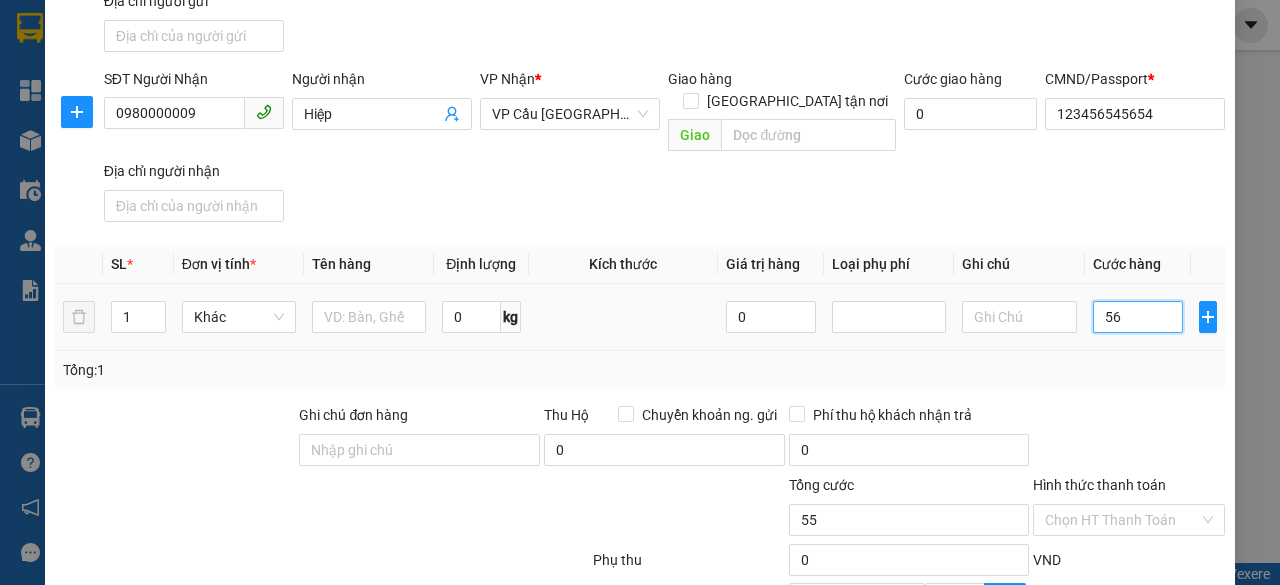 type on "567" 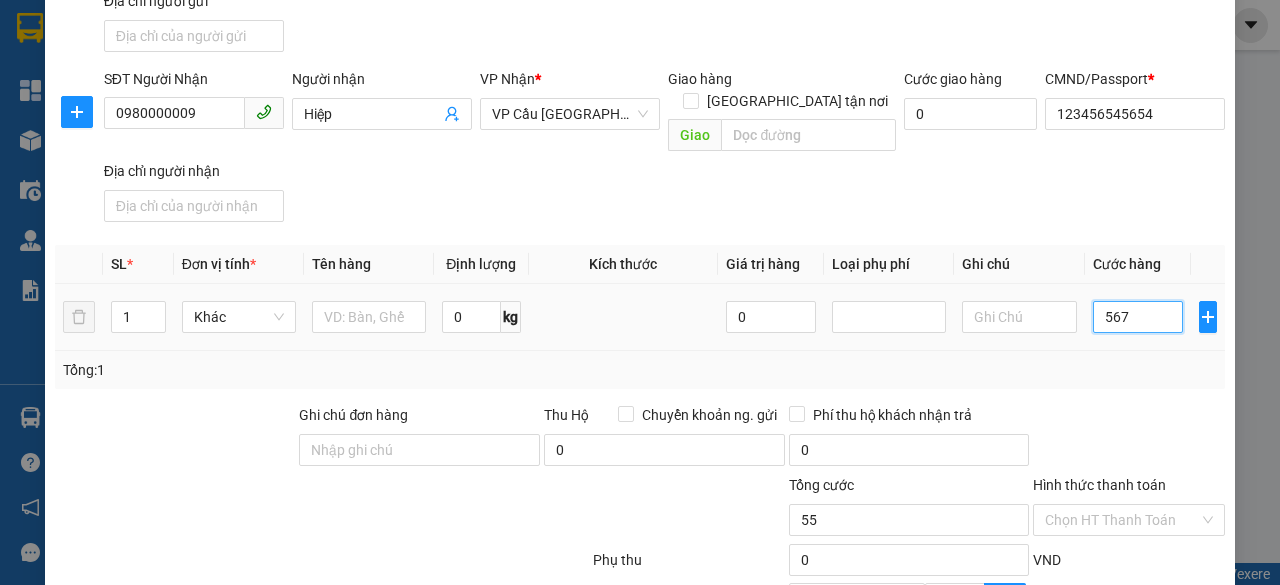 type on "556" 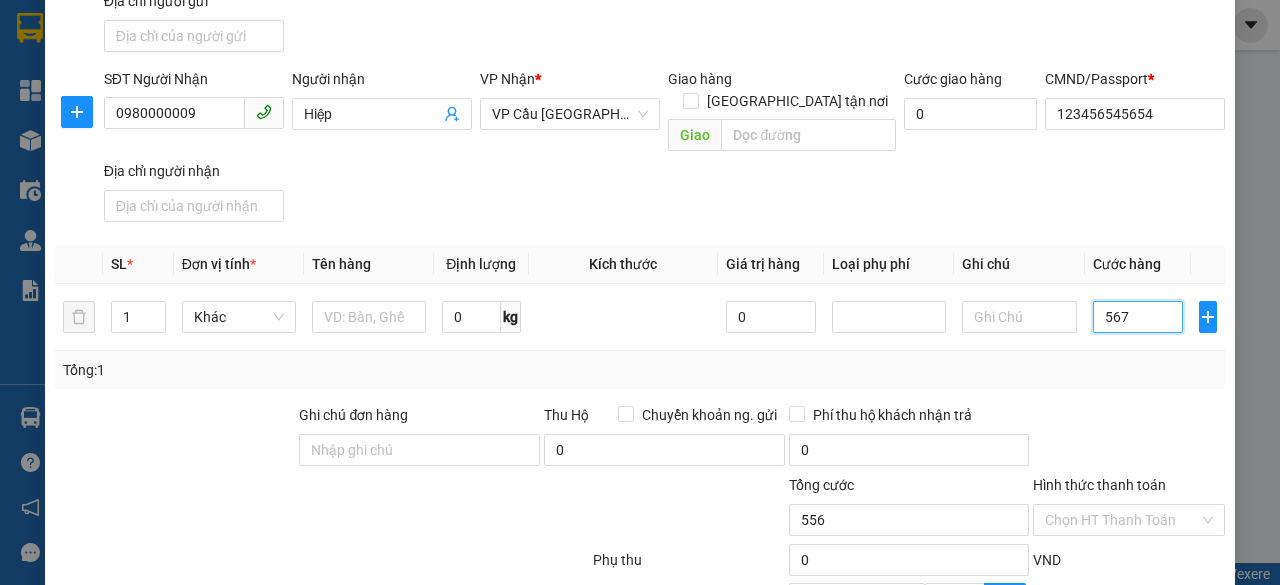 type on "567" 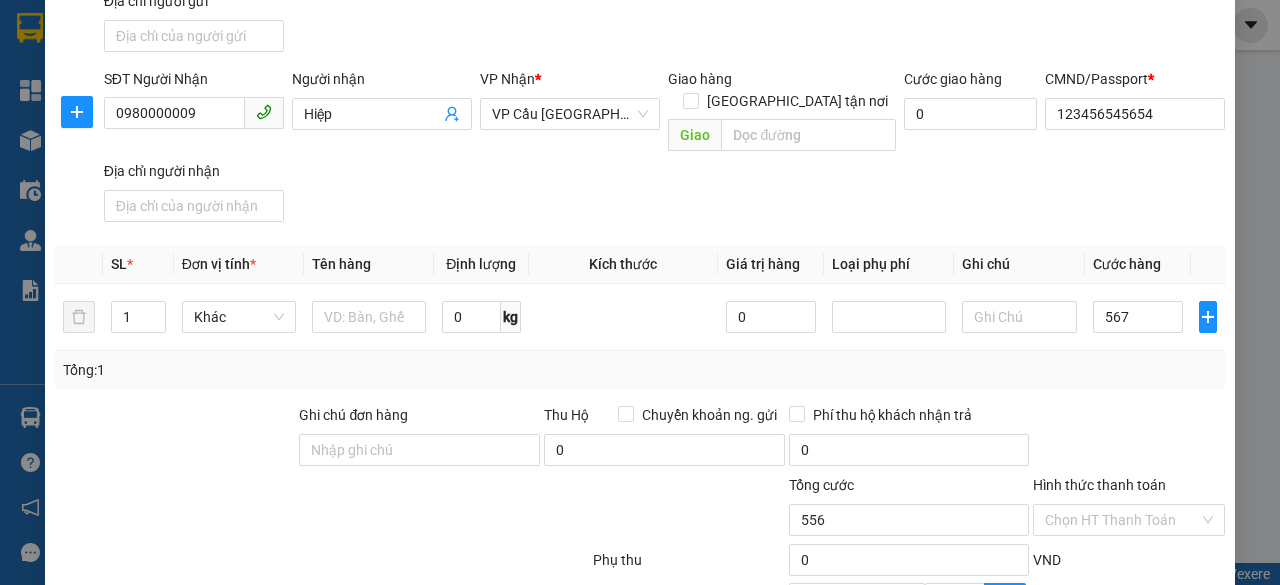 click on "Transit Pickup Surcharge Ids Transit Deliver Surcharge Ids Transit Deliver Surcharge Transit Deliver Surcharge Gói vận chuyển  * Tiêu chuẩn Đại lý  * Đơn nhà xe Tác vụ Nhập hàng lên xe Gán nhãn   Nhãn Loại đơn hàng Gửi trước Tuyến đường Cà Mau - [GEOGRAPHIC_DATA] Ngày xuất bến [DATE] [GEOGRAPHIC_DATA] 07:00     - B22-222.22  - (Đã hủy) SĐT Người Gửi 0364808157 Người gửi Hiệp test GMS VP gửi  * VP [GEOGRAPHIC_DATA] Lấy hàng Lấy tận nơi Lấy Cước lấy hàng 0 CMND/Passport VD: [PASSPORT] Địa chỉ người gửi SĐT Người Nhận 0980000009 Người nhận Hiệp VP Nhận  * VP Cầu [GEOGRAPHIC_DATA] Giao hàng Giao tận nơi Giao Cước giao hàng 0 CMND/Passport  * 123456545654 Địa chỉ người nhận SL  * Đơn vị tính  * Tên hàng  Định lượng Kích thước Giá trị hàng Loại phụ phí Ghi chú Cước hàng                       1 Khác 0 kg 0   567 Tổng:  1 Ghi chú đơn hàng Thu Hộ 0 0 Tổng cước" at bounding box center (640, 230) 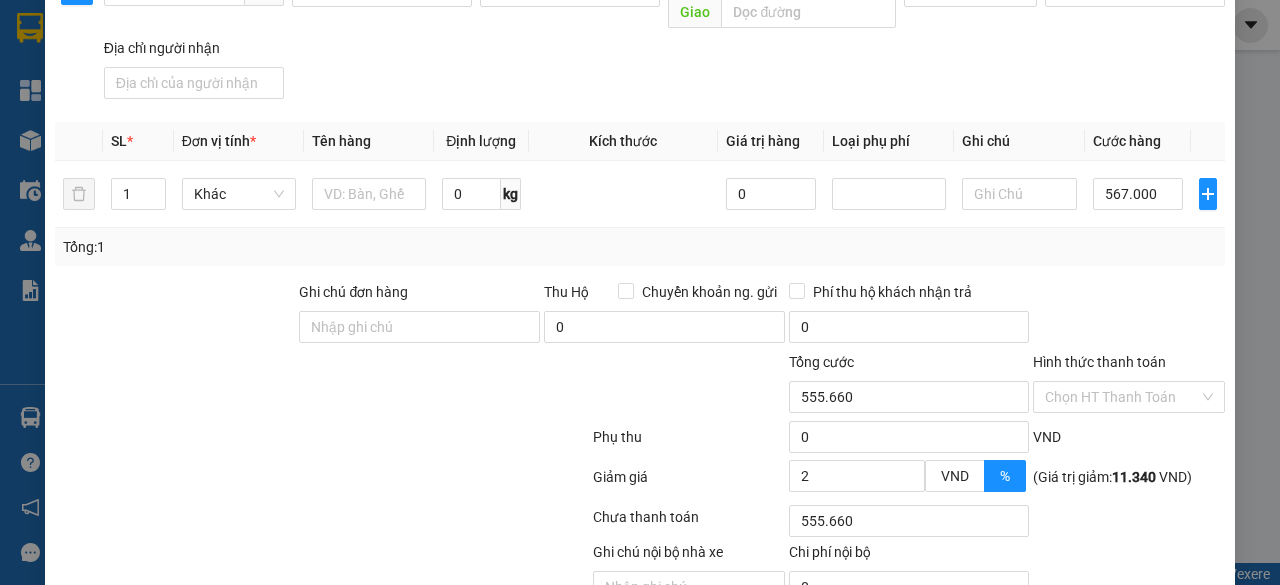 scroll, scrollTop: 584, scrollLeft: 0, axis: vertical 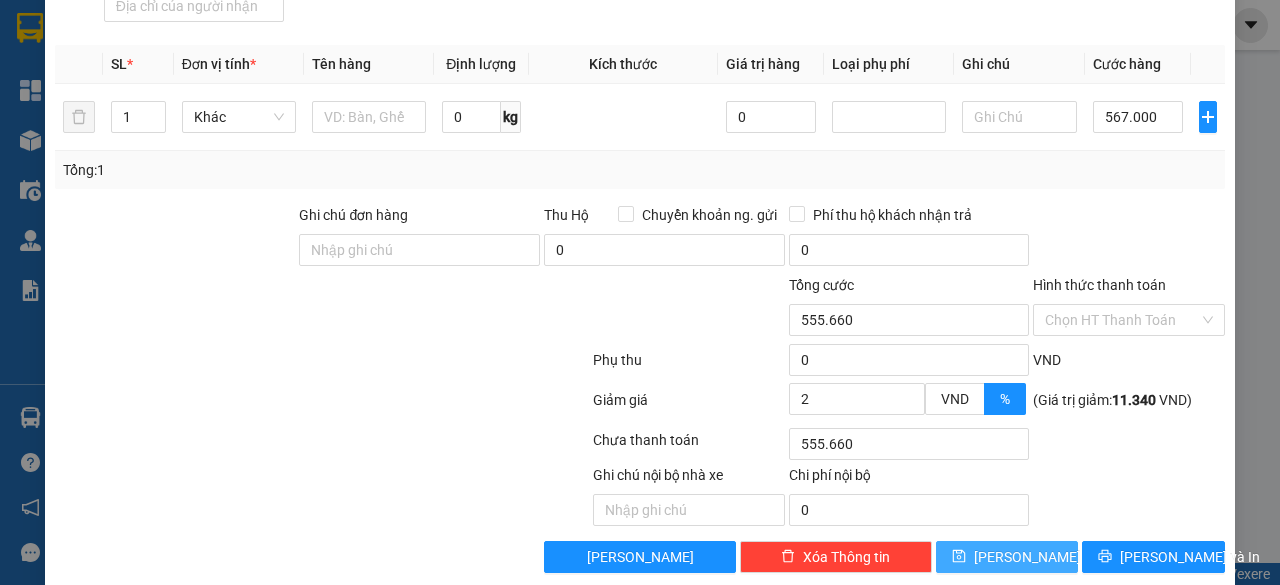 click on "[PERSON_NAME]" at bounding box center [1027, 557] 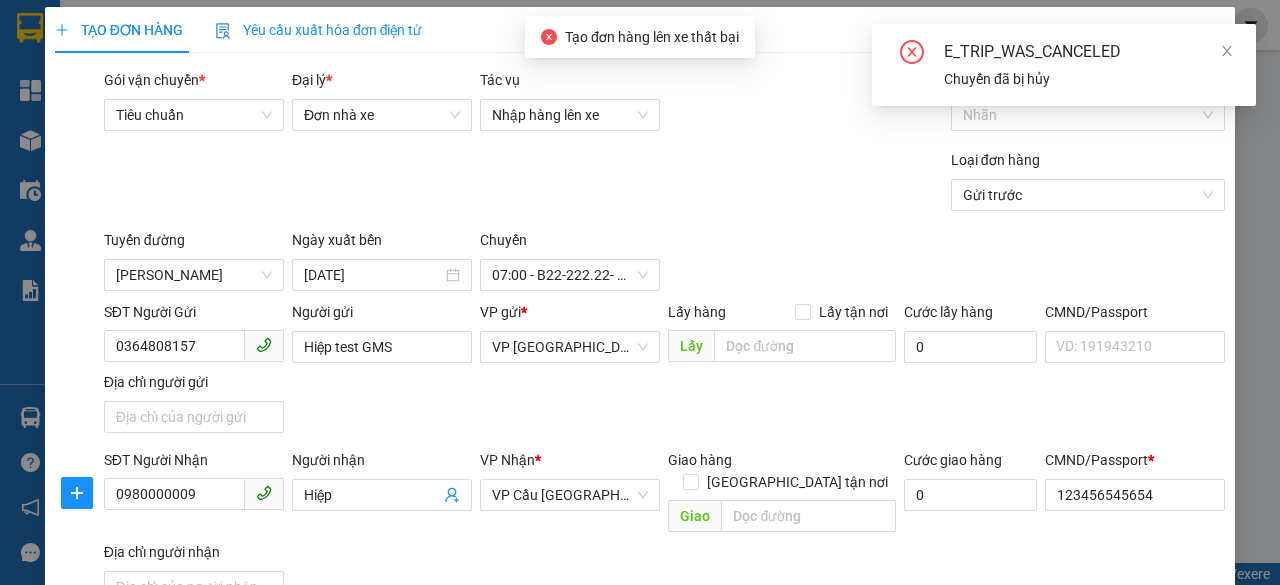 scroll, scrollTop: 0, scrollLeft: 0, axis: both 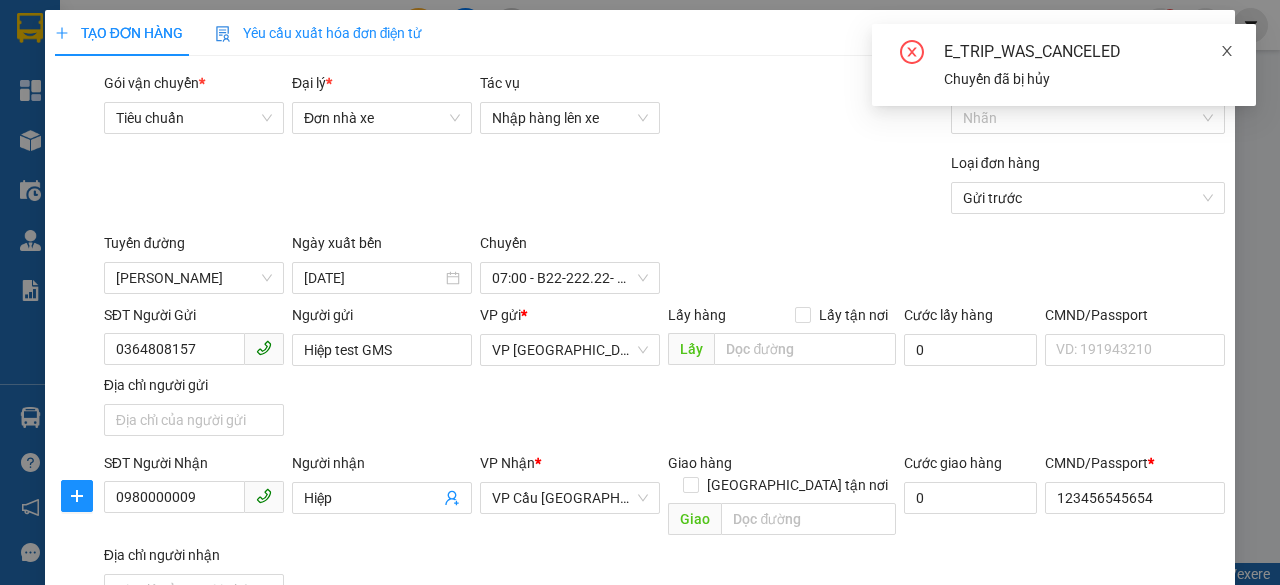 click at bounding box center (1227, 51) 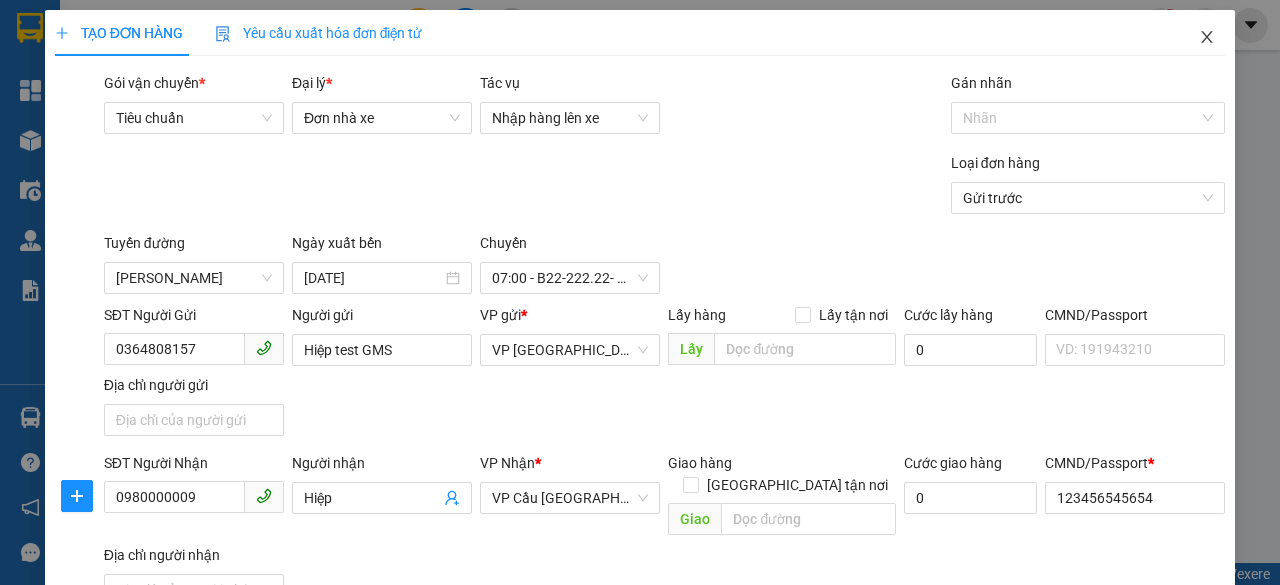 drag, startPoint x: 1202, startPoint y: 37, endPoint x: 1068, endPoint y: 38, distance: 134.00374 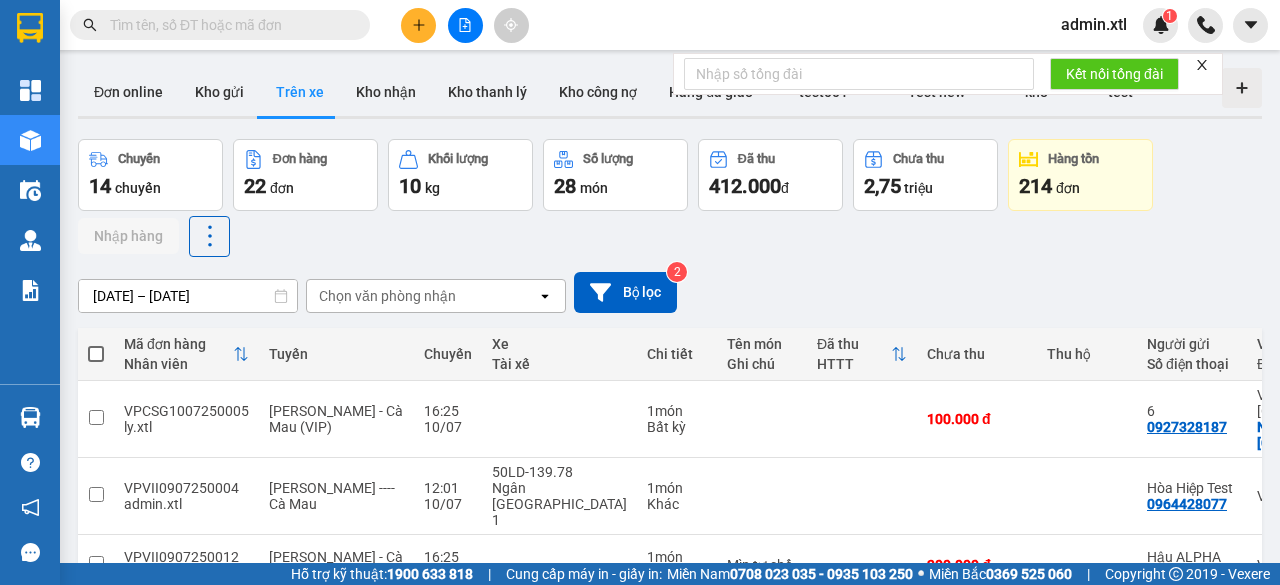 click at bounding box center (418, 25) 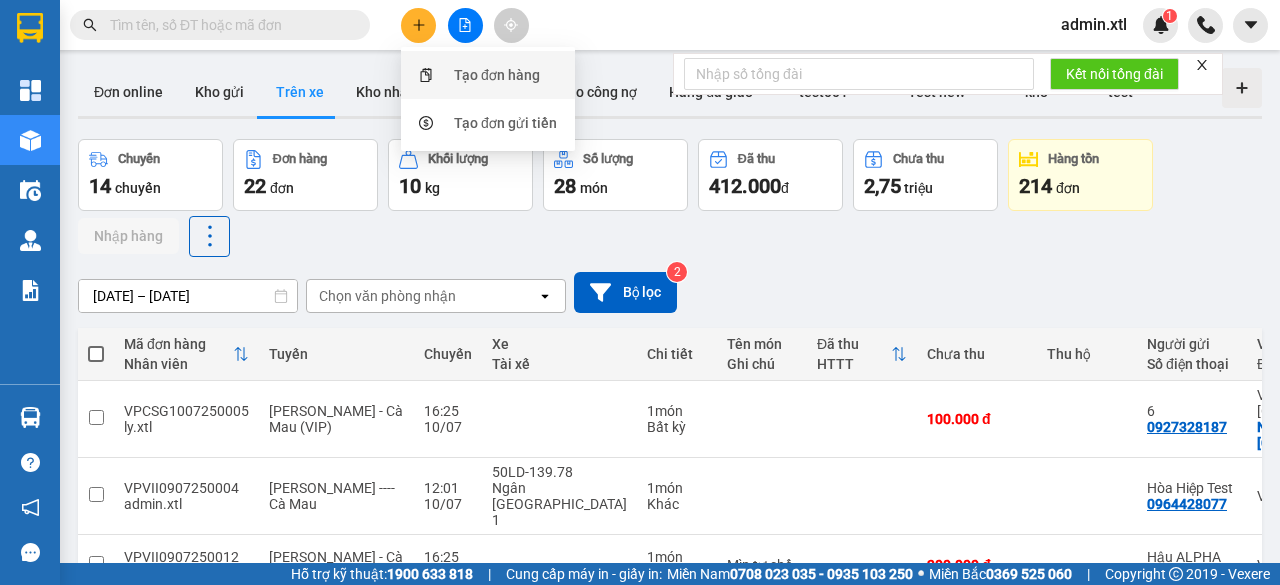 click on "Tạo đơn hàng" at bounding box center [497, 75] 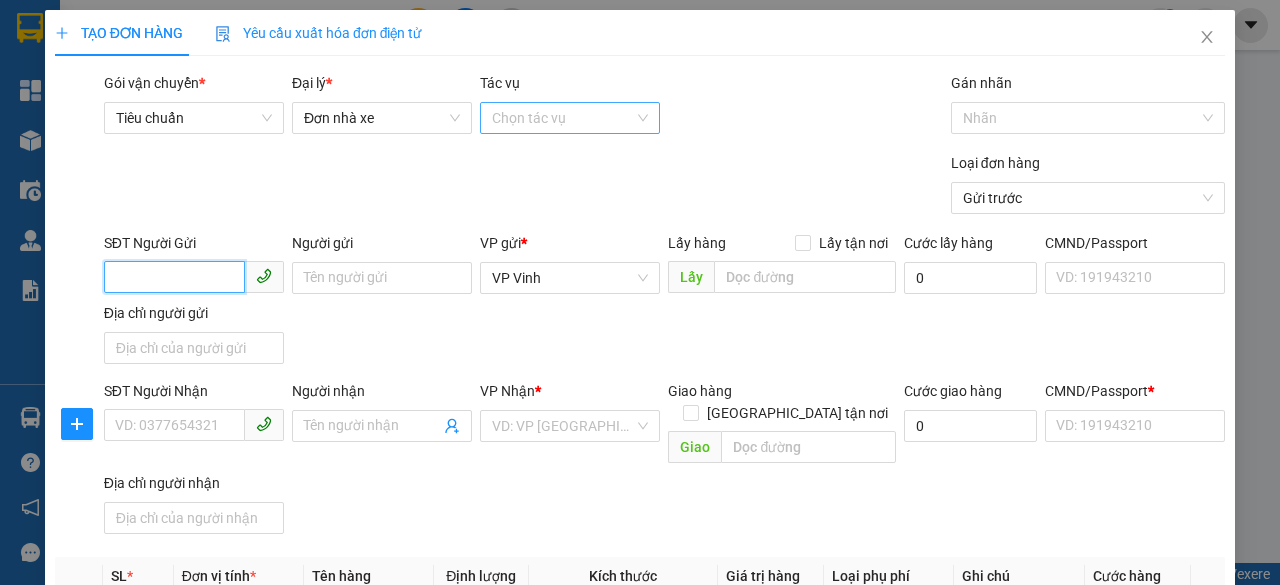 click on "Chọn tác vụ" at bounding box center (570, 118) 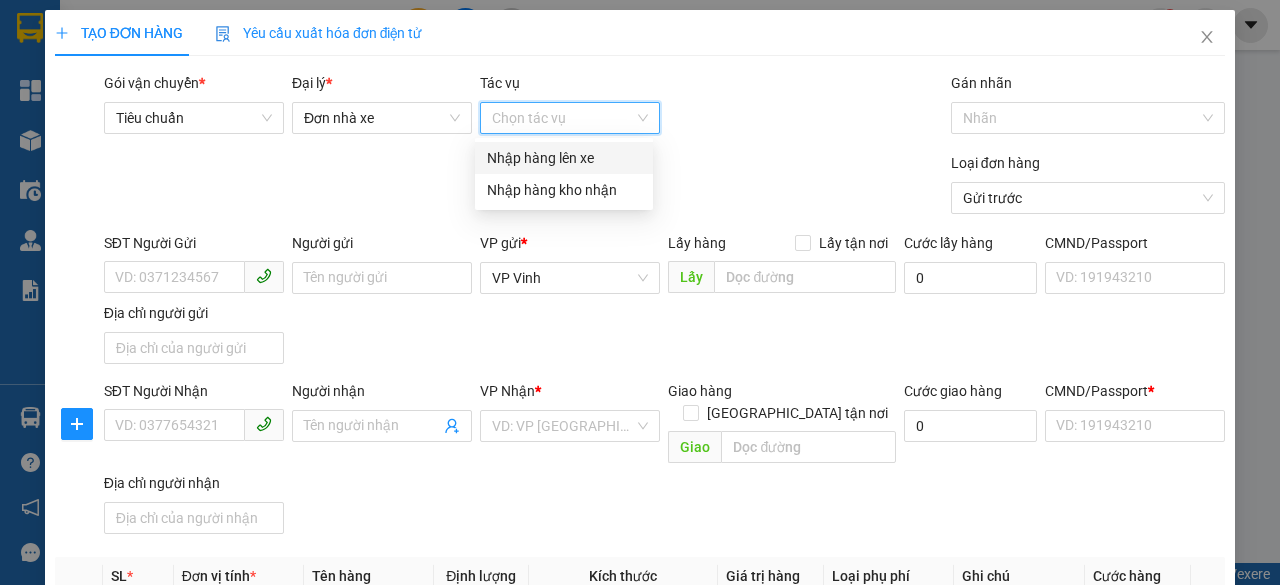 click on "Nhập hàng lên xe" at bounding box center (564, 158) 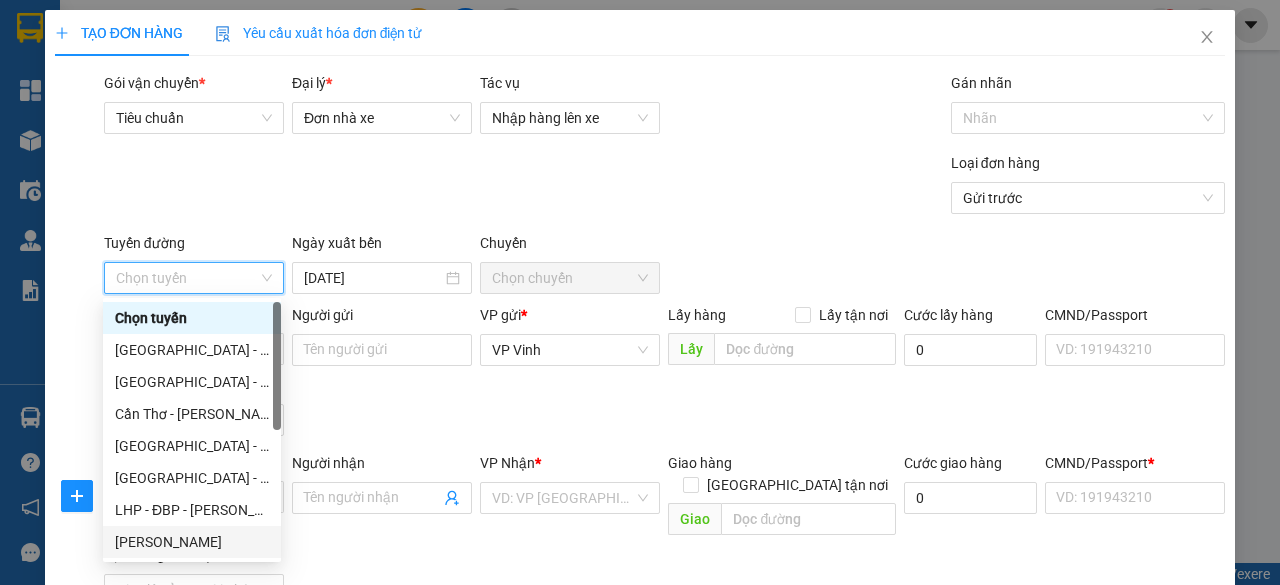 click on "[PERSON_NAME]" at bounding box center [192, 542] 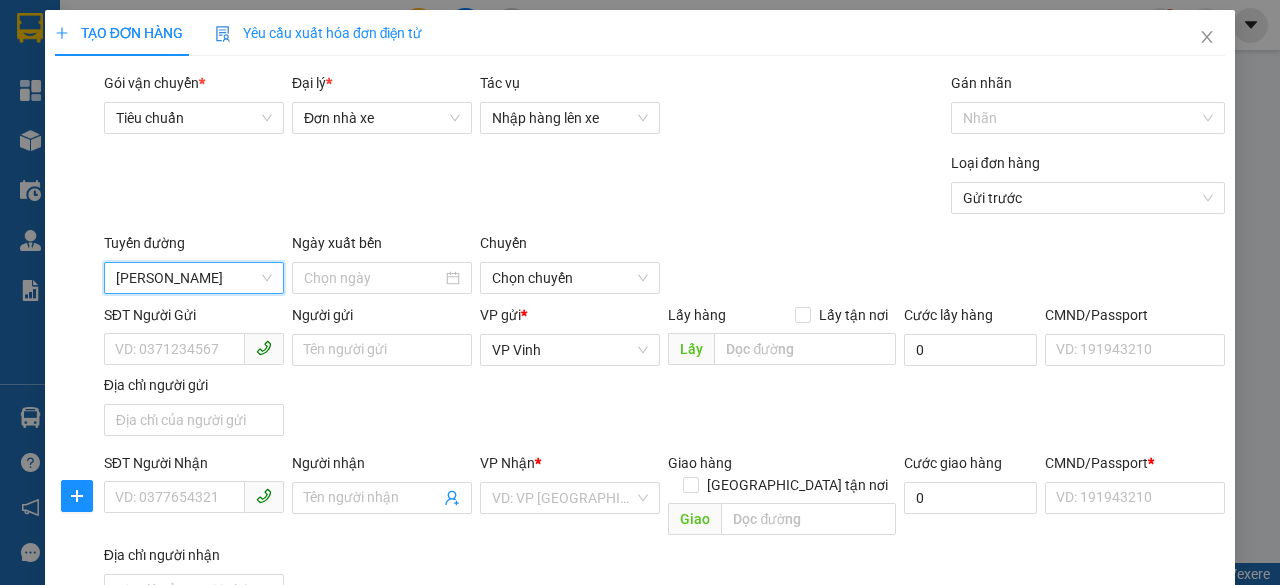 type on "[DATE]" 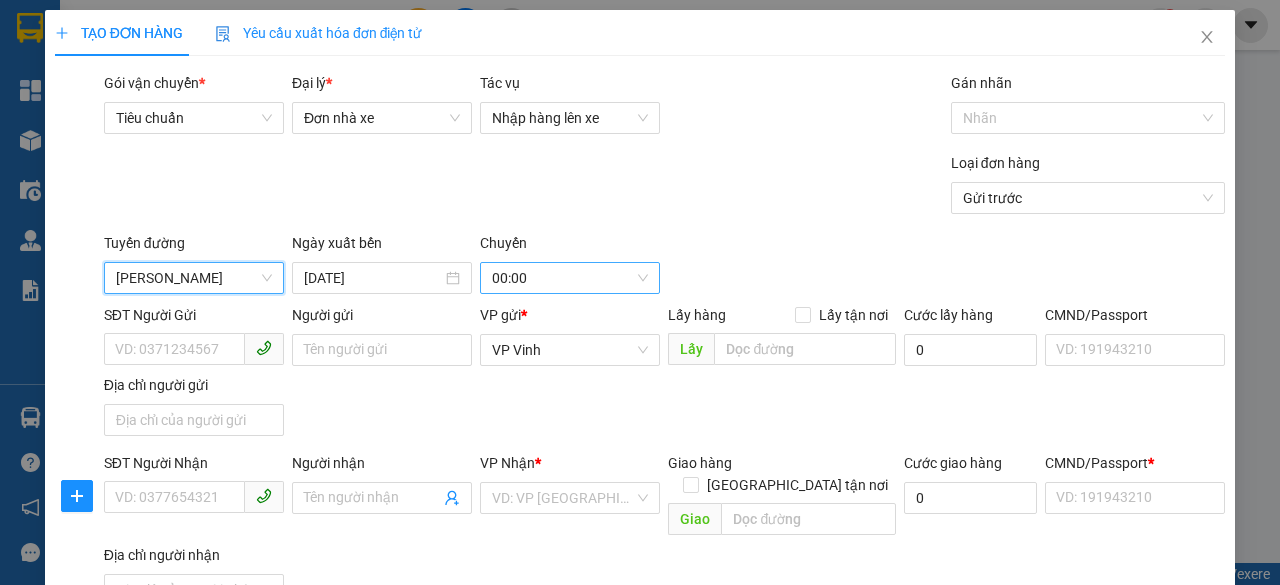 click on "00:00" at bounding box center [570, 278] 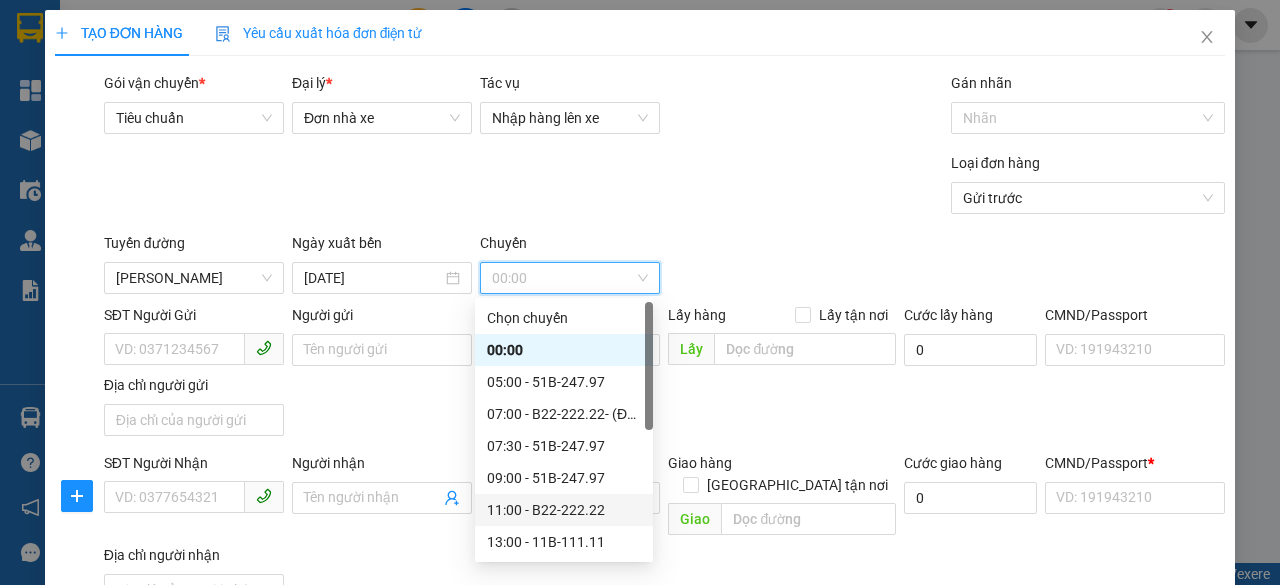 click on "11:00     - B22-222.22" at bounding box center (564, 510) 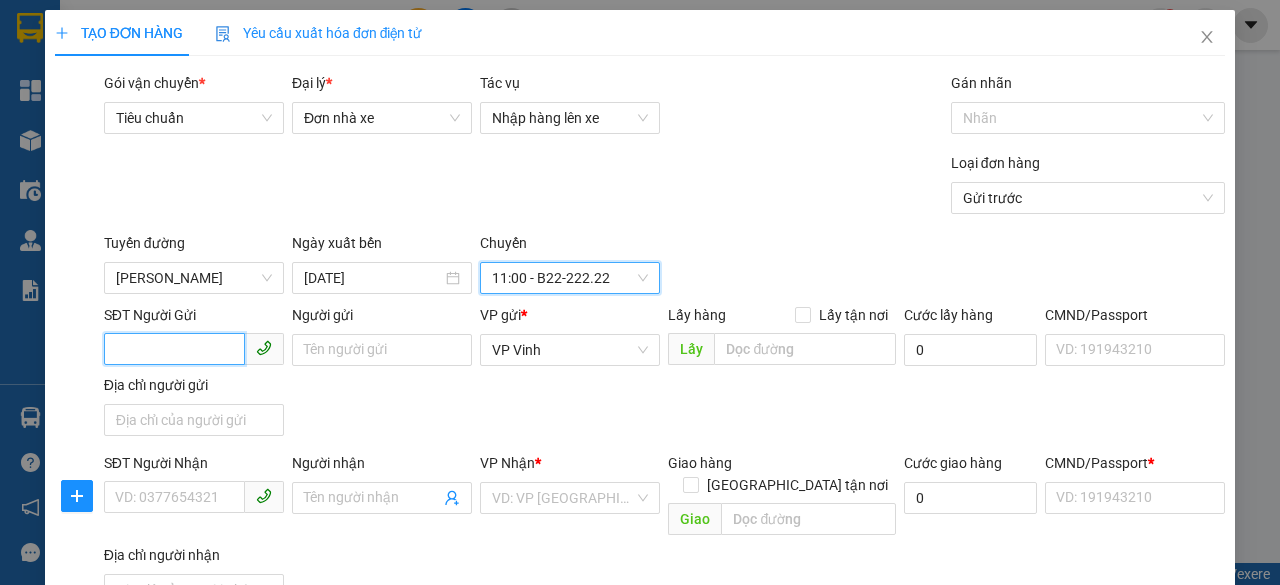 click on "SĐT Người Gửi" at bounding box center [174, 349] 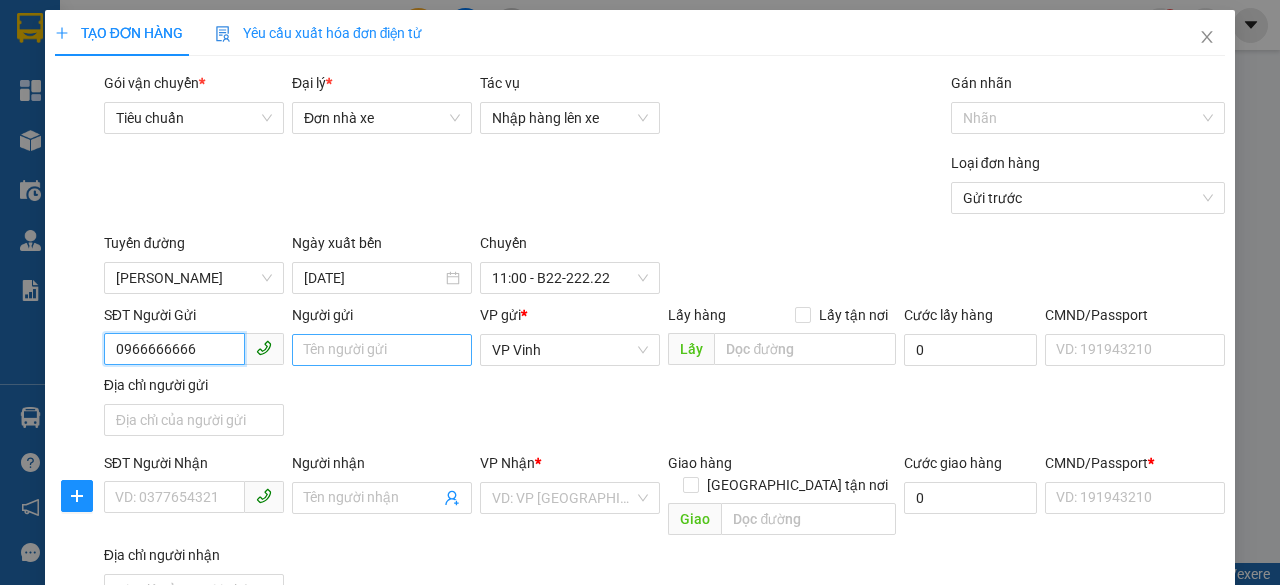 type on "0966666666" 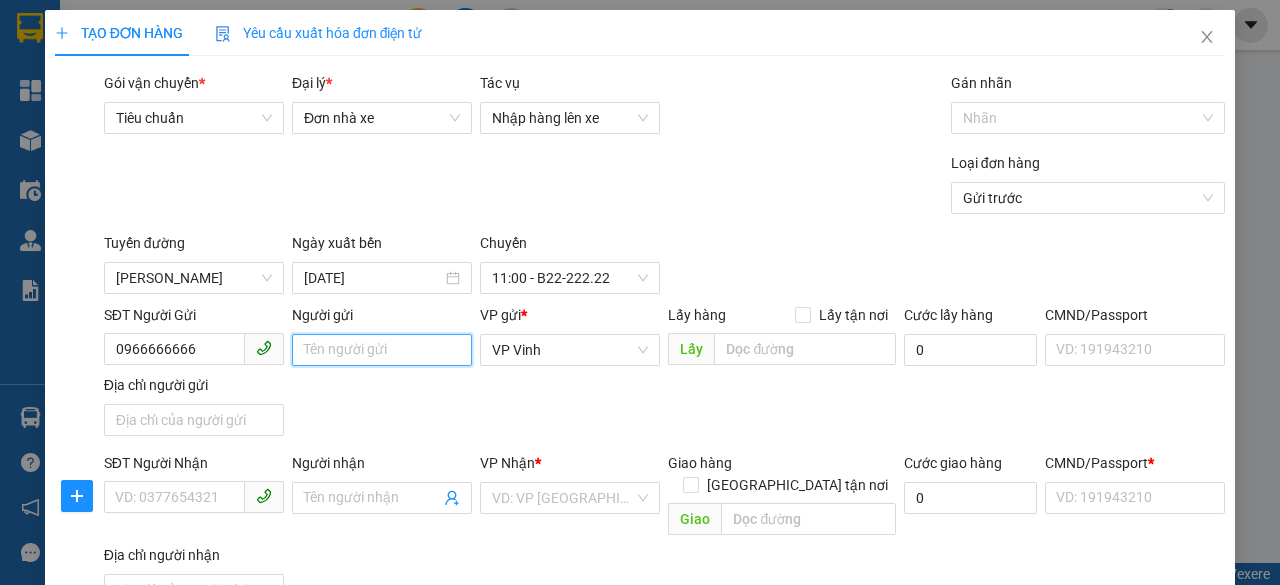 click on "Người gửi" at bounding box center [382, 350] 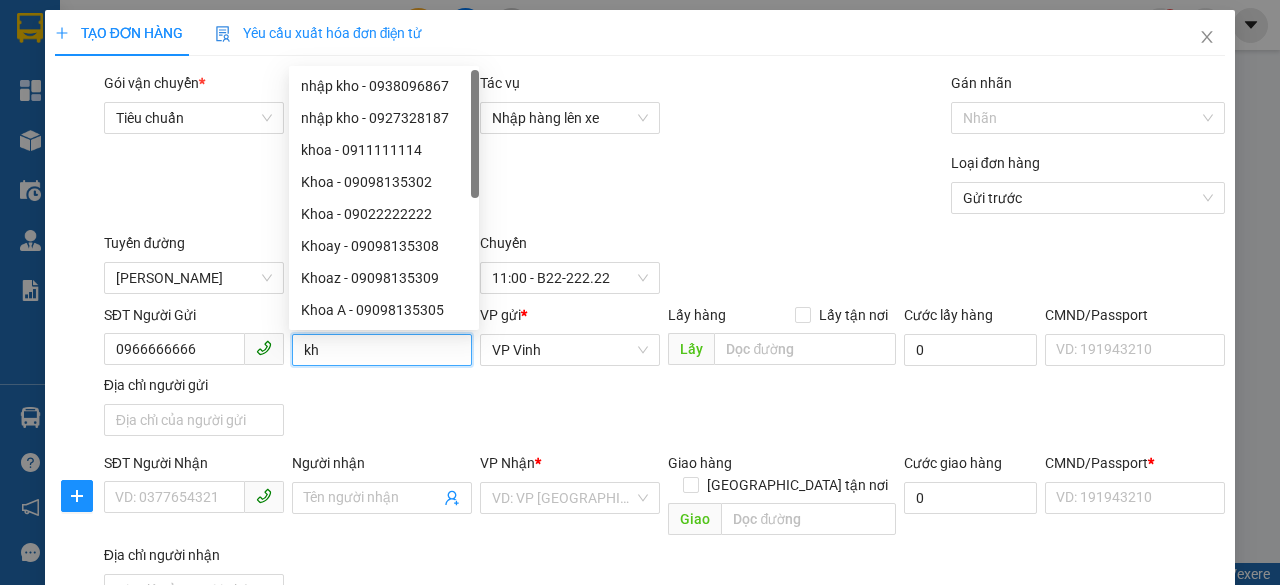 type on "k" 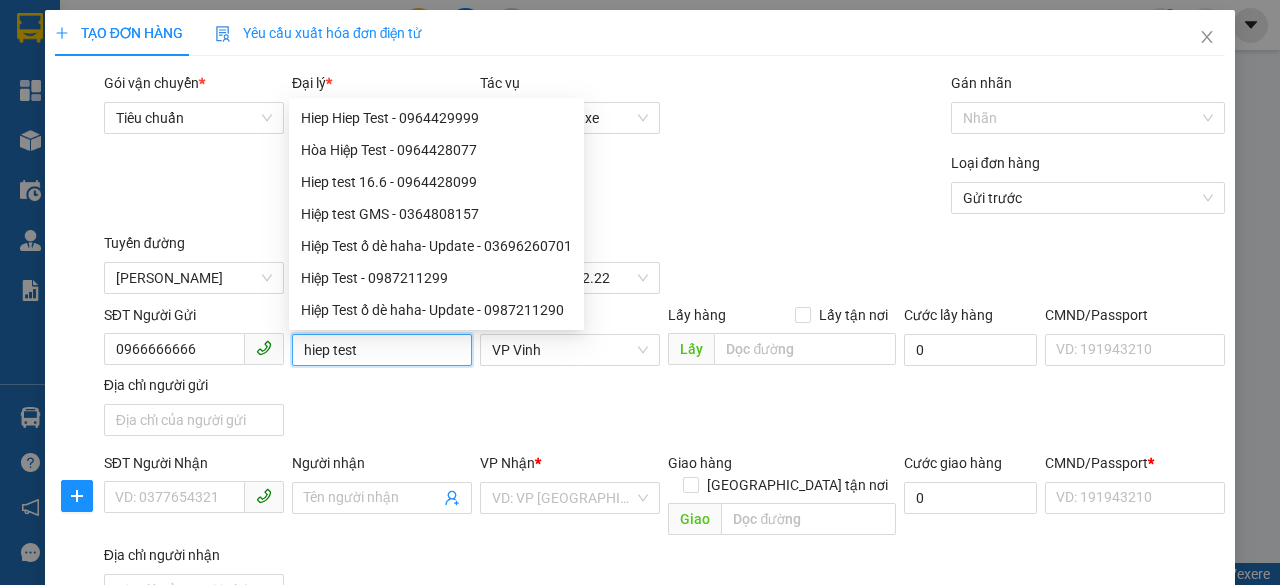type on "hiep test" 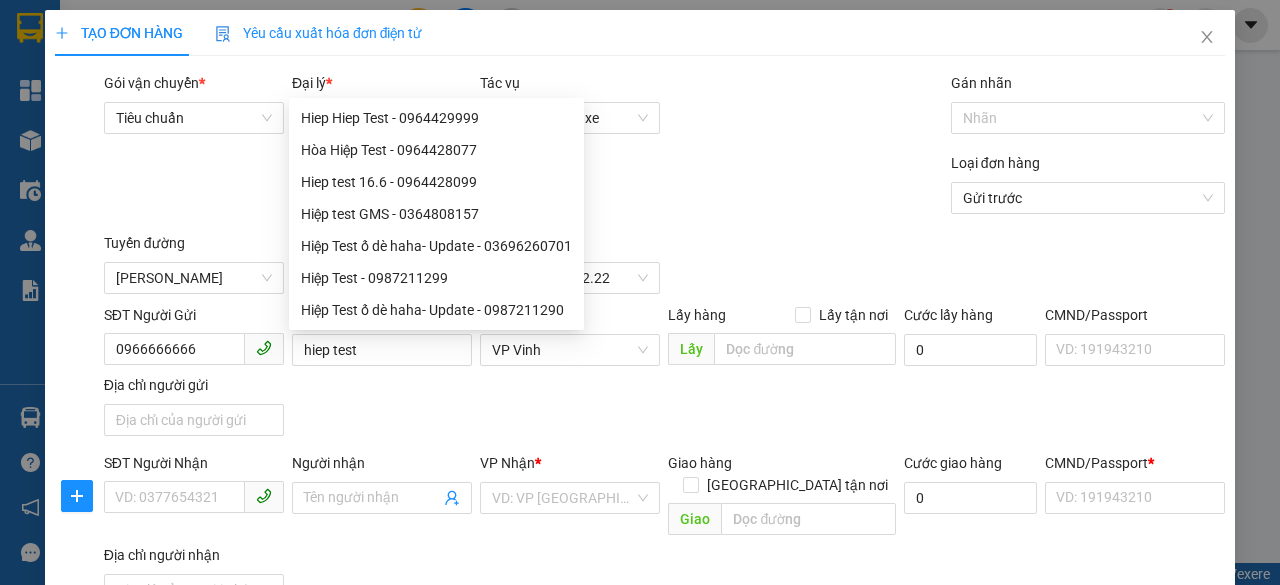 click on "SĐT Người Gửi 0966666666 Người gửi hiep test VP gửi  * VP Vinh Lấy hàng Lấy tận nơi Lấy Cước lấy hàng 0 CMND/Passport VD: [PASSPORT] Địa chỉ người gửi" at bounding box center (664, 374) 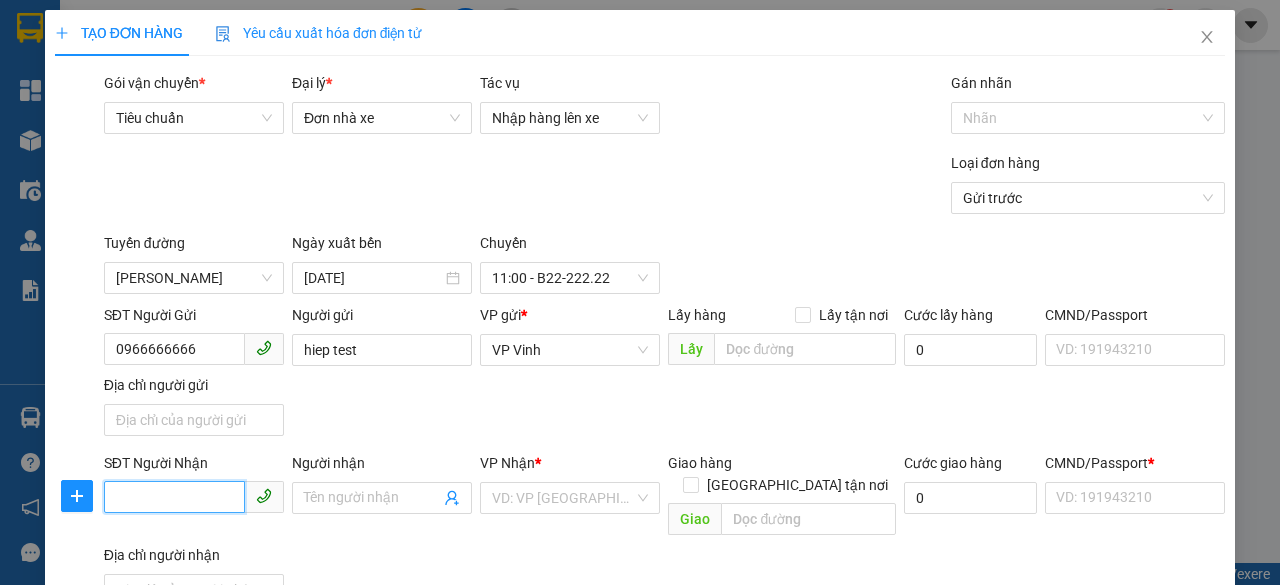 click on "SĐT Người Nhận" at bounding box center [174, 497] 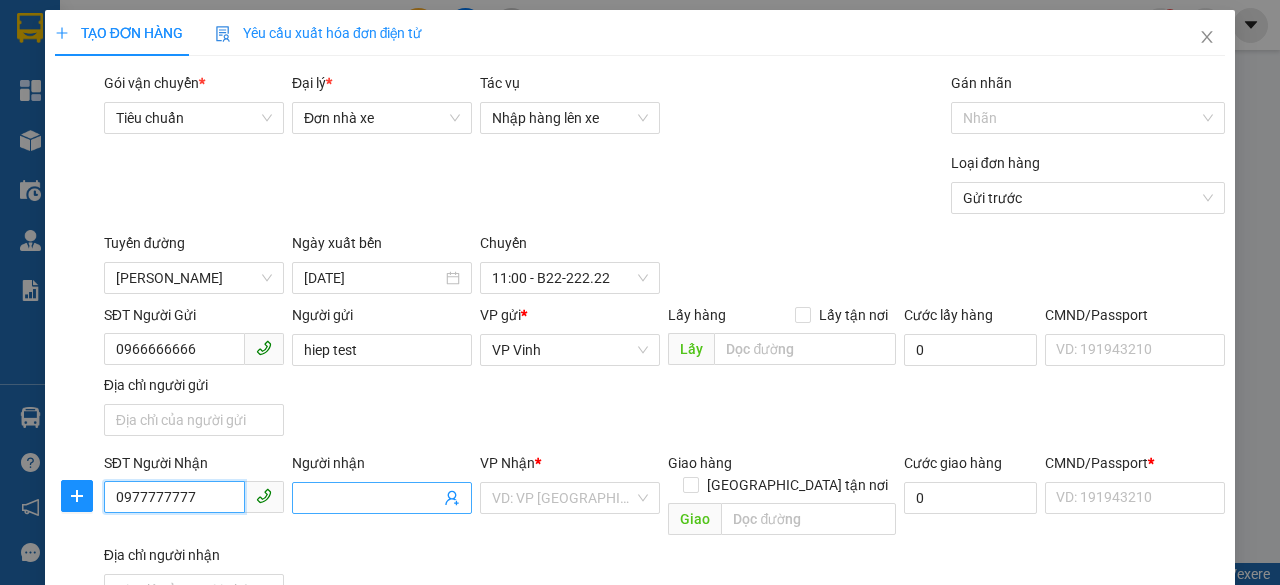 type on "0977777777" 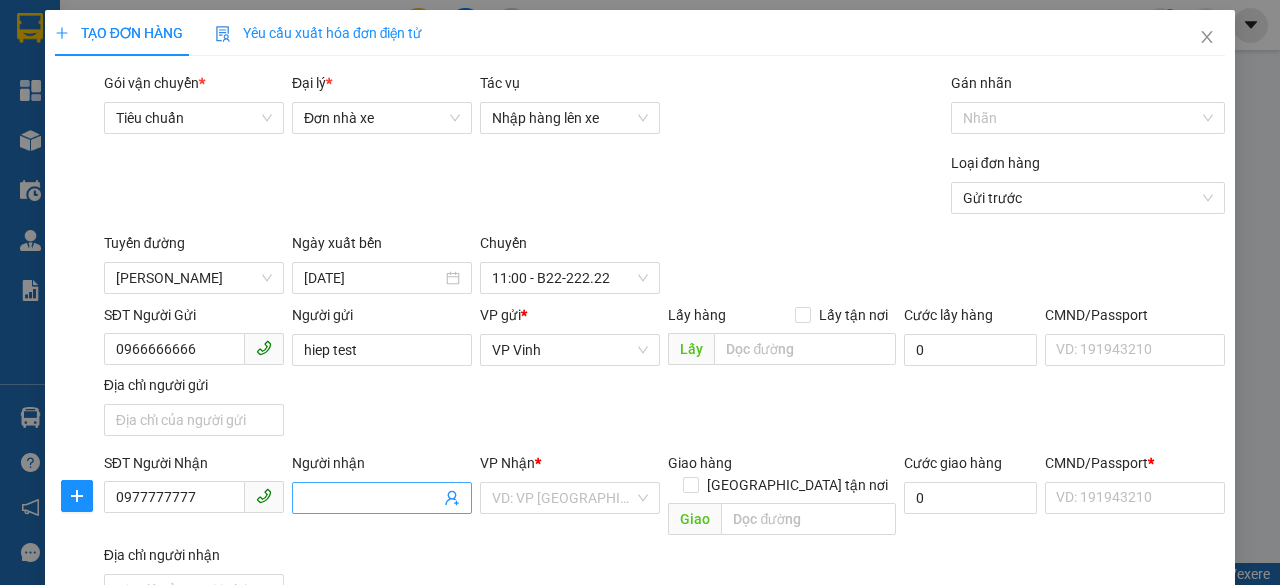 click on "Người nhận" at bounding box center [372, 498] 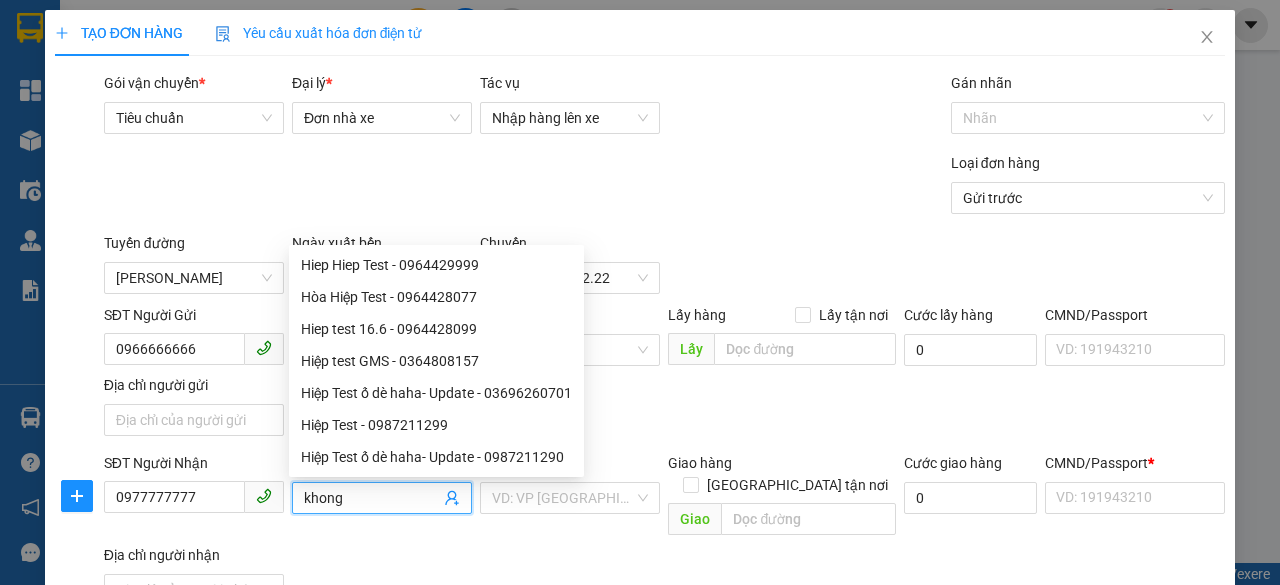 type on "khong" 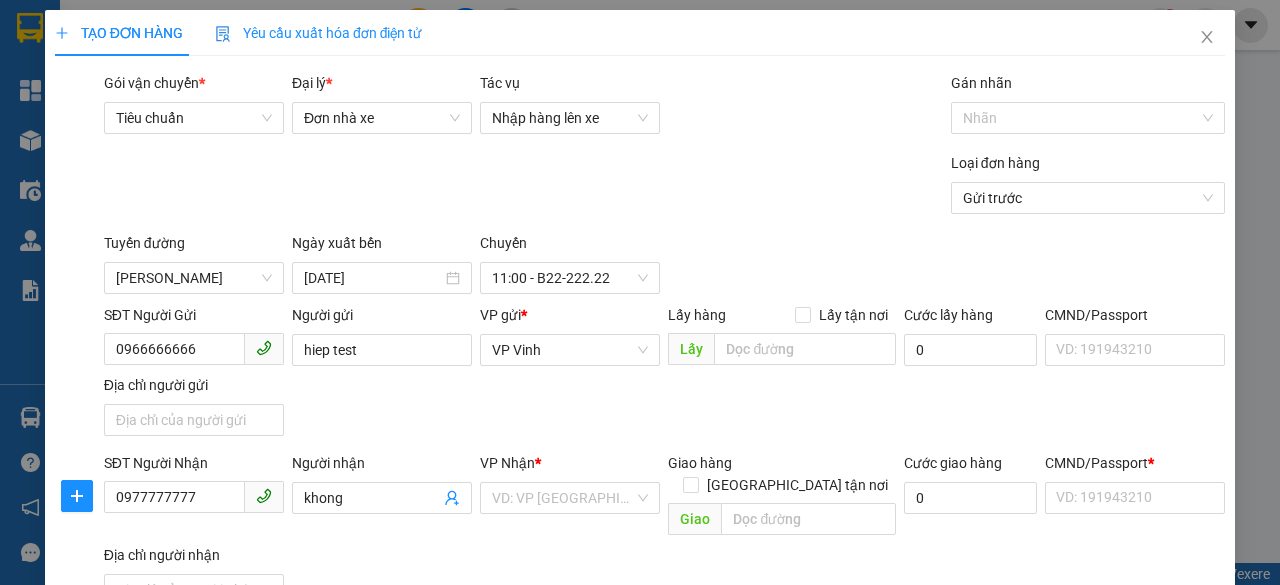 click on "SĐT Người Gửi 0966666666 Người gửi hiep test VP gửi  * VP Vinh Lấy hàng Lấy tận nơi Lấy Cước lấy hàng 0 CMND/Passport VD: [PASSPORT] Địa chỉ người gửi" at bounding box center [664, 374] 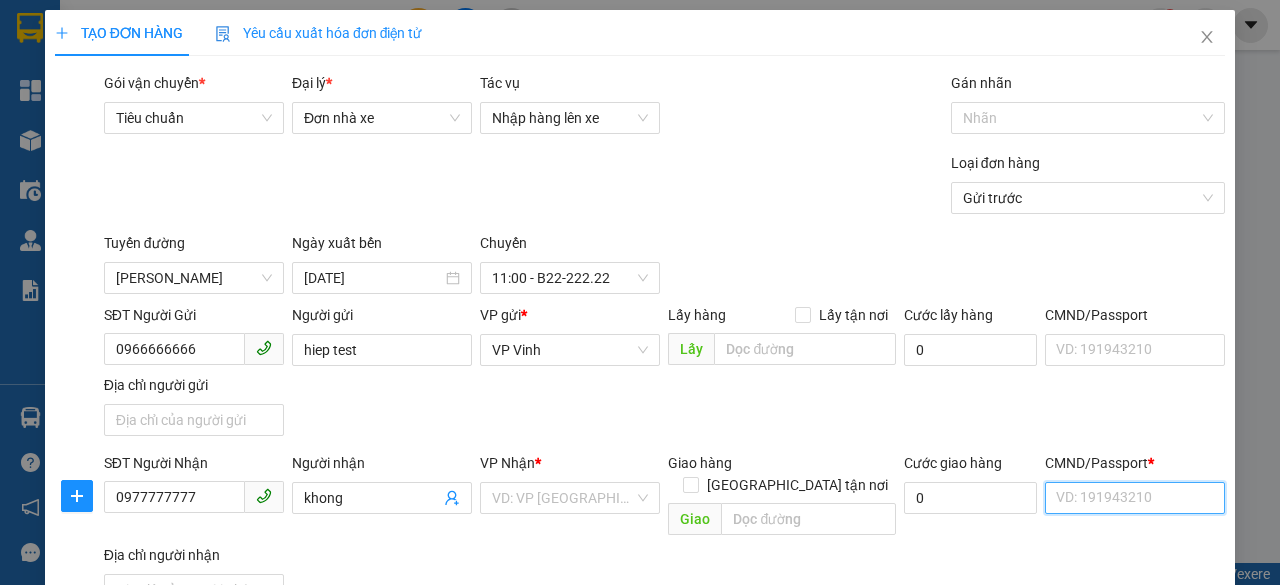 click on "CMND/Passport  *" at bounding box center [1135, 498] 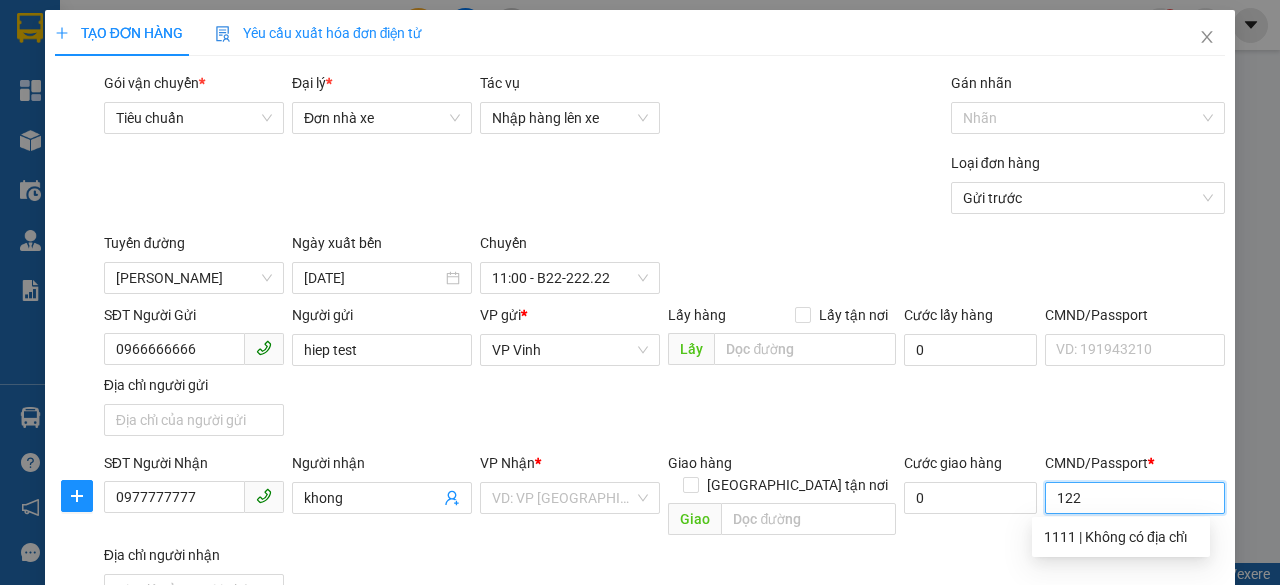 type on "122" 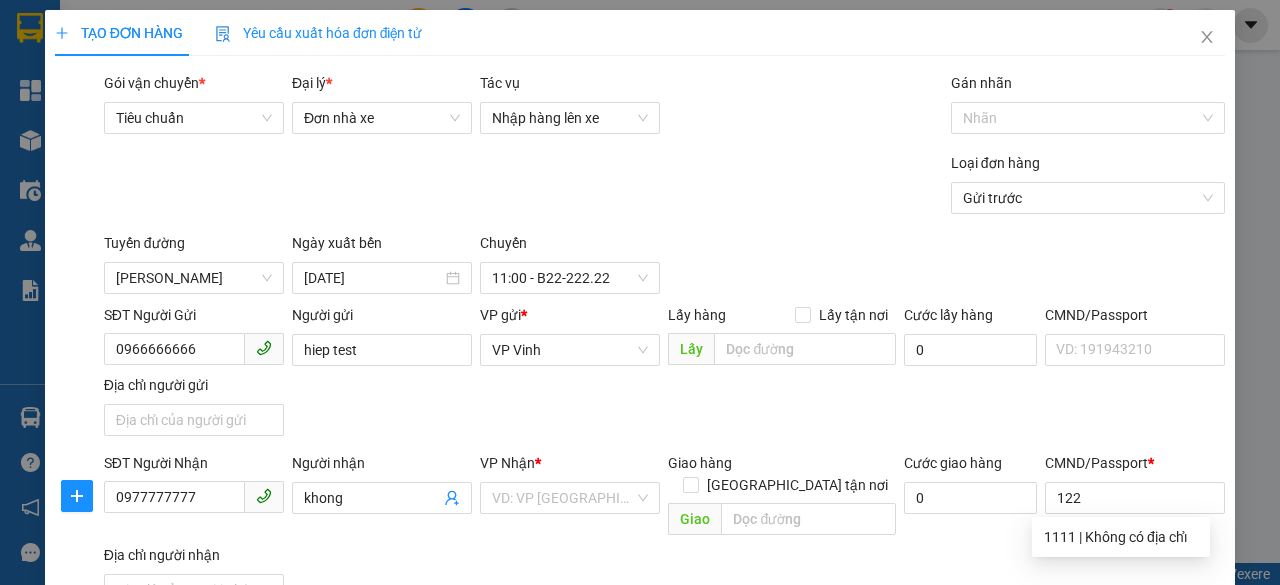 click on "SĐT Người Gửi 0966666666 Người gửi hiep test VP gửi  * VP Vinh Lấy hàng Lấy tận nơi Lấy Cước lấy hàng 0 CMND/Passport VD: [PASSPORT] Địa chỉ người gửi" at bounding box center [664, 374] 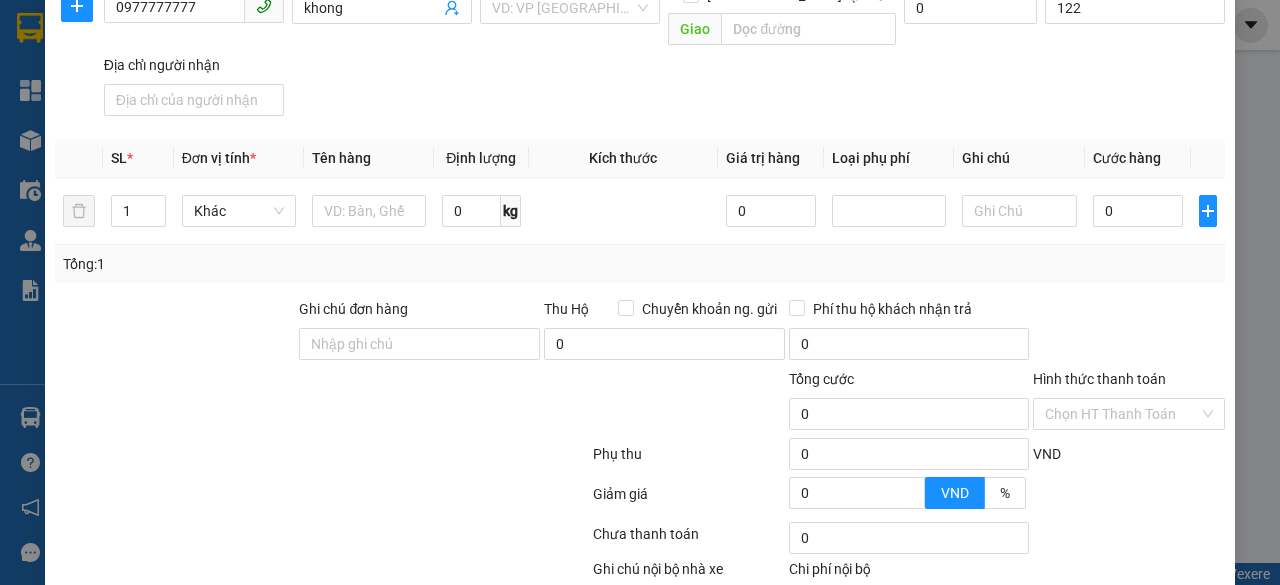 scroll, scrollTop: 584, scrollLeft: 0, axis: vertical 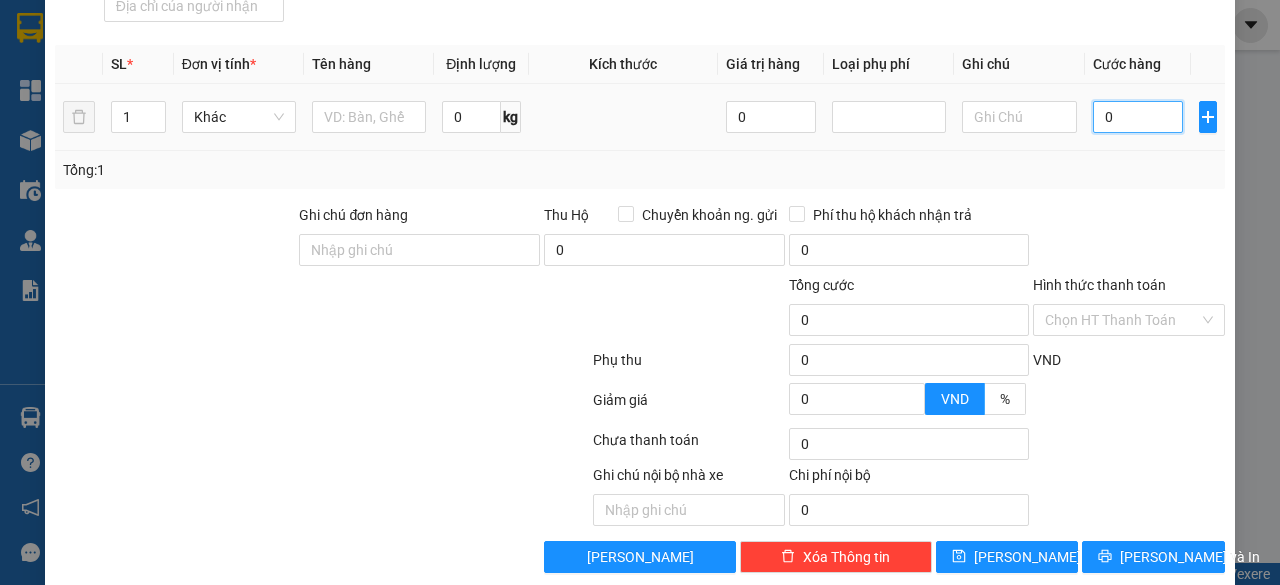 click on "0" at bounding box center [1138, 117] 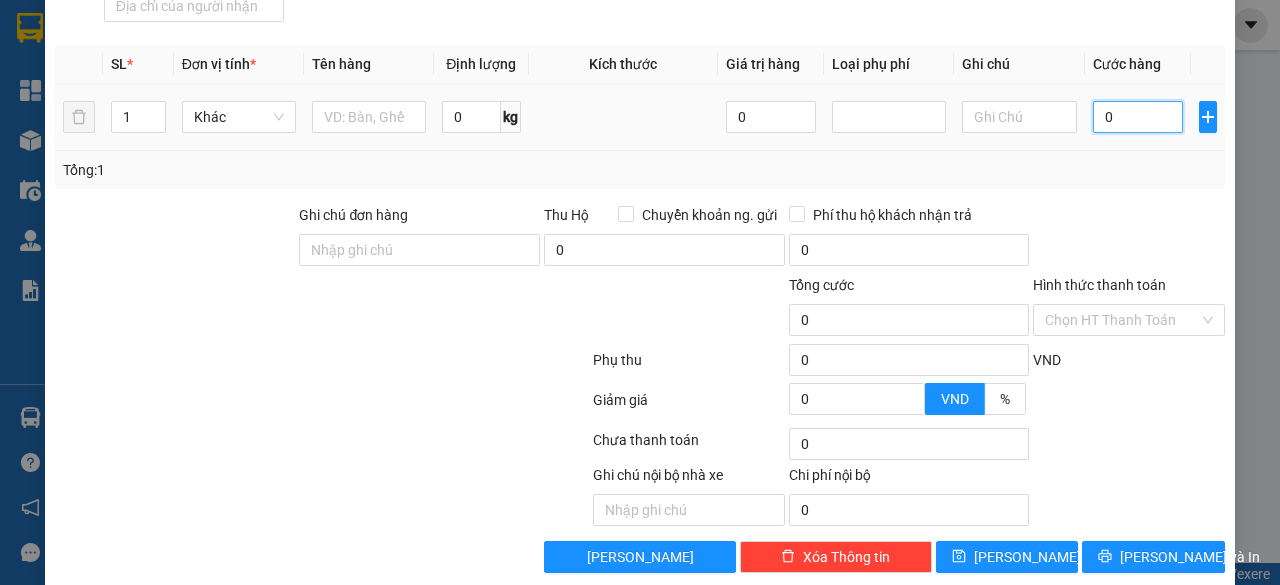 type on "3" 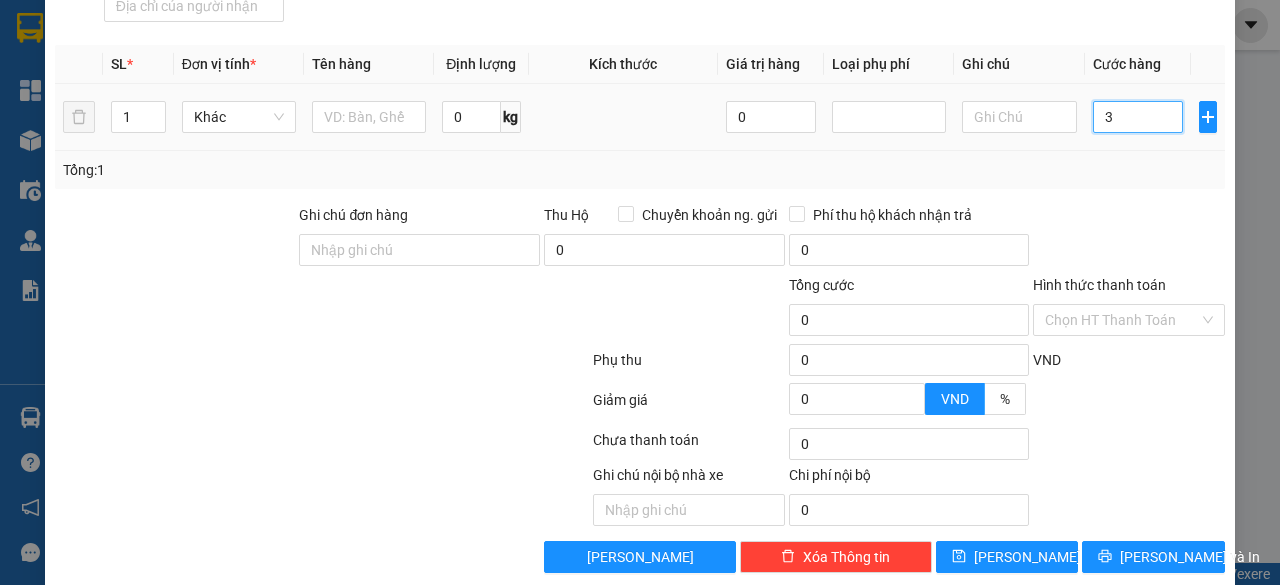 type on "3" 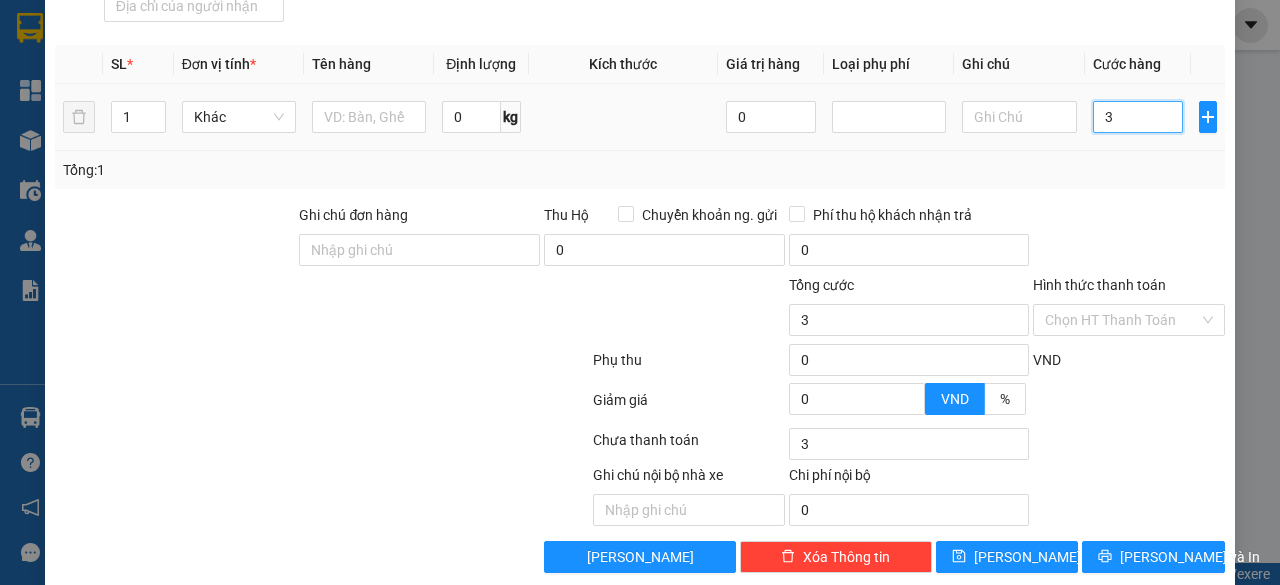 type on "34" 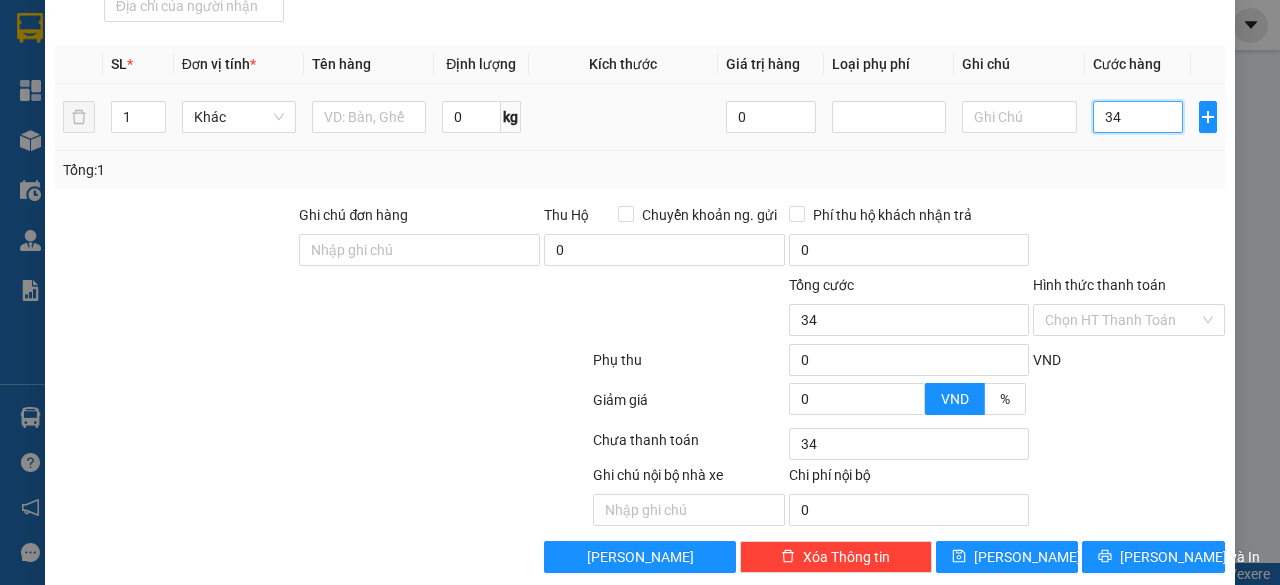 type on "344" 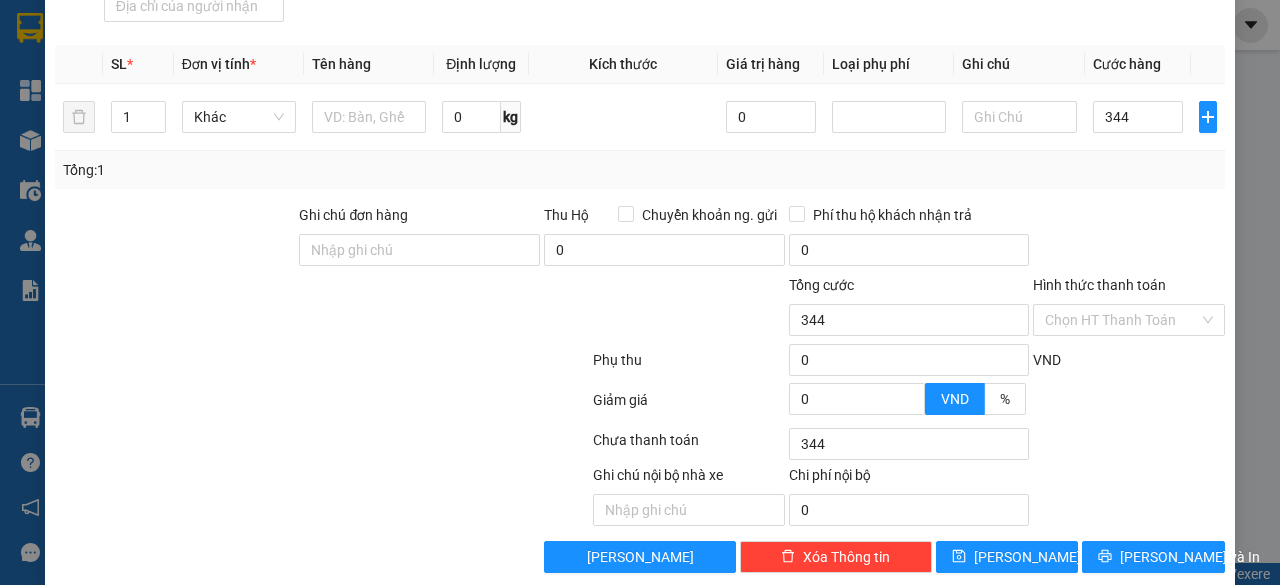click at bounding box center (1129, 239) 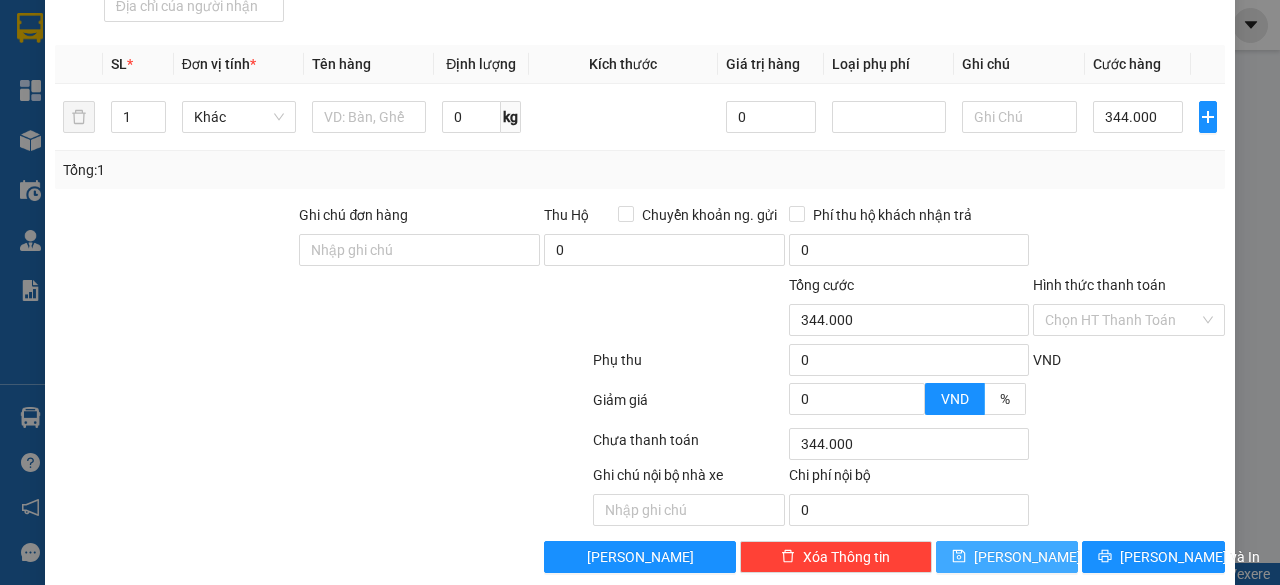 click on "[PERSON_NAME]" at bounding box center (1007, 557) 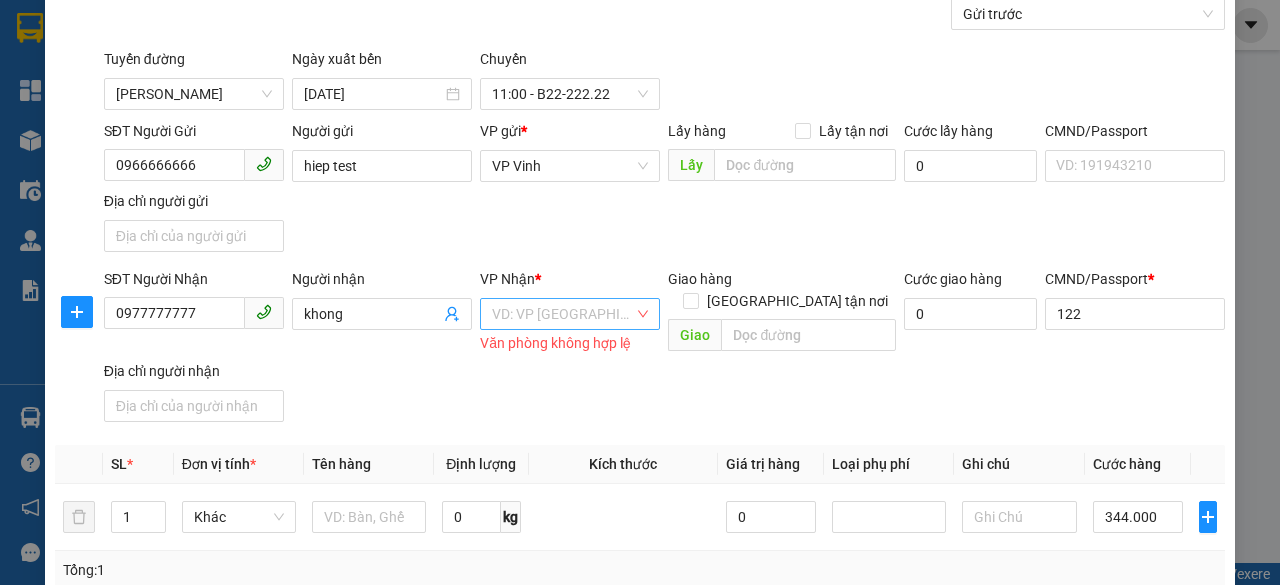 click at bounding box center (563, 314) 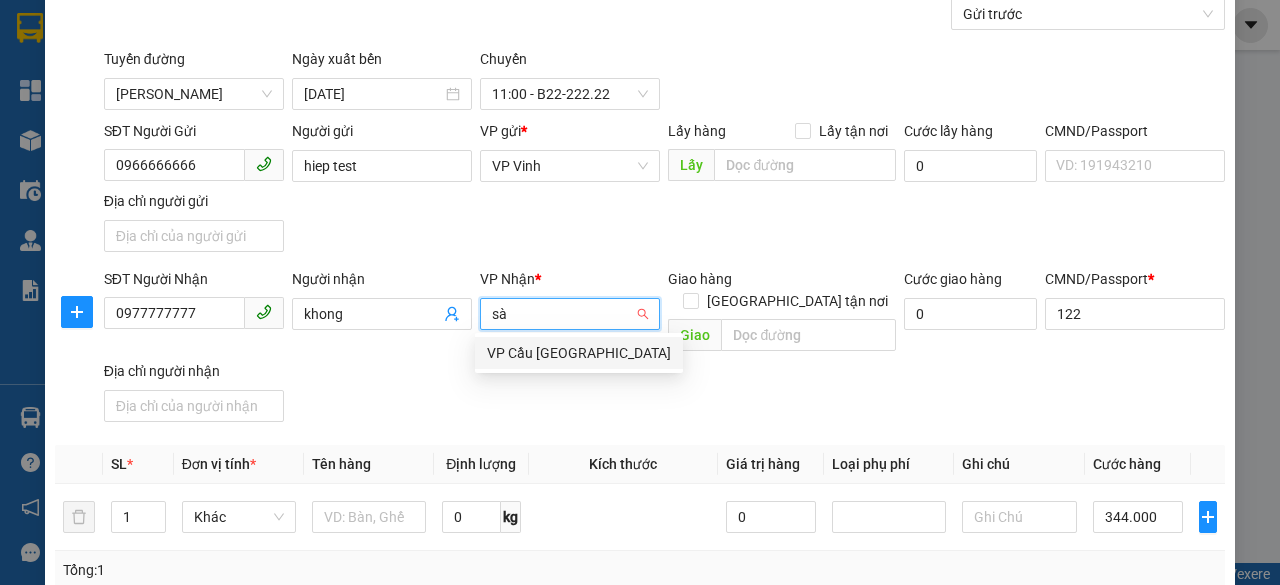 type on "sài" 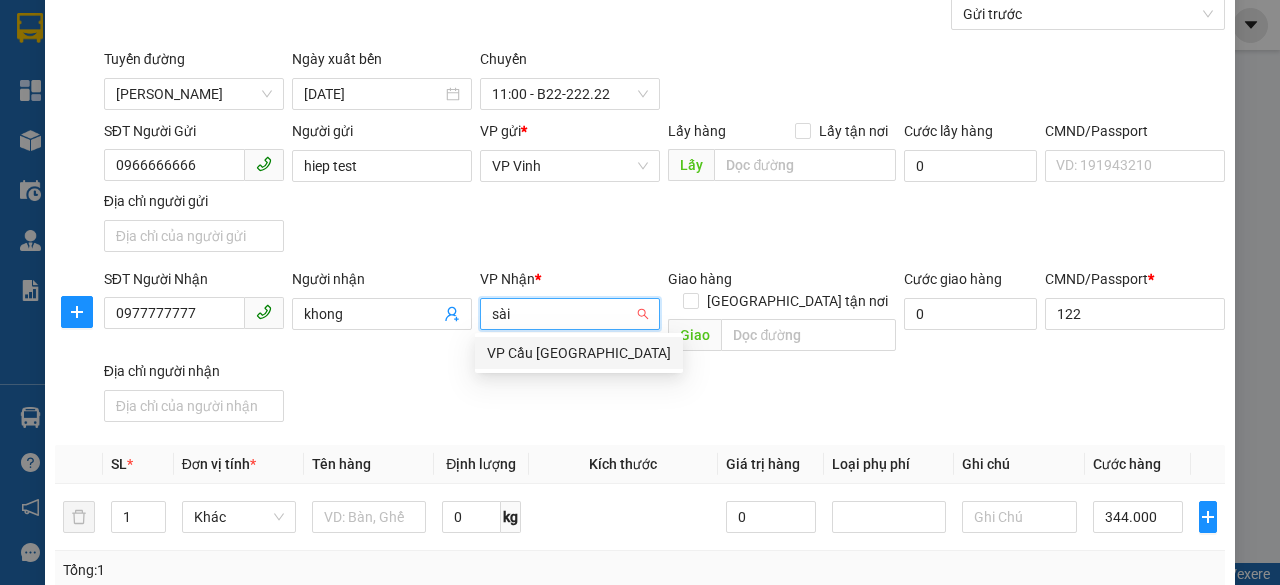 click on "VP Cầu [GEOGRAPHIC_DATA]" at bounding box center [579, 353] 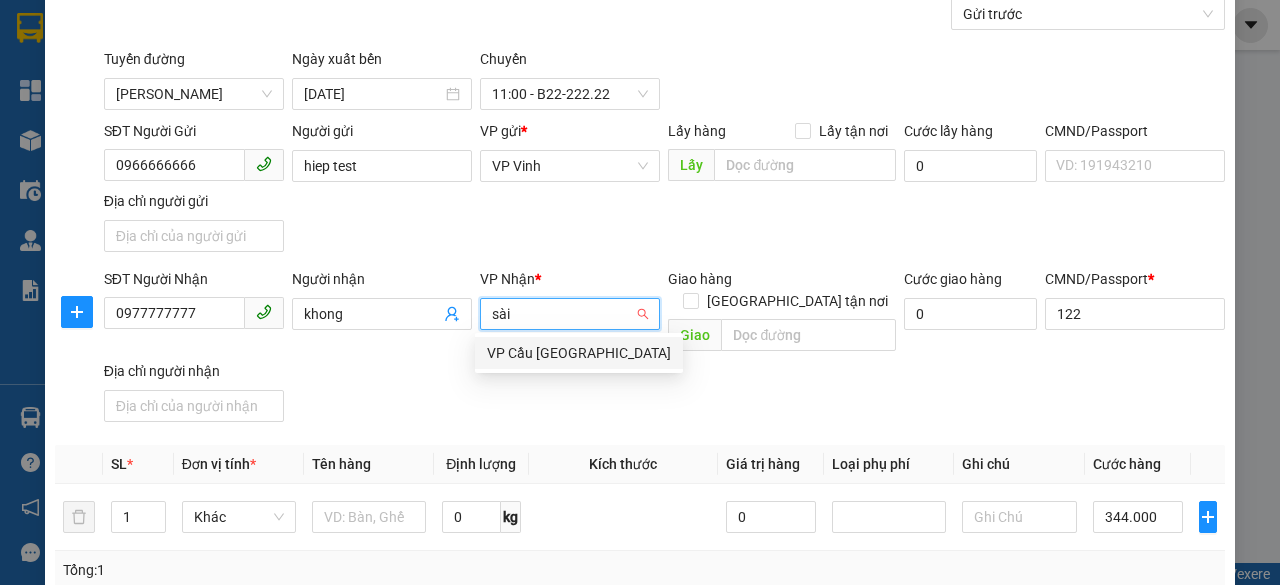 type 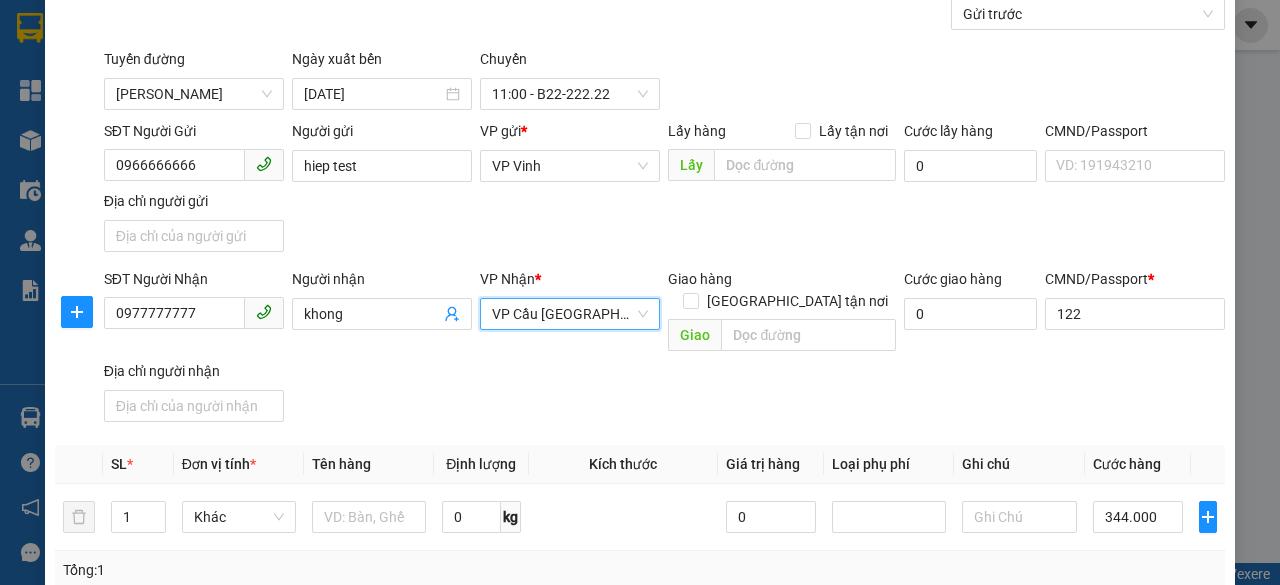 scroll, scrollTop: 584, scrollLeft: 0, axis: vertical 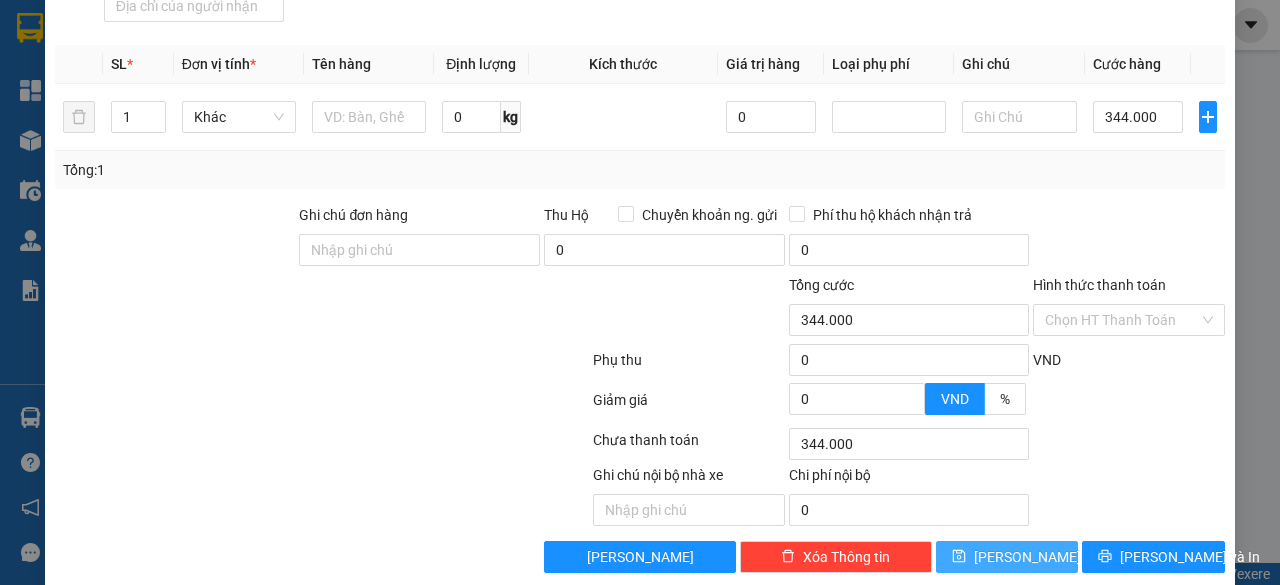 click on "[PERSON_NAME]" at bounding box center [1007, 557] 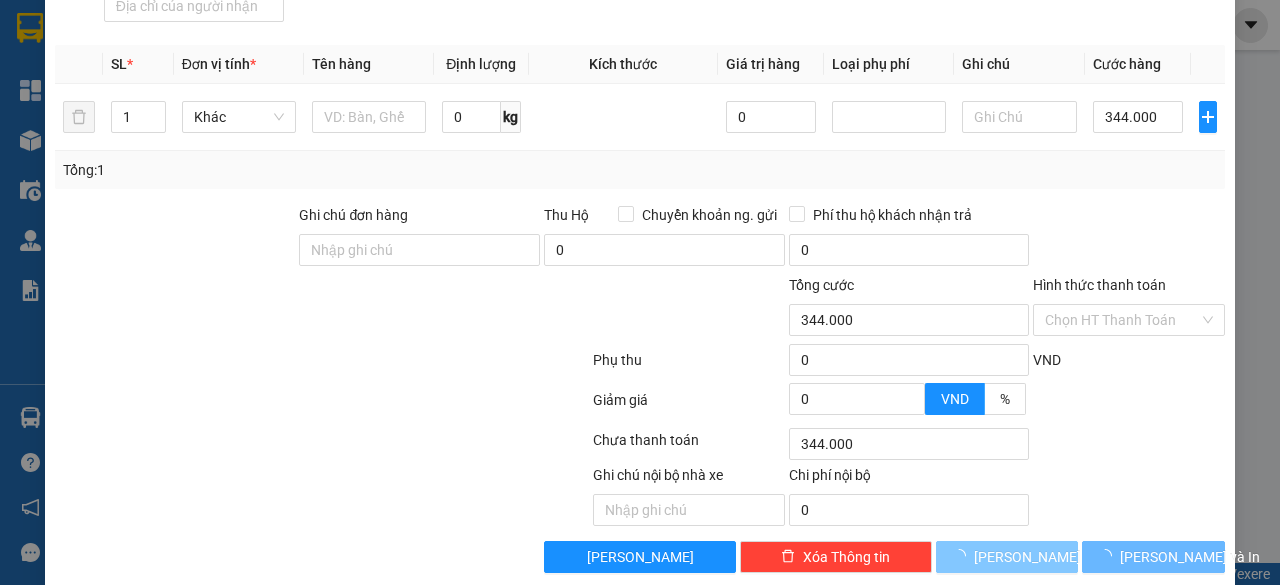 type 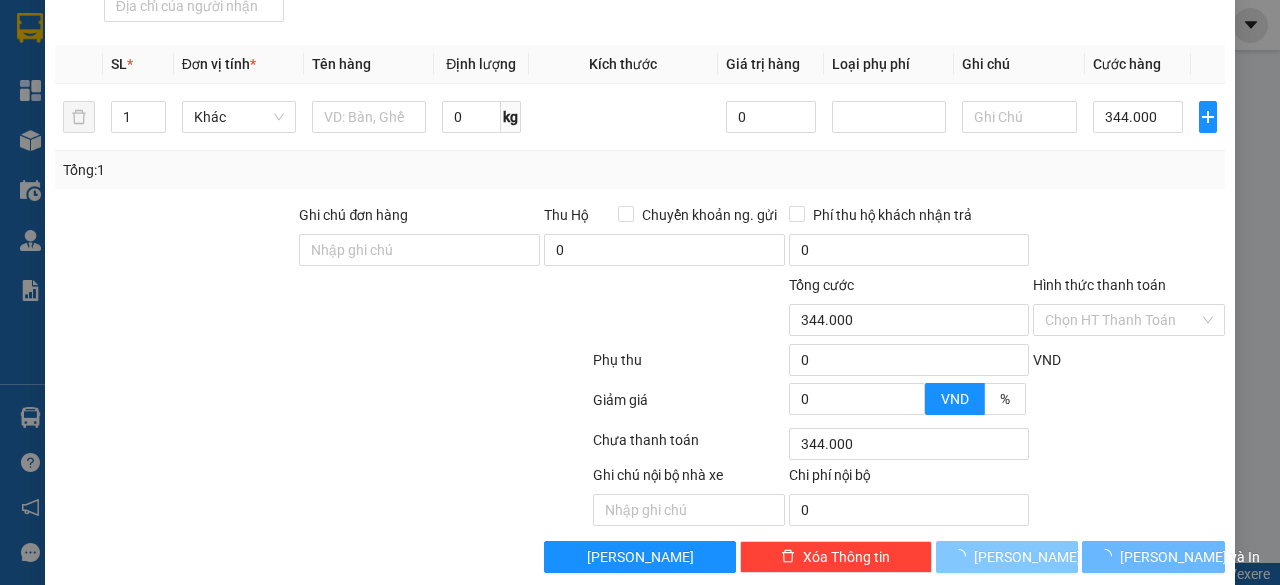 type 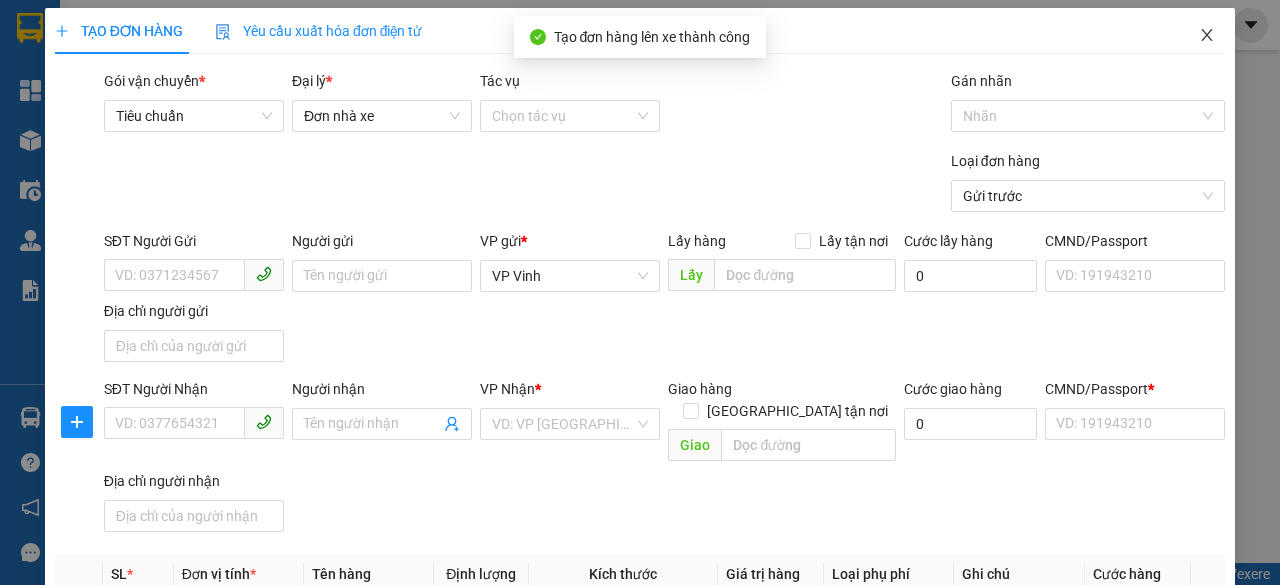 scroll, scrollTop: 0, scrollLeft: 0, axis: both 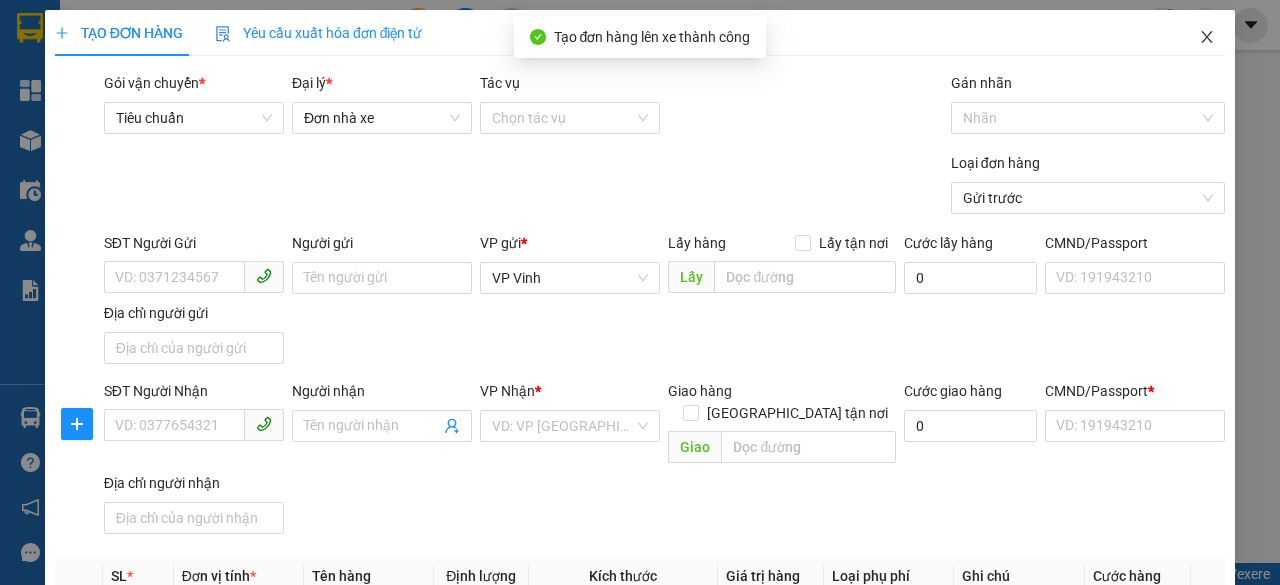 click at bounding box center [1207, 38] 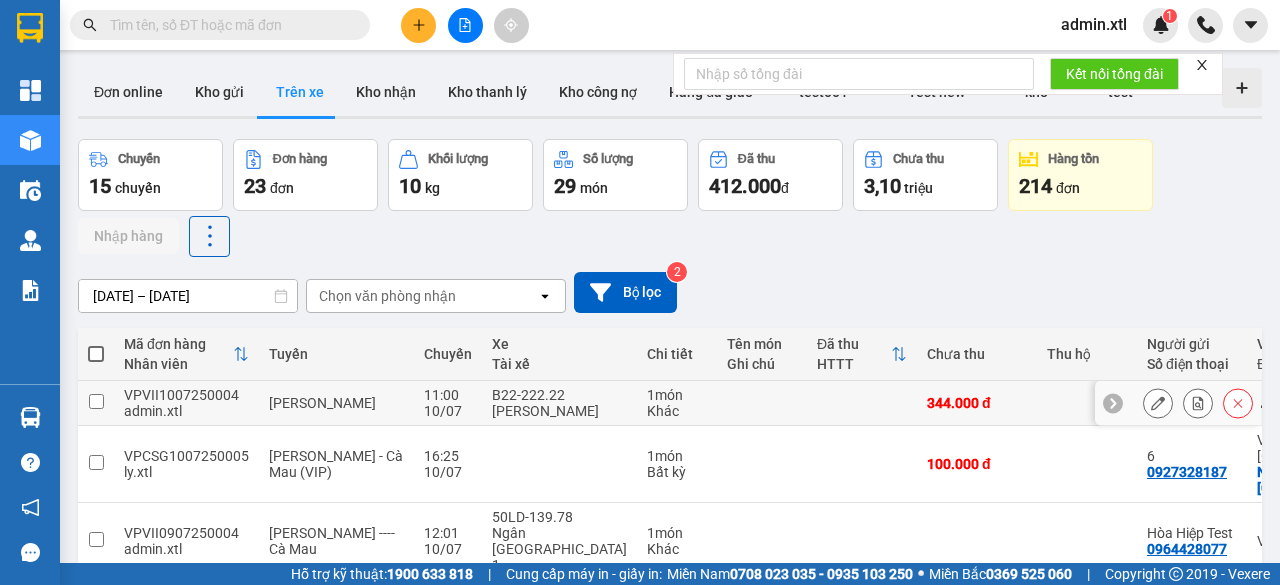 click at bounding box center [96, 401] 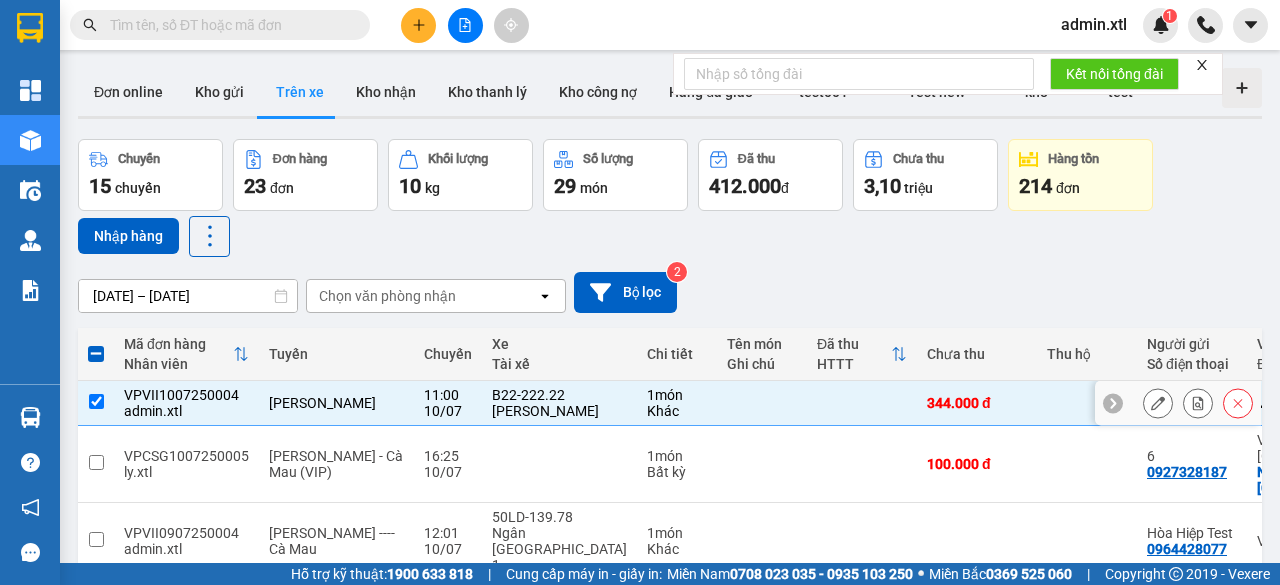 click 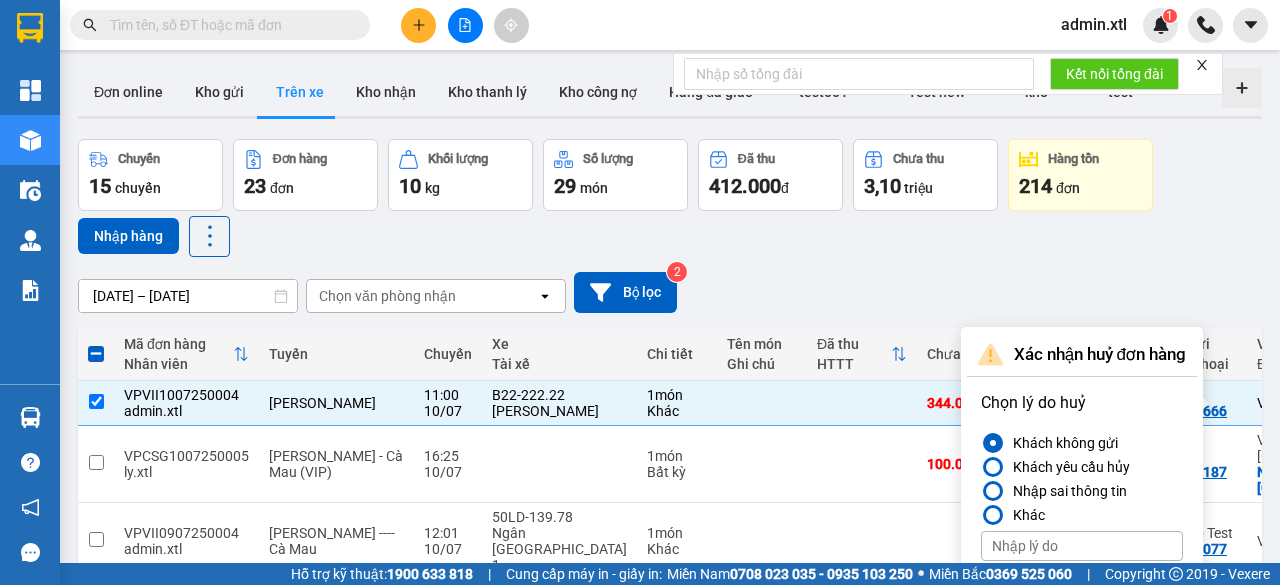 click on "[DATE] – [DATE] Press the down arrow key to interact with the calendar and select a date. Press the escape button to close the calendar. Selected date range is from [DATE] to [DATE]. Chọn văn phòng nhận open Bộ lọc 2" at bounding box center (670, 292) 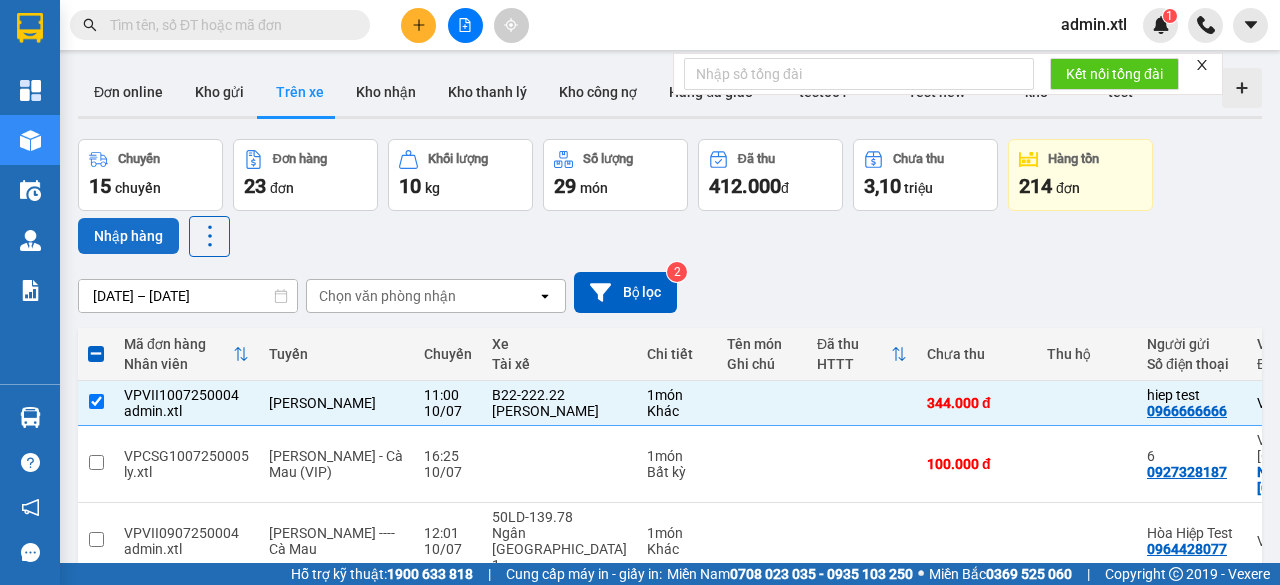 click on "Nhập hàng" at bounding box center (128, 236) 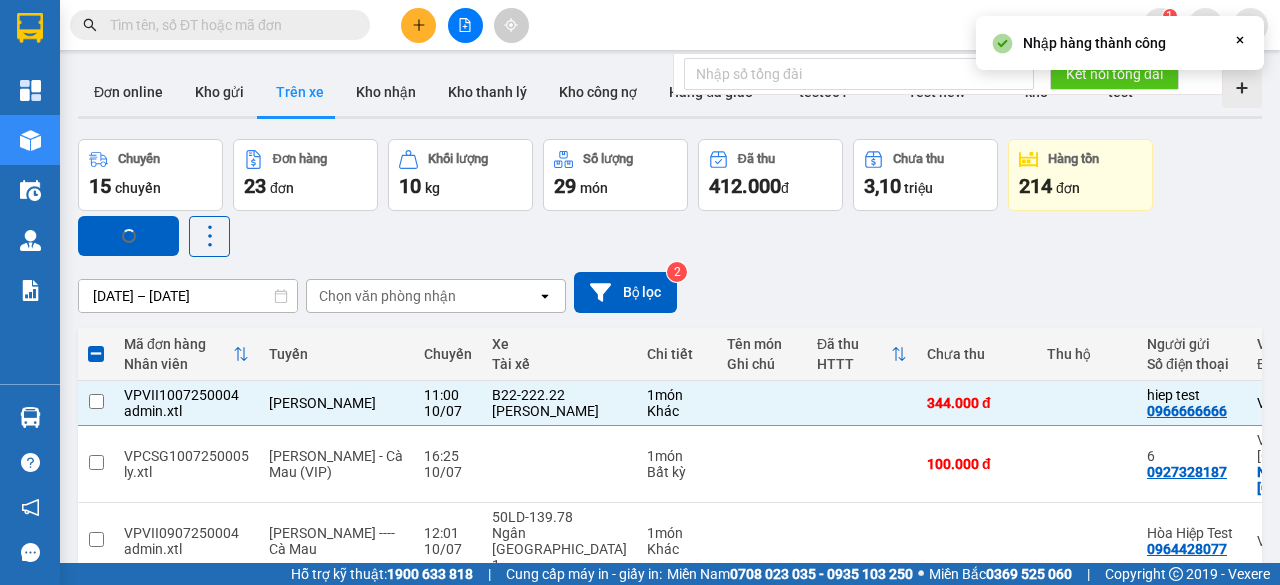 checkbox on "false" 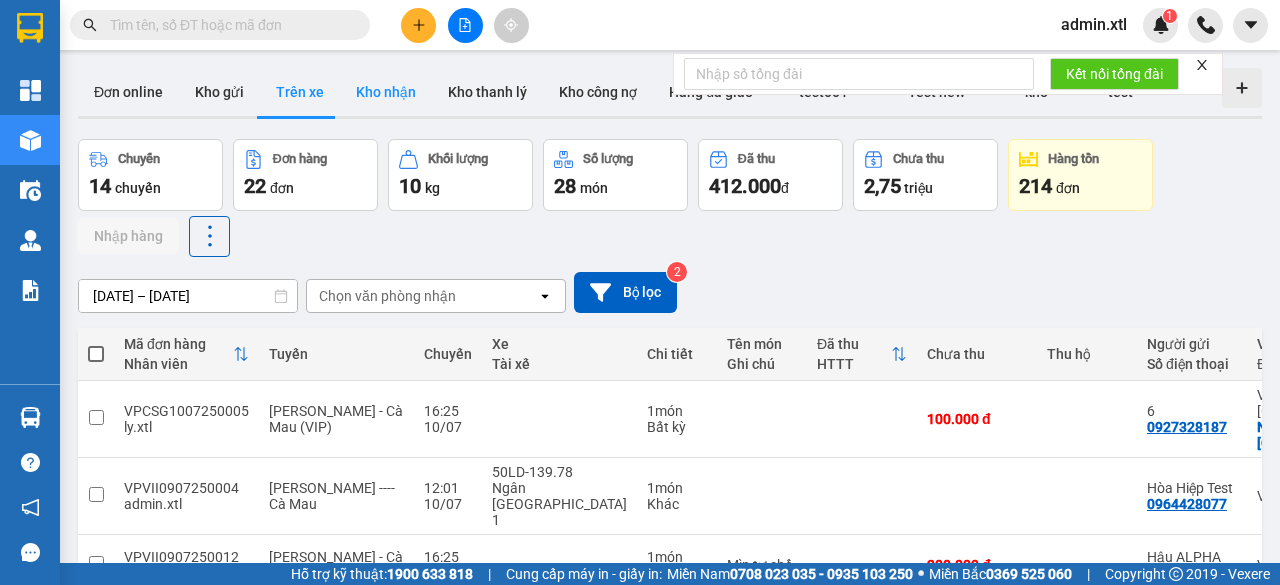 click on "Kho nhận" at bounding box center (386, 92) 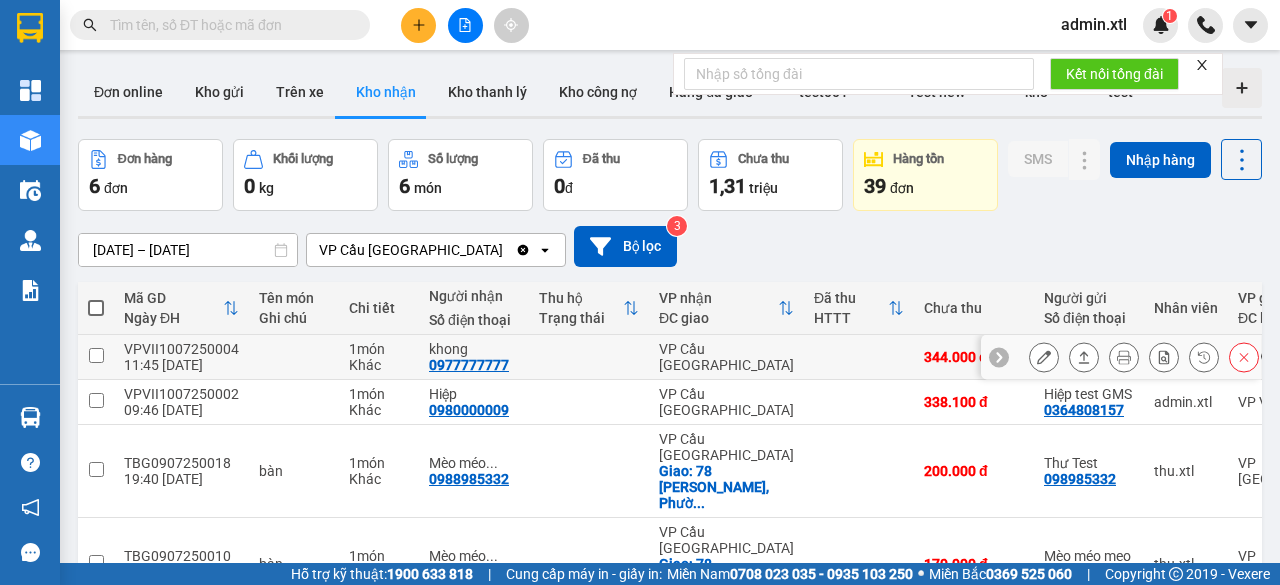 click at bounding box center (96, 355) 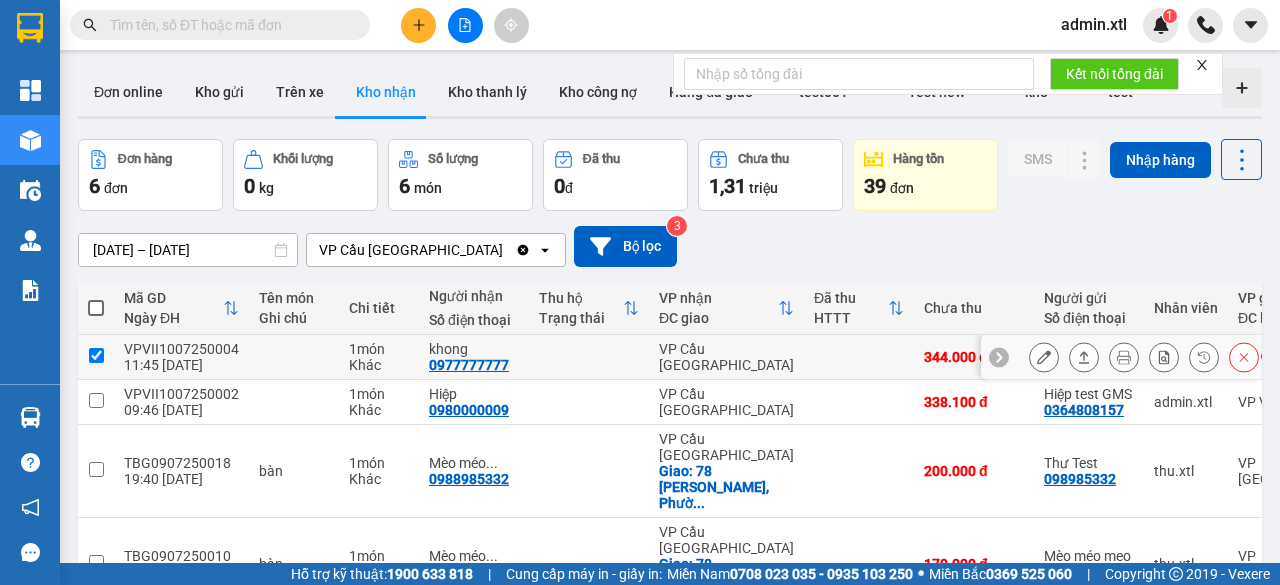 checkbox on "true" 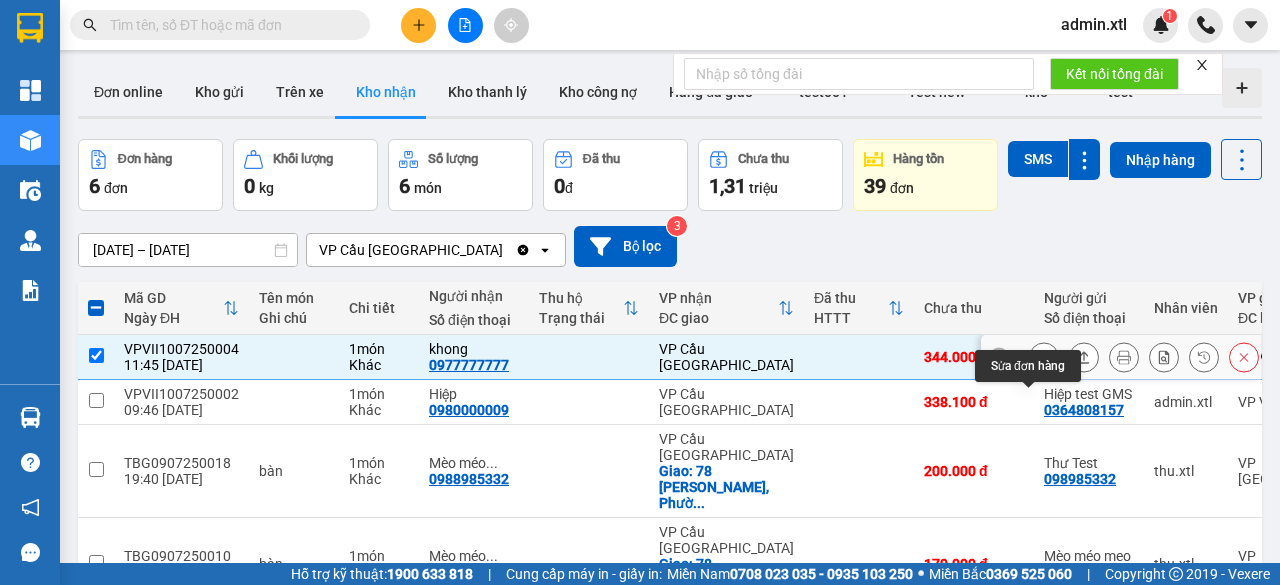 click 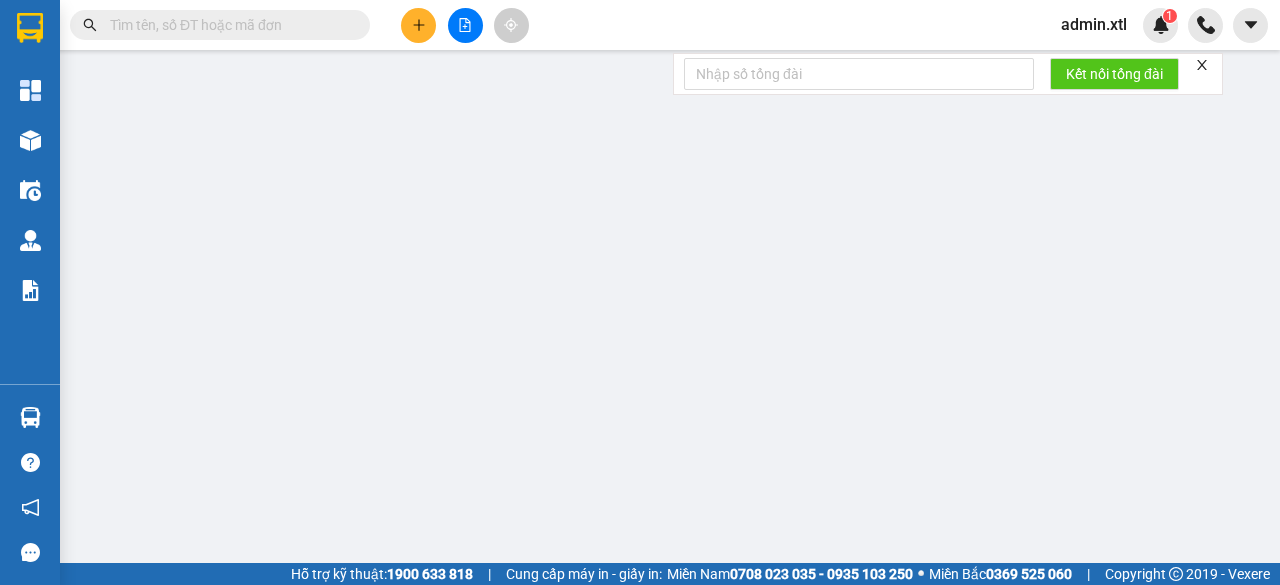 type on "0966666666" 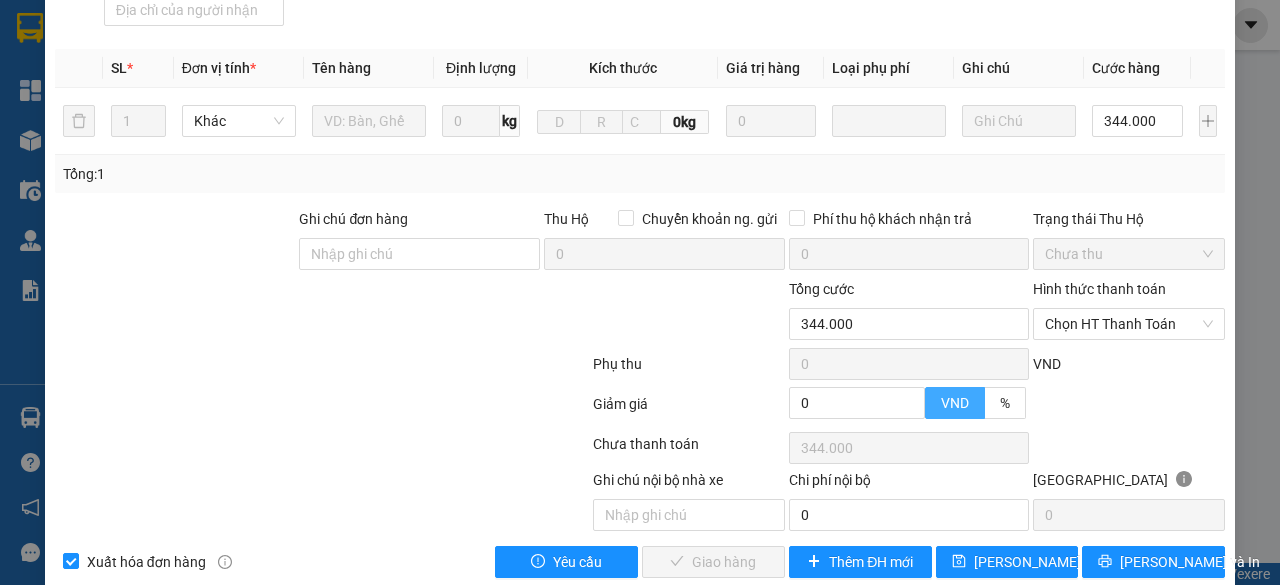 scroll, scrollTop: 520, scrollLeft: 0, axis: vertical 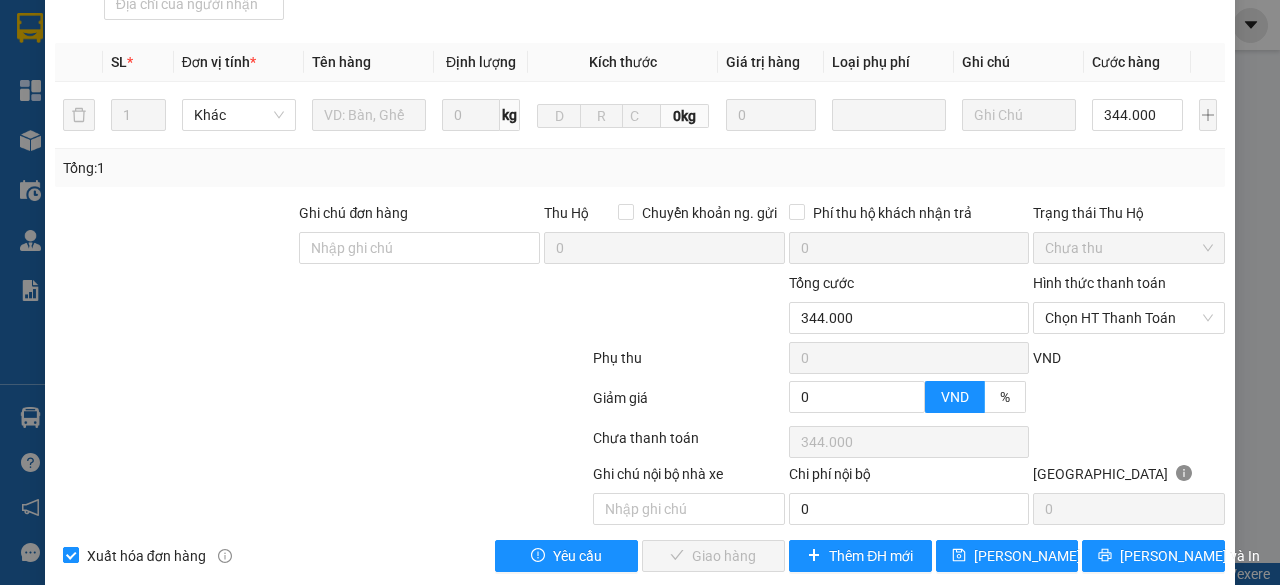 click on "Xuất hóa đơn hàng" at bounding box center (146, 556) 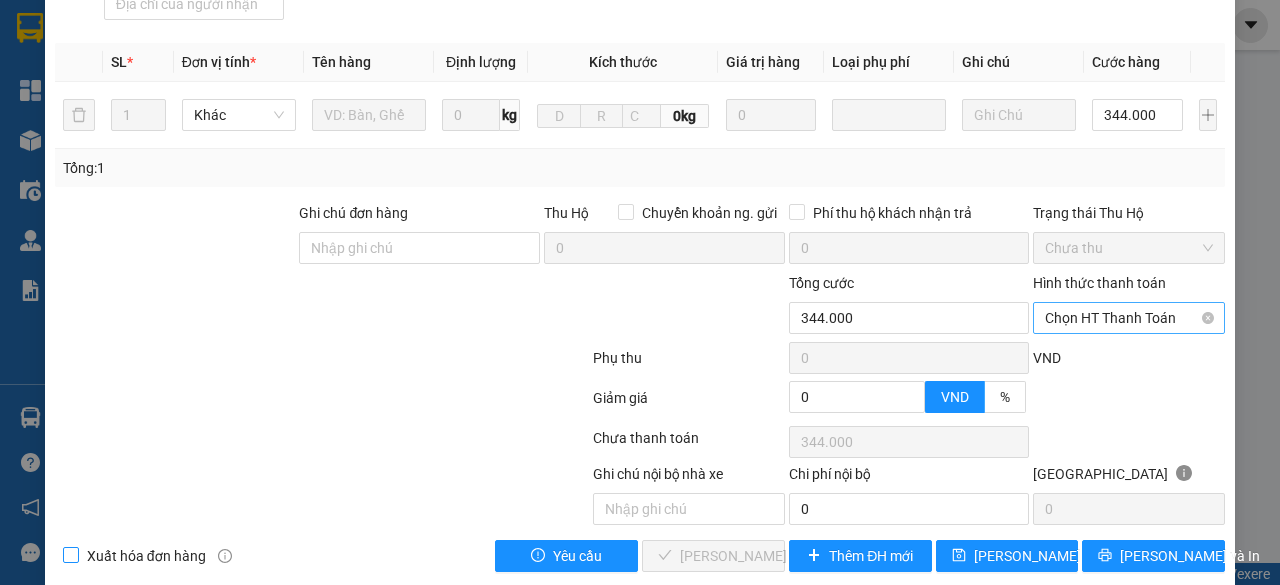 click on "Chọn HT Thanh Toán" at bounding box center [1129, 318] 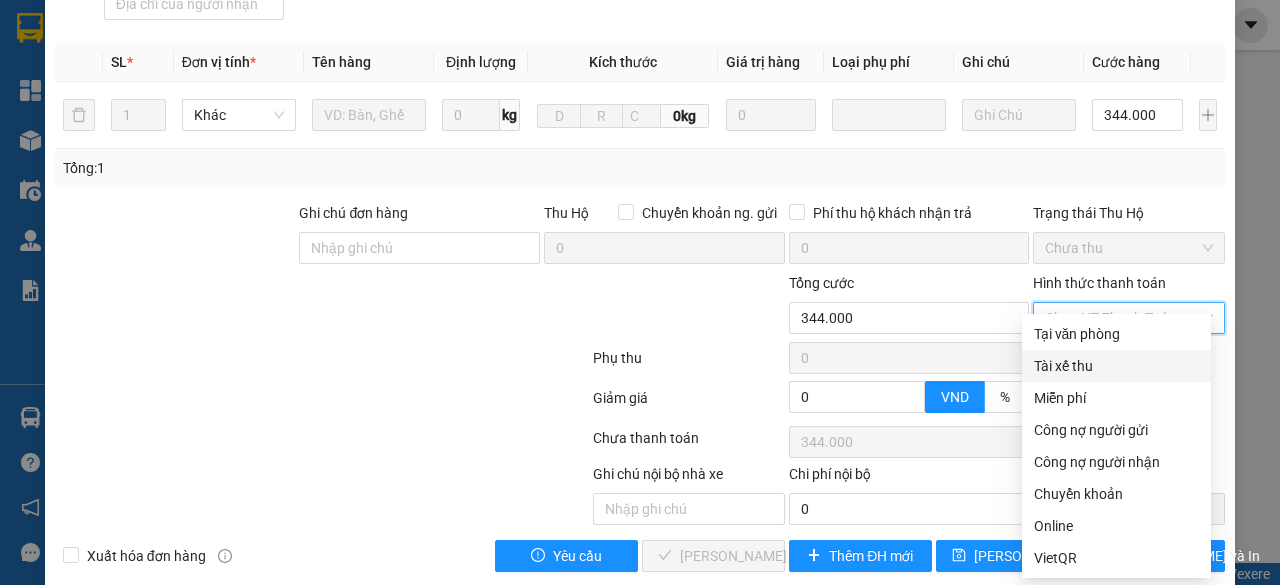 click on "Tài xế thu" at bounding box center [1116, 366] 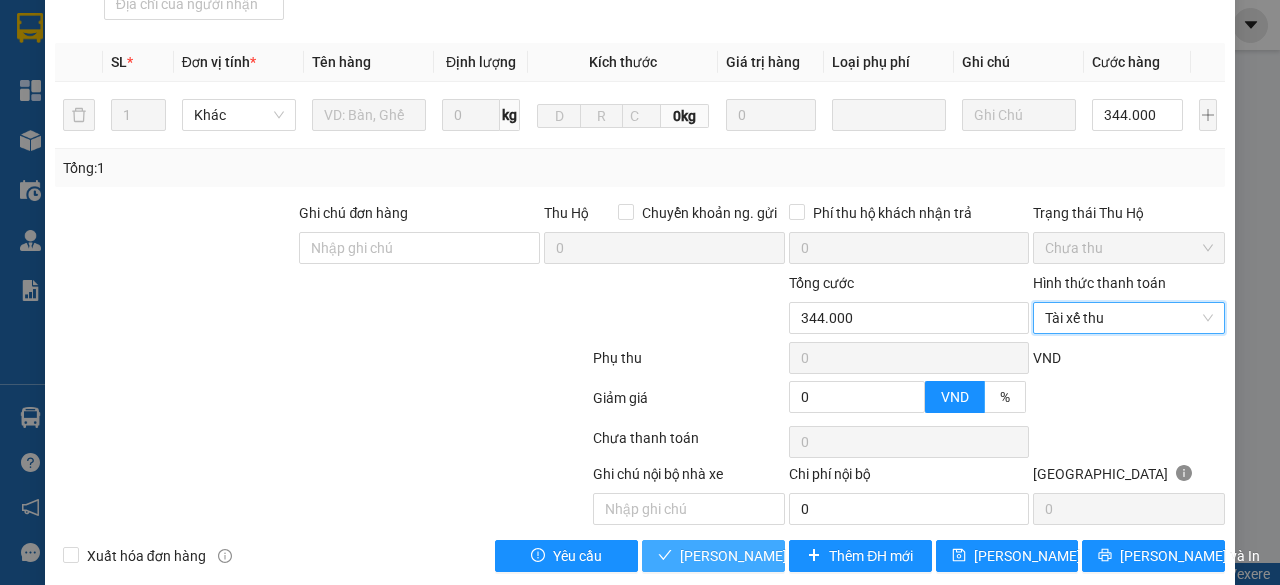 click on "[PERSON_NAME] và Giao hàng" at bounding box center [776, 556] 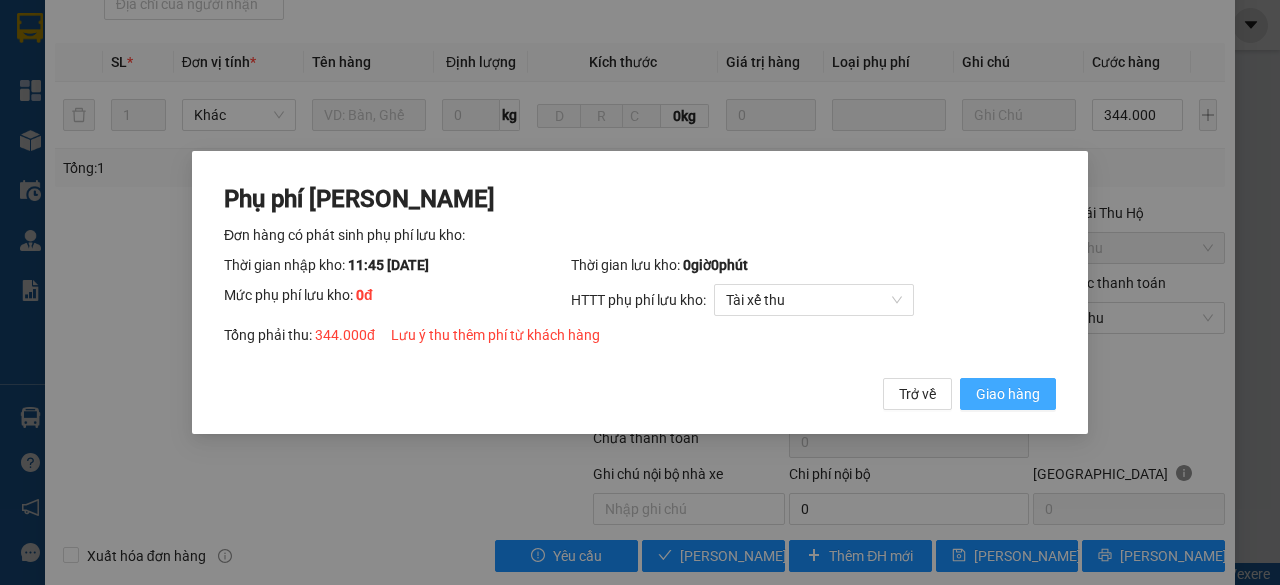 click on "Giao hàng" at bounding box center [1008, 394] 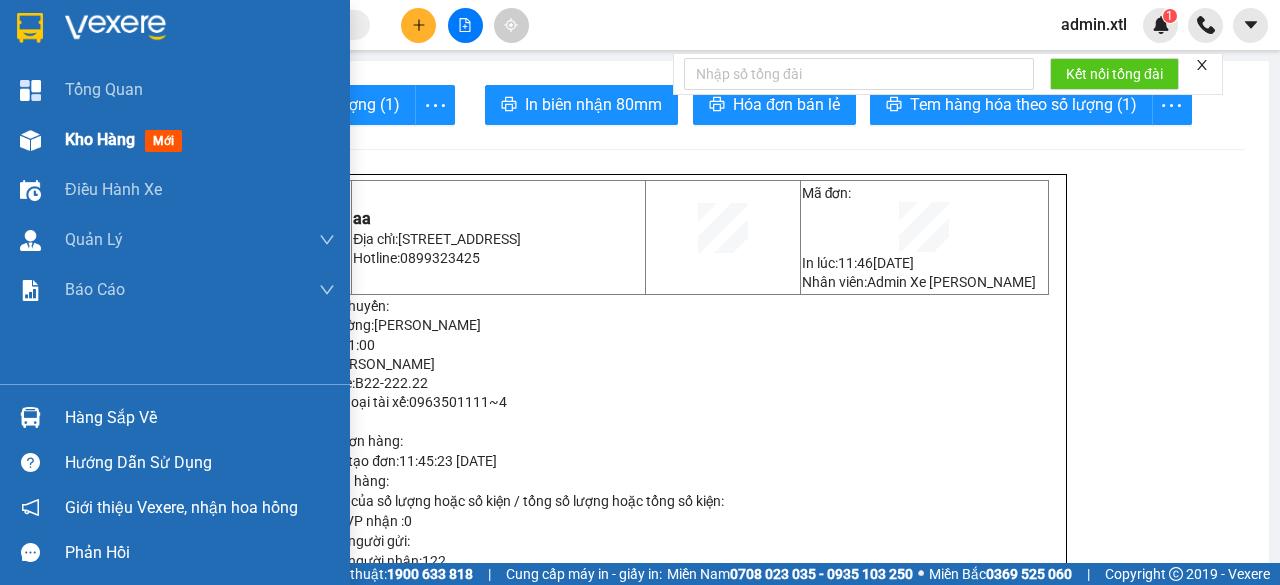 click on "Kho hàng" at bounding box center [100, 139] 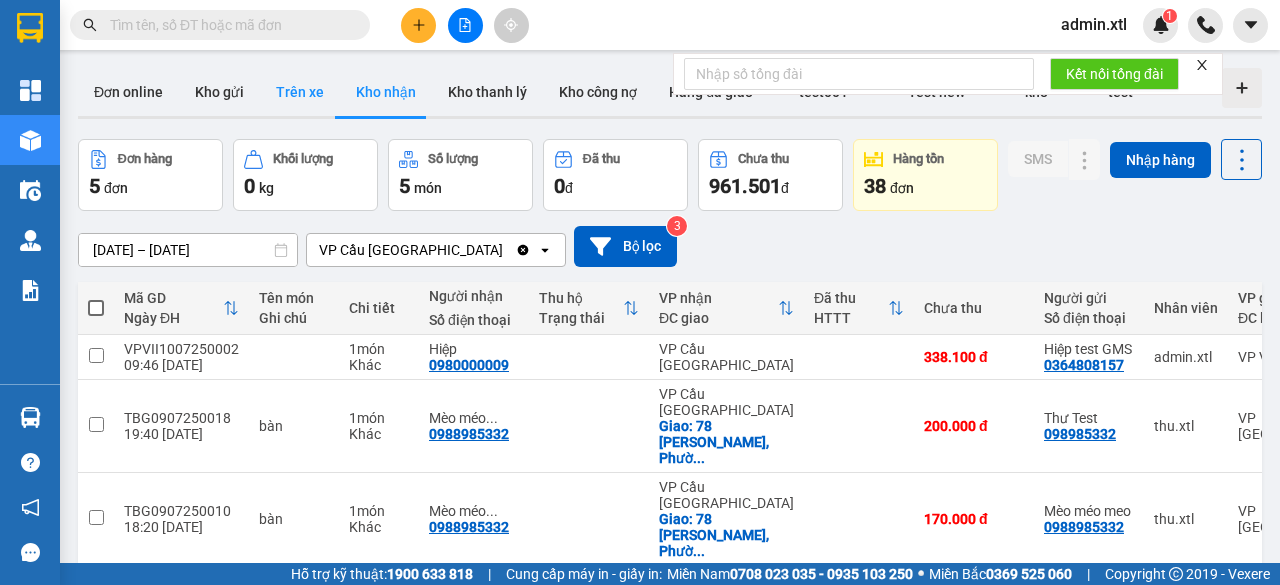 click on "Trên xe" at bounding box center [300, 92] 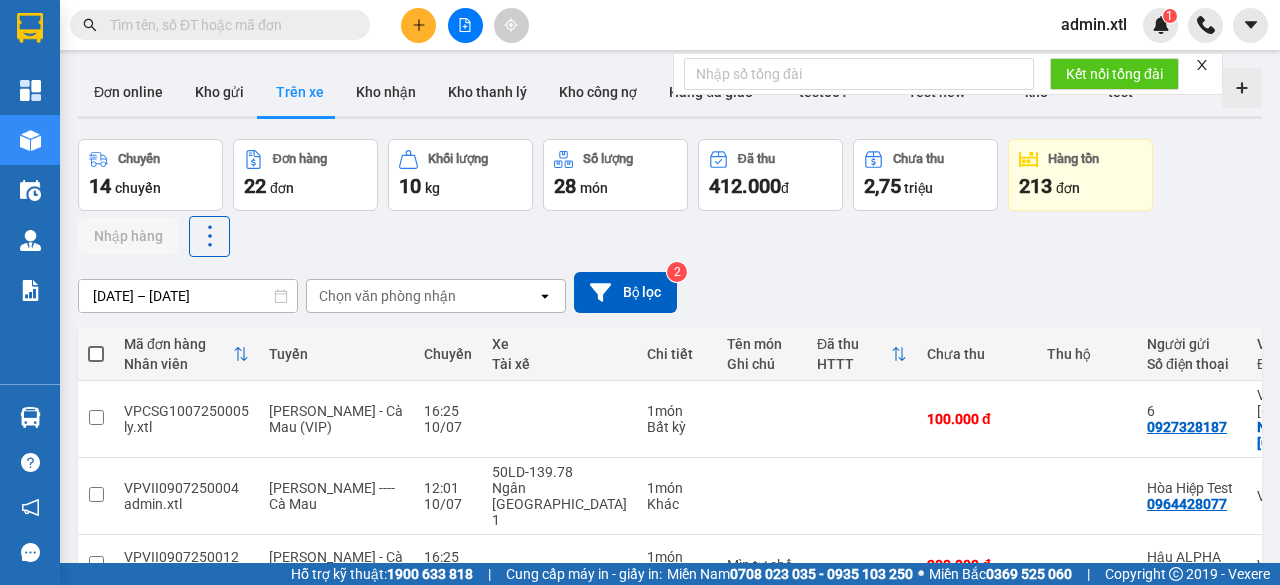 drag, startPoint x: 425, startPoint y: 15, endPoint x: 436, endPoint y: 13, distance: 11.18034 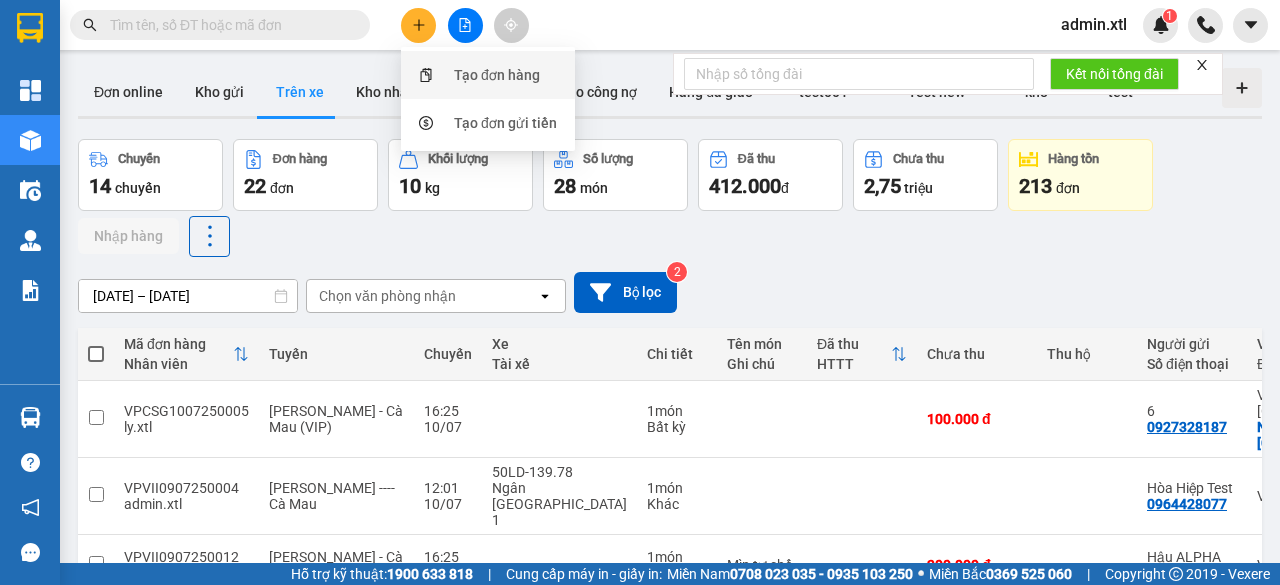 click on "Tạo đơn hàng" at bounding box center [497, 75] 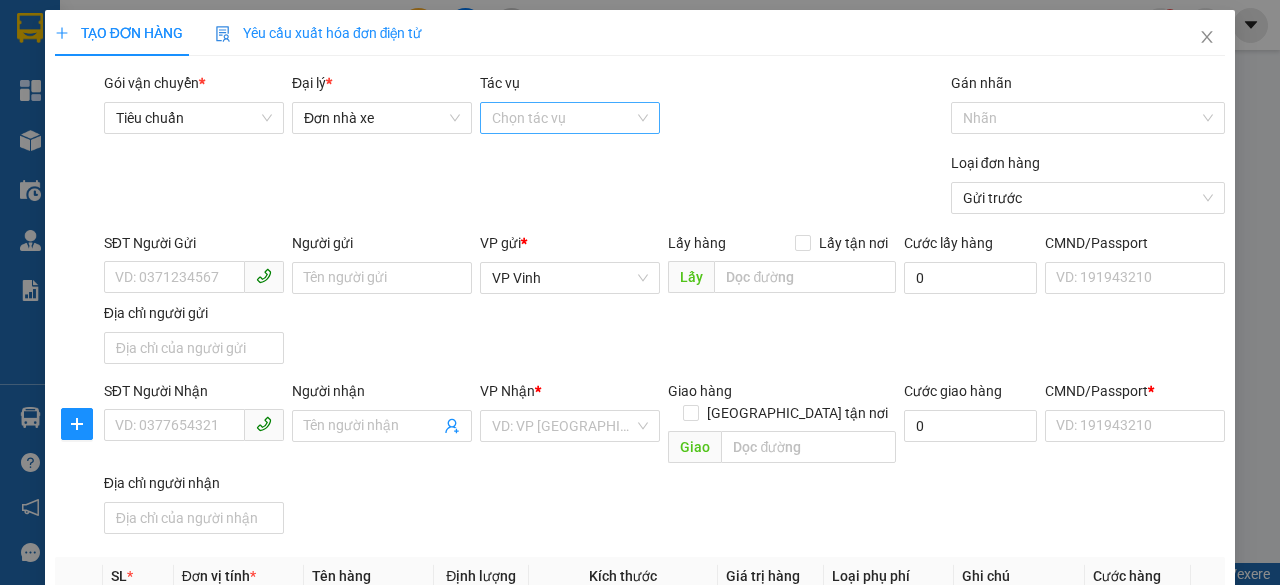 click on "Tác vụ" at bounding box center (563, 118) 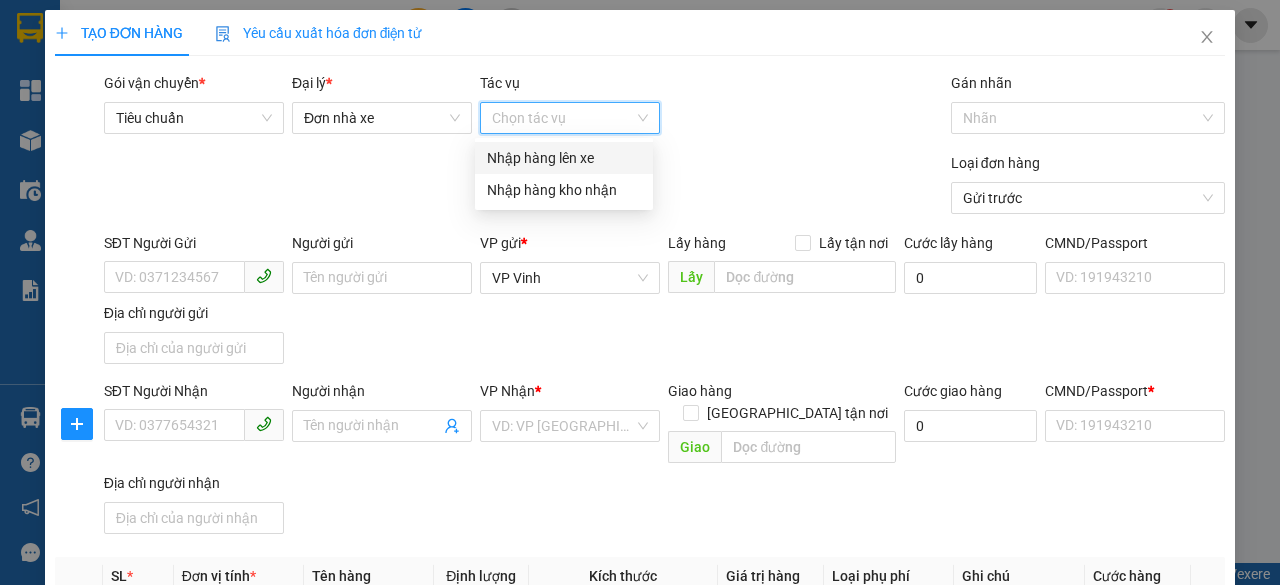 click on "Nhập hàng lên xe" at bounding box center (564, 158) 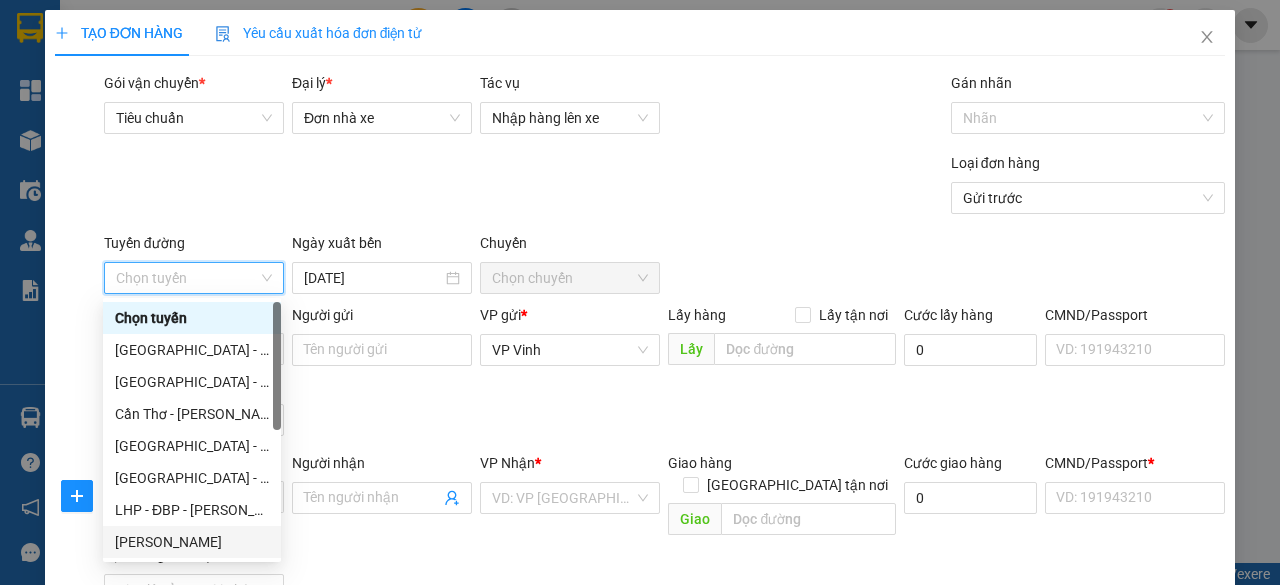 drag, startPoint x: 201, startPoint y: 535, endPoint x: 227, endPoint y: 530, distance: 26.476404 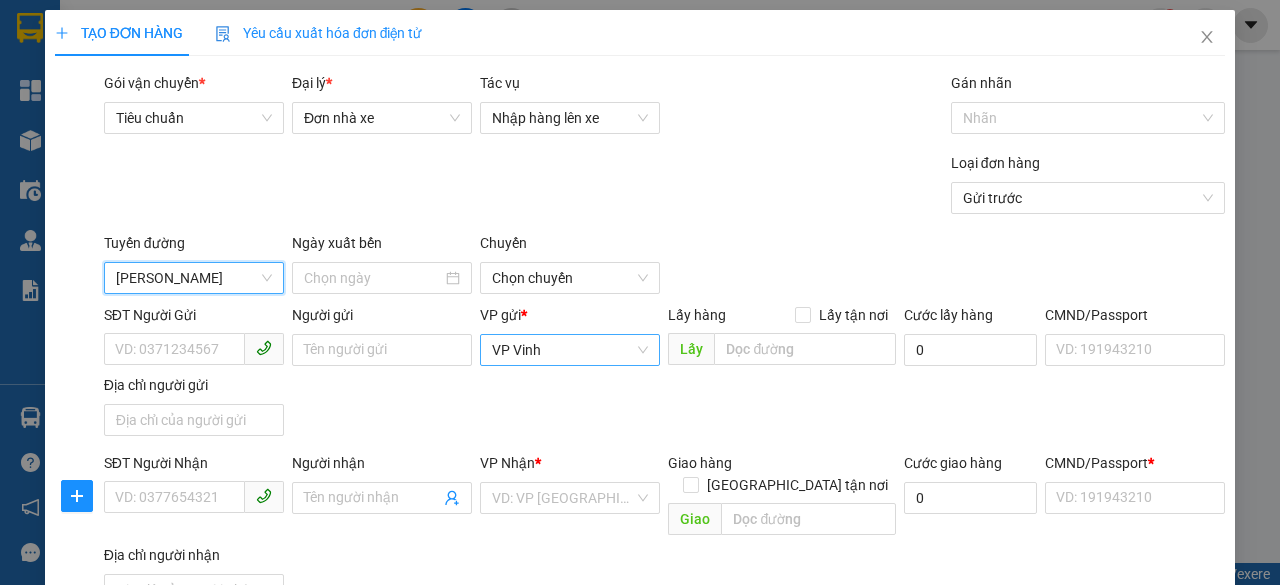 type on "[DATE]" 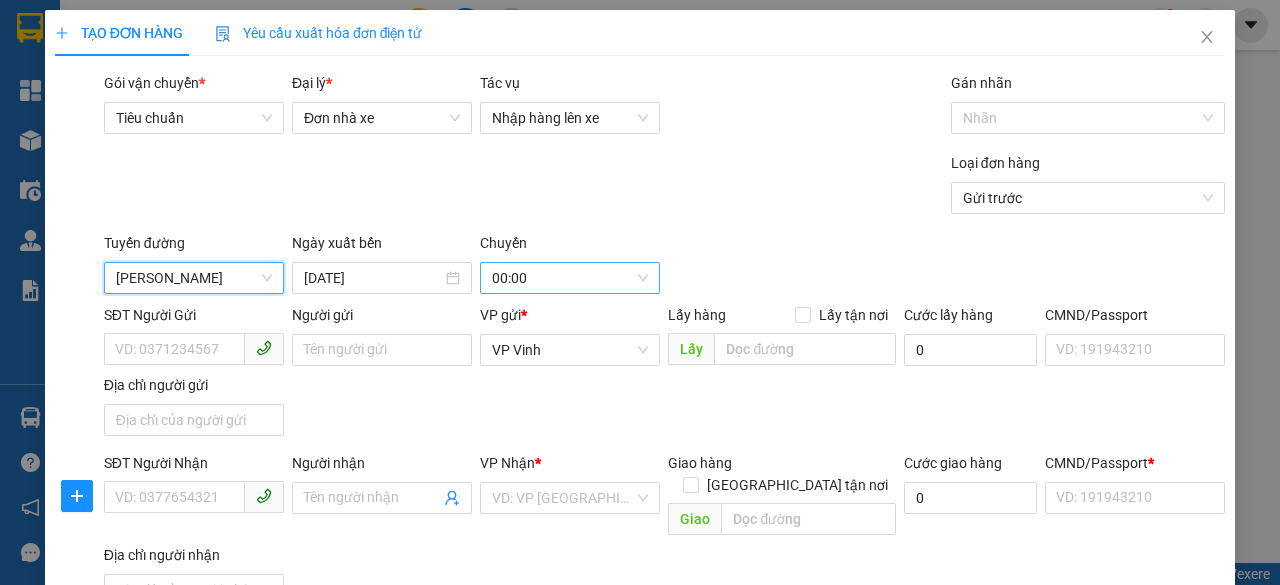 click on "00:00" at bounding box center (570, 278) 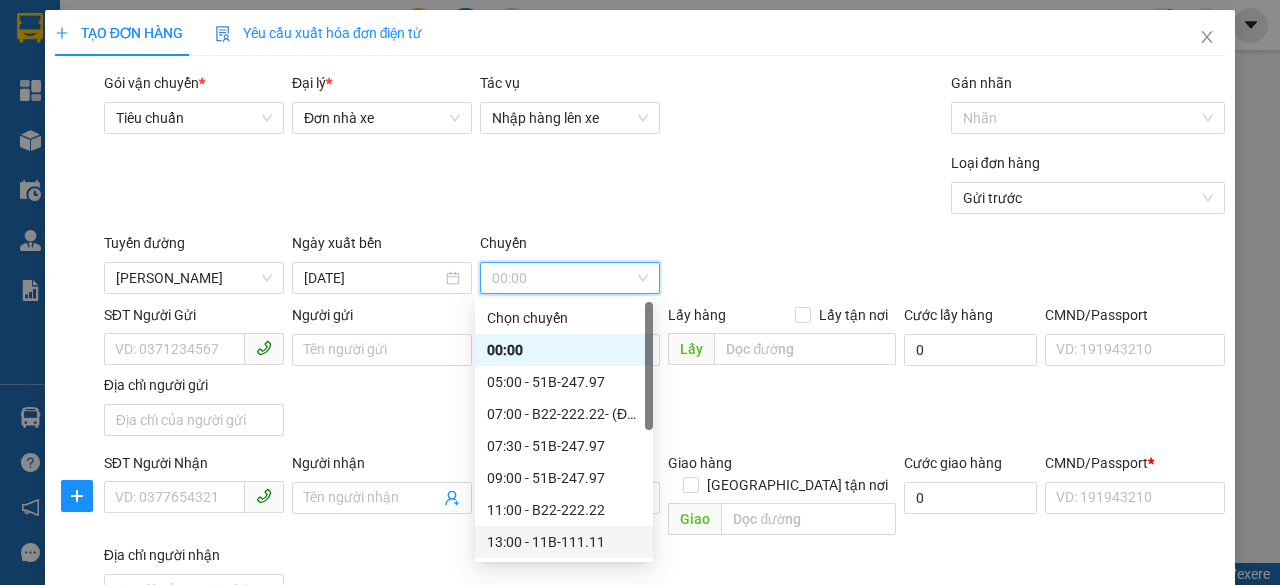 click on "13:00     - 11B-111.11" at bounding box center [564, 542] 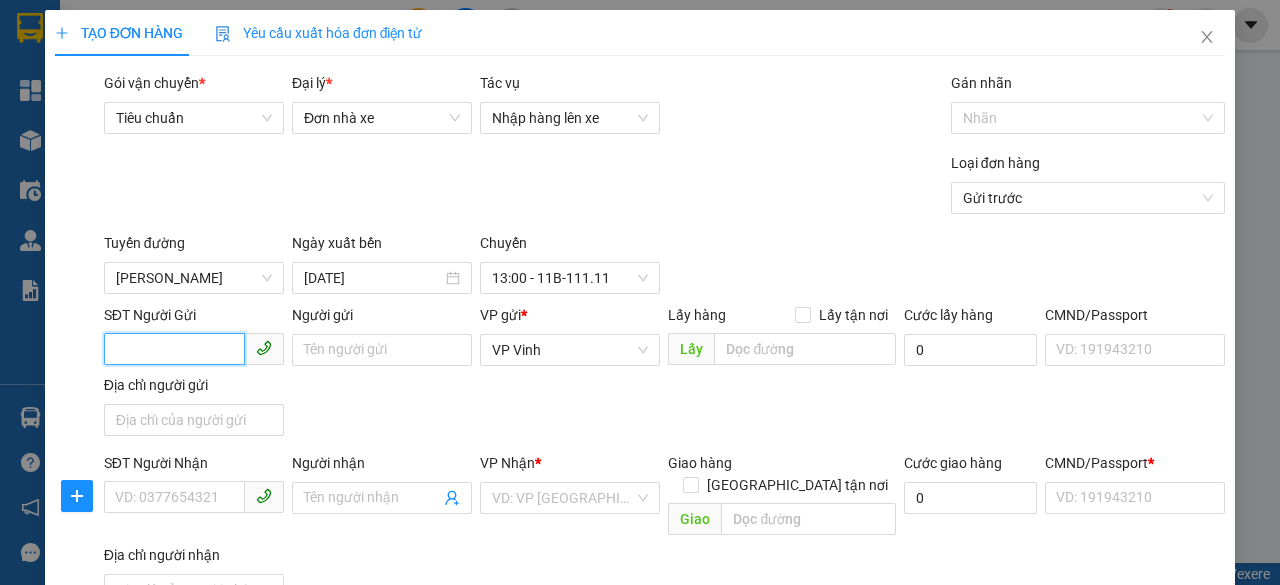 click on "SĐT Người Gửi" at bounding box center (174, 349) 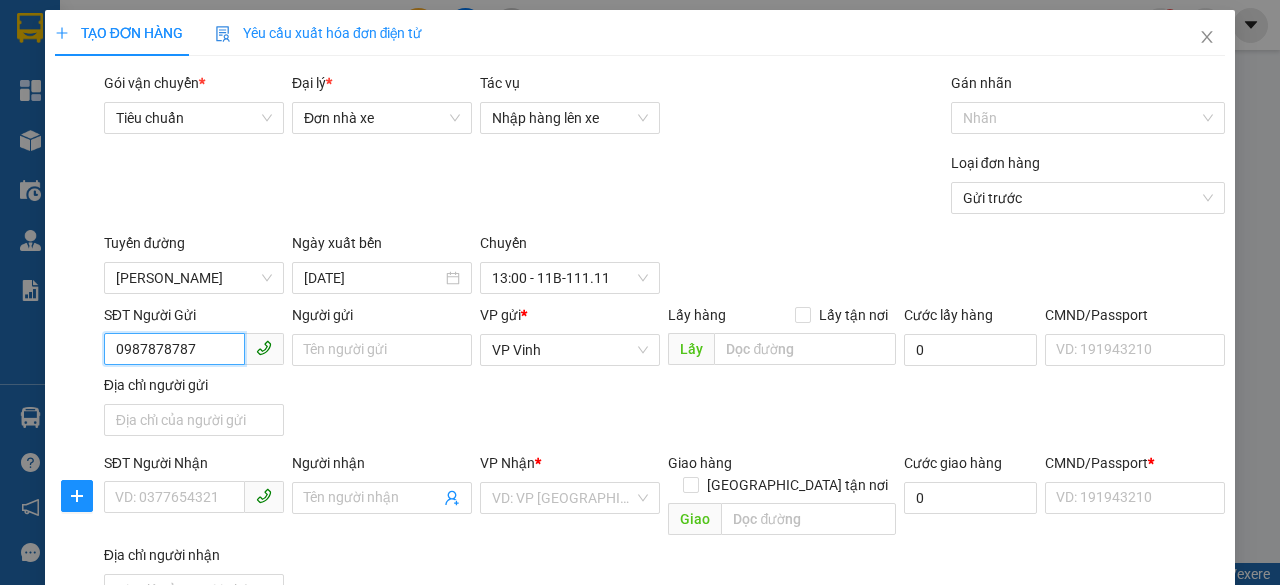 type on "0987878787" 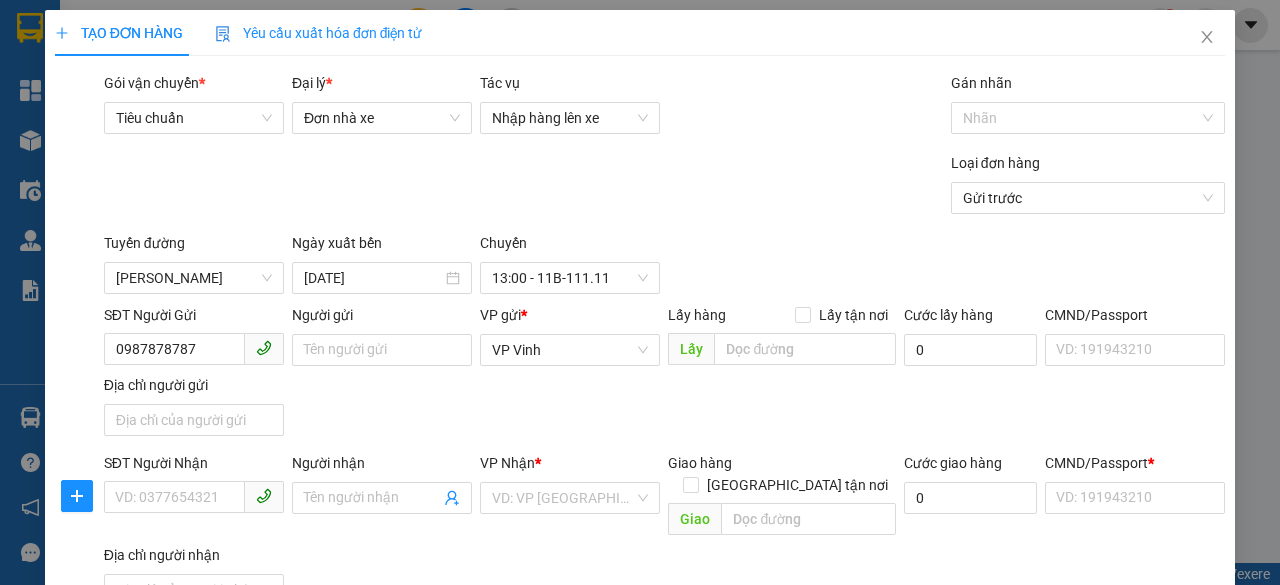 click on "SĐT Người Gửi 0987878787 Người gửi Tên người gửi VP gửi  * VP [PERSON_NAME] Lấy hàng Lấy tận nơi Lấy Cước lấy hàng 0 CMND/Passport VD: [PASSPORT] Địa chỉ người gửi" at bounding box center (664, 374) 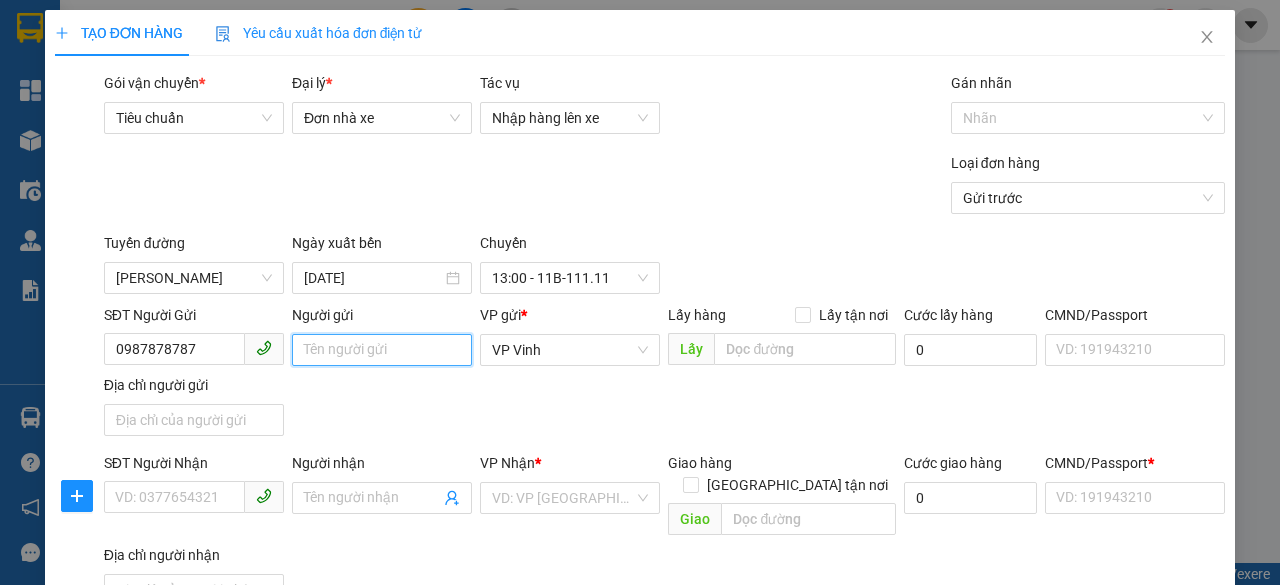 click on "Người gửi" at bounding box center [382, 350] 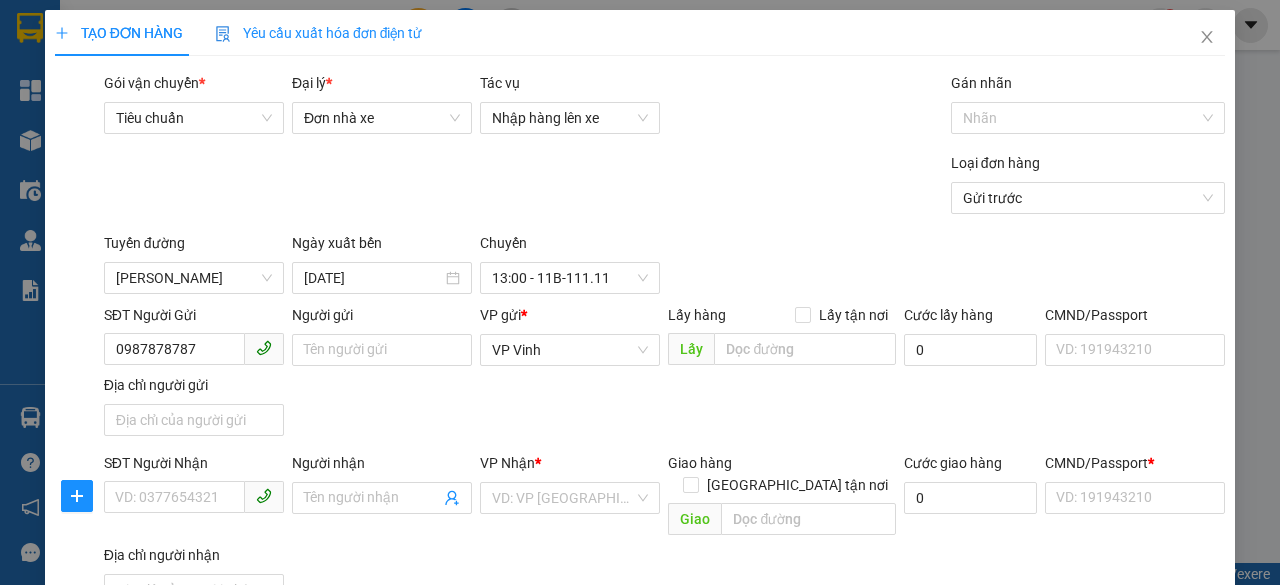 drag, startPoint x: 366, startPoint y: 347, endPoint x: 307, endPoint y: 375, distance: 65.30697 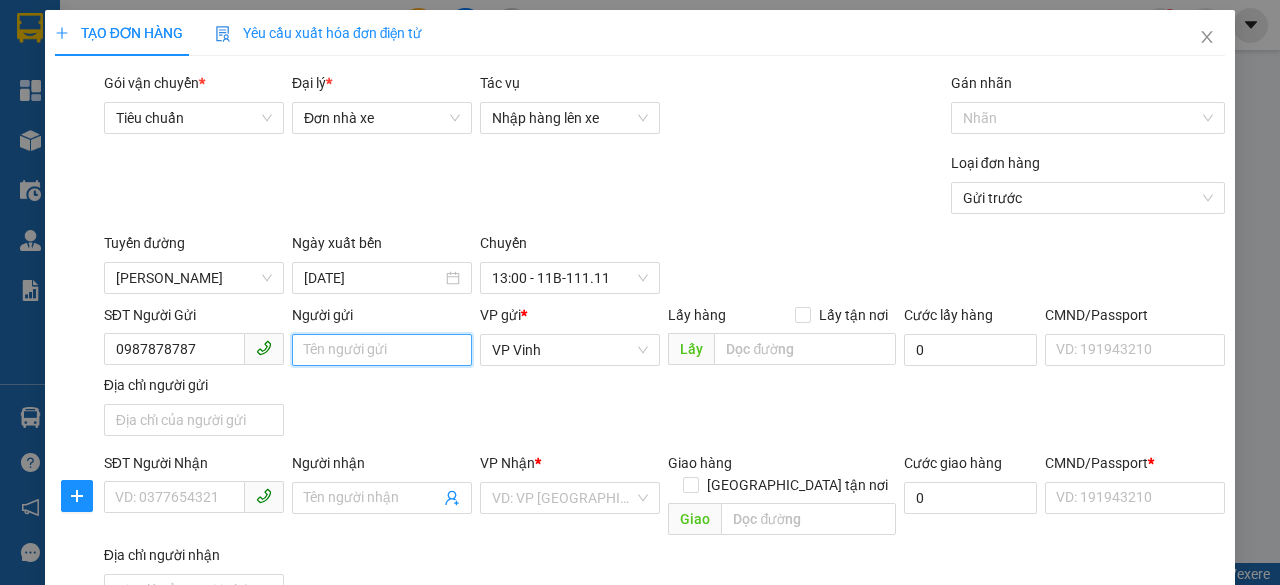 click on "Người gửi" at bounding box center (382, 350) 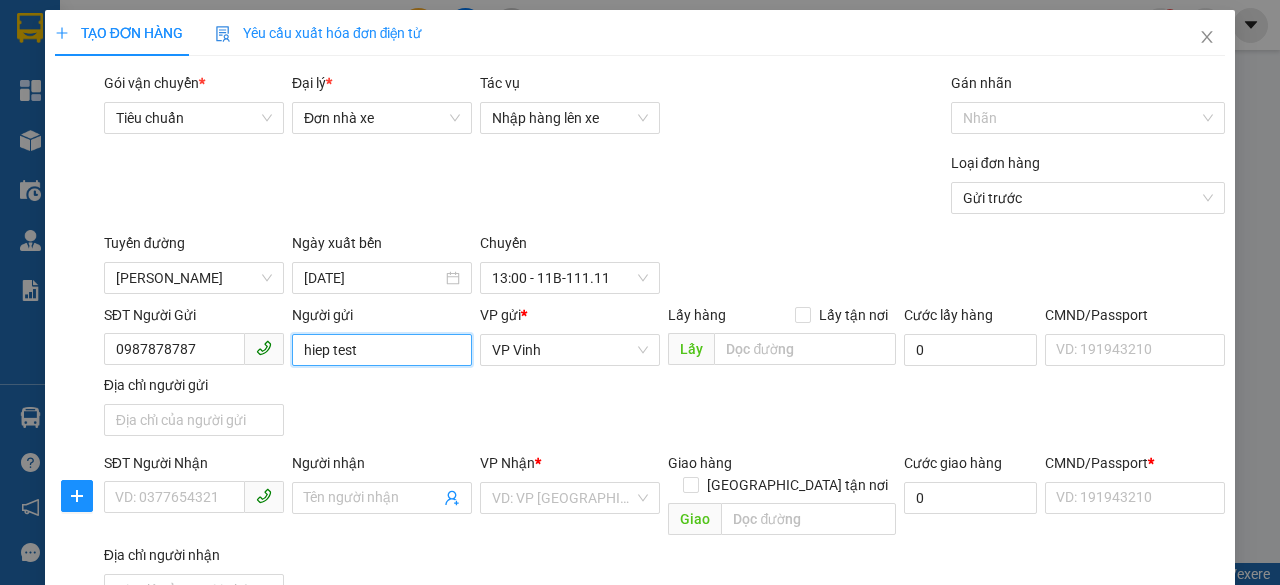 type on "hiep test 1" 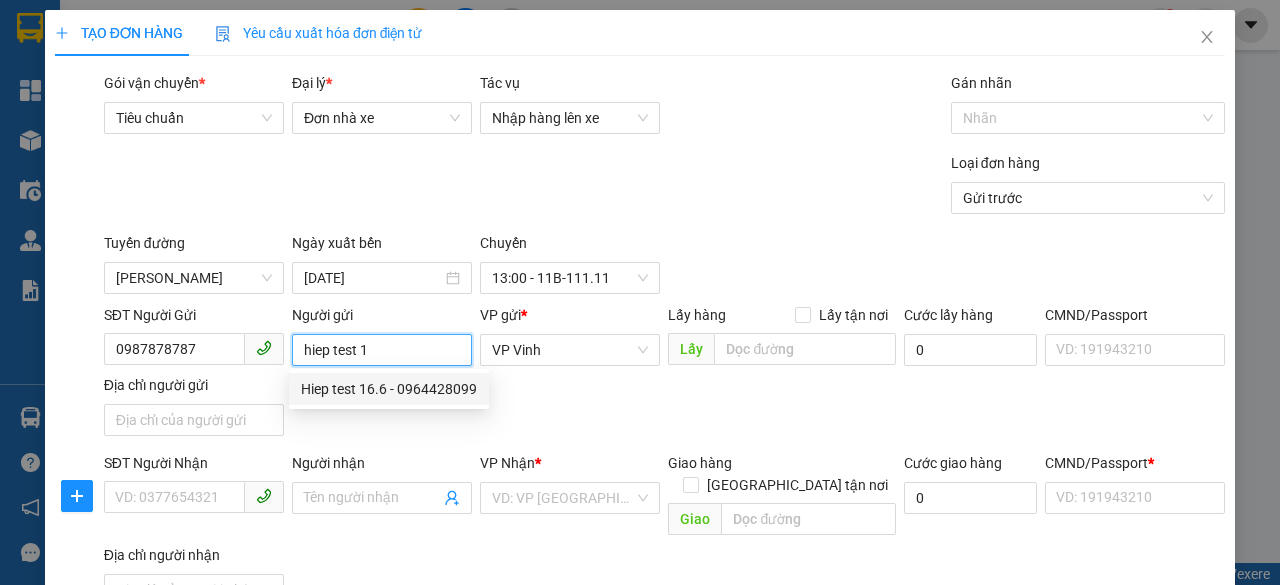 click on "Hiep test 16.6 - 0964428099" at bounding box center (389, 389) 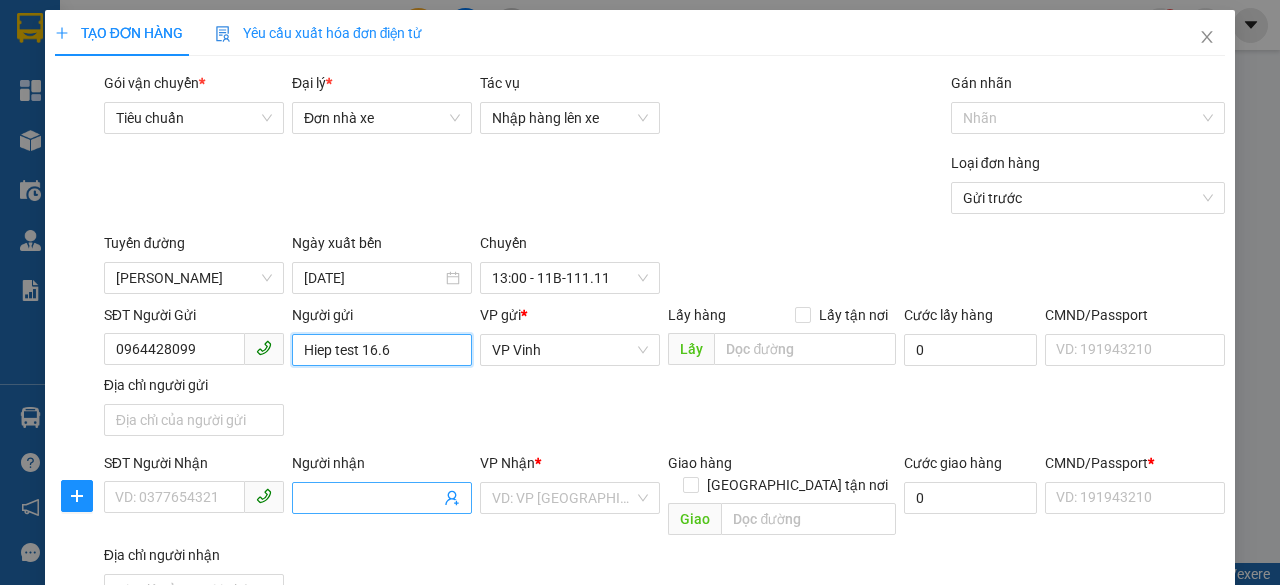 type on "Hiep test 16.6" 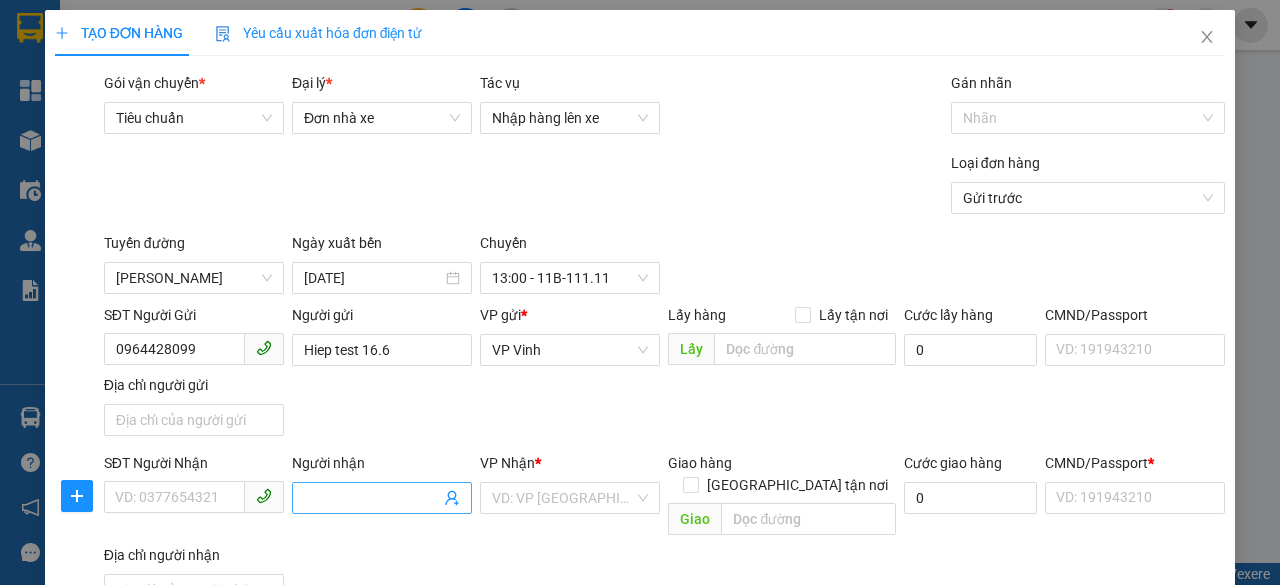 click on "Người nhận" at bounding box center (372, 498) 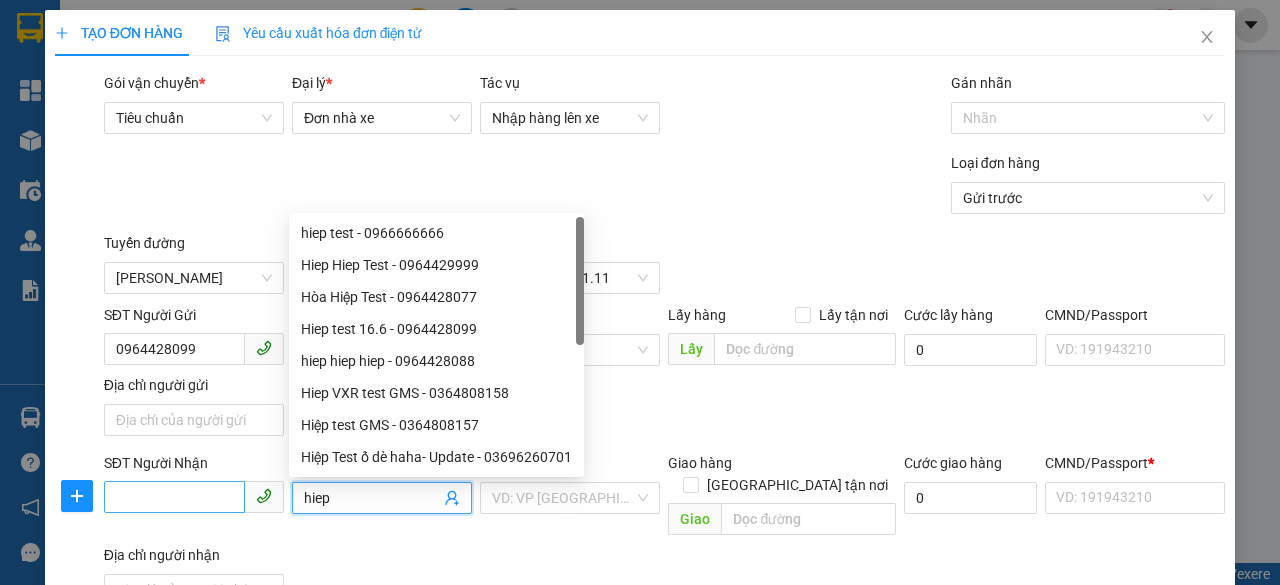 type on "hiep" 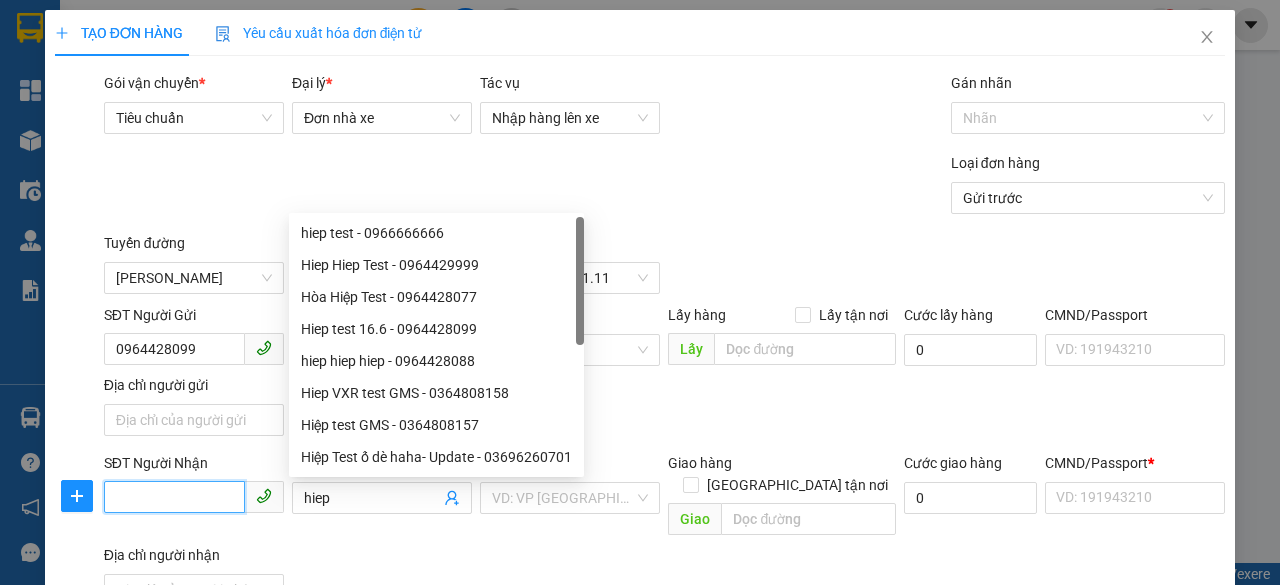 click on "SĐT Người Nhận" at bounding box center (174, 497) 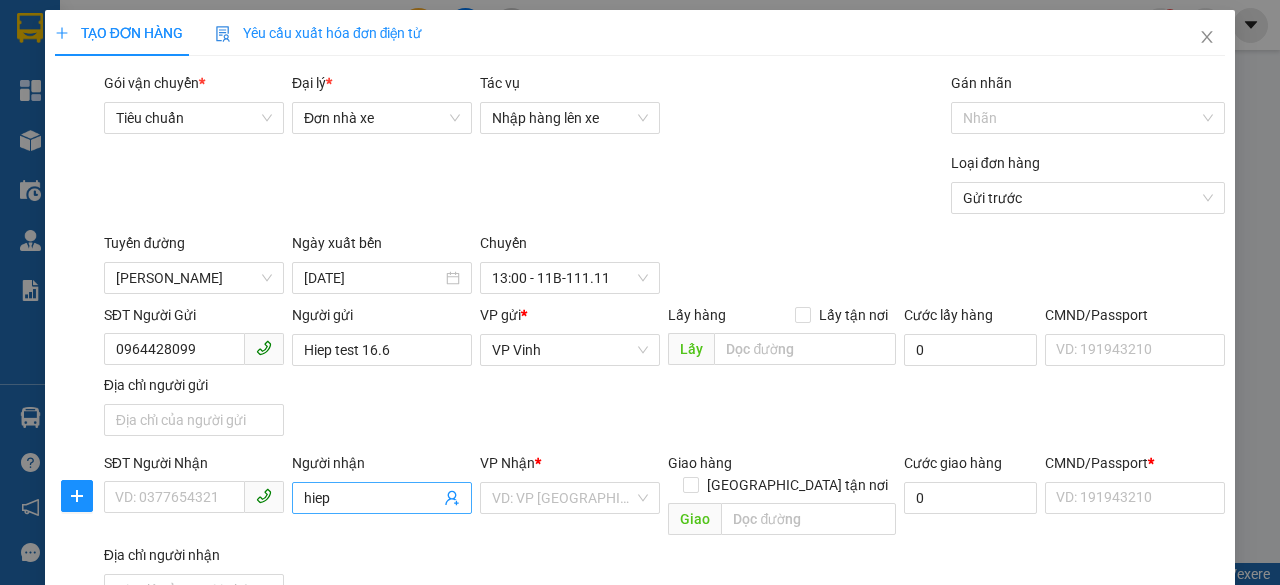 click on "hiep" at bounding box center (372, 498) 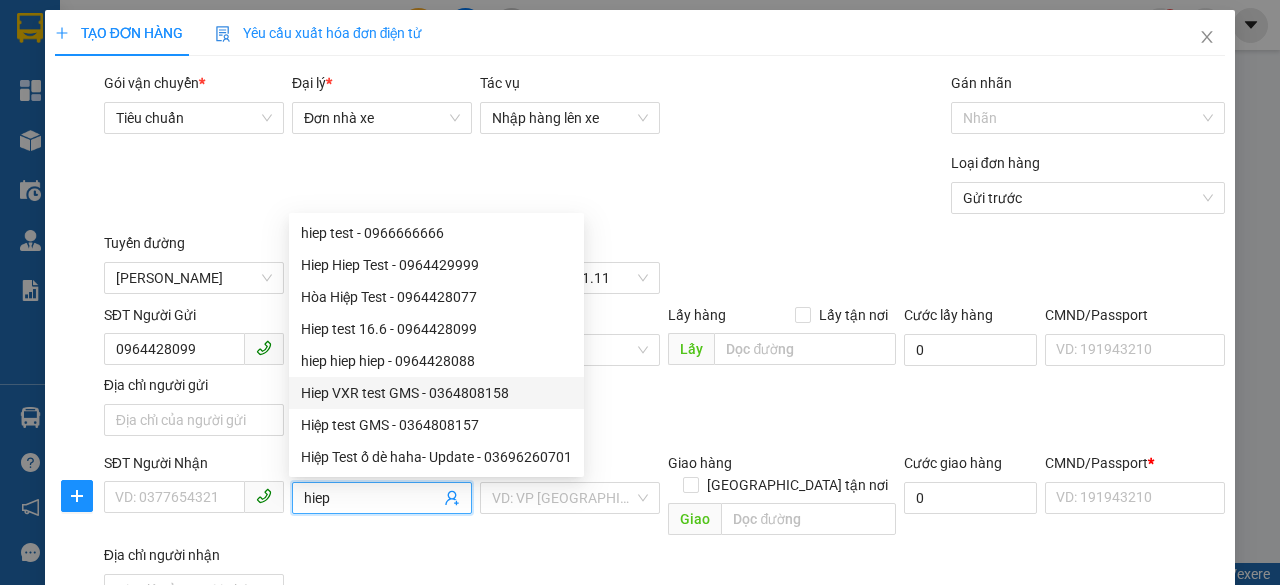click on "Hiep VXR test GMS - 0364808158" at bounding box center [436, 393] 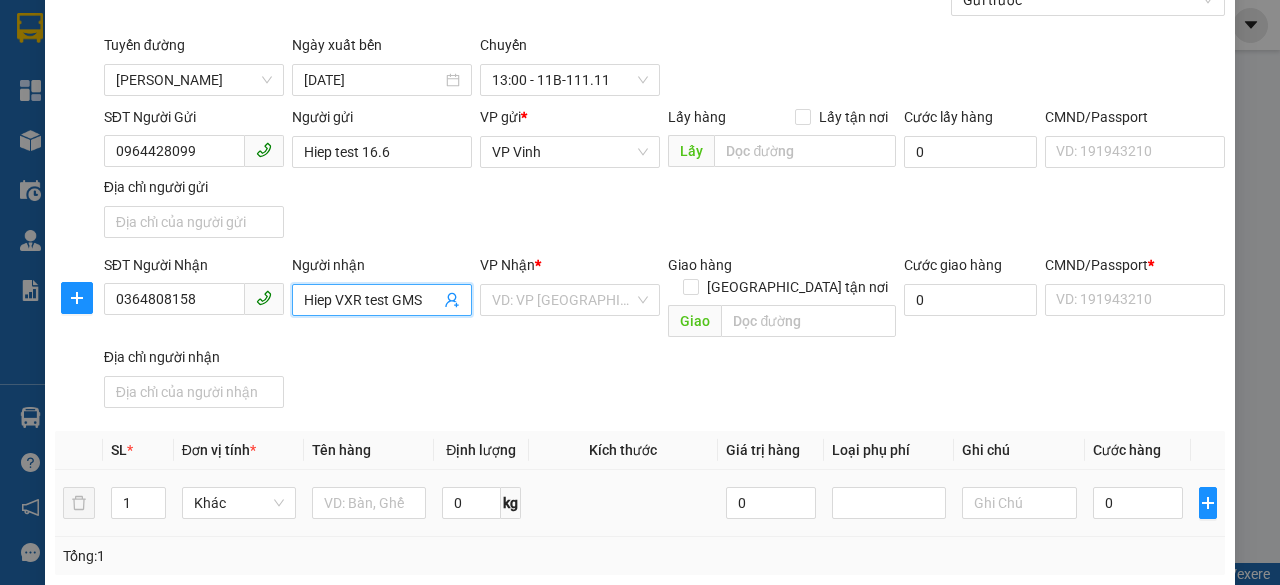 scroll, scrollTop: 200, scrollLeft: 0, axis: vertical 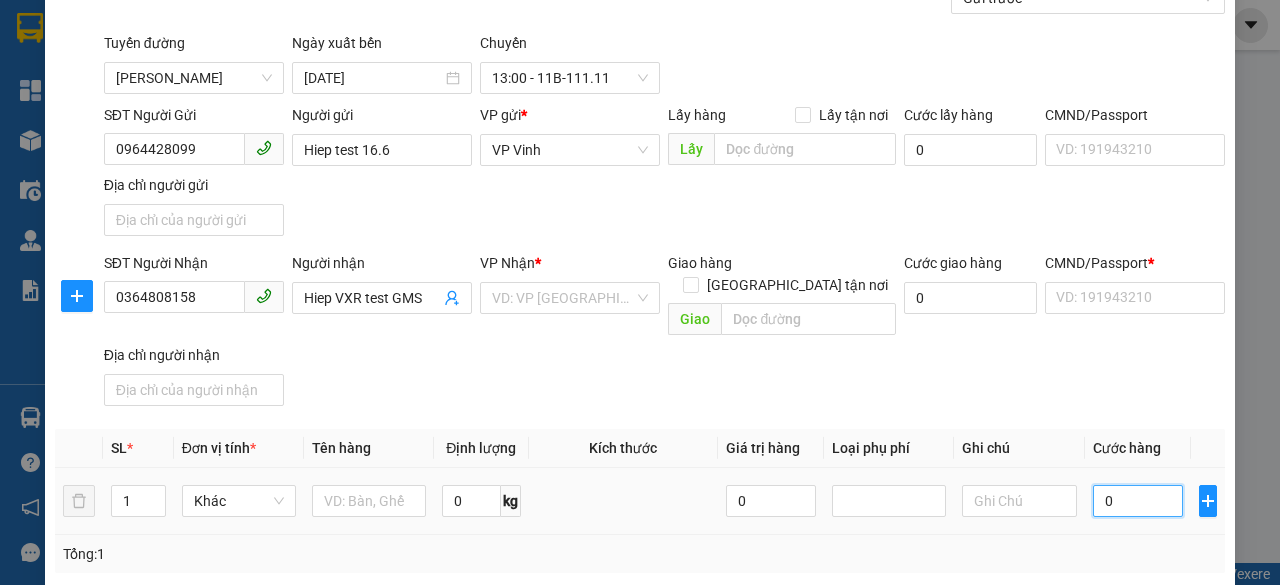 click on "0" at bounding box center [1138, 501] 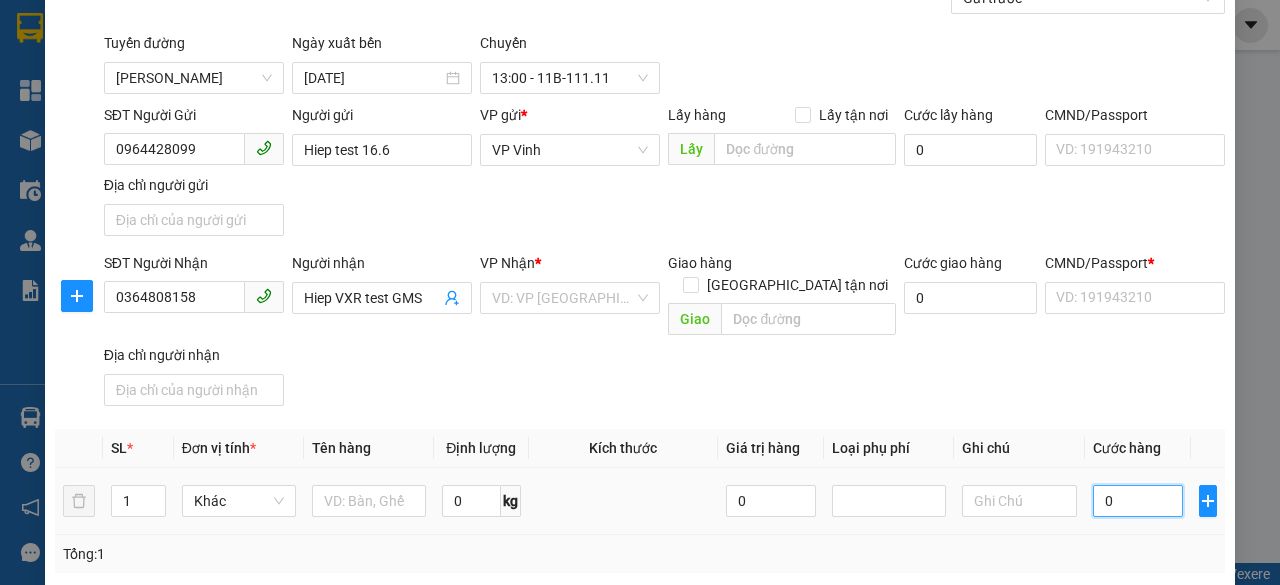type on "3" 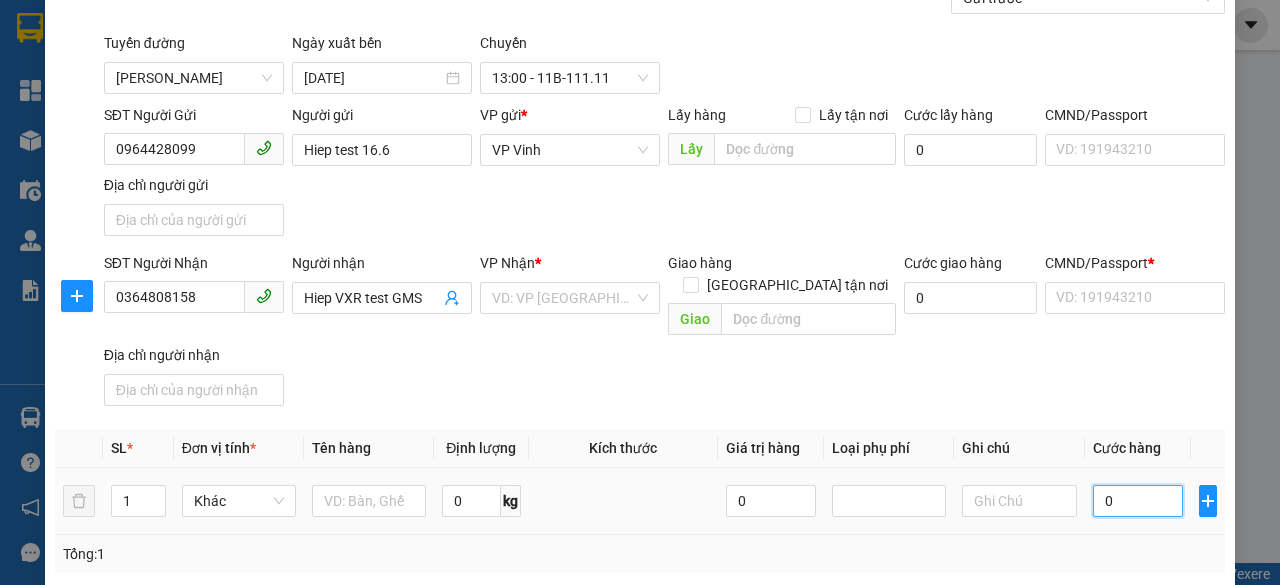 type on "3" 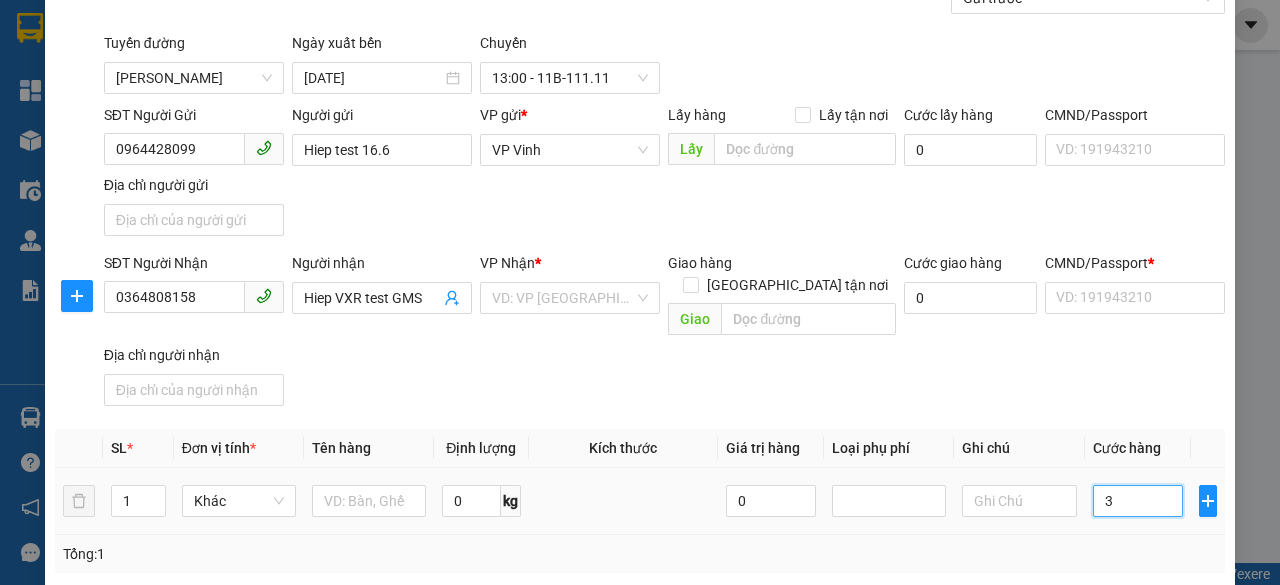 type on "33" 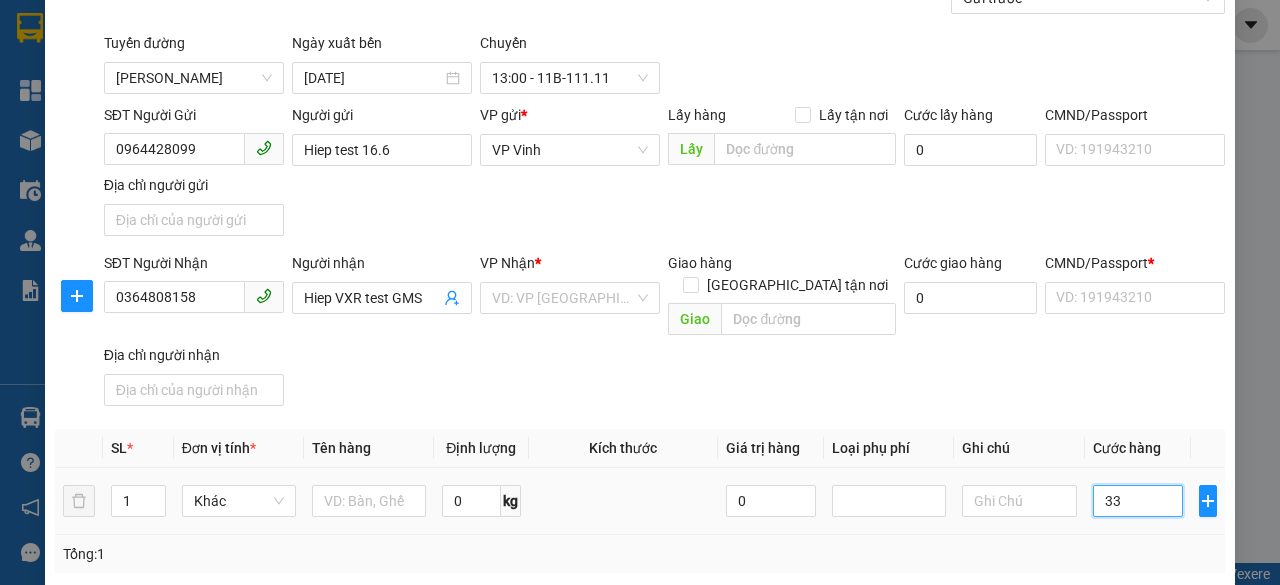 type on "333" 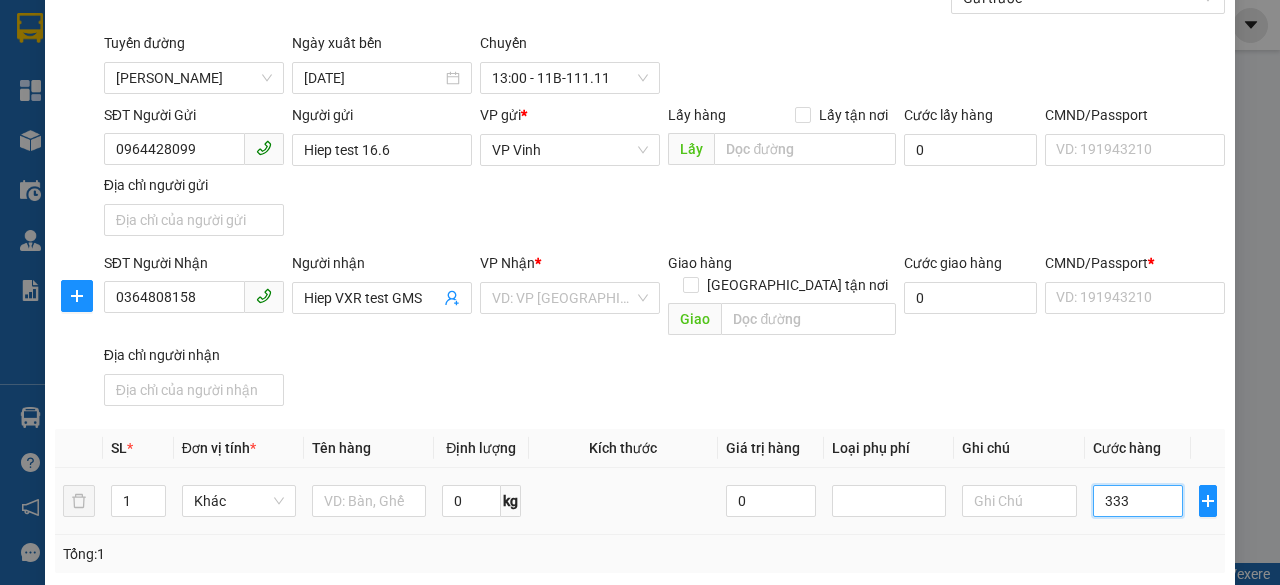 type on "333" 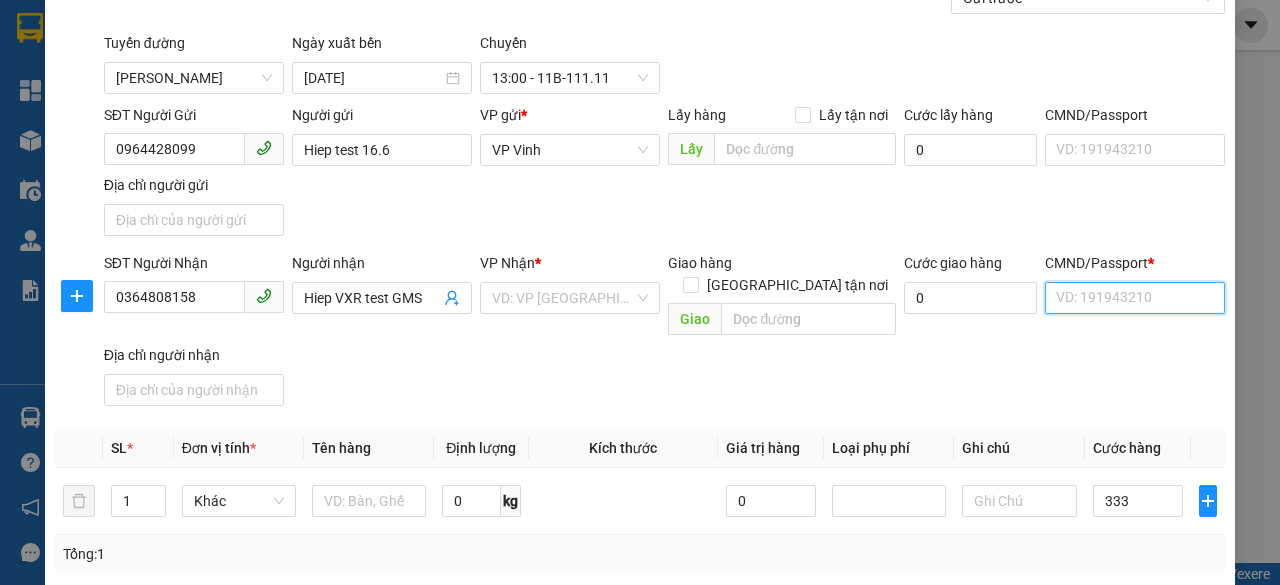 click on "CMND/Passport  *" at bounding box center [1135, 298] 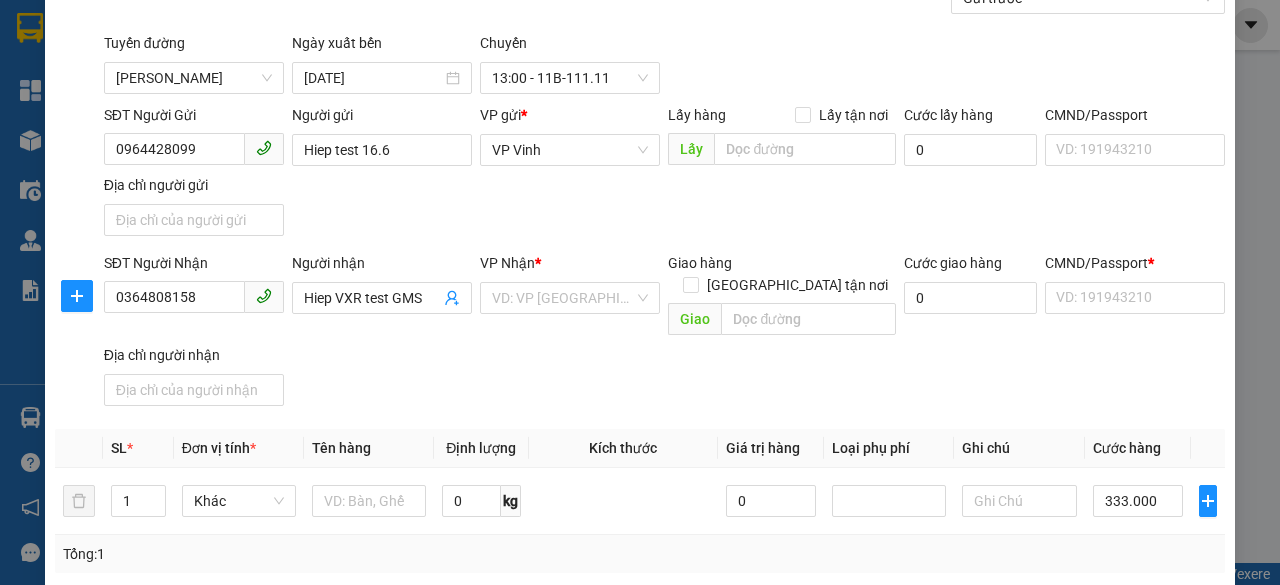 click on "SĐT Người Nhận 0364808158 Người nhận Hiep VXR test GMS VP Nhận  * VD: VP [GEOGRAPHIC_DATA] Giao hàng Giao tận nơi Giao Cước giao hàng 0 CMND/Passport  * VD: [PASSPORT] Địa chỉ người nhận" at bounding box center (664, 333) 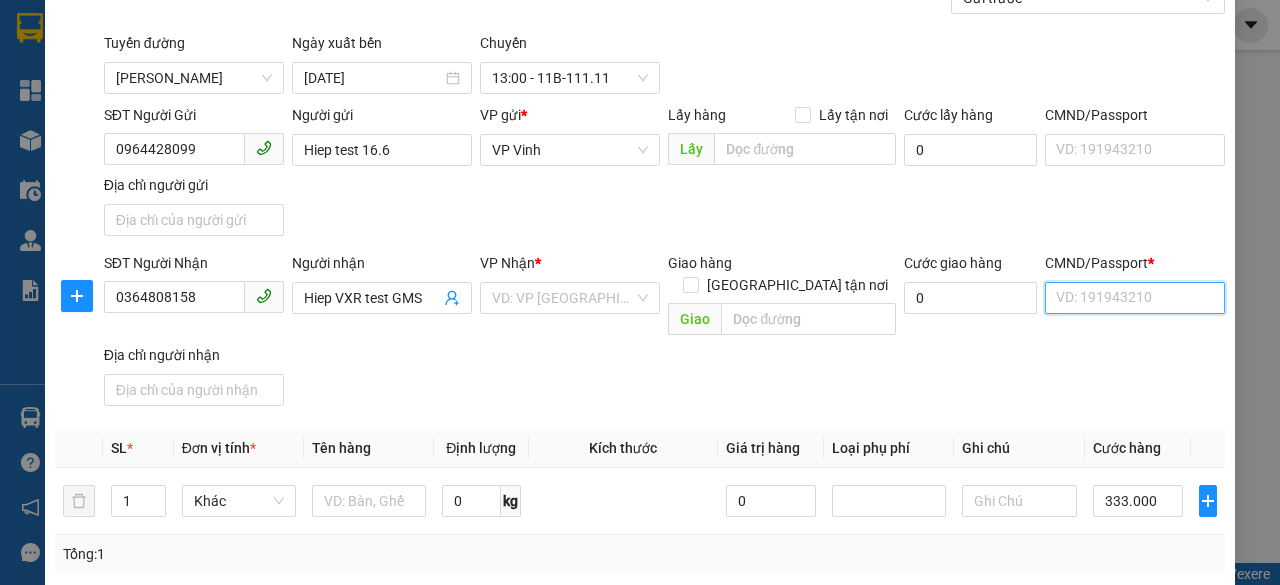click on "CMND/Passport  *" at bounding box center (1135, 298) 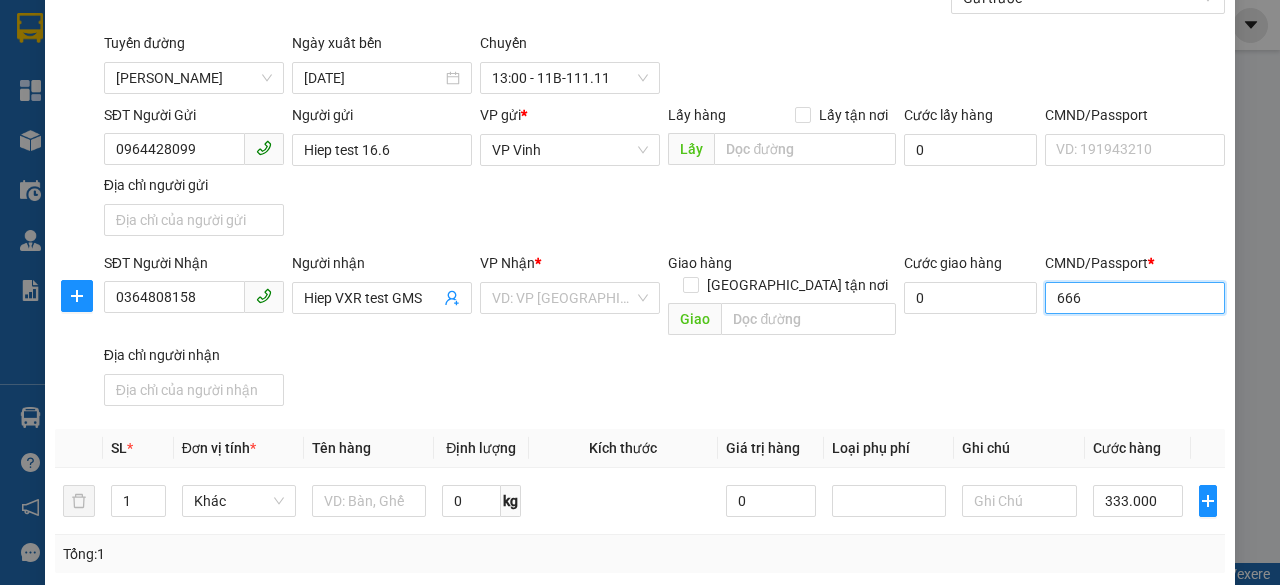 type on "666" 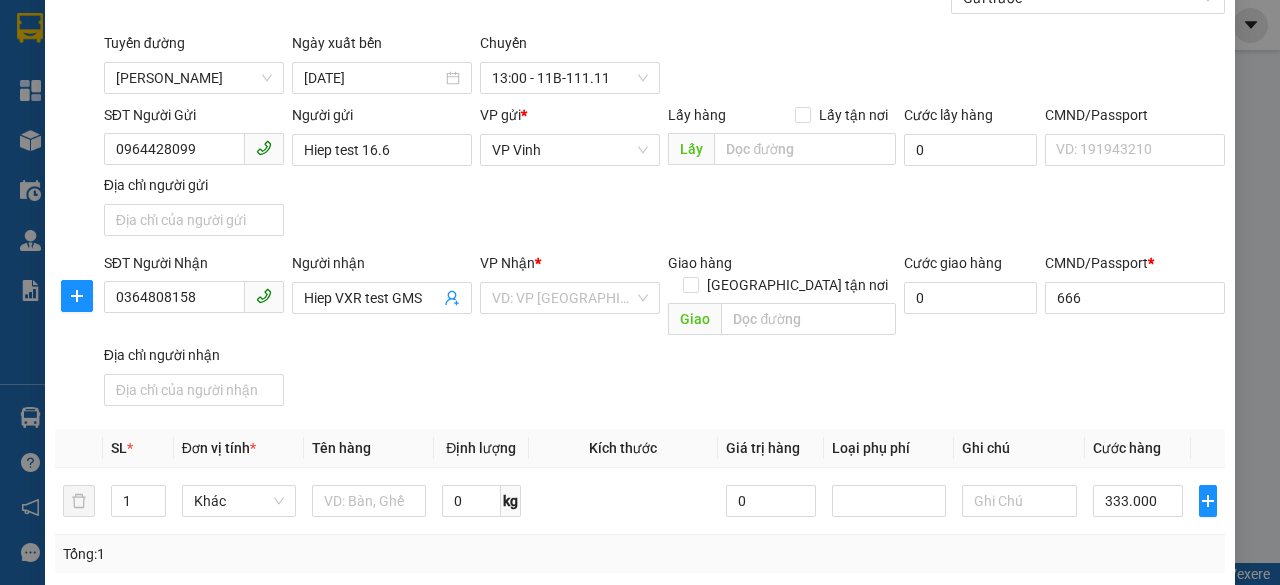 click on "SĐT Người Nhận 0364808158 Người nhận Hiep VXR test GMS VP Nhận  * VD: VP [GEOGRAPHIC_DATA] Giao hàng Giao tận nơi Giao Cước giao hàng 0 CMND/Passport  * 666 666 Địa chỉ người nhận" at bounding box center [664, 333] 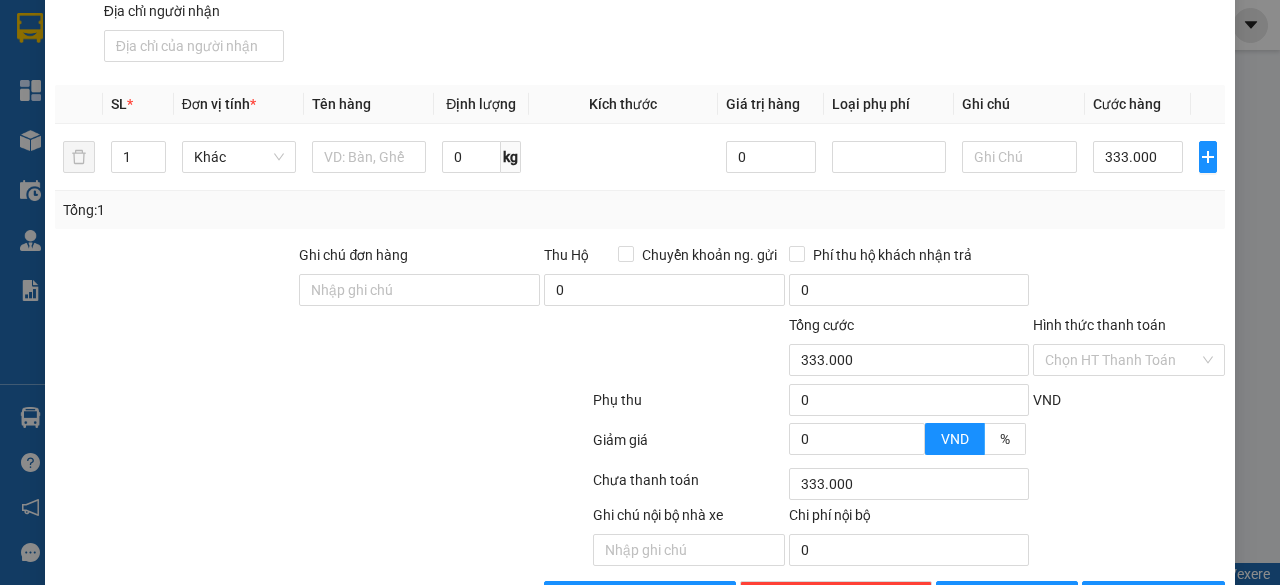 scroll, scrollTop: 584, scrollLeft: 0, axis: vertical 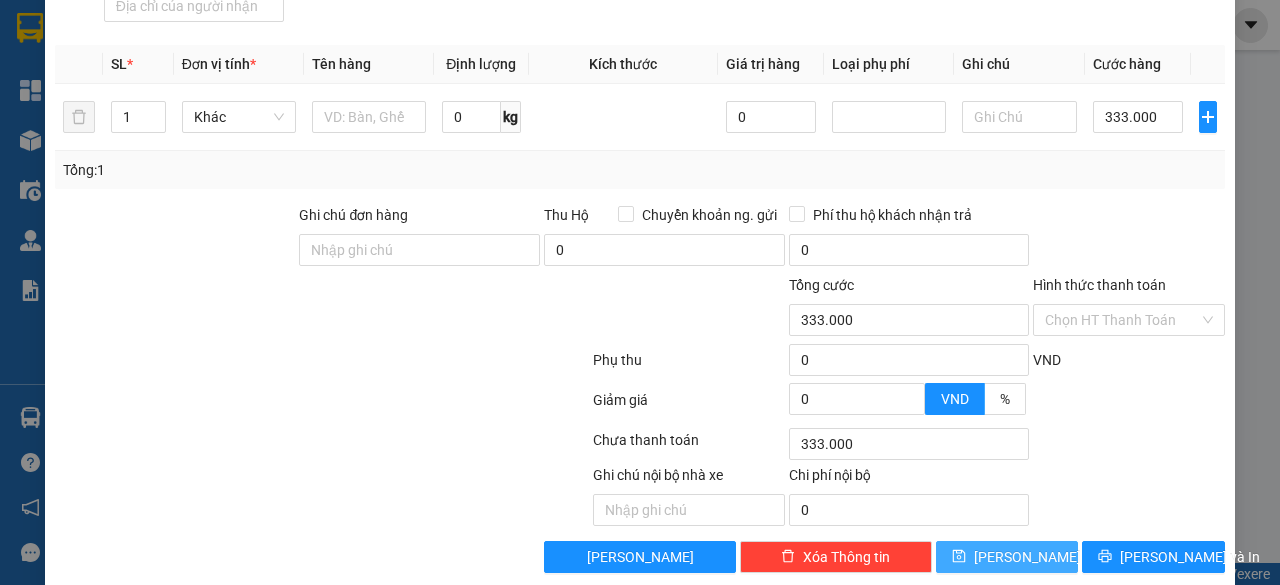 click on "[PERSON_NAME]" at bounding box center (1007, 557) 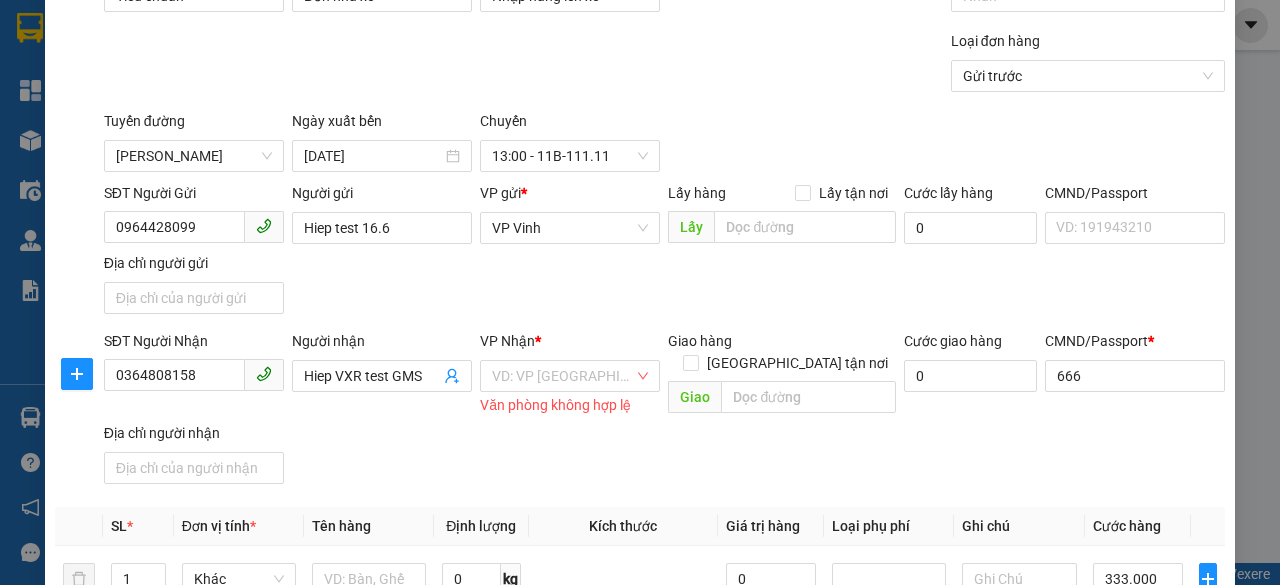 scroll, scrollTop: 84, scrollLeft: 0, axis: vertical 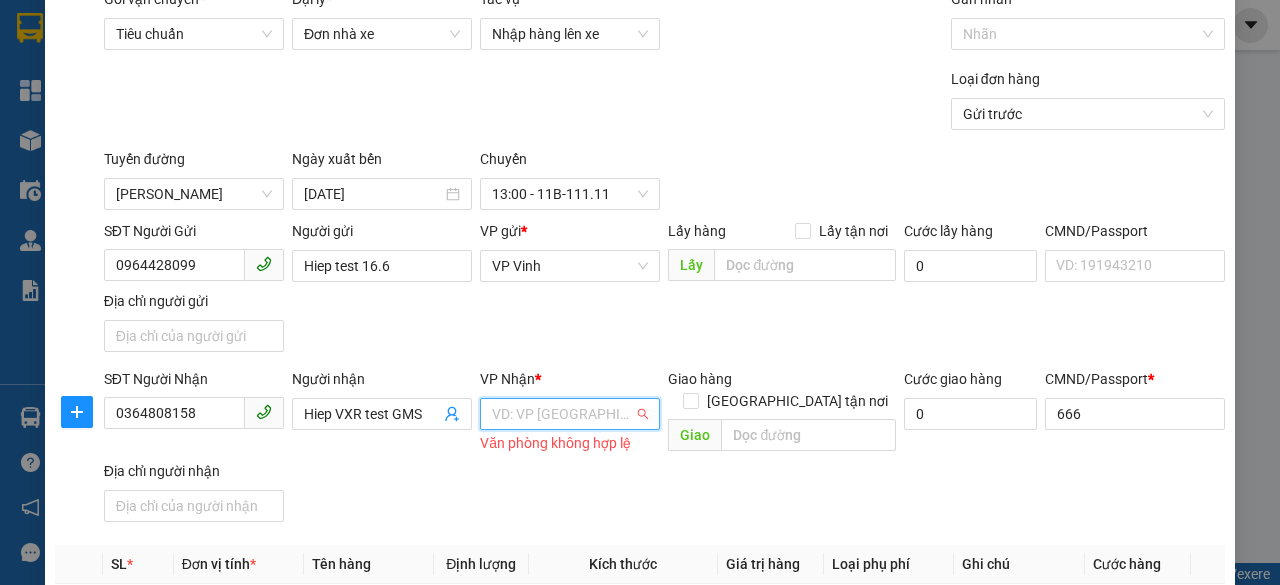 click at bounding box center (563, 414) 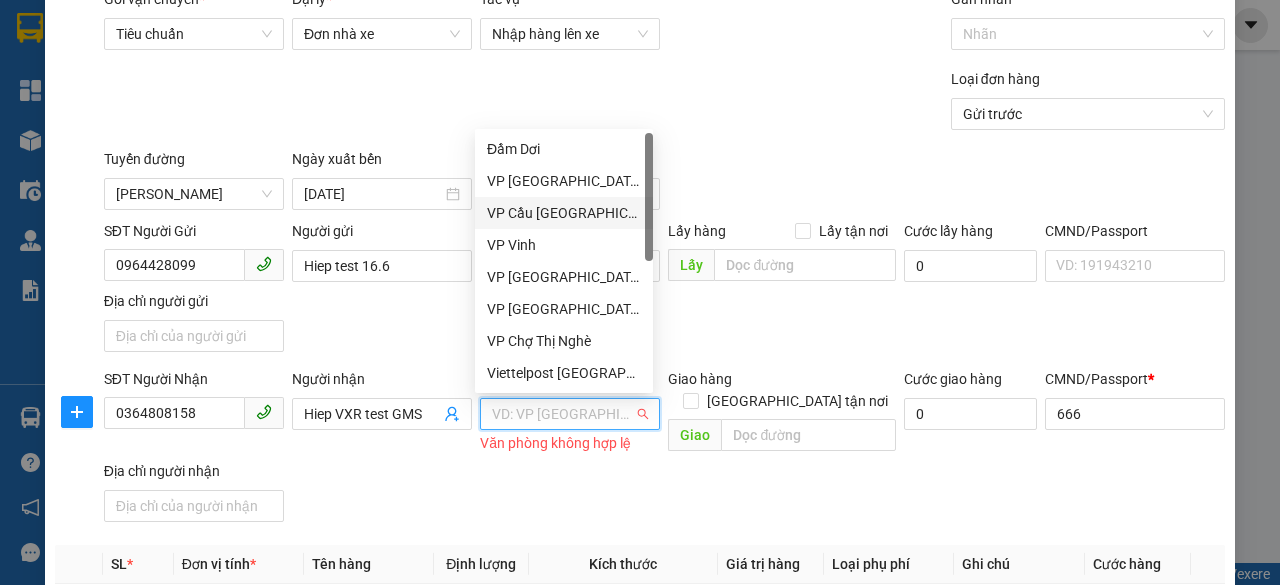 click on "VP Cầu [GEOGRAPHIC_DATA]" at bounding box center (564, 213) 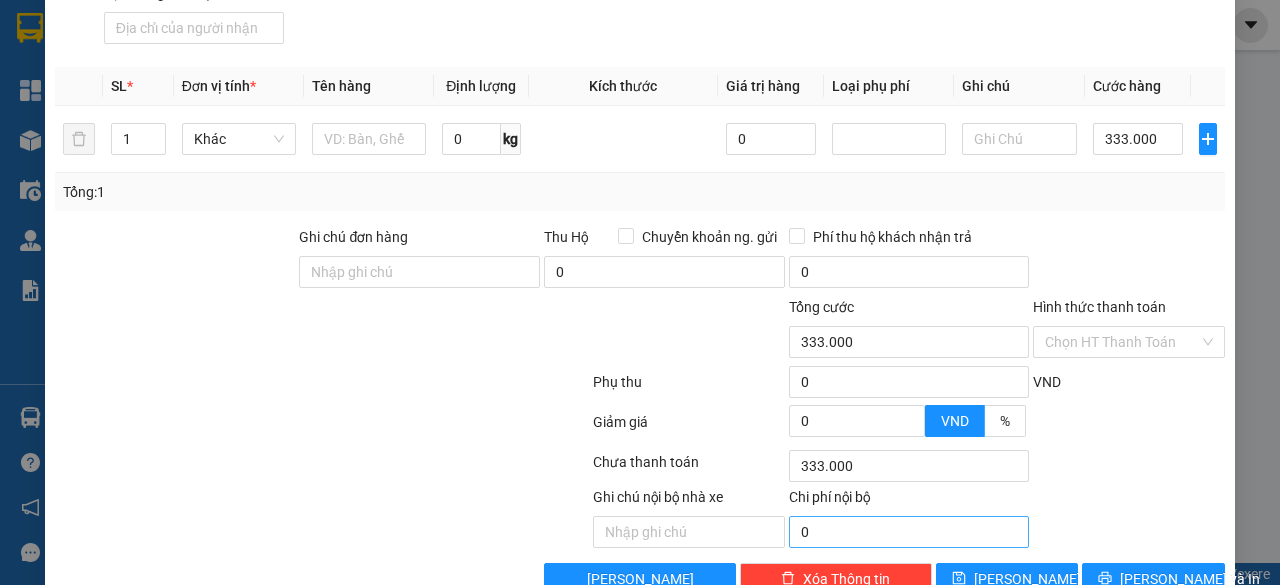 scroll, scrollTop: 584, scrollLeft: 0, axis: vertical 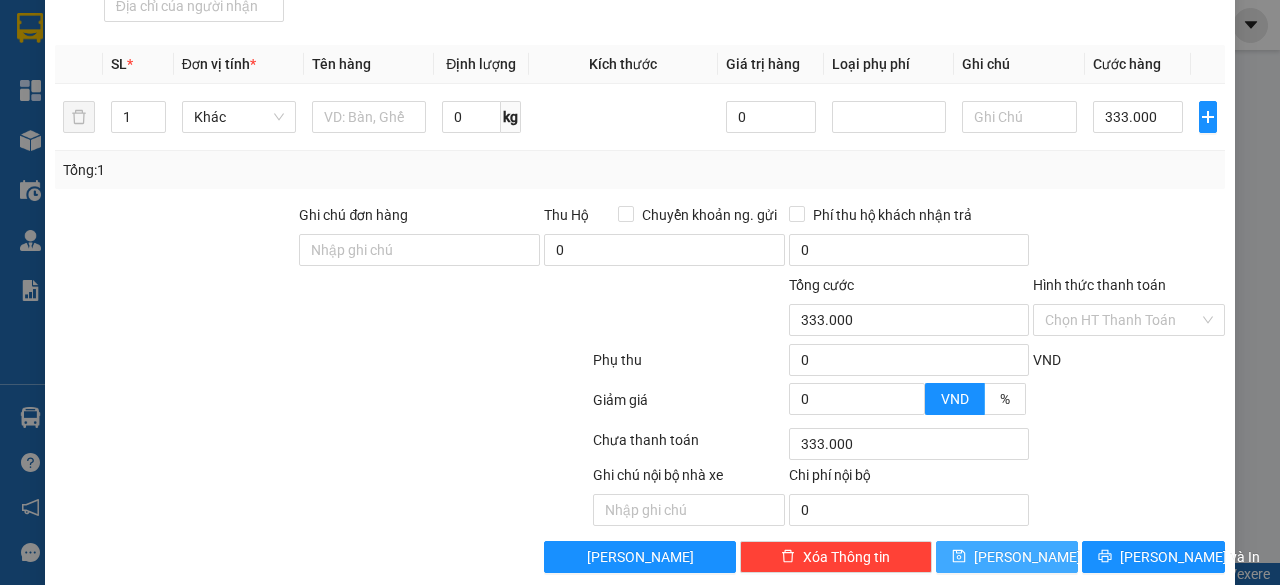 click on "[PERSON_NAME]" at bounding box center [1027, 557] 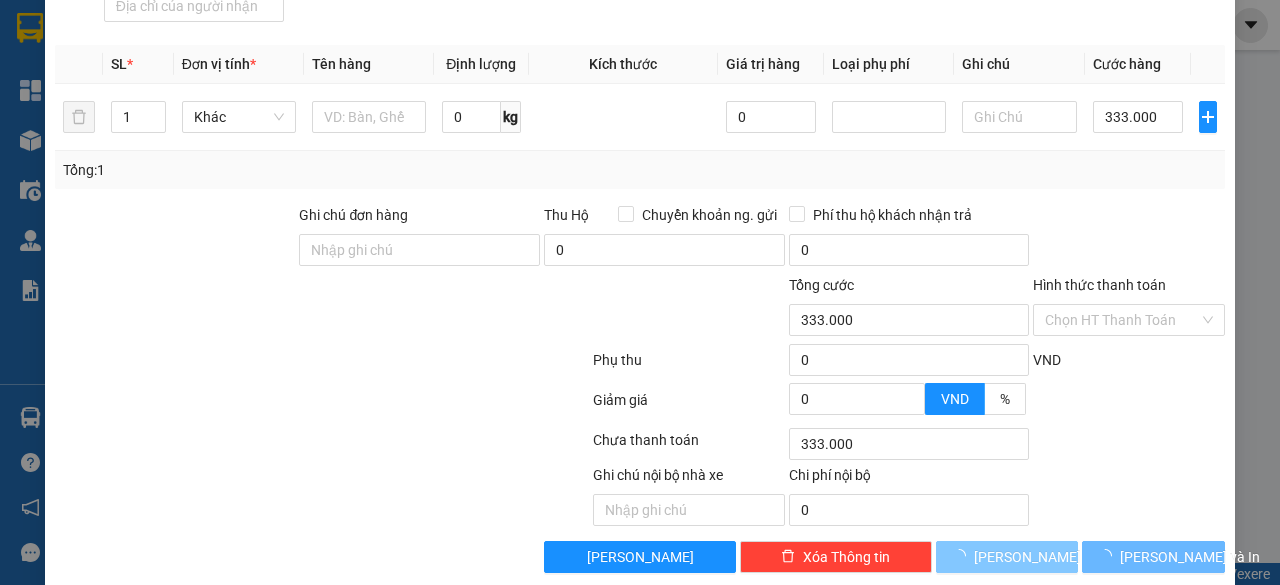 type 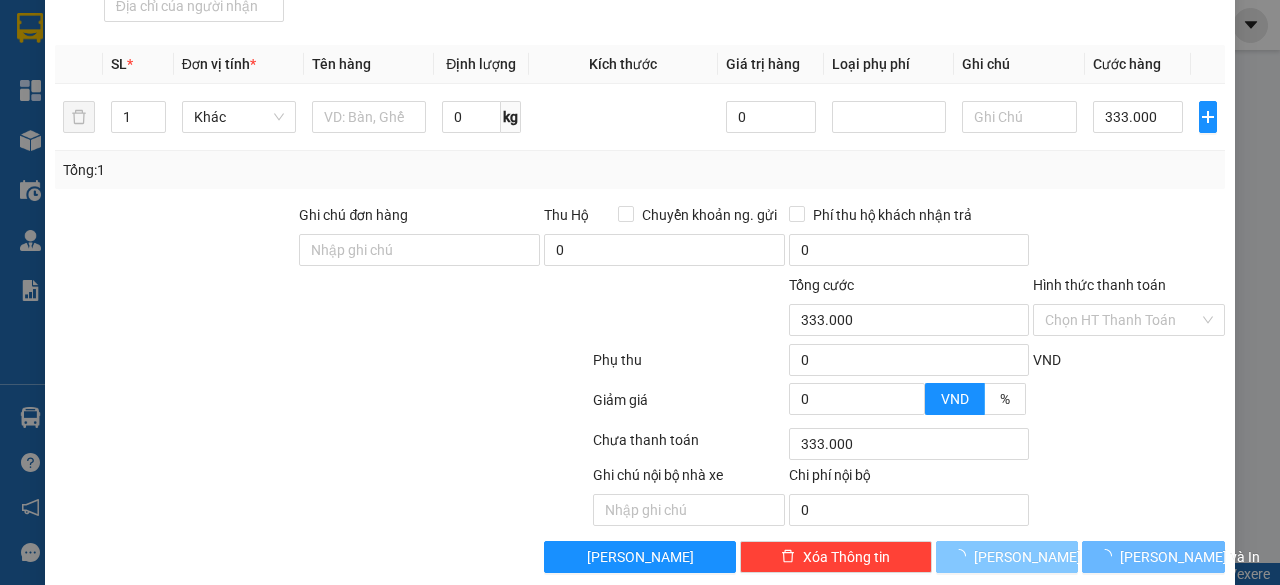 type 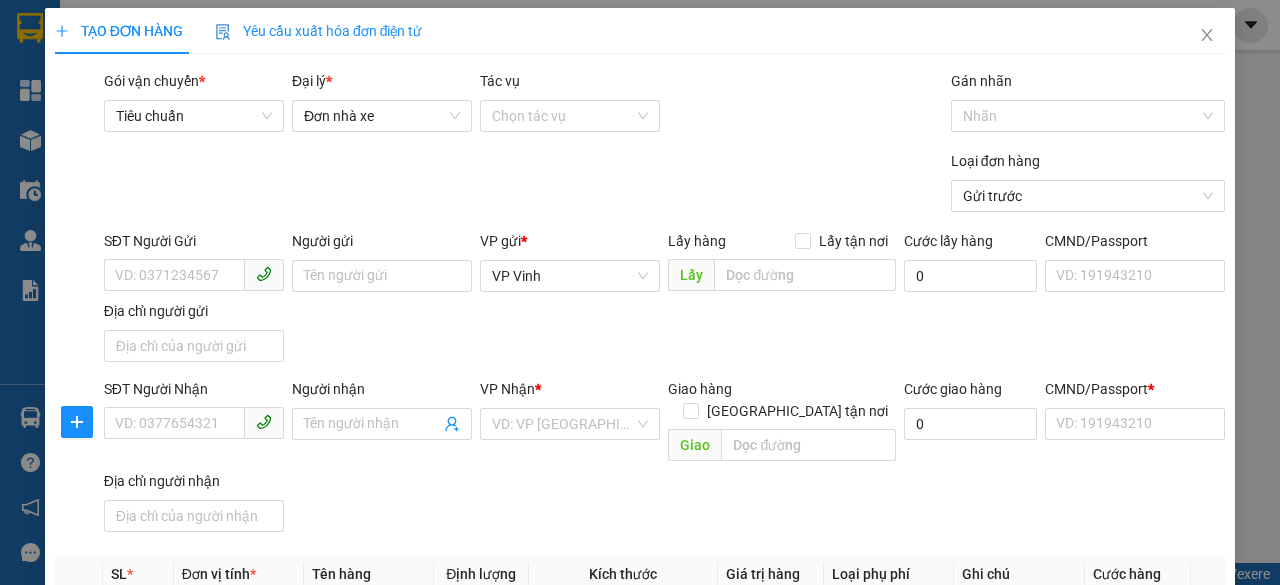 scroll, scrollTop: 0, scrollLeft: 0, axis: both 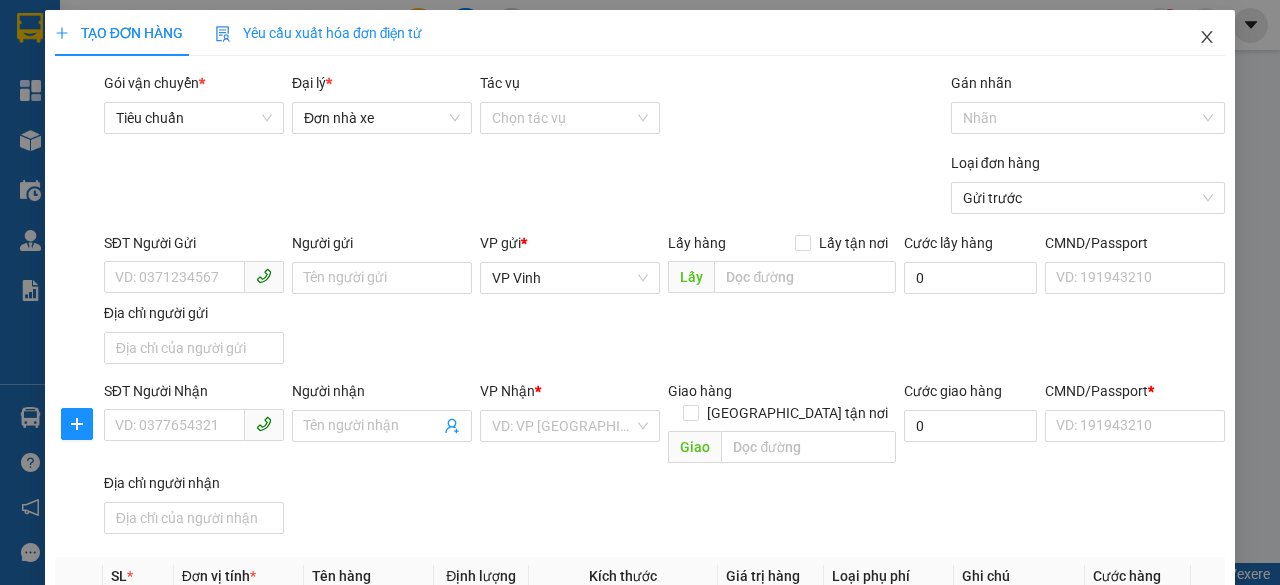 click 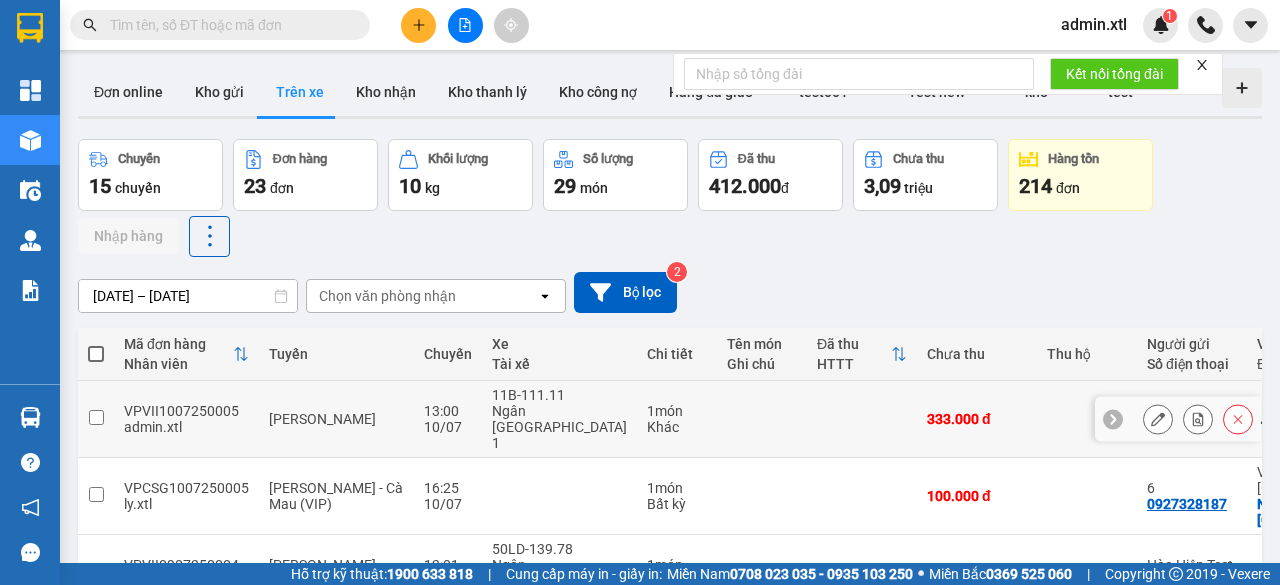 click at bounding box center [96, 417] 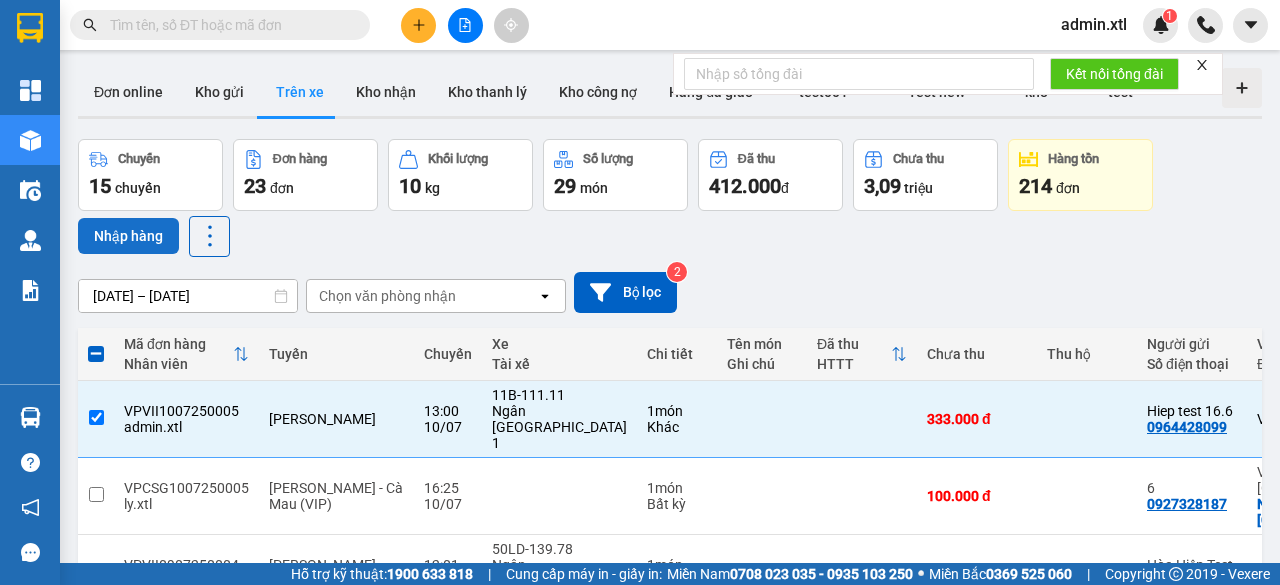 click on "Nhập hàng" at bounding box center [128, 236] 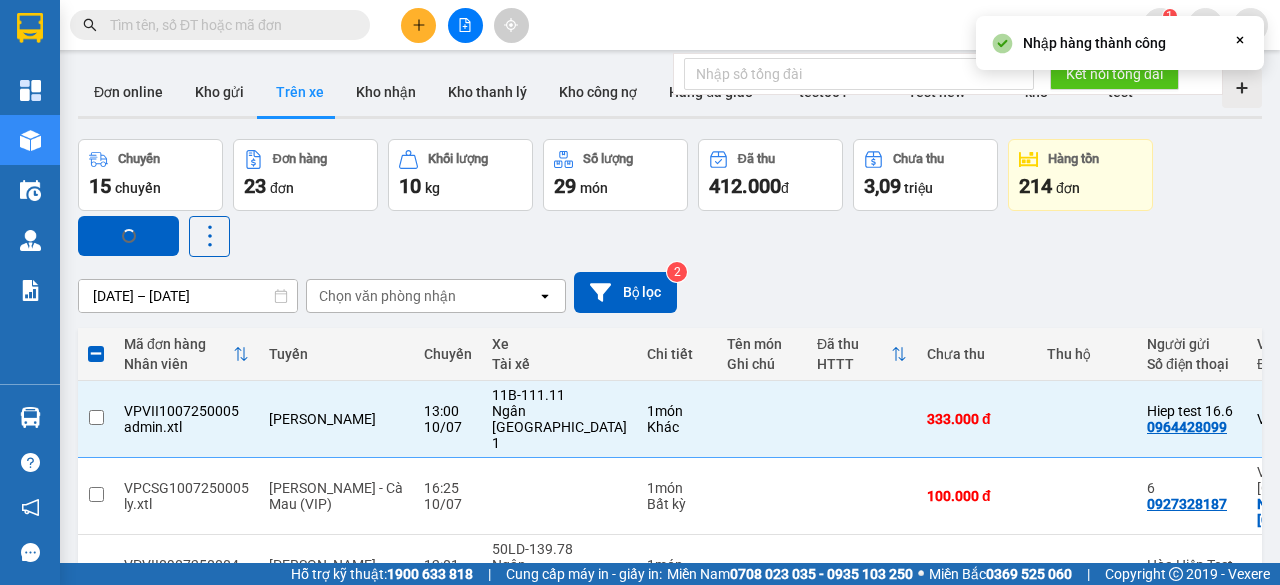 checkbox on "false" 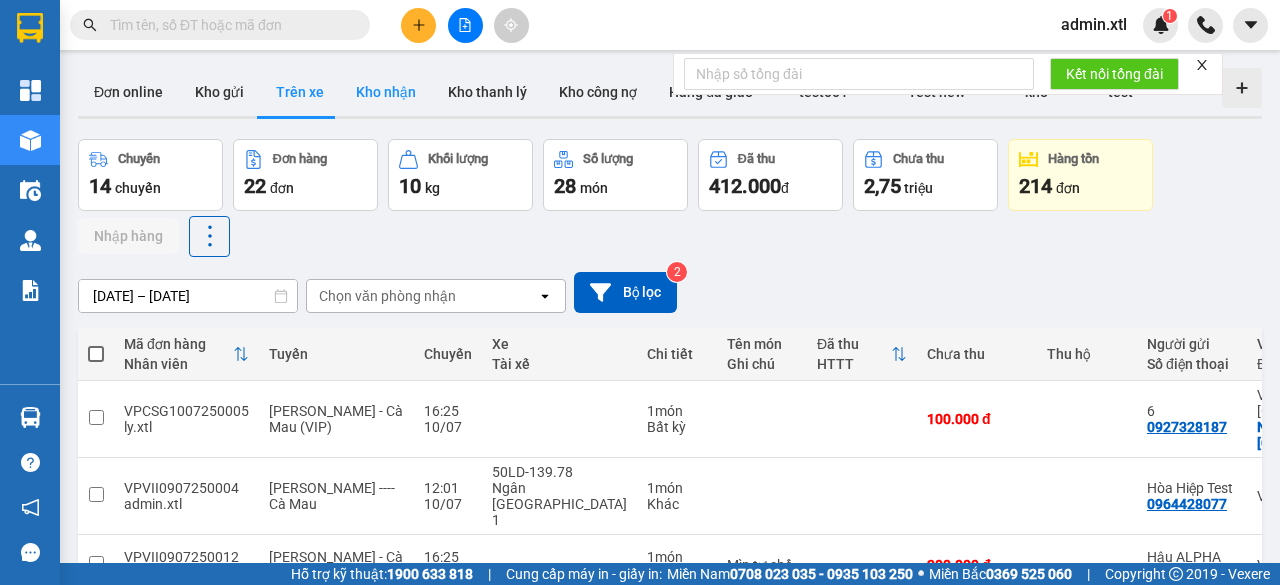 click on "Kho nhận" at bounding box center (386, 92) 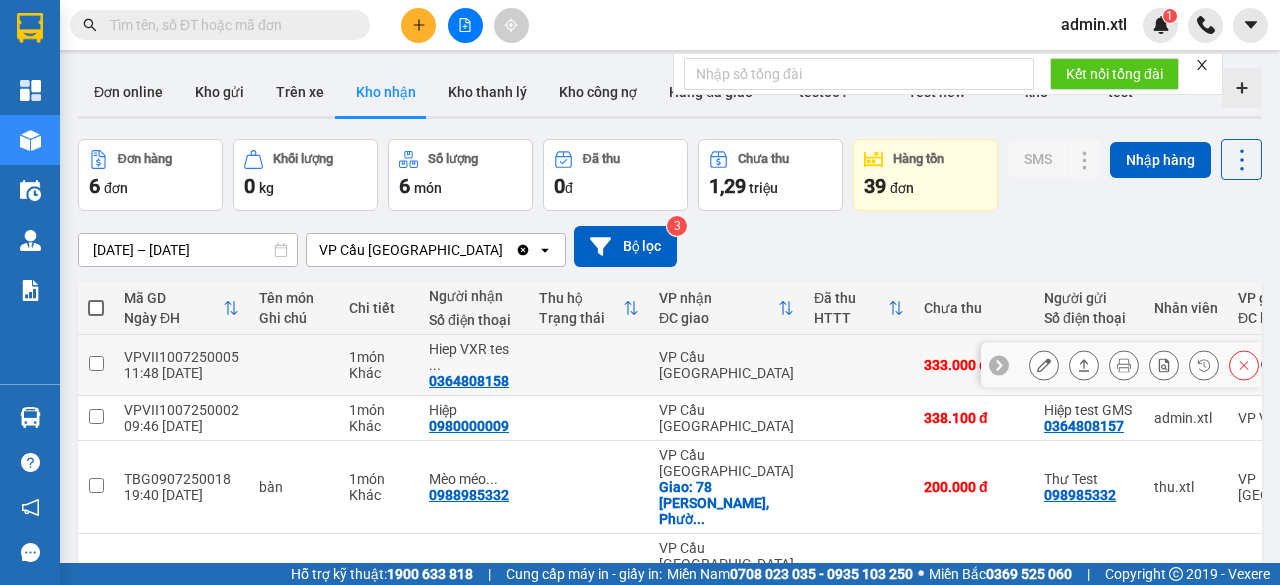 click at bounding box center [96, 363] 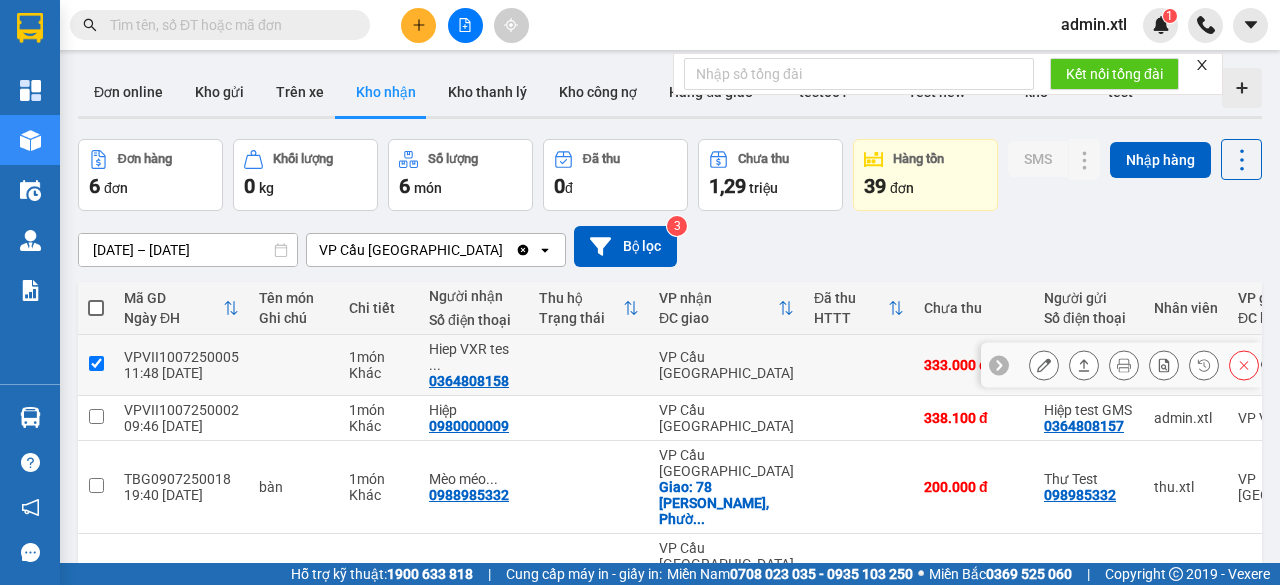 checkbox on "true" 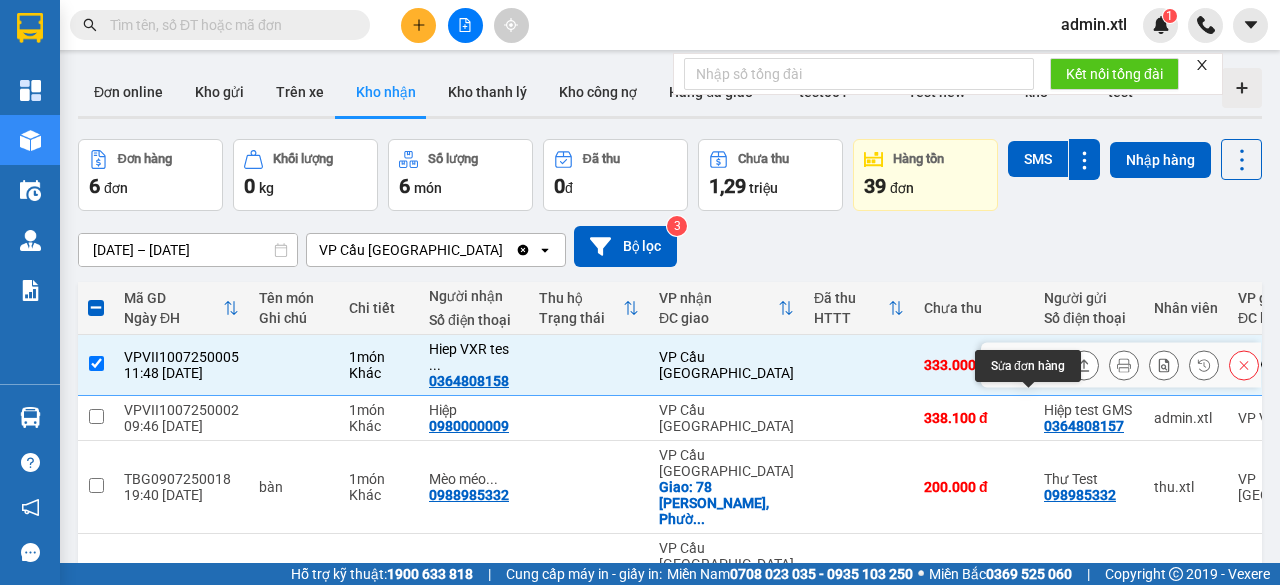 click 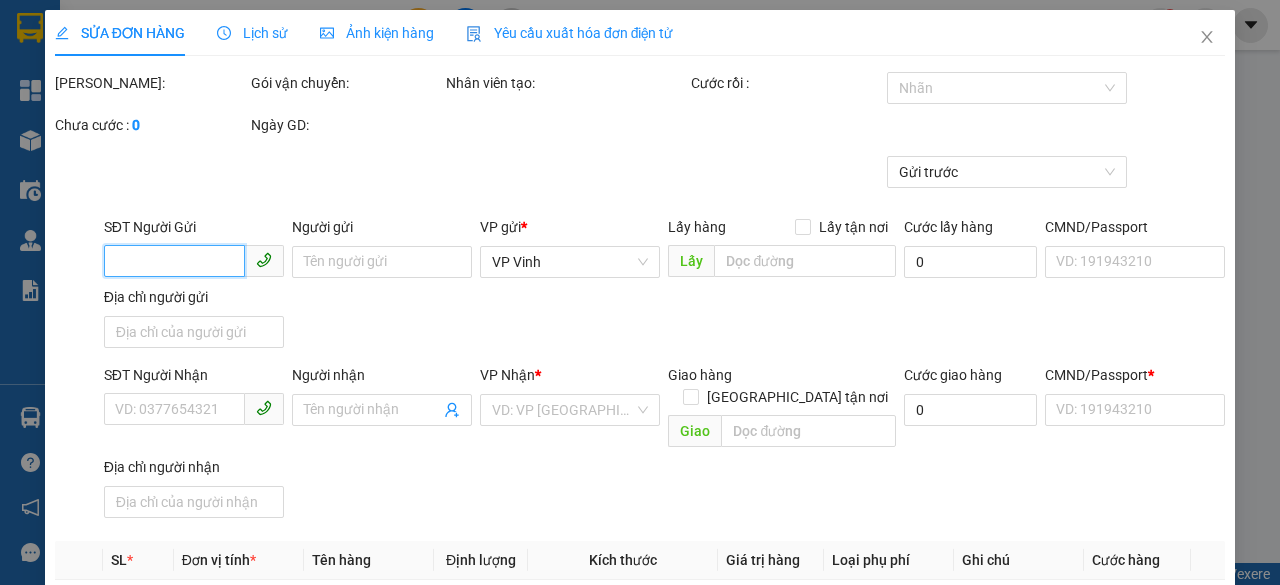type on "0964428099" 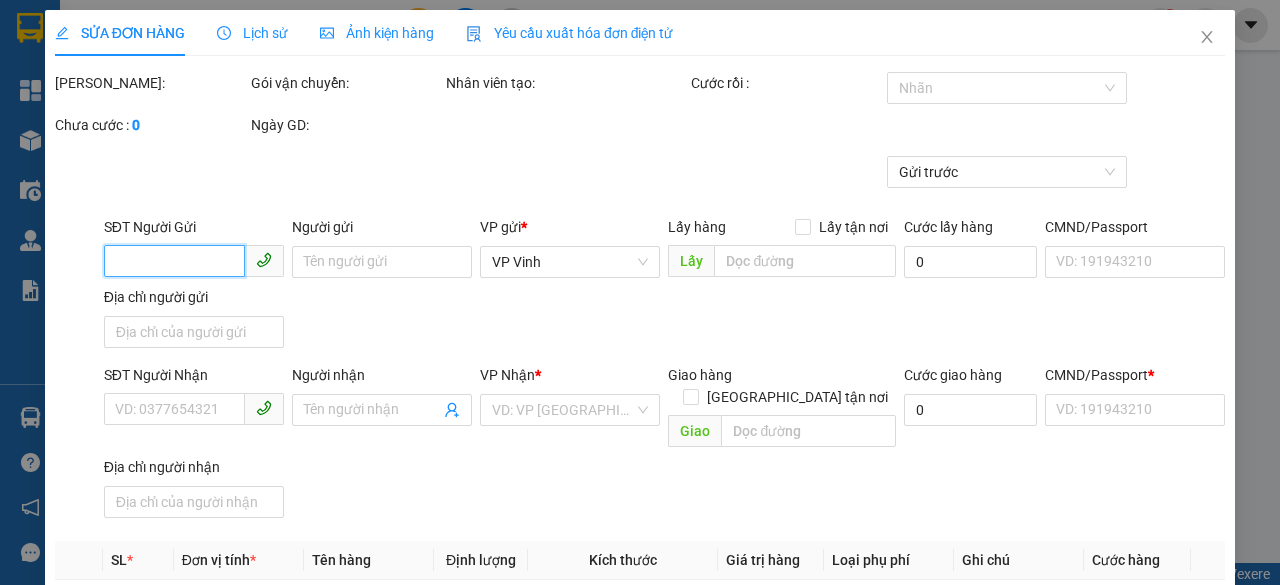 type on "Hiep test 16.6" 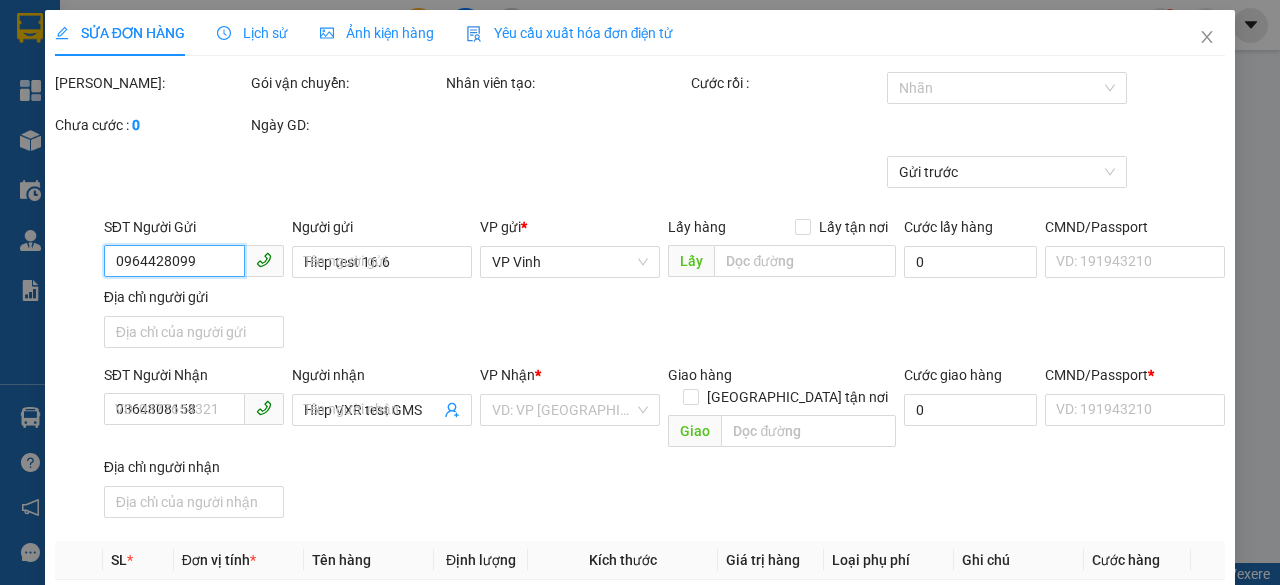 type on "666" 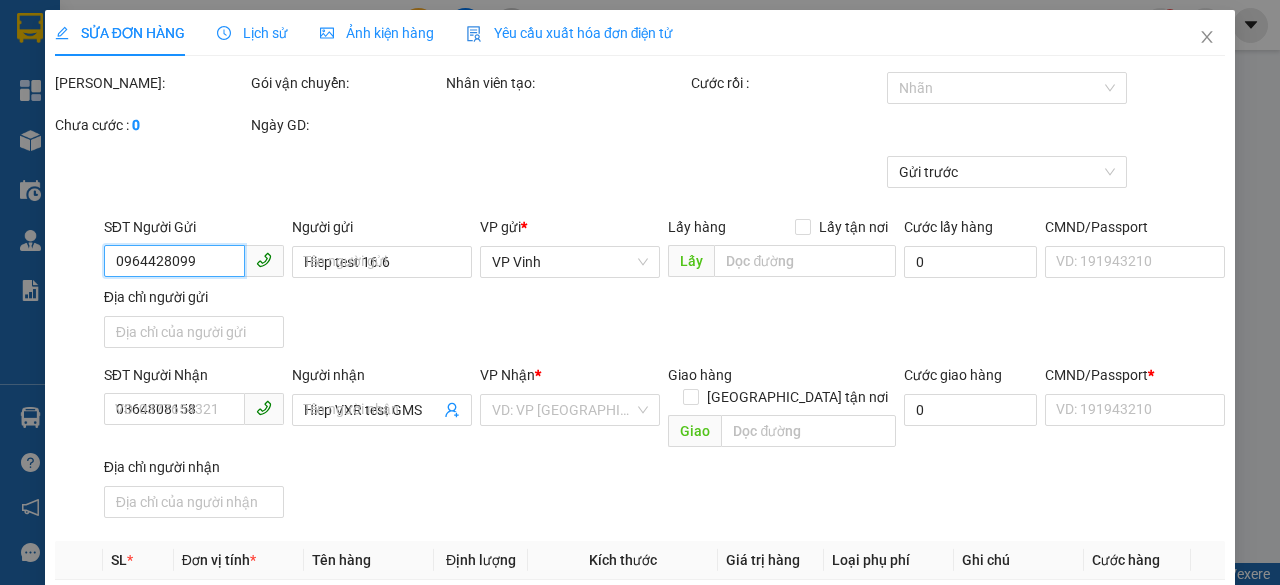 type on "333.000" 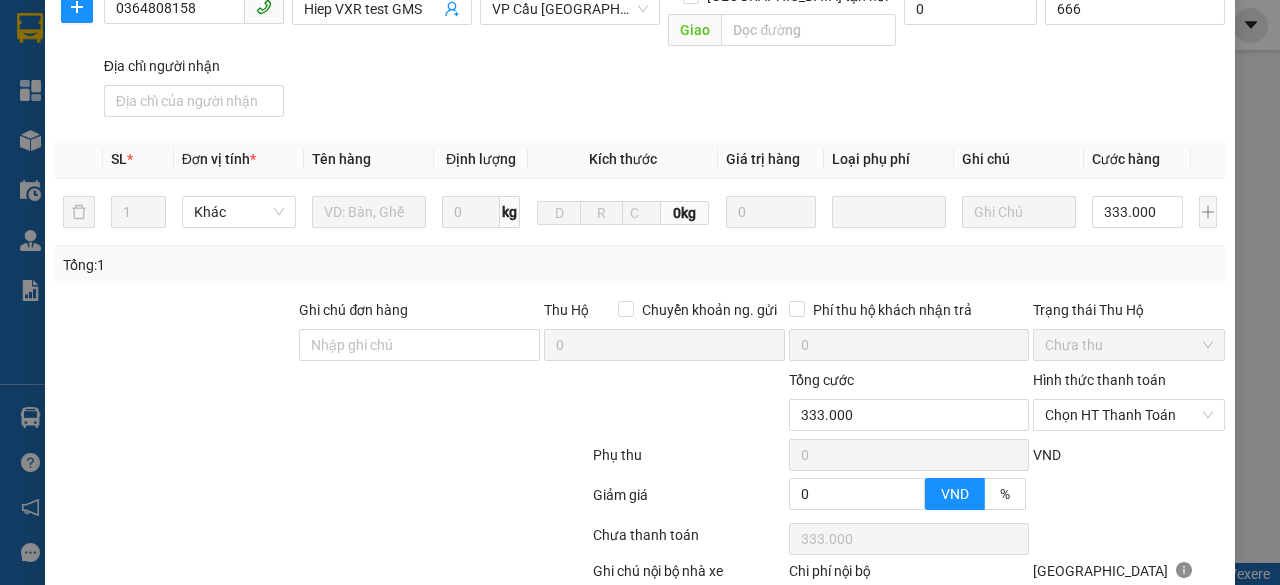 scroll, scrollTop: 520, scrollLeft: 0, axis: vertical 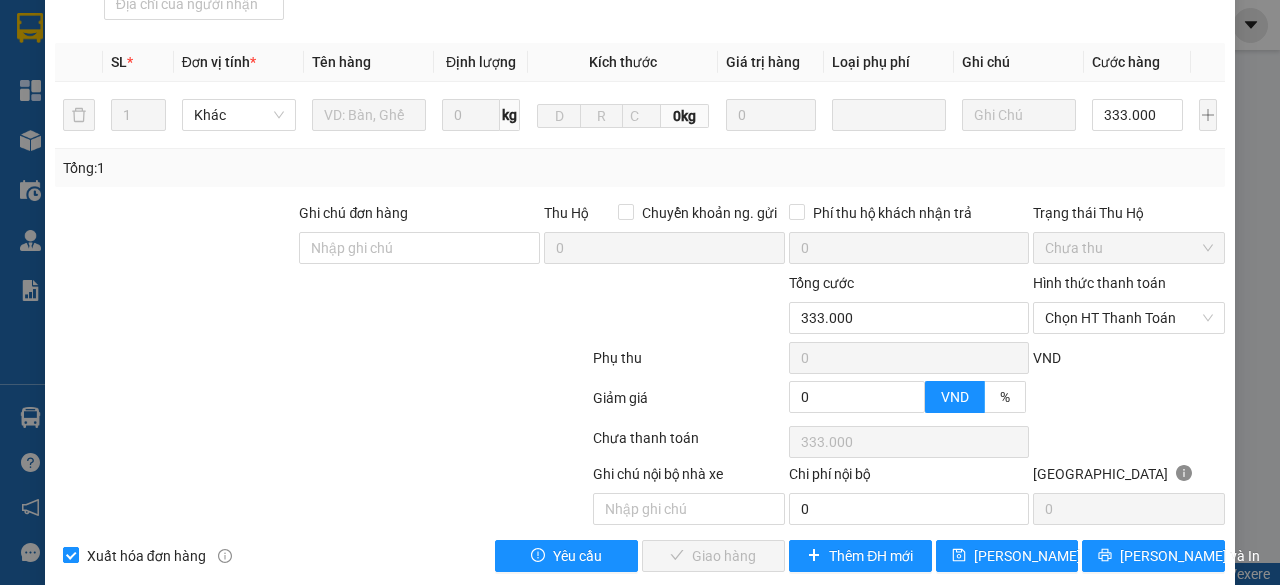 click on "Xuất hóa đơn hàng" at bounding box center (146, 556) 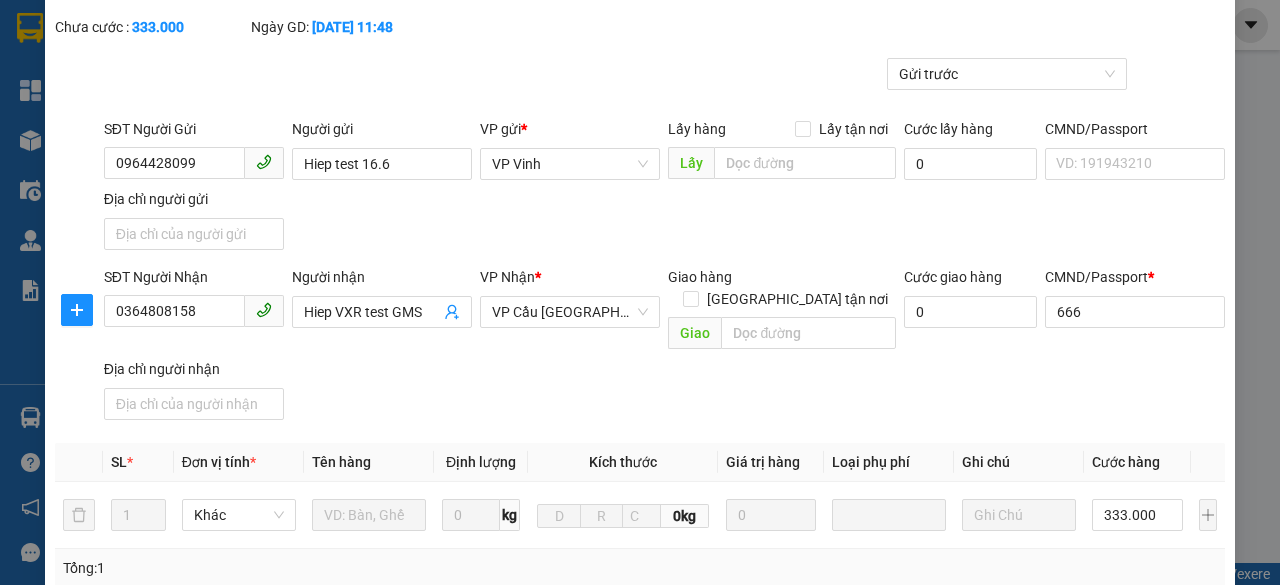 scroll, scrollTop: 0, scrollLeft: 0, axis: both 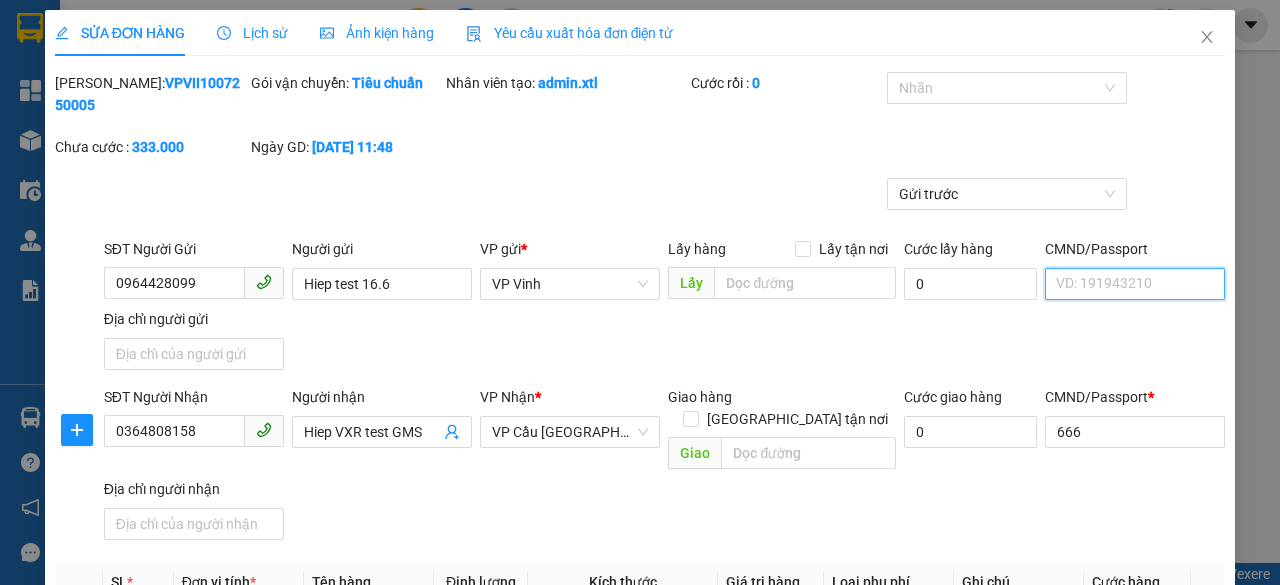 click on "CMND/Passport" at bounding box center (1135, 284) 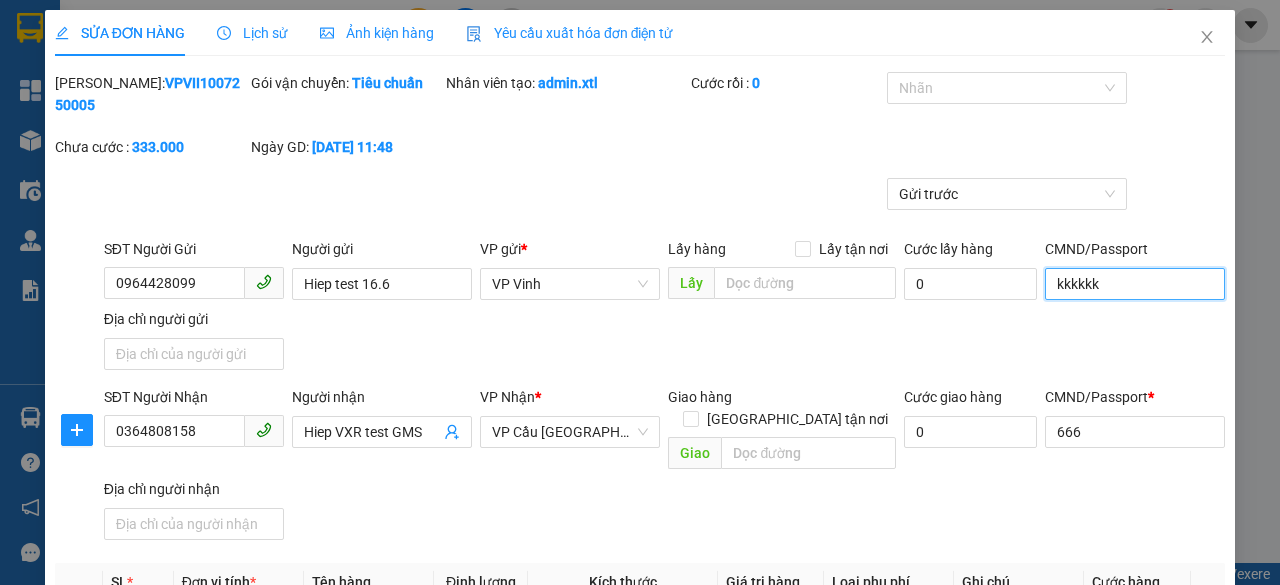 type on "kkkkkk" 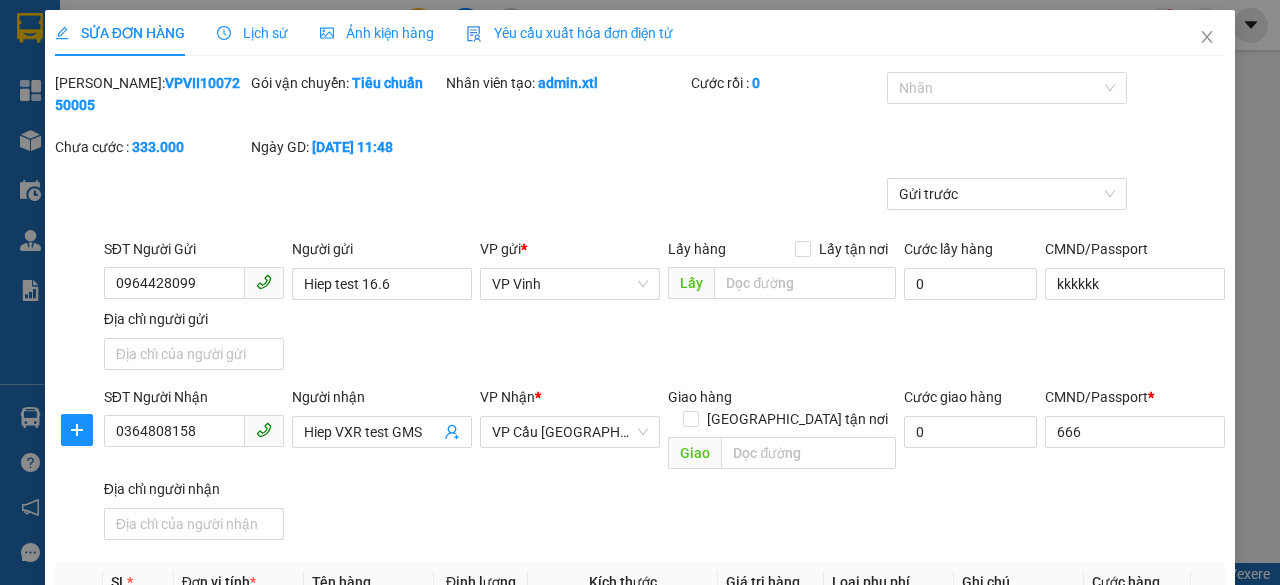 click on "SĐT Người Gửi 0964428099 Người gửi Hiep test 16.6 VP gửi  * VP Vinh Lấy hàng Lấy tận nơi Lấy Cước lấy hàng 0 CMND/Passport kkkkkk Địa chỉ người gửi" at bounding box center [664, 308] 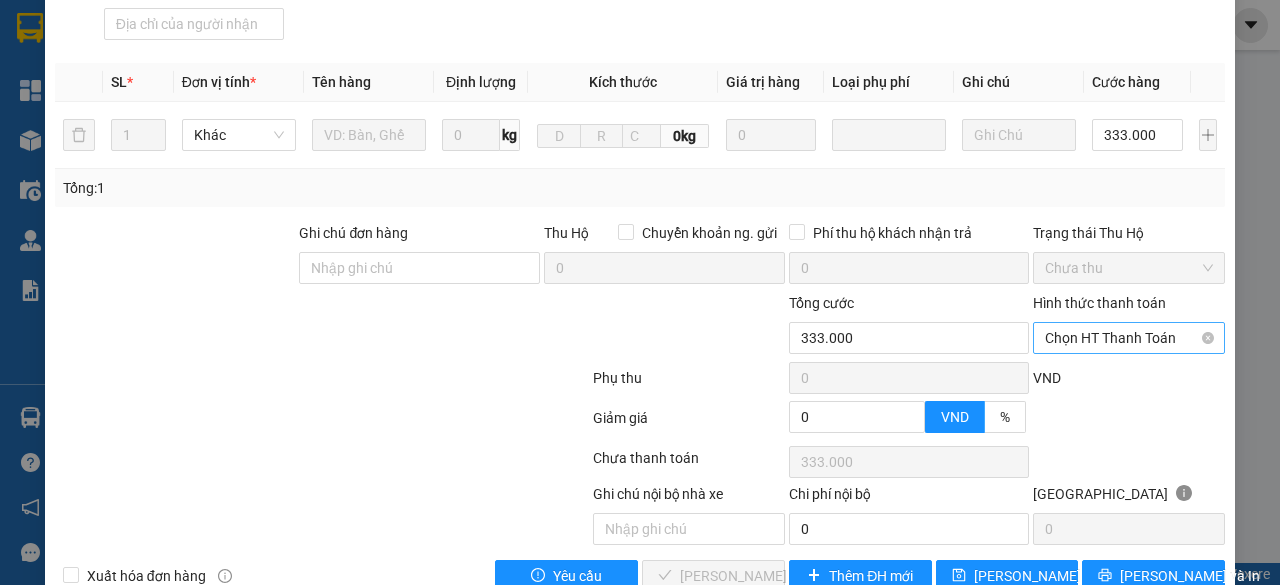 scroll, scrollTop: 520, scrollLeft: 0, axis: vertical 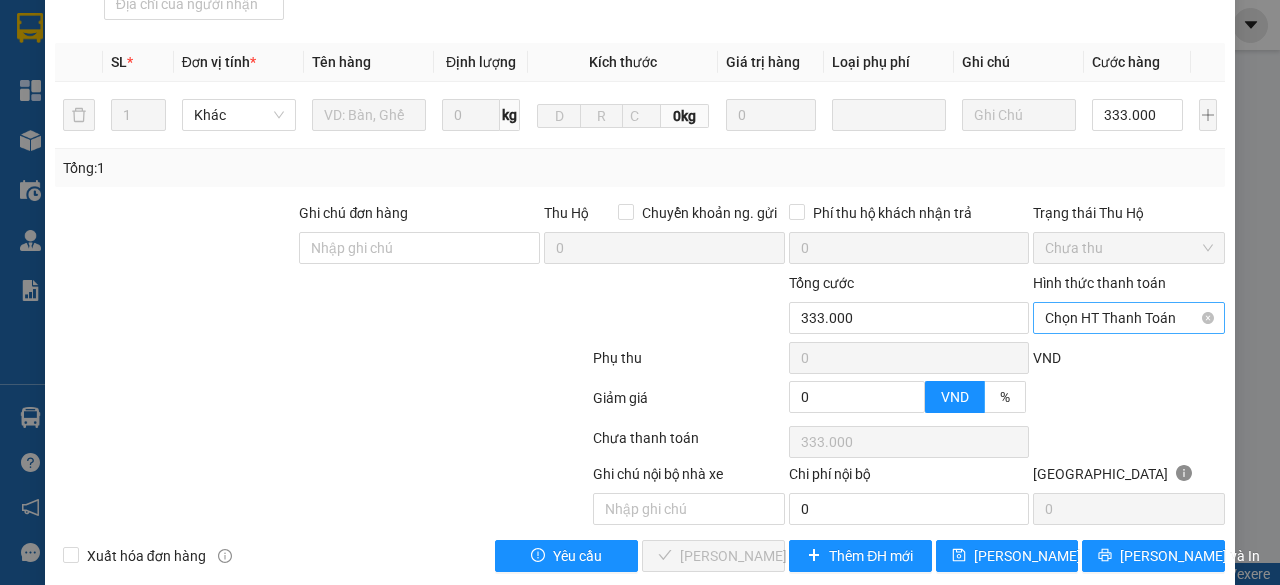 click on "Chọn HT Thanh Toán" at bounding box center (1129, 318) 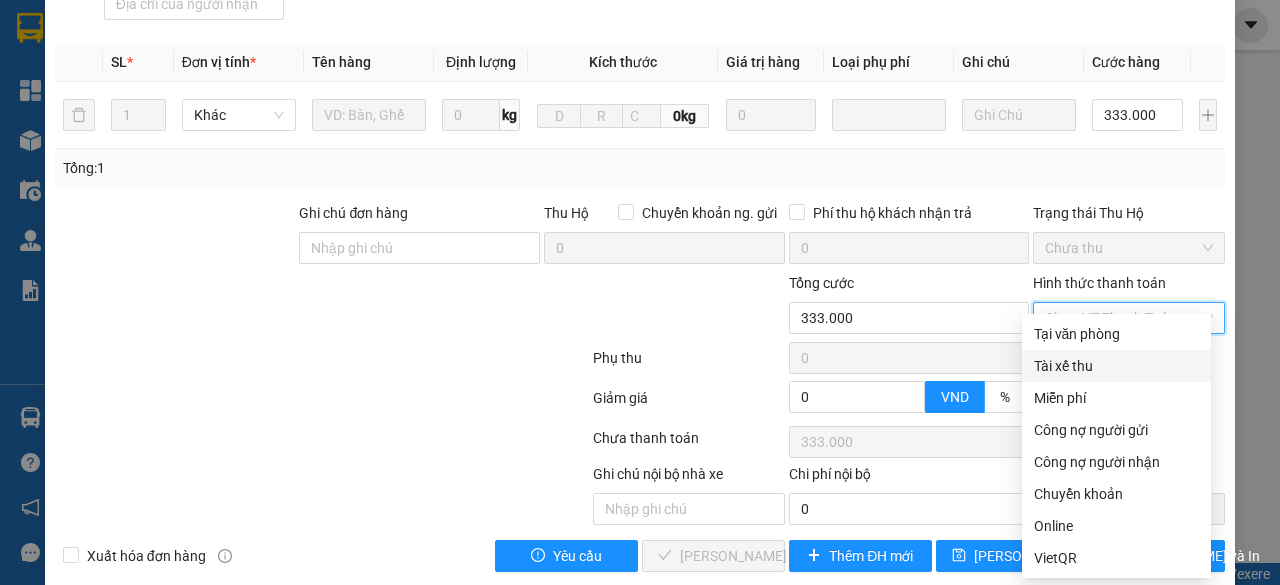 click on "Tài xế thu" at bounding box center (1116, 366) 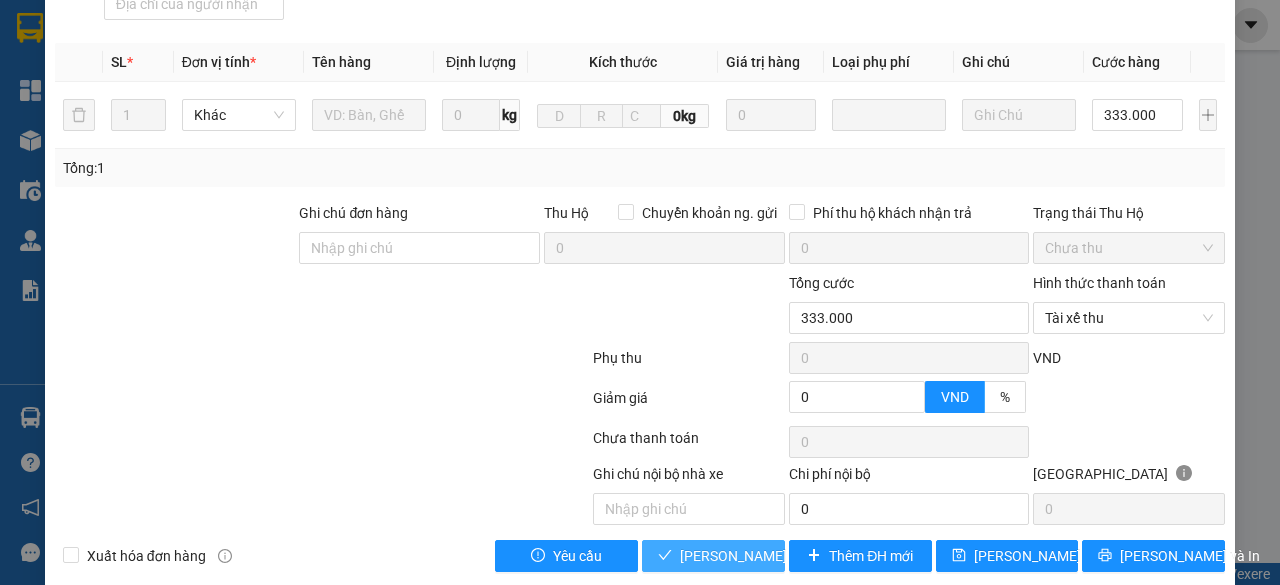 click on "[PERSON_NAME] và Giao hàng" at bounding box center [776, 556] 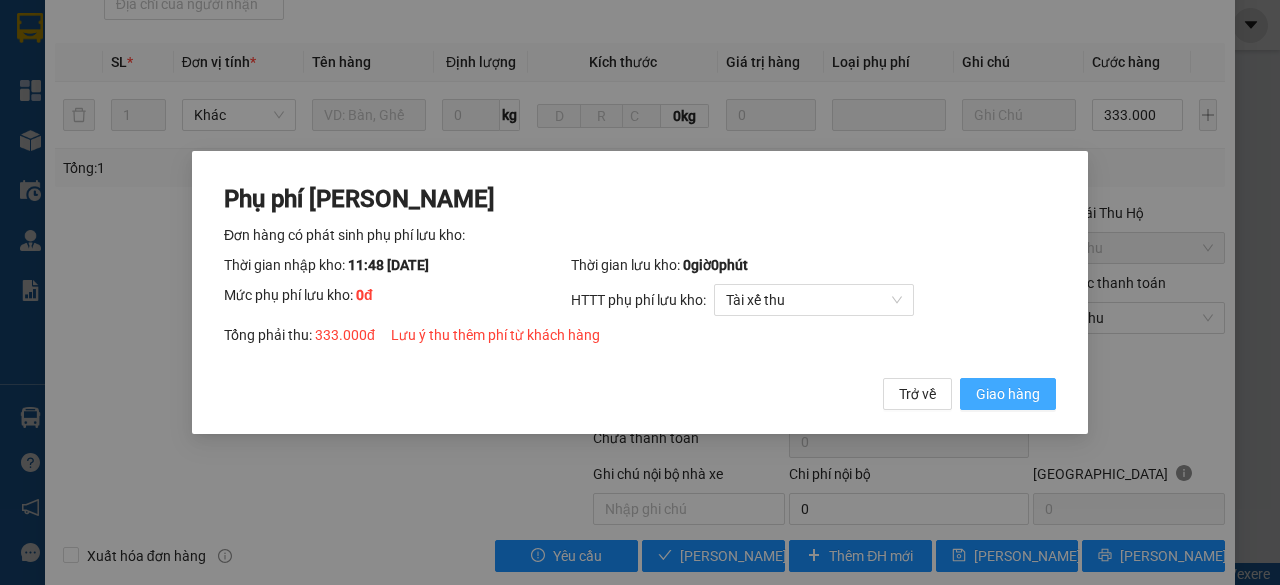 click on "Giao hàng" at bounding box center (1008, 394) 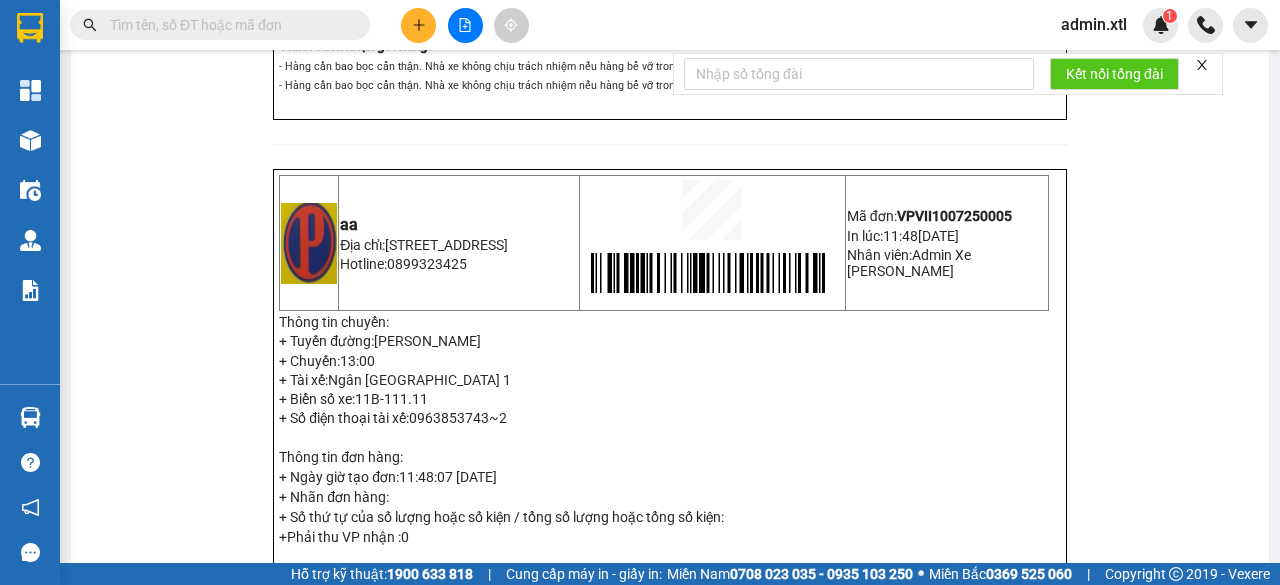 scroll, scrollTop: 1200, scrollLeft: 0, axis: vertical 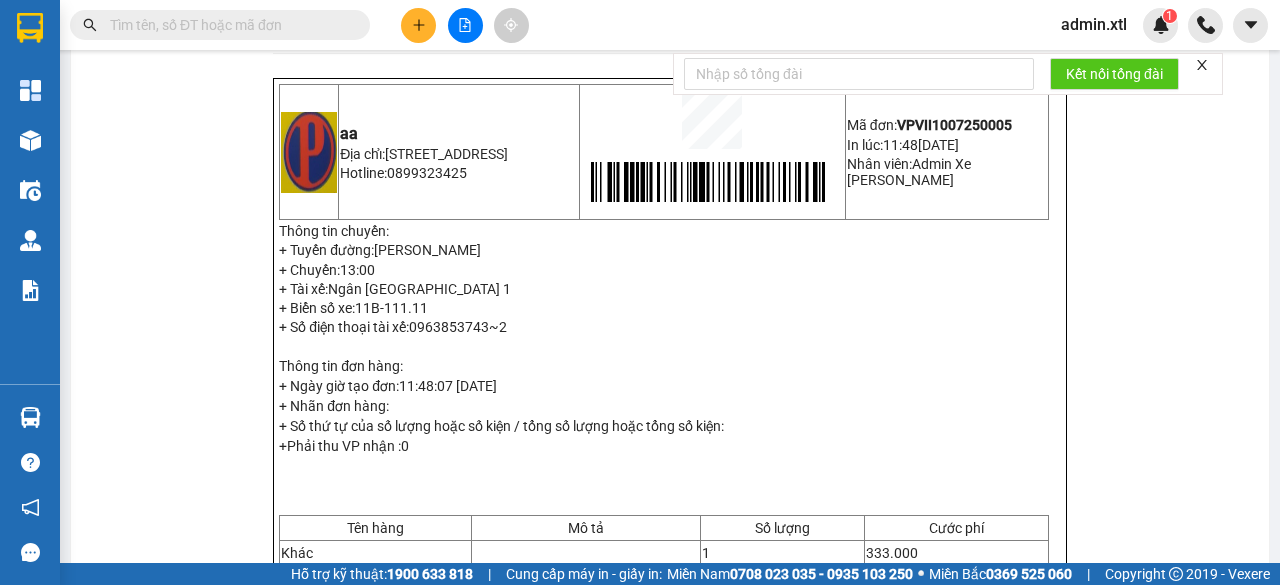 click on "VPVII1007250005" at bounding box center (954, 125) 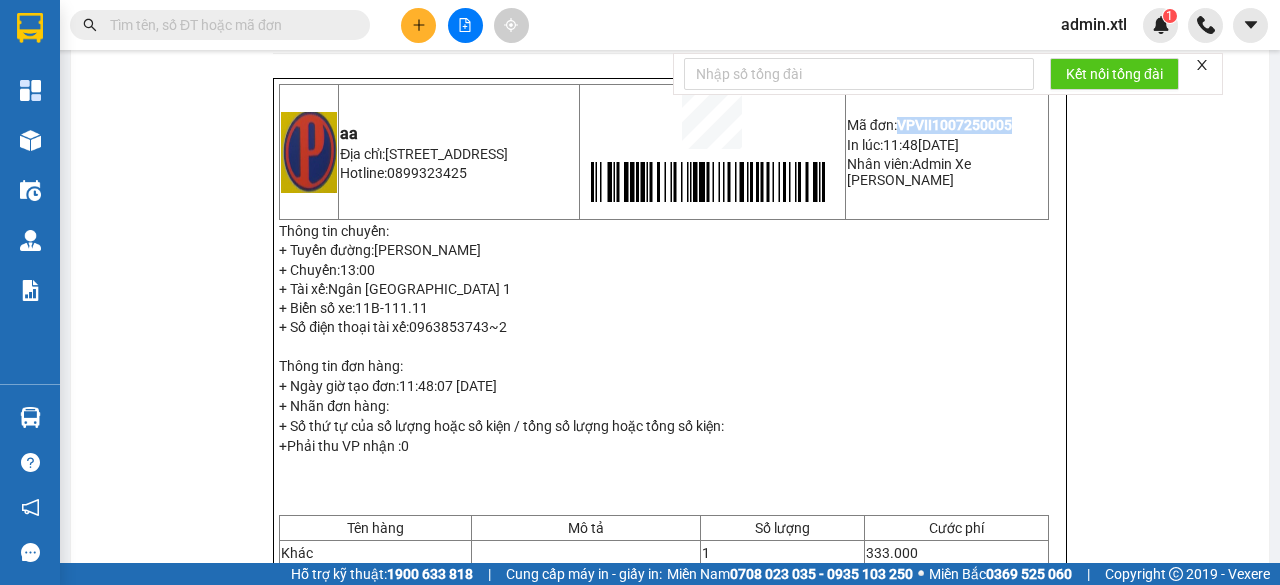 click on "VPVII1007250005" at bounding box center (954, 125) 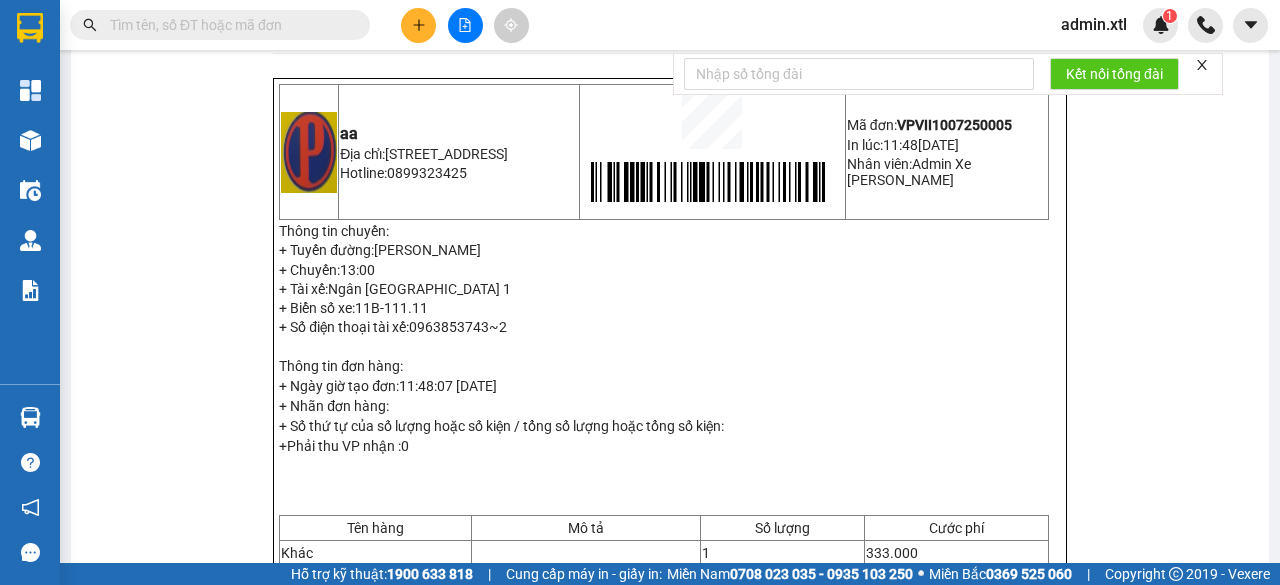 paste on "VPVII1007250005" 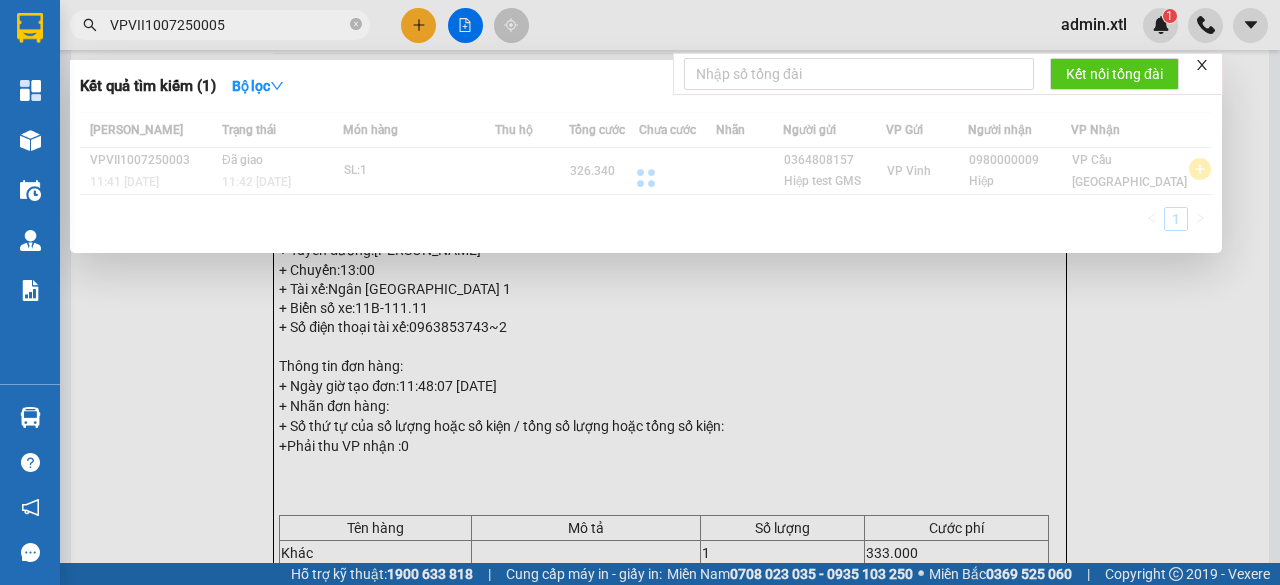 type on "VPVII1007250005" 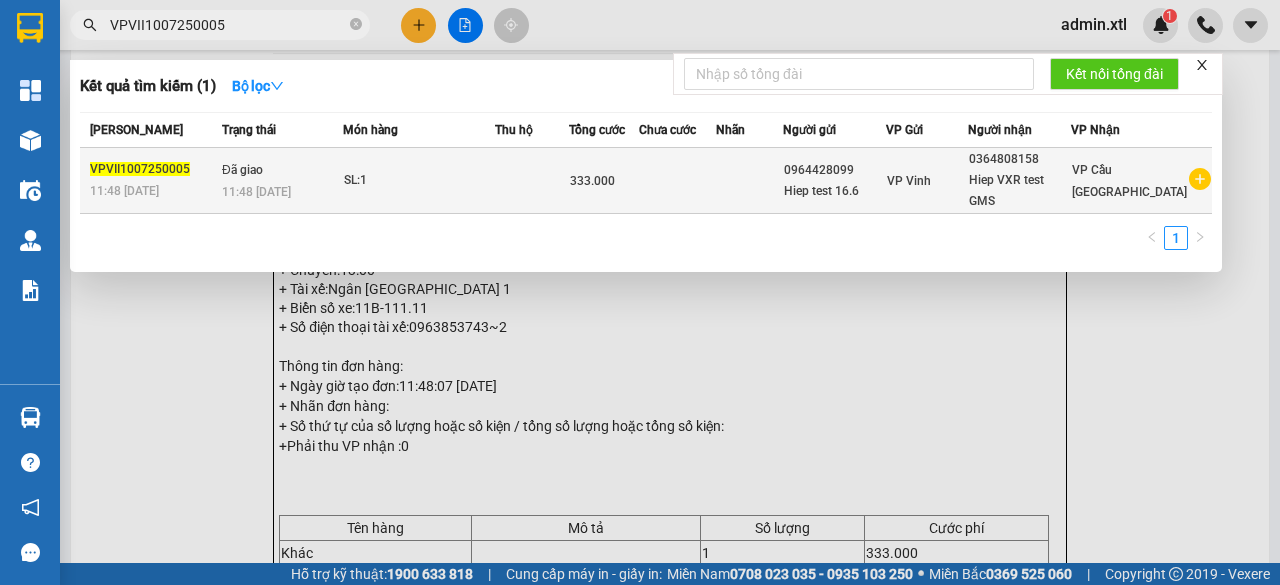 click on "11:48 [DATE]" at bounding box center [282, 192] 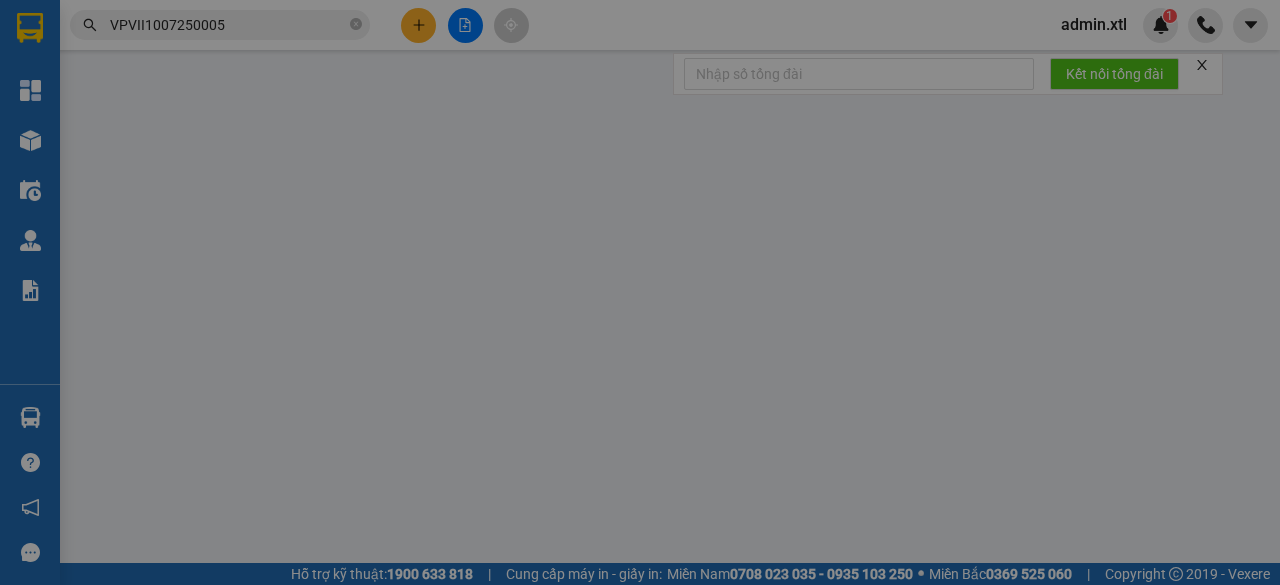 scroll, scrollTop: 0, scrollLeft: 0, axis: both 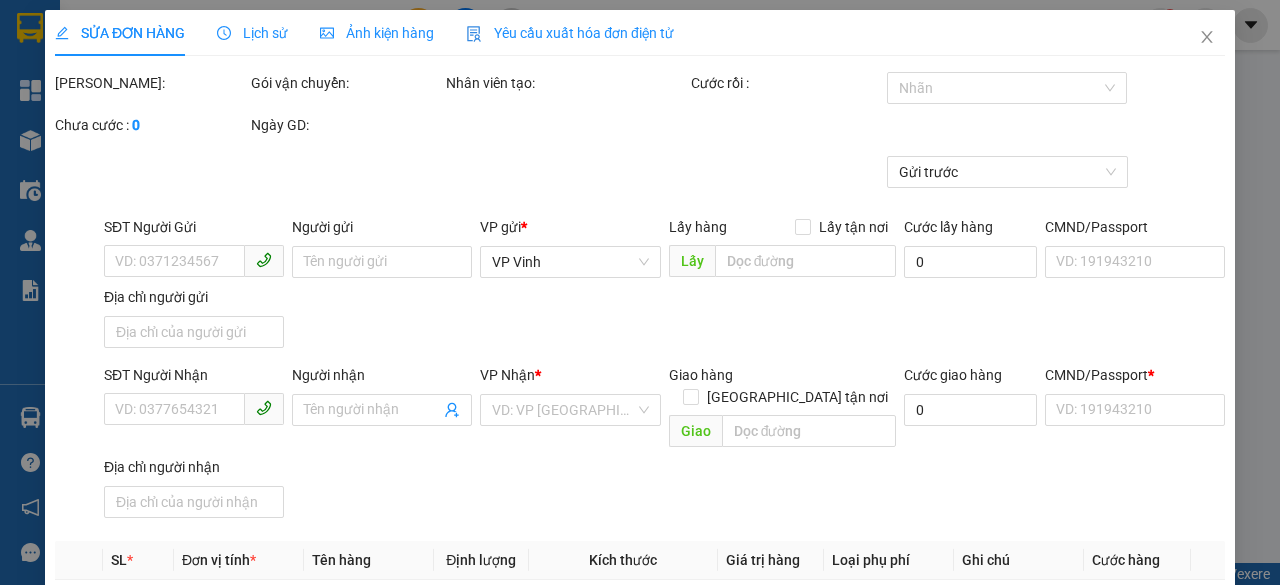 type on "0964428099" 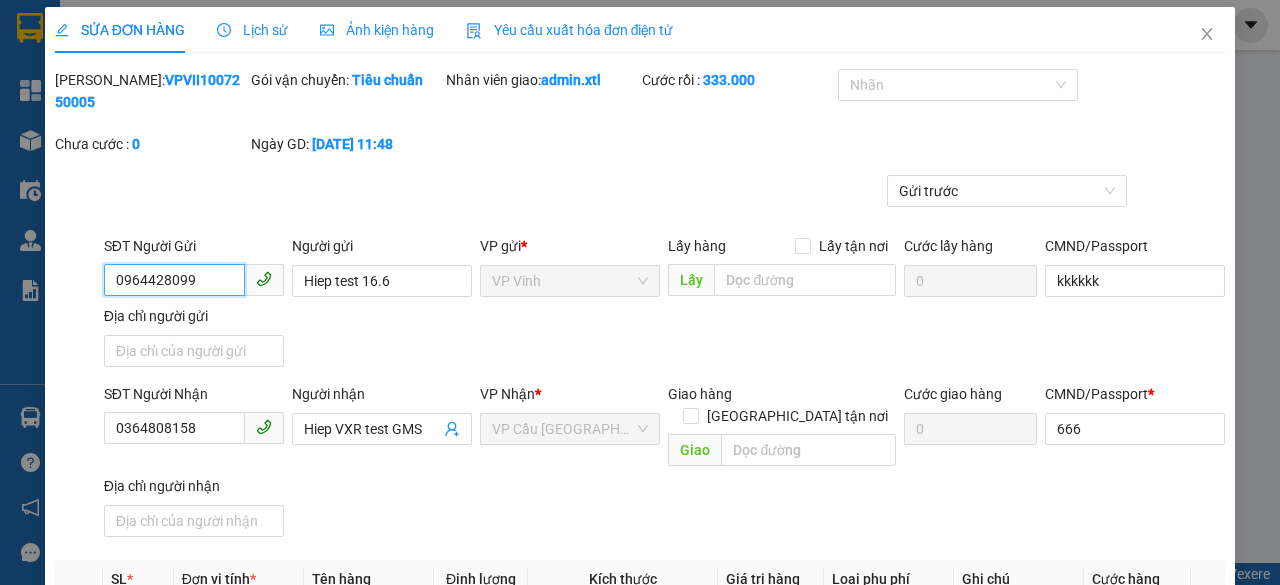 scroll, scrollTop: 0, scrollLeft: 0, axis: both 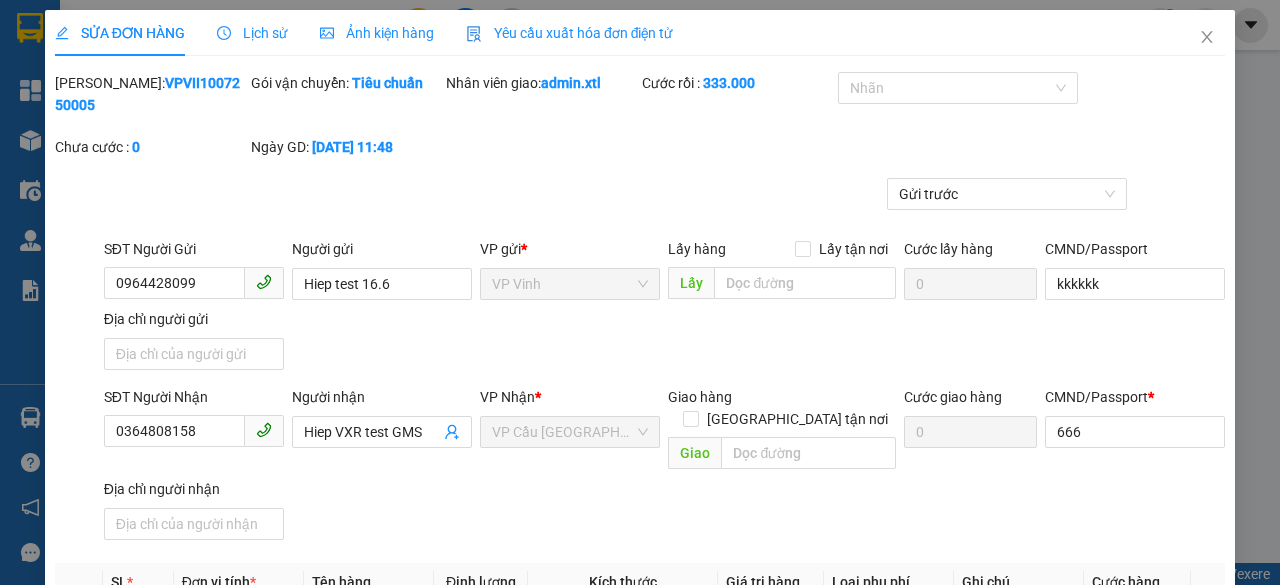 click on "Yêu cầu xuất hóa đơn điện tử" at bounding box center [570, 33] 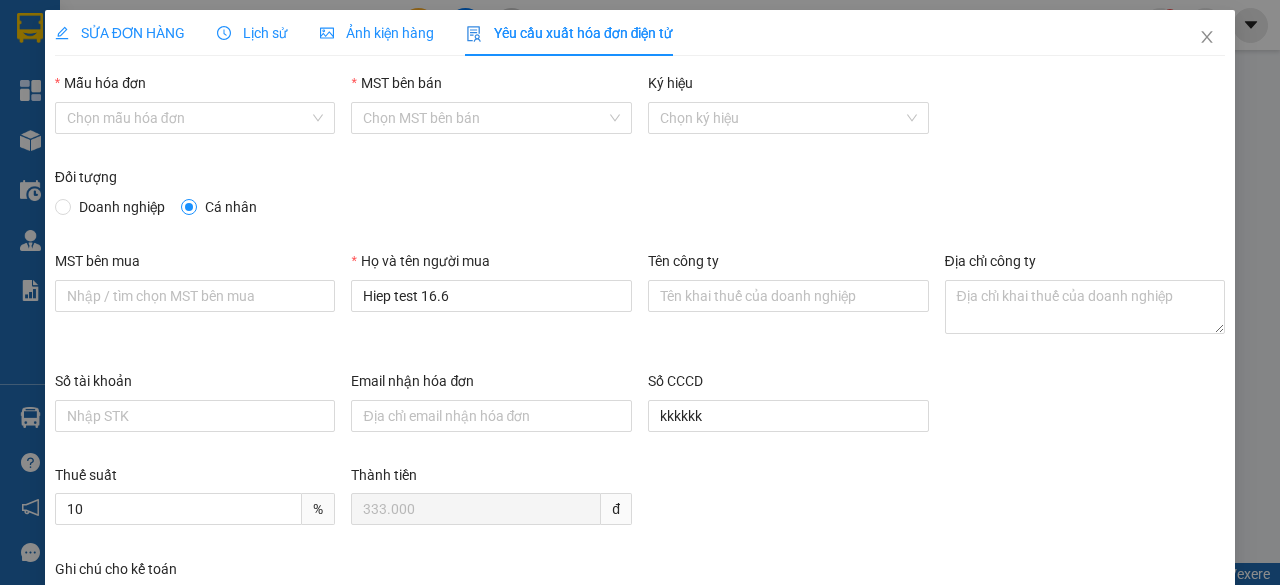 scroll, scrollTop: 0, scrollLeft: 0, axis: both 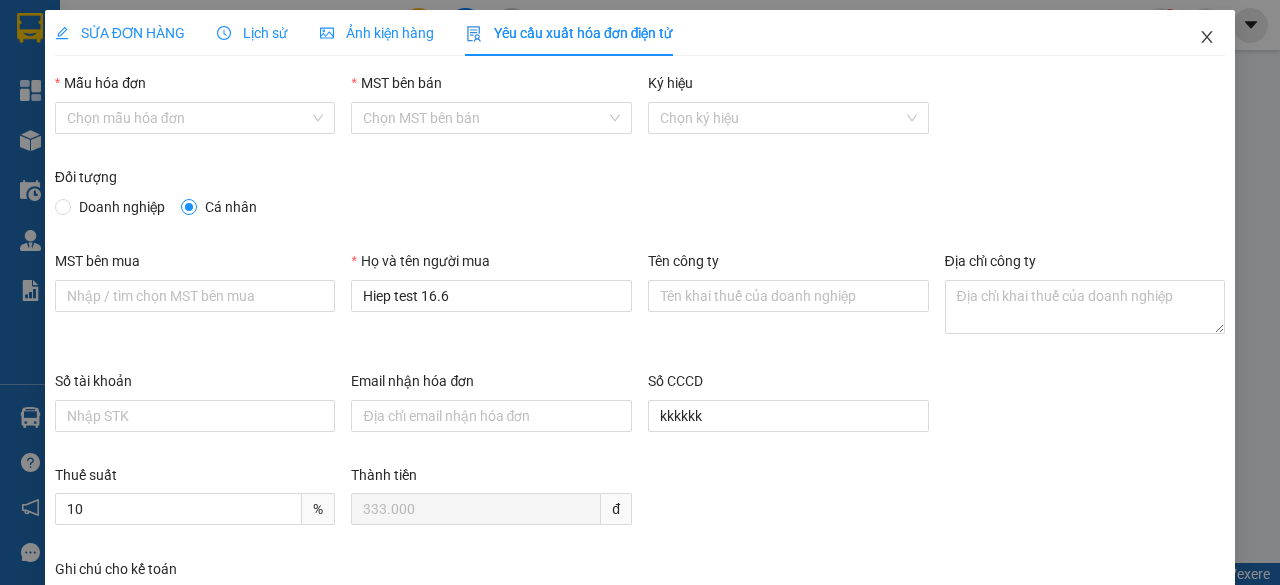 click 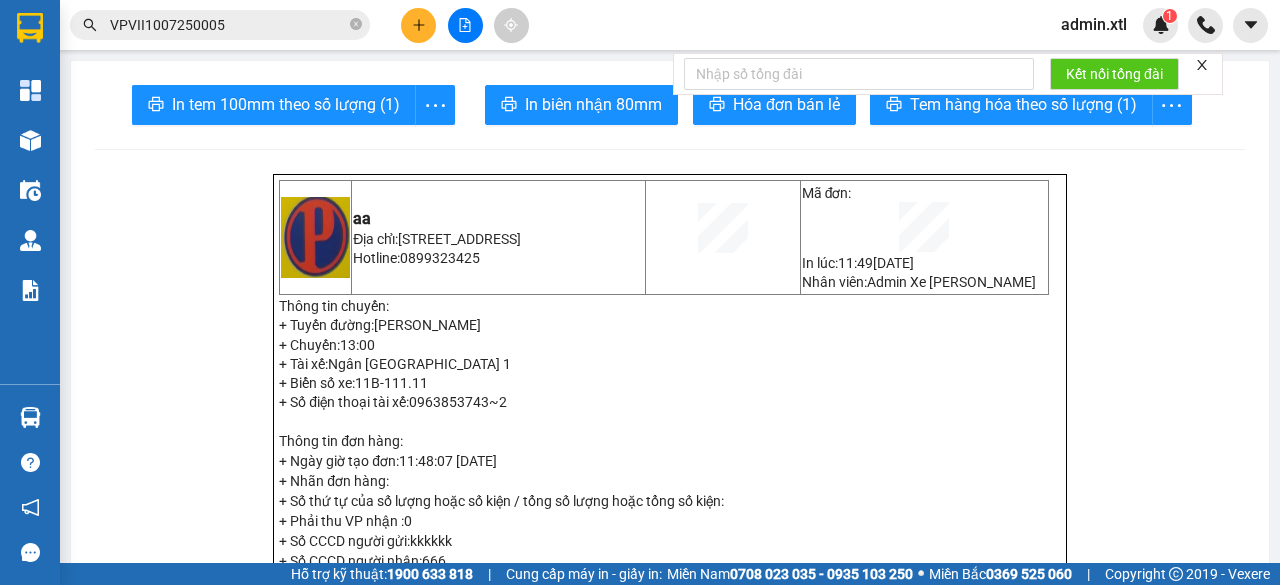 click on "VPVII1007250005" at bounding box center (228, 25) 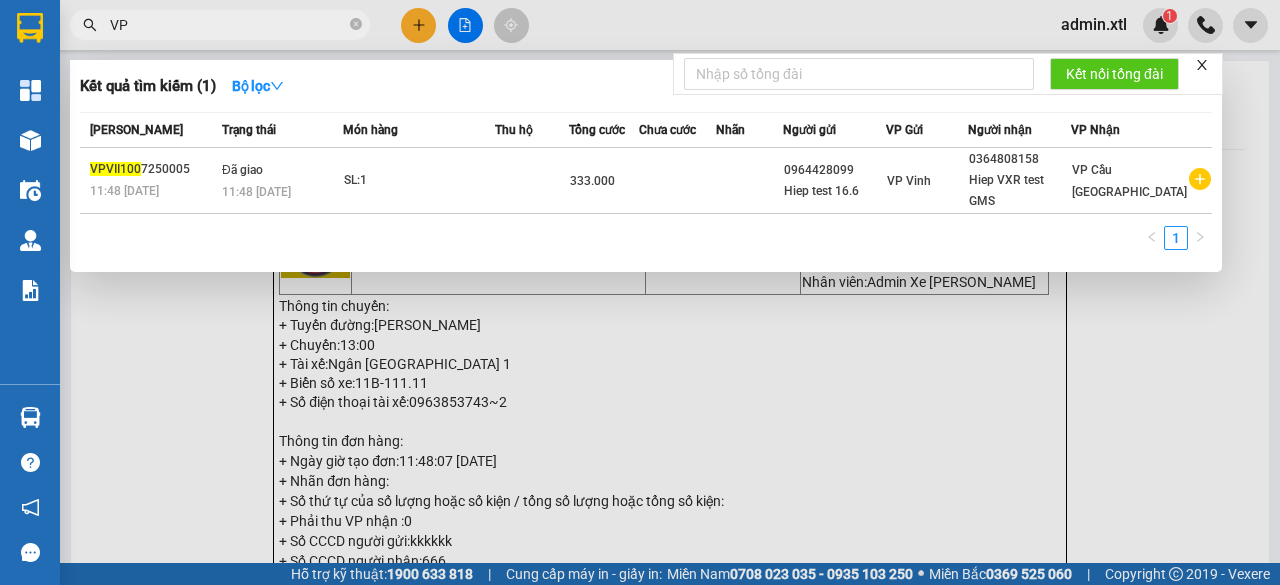 type on "V" 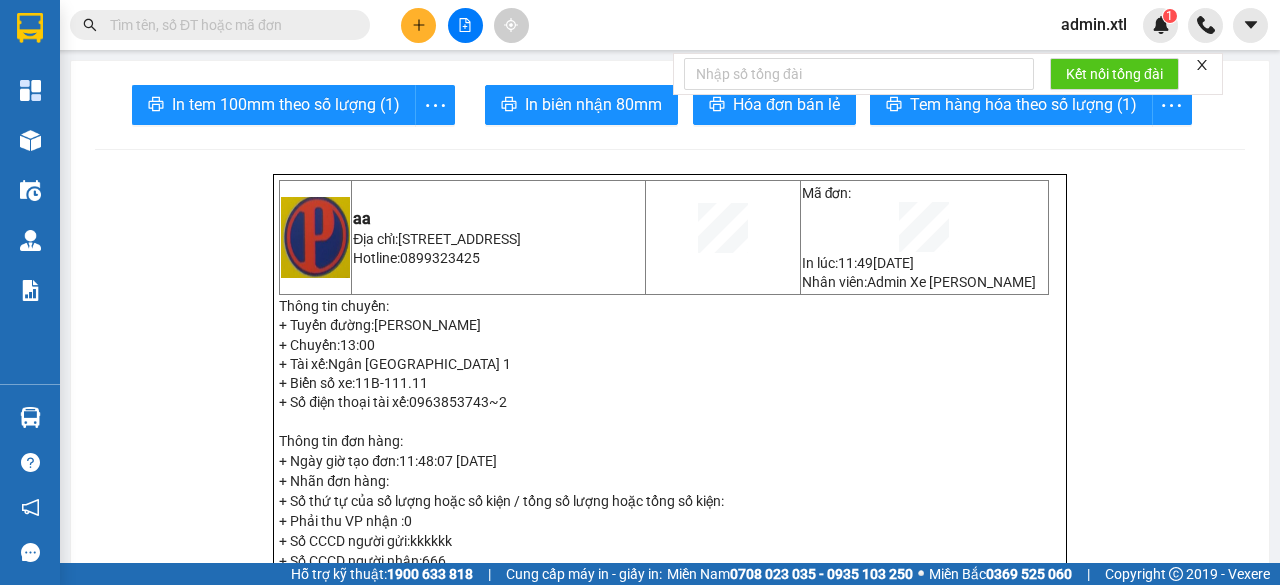 type 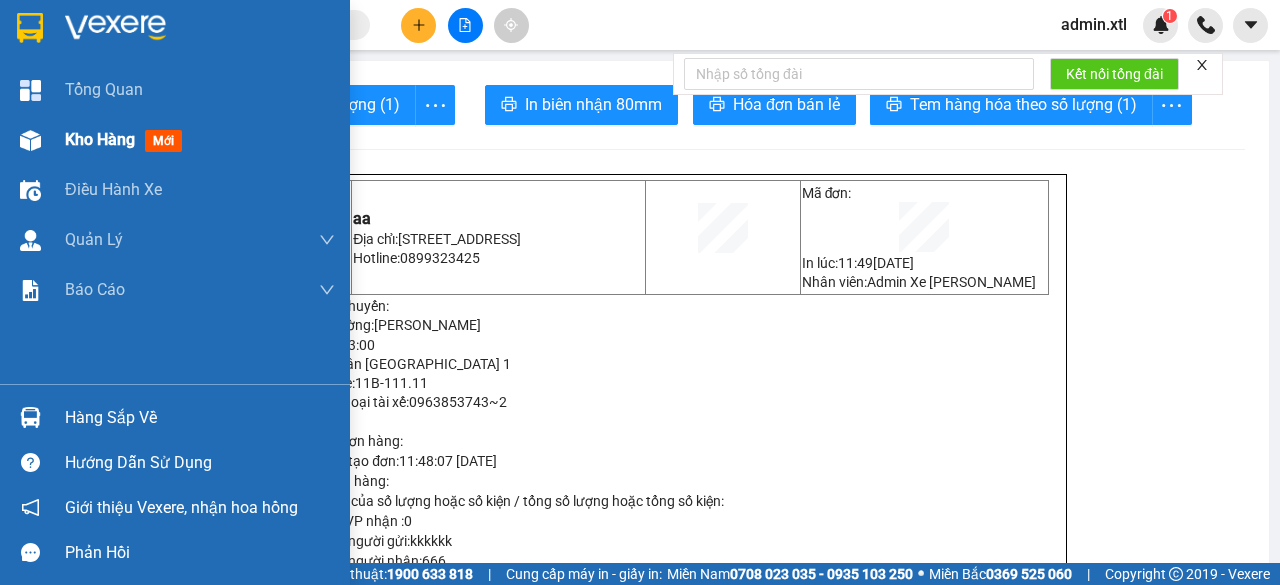 click on "Kho hàng" at bounding box center [100, 139] 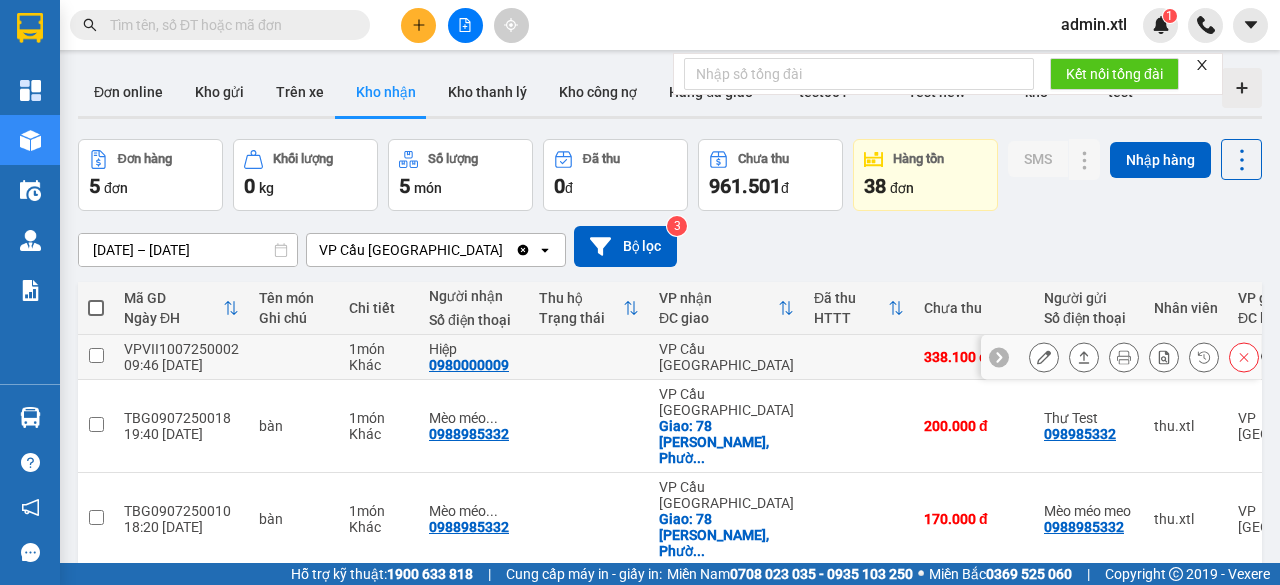 click at bounding box center [96, 355] 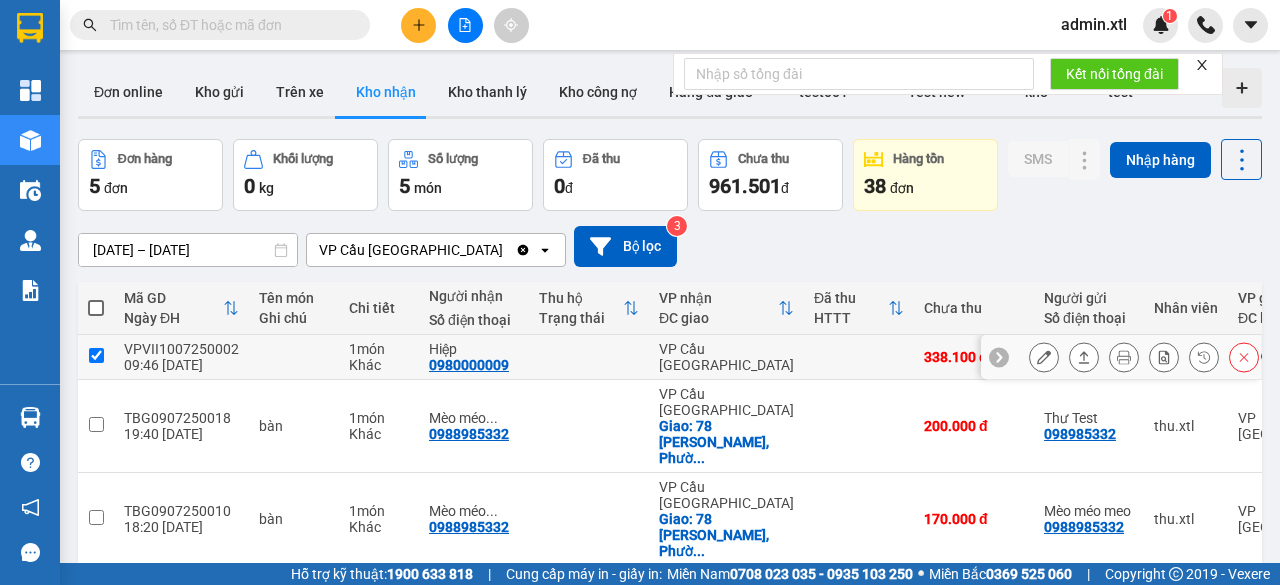 checkbox on "true" 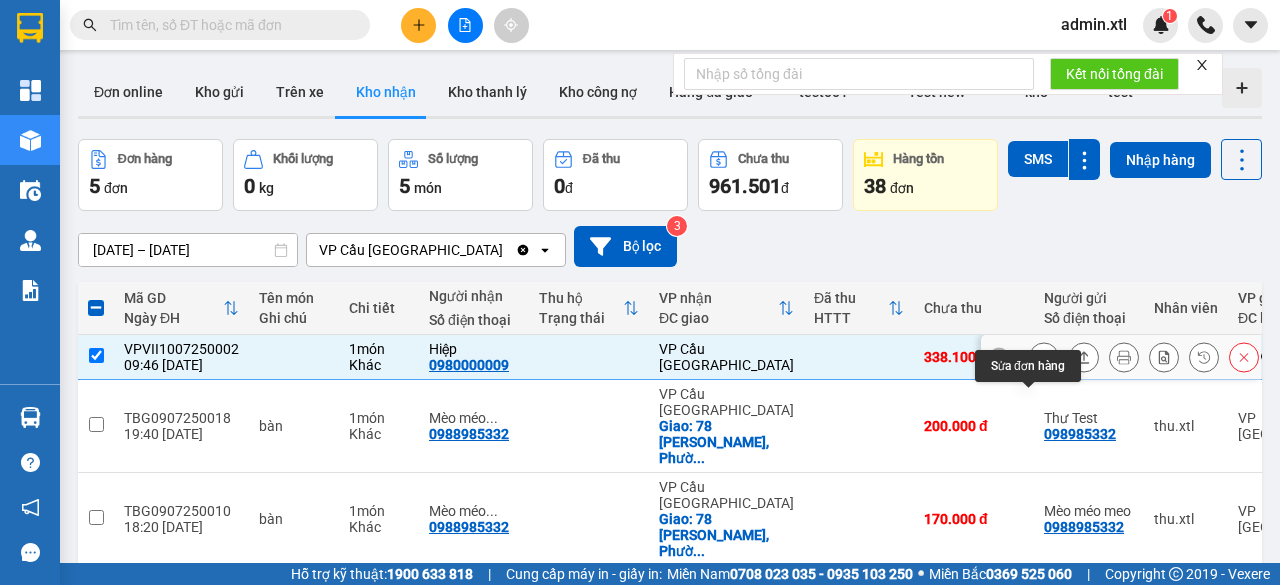 click 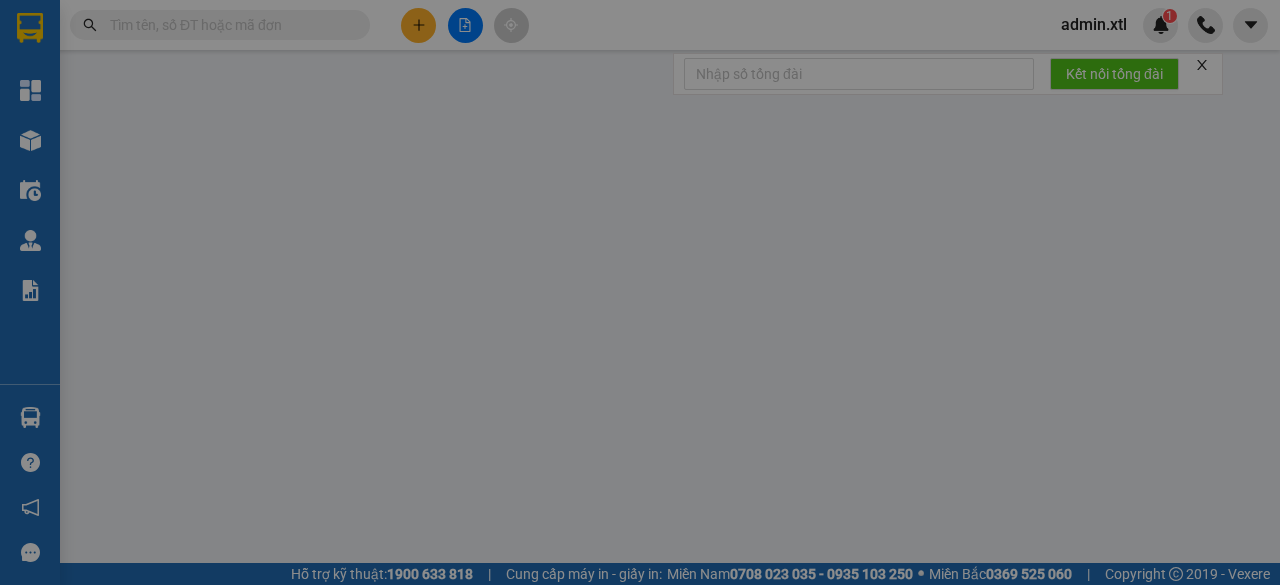 type on "0364808157" 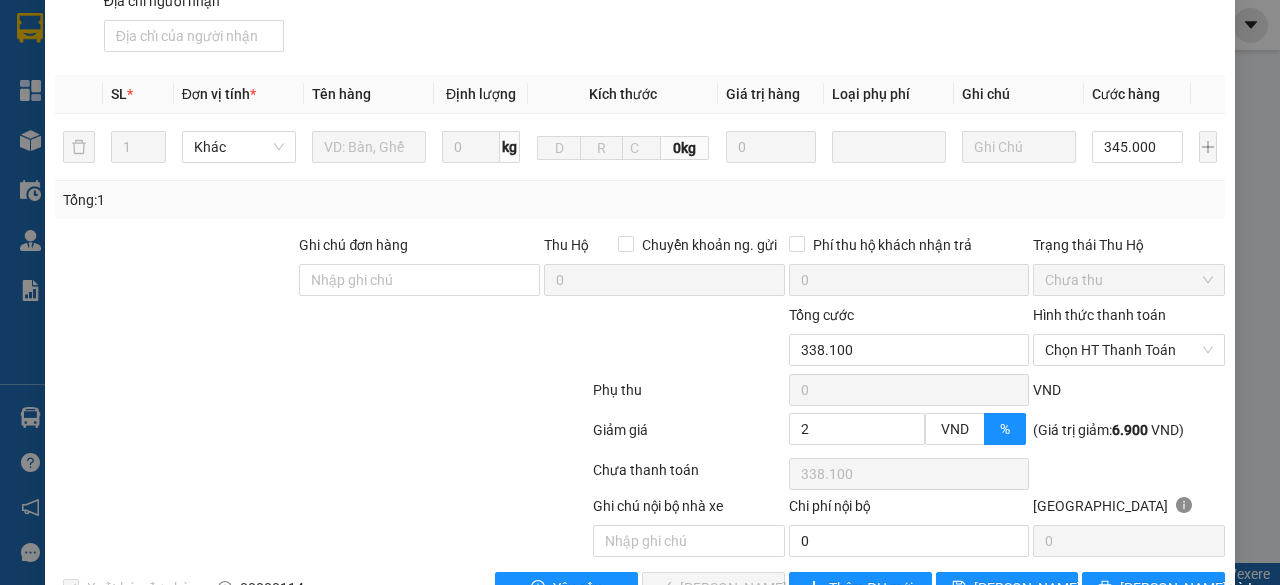 scroll, scrollTop: 520, scrollLeft: 0, axis: vertical 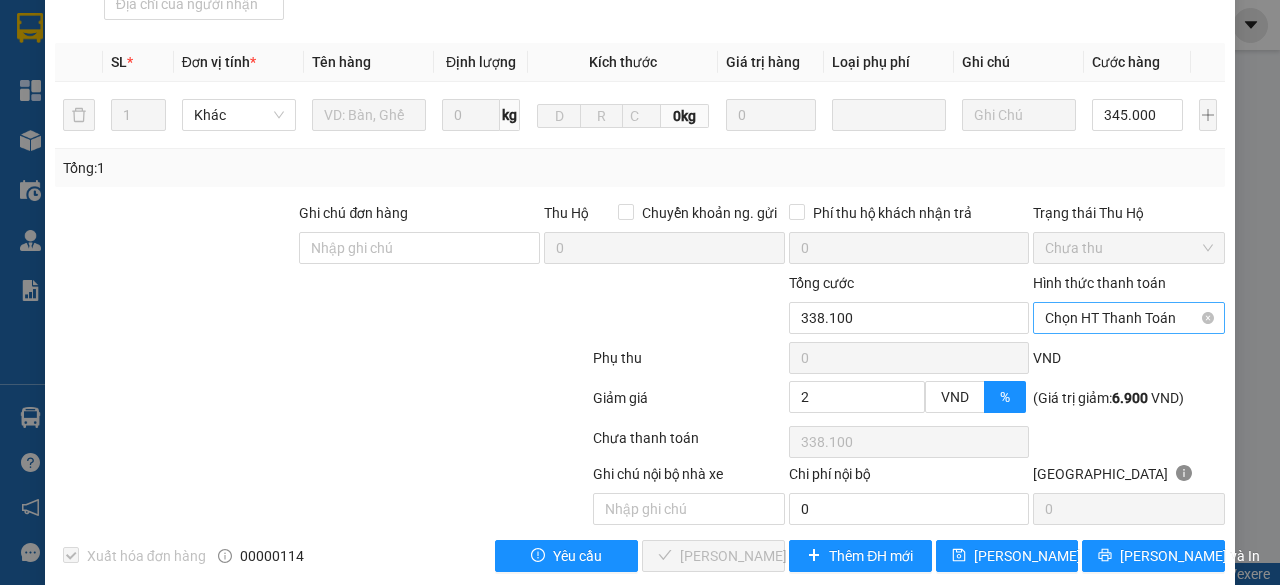 click on "Chọn HT Thanh Toán" at bounding box center [1129, 318] 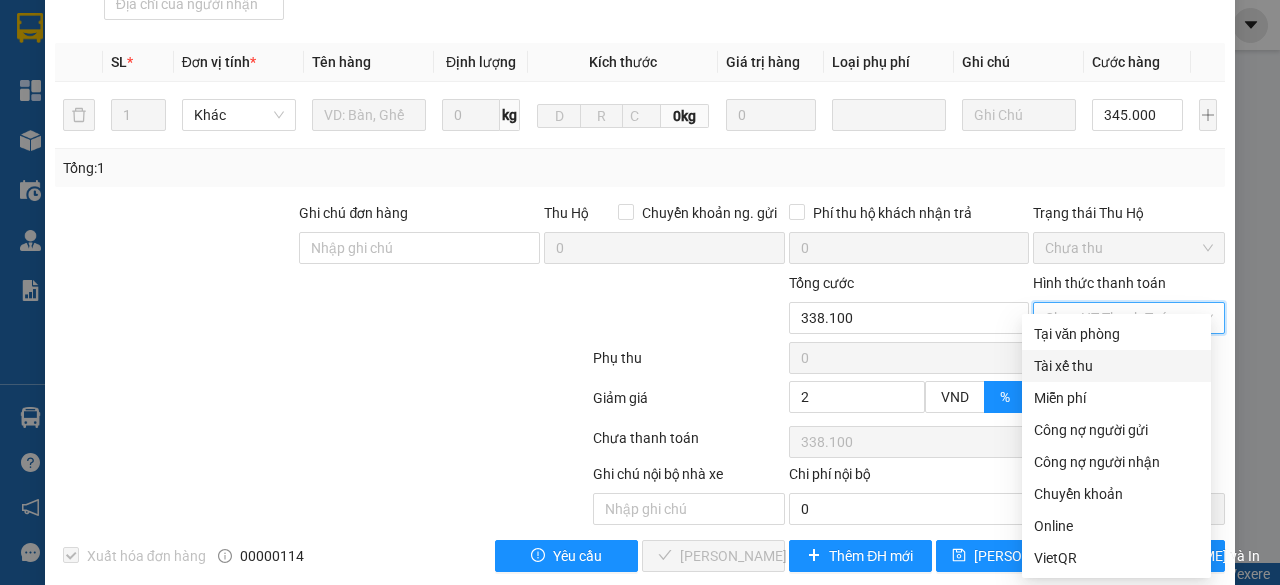 click on "Tài xế thu" at bounding box center (1116, 366) 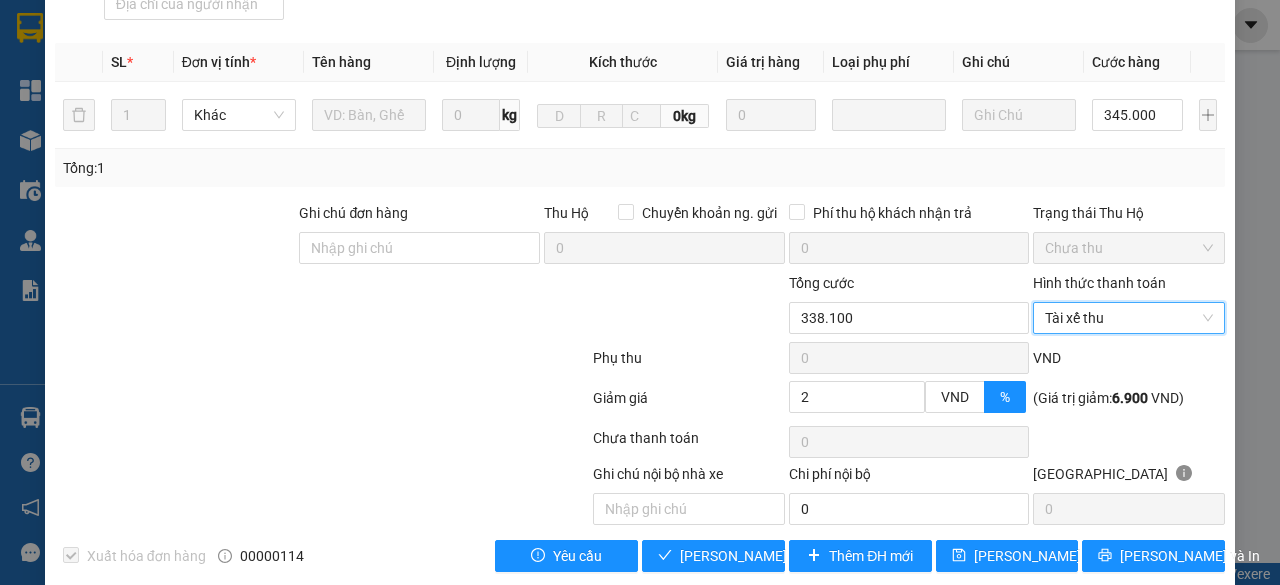 scroll, scrollTop: 220, scrollLeft: 0, axis: vertical 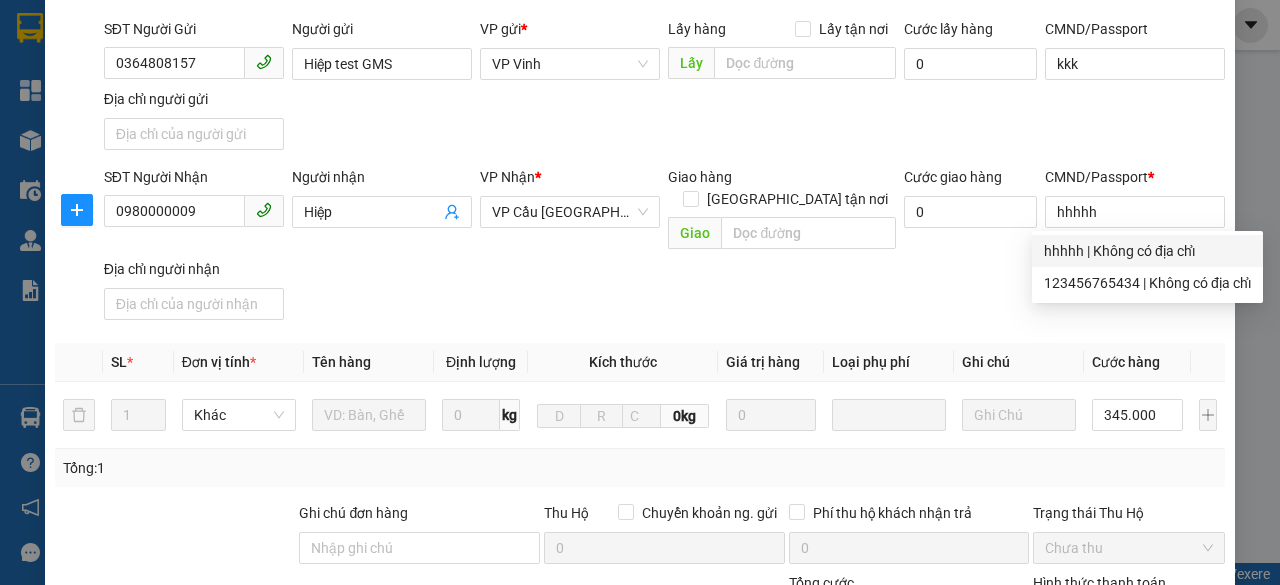 click on "SĐT Người Nhận 0980000009 Người nhận Hiệp VP Nhận  * VP Cầu [GEOGRAPHIC_DATA] Giao hàng Giao tận nơi Giao Cước giao hàng 0 CMND/Passport  * hhhhh Địa chỉ người nhận" at bounding box center (664, 247) 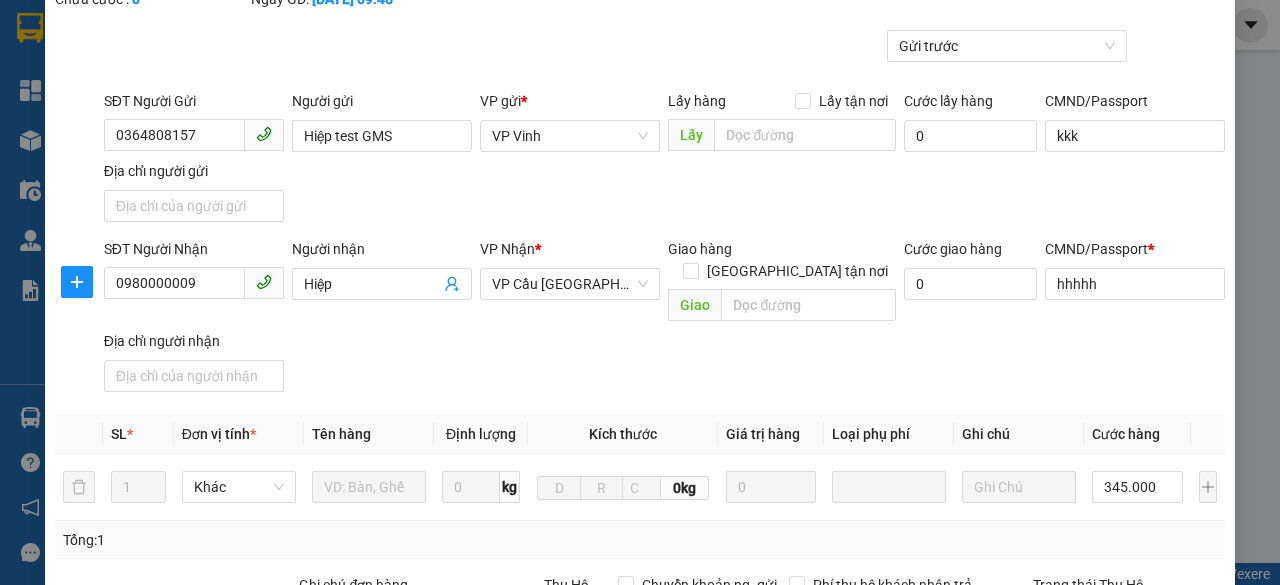 scroll, scrollTop: 520, scrollLeft: 0, axis: vertical 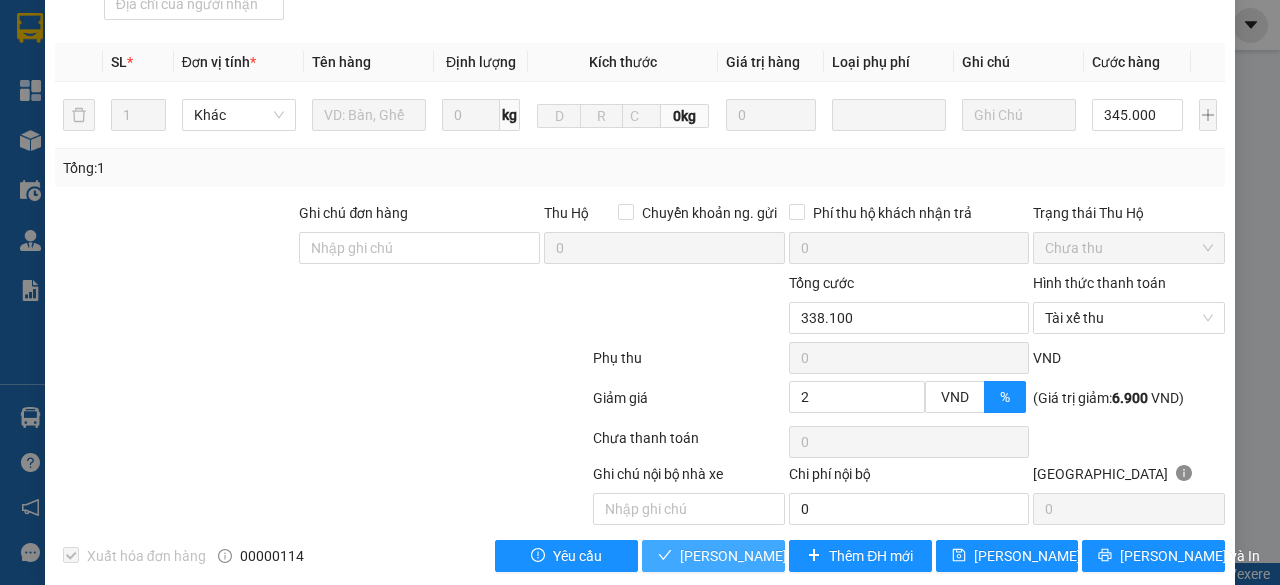 click on "[PERSON_NAME] và Giao hàng" at bounding box center [776, 556] 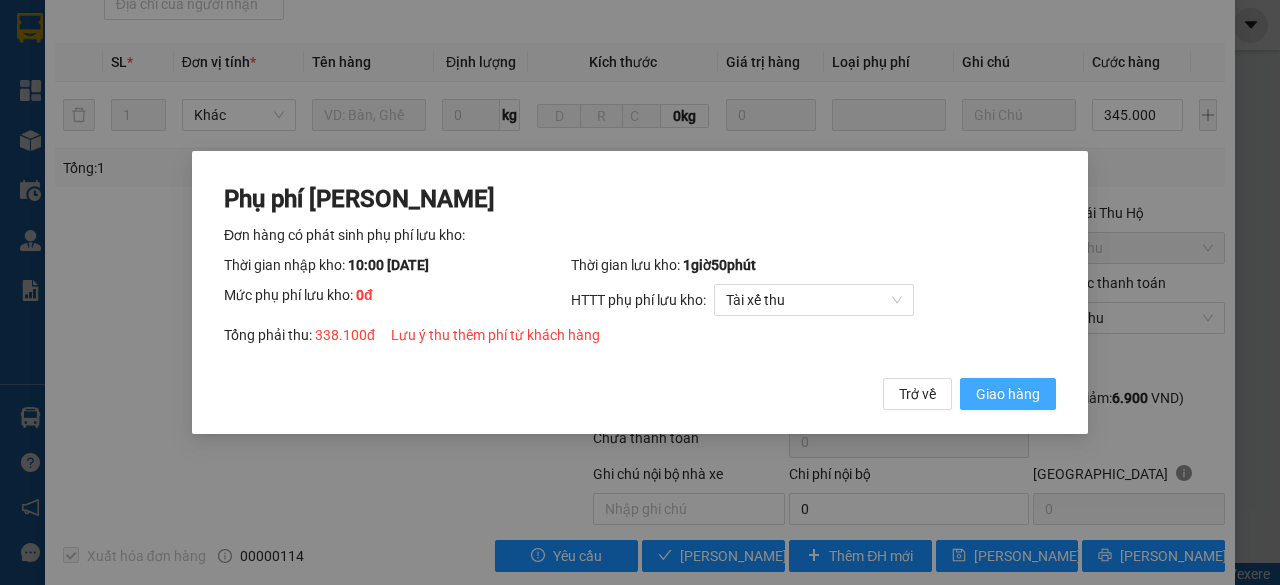 click on "Giao hàng" at bounding box center [1008, 394] 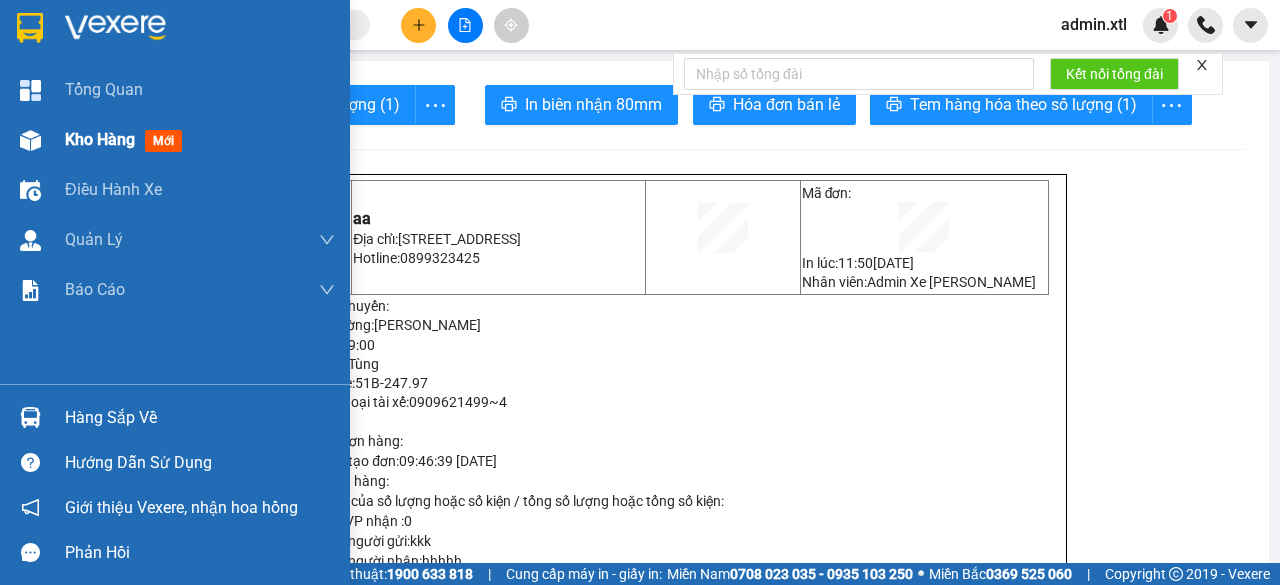 click on "Kho hàng" at bounding box center [100, 139] 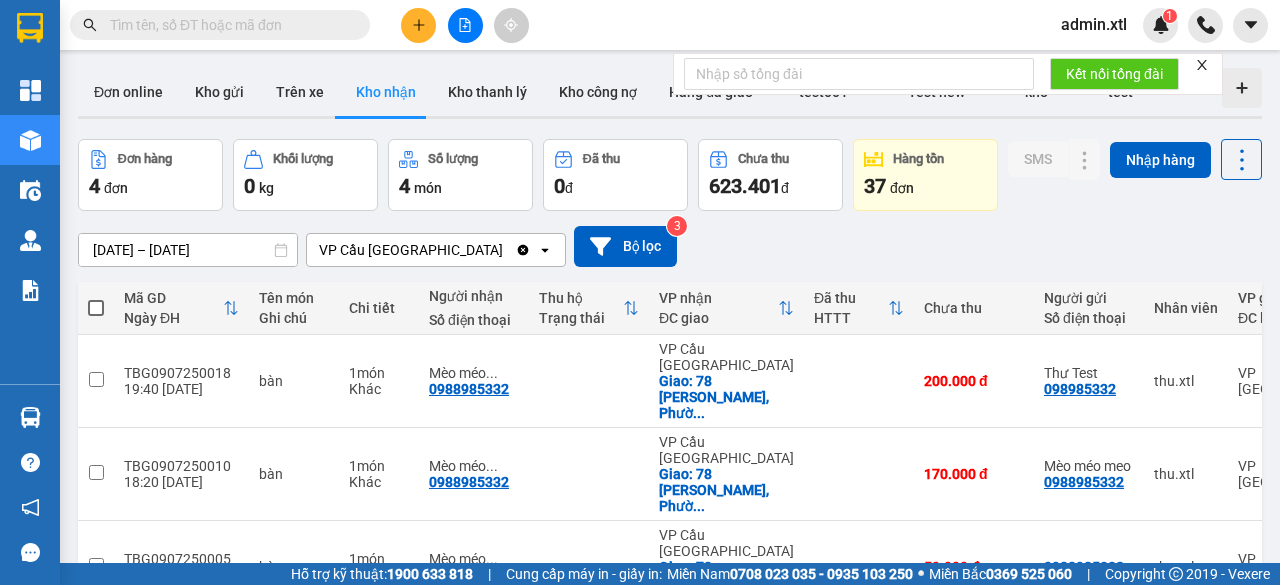 click 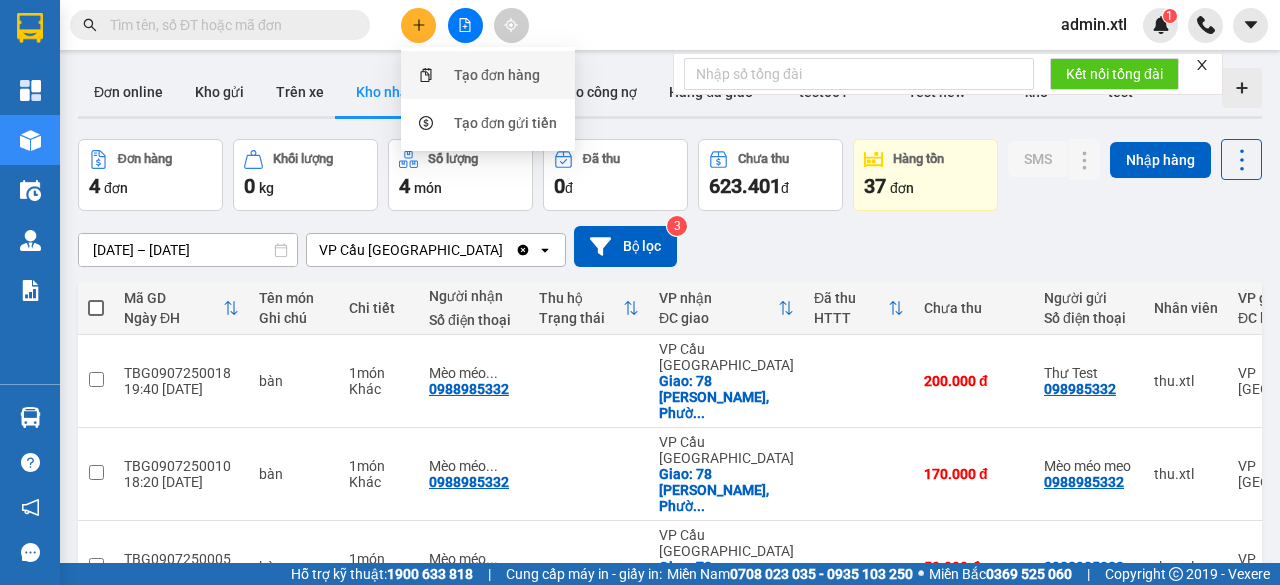 click on "Tạo đơn hàng" at bounding box center [488, 75] 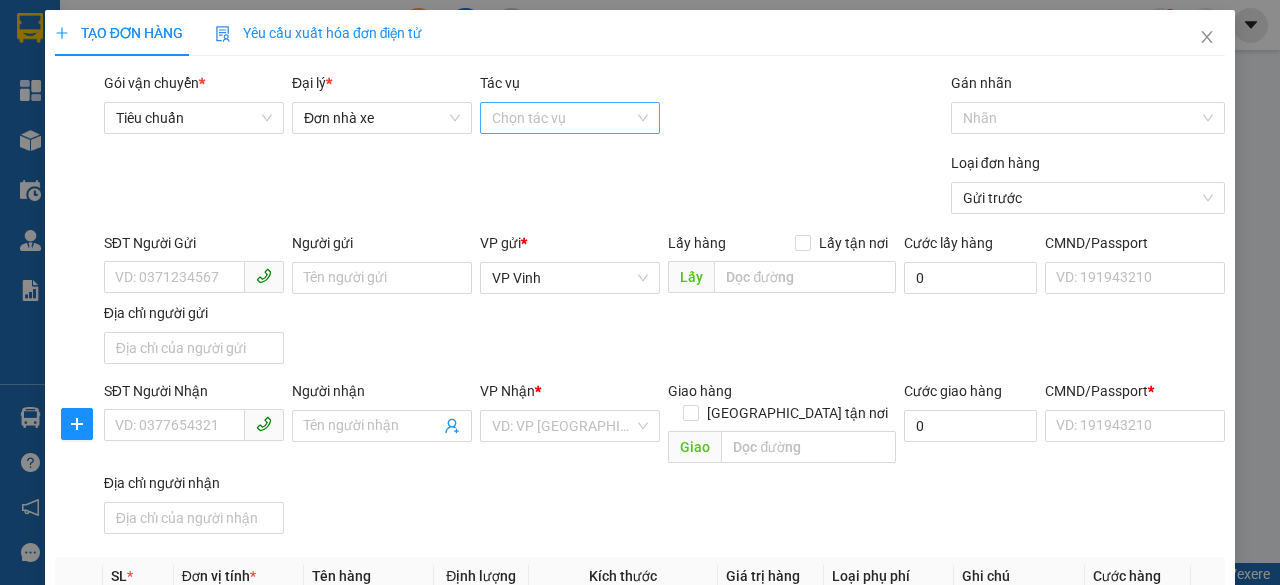 click on "Tác vụ" at bounding box center (563, 118) 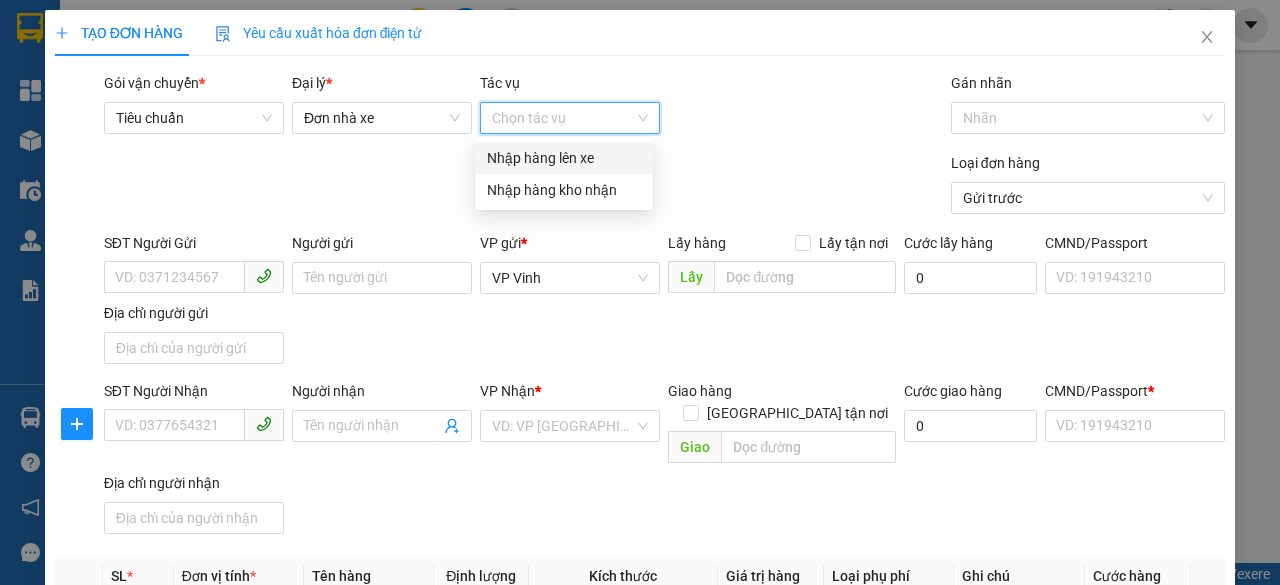 click on "Nhập hàng lên xe" at bounding box center (564, 158) 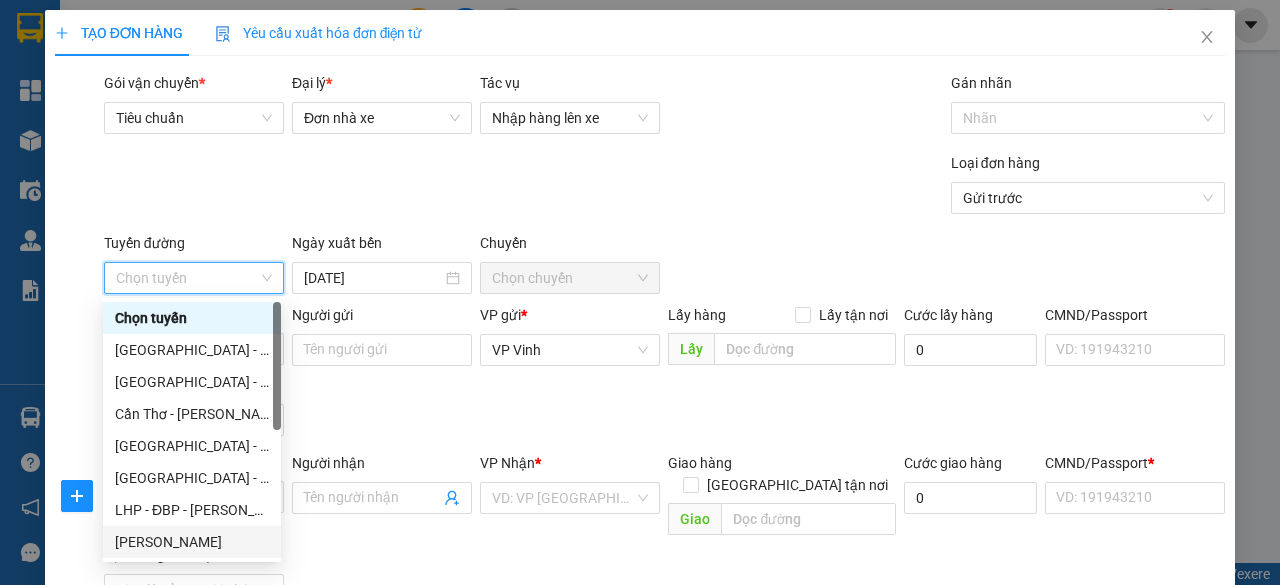 drag, startPoint x: 186, startPoint y: 533, endPoint x: 202, endPoint y: 533, distance: 16 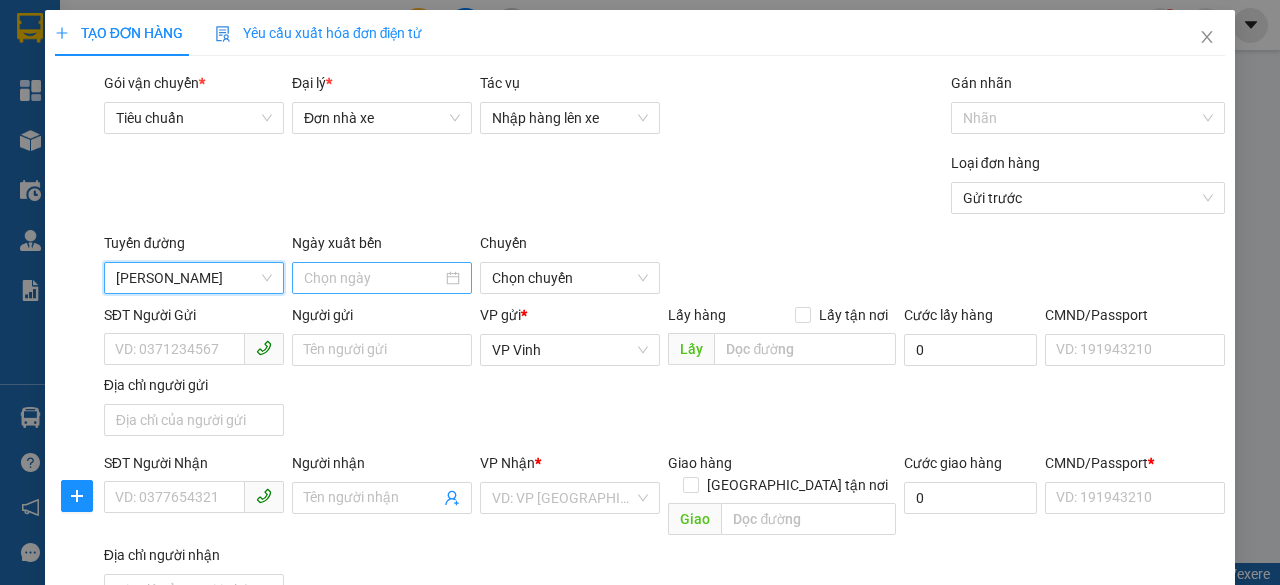 click at bounding box center [382, 278] 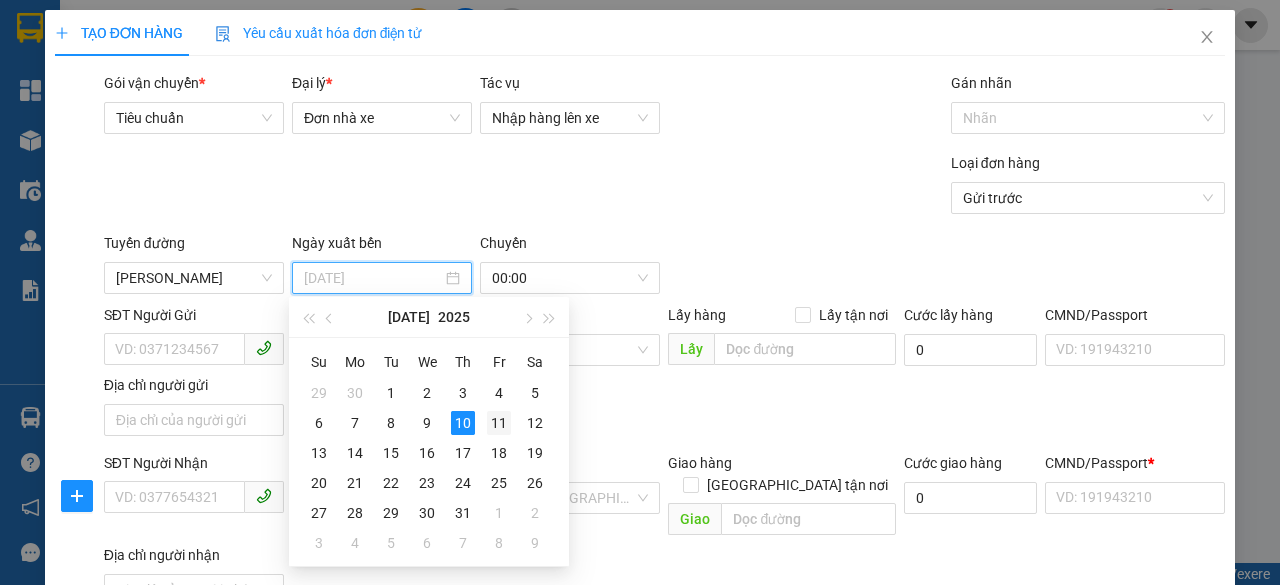 click on "11" at bounding box center (499, 423) 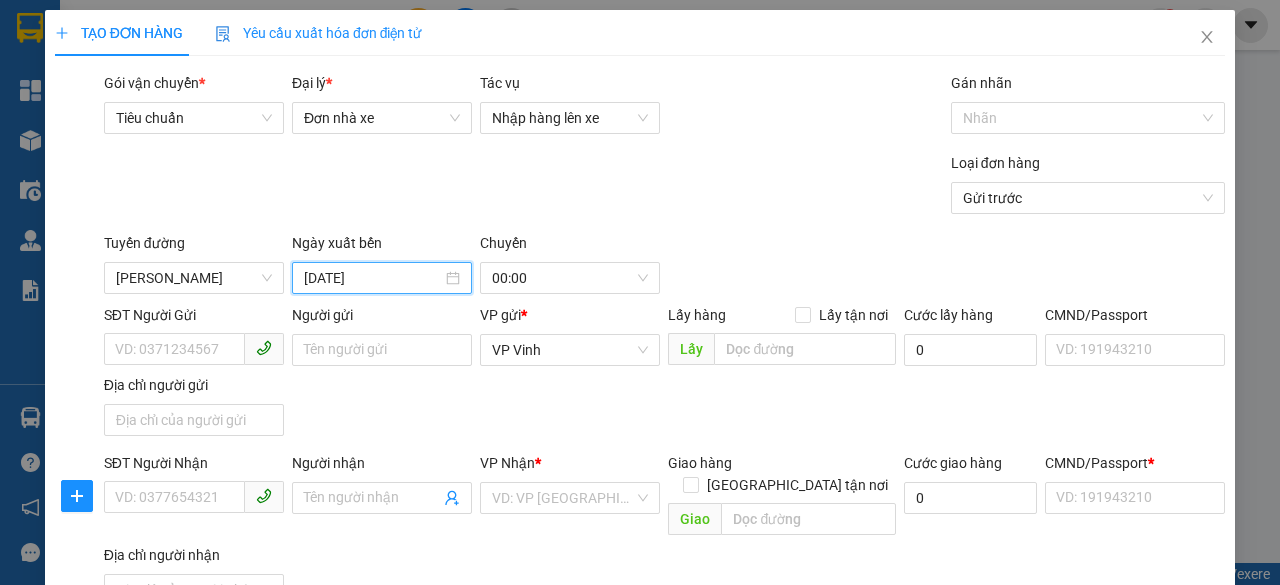 click on "[DATE]" at bounding box center [373, 278] 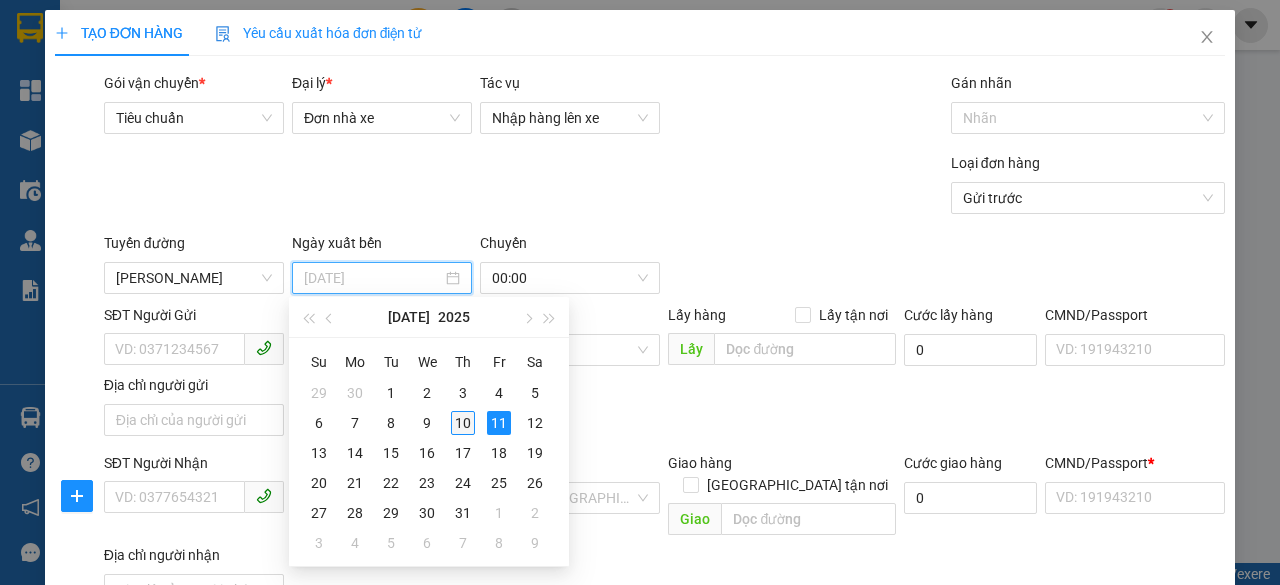 click on "10" at bounding box center [463, 423] 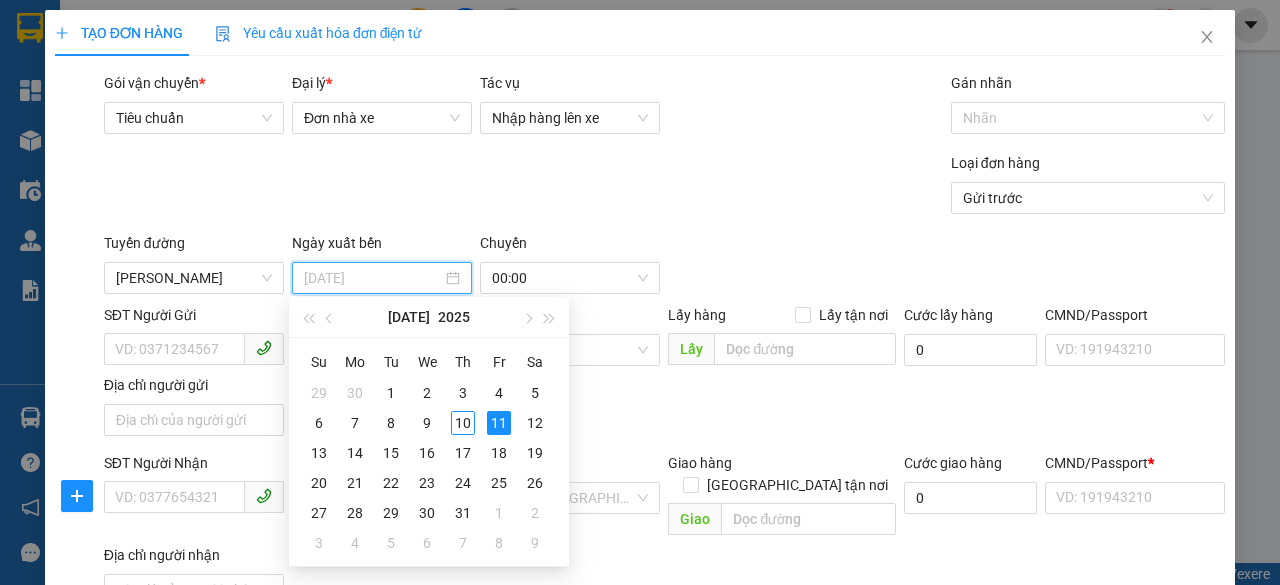 type on "[DATE]" 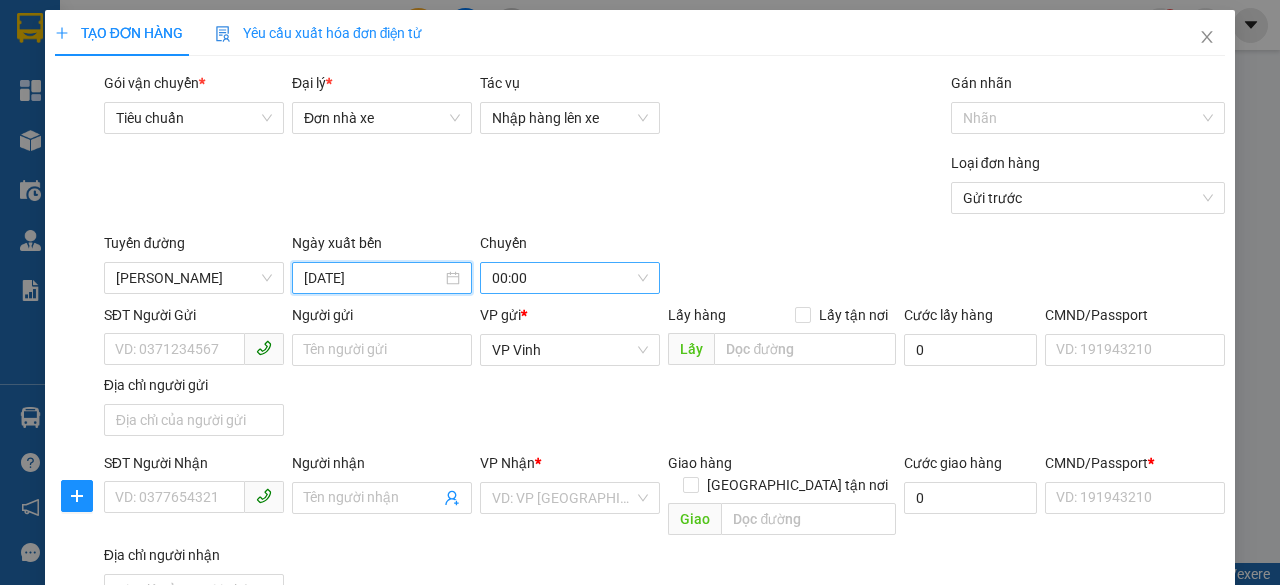 click on "00:00" at bounding box center (570, 278) 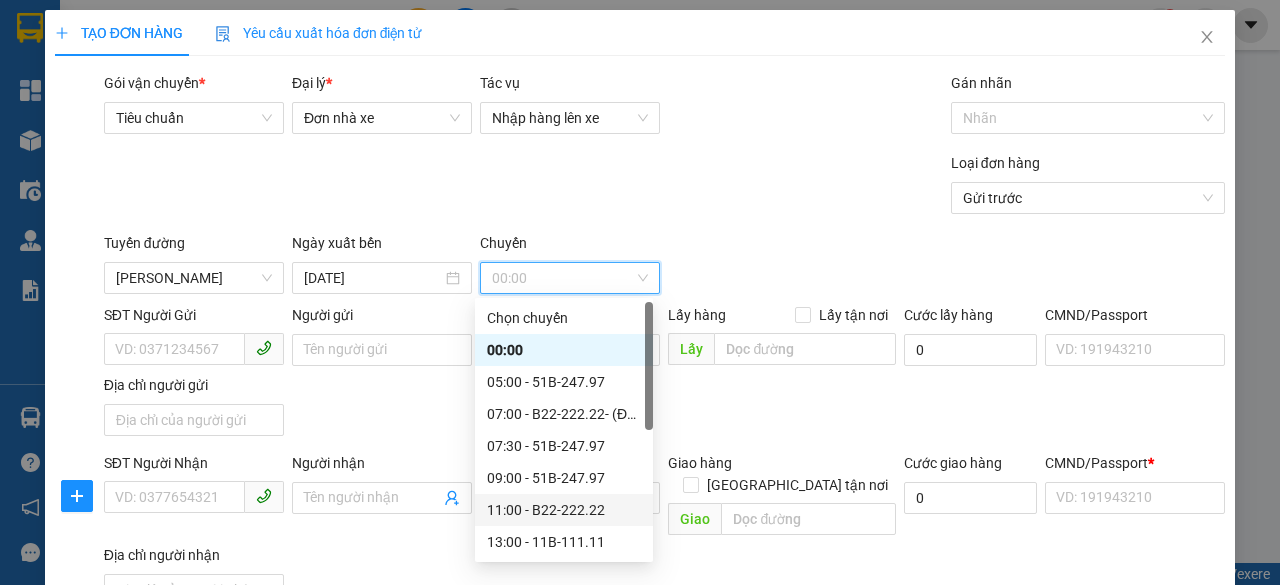 click on "11:00     - B22-222.22" at bounding box center (564, 510) 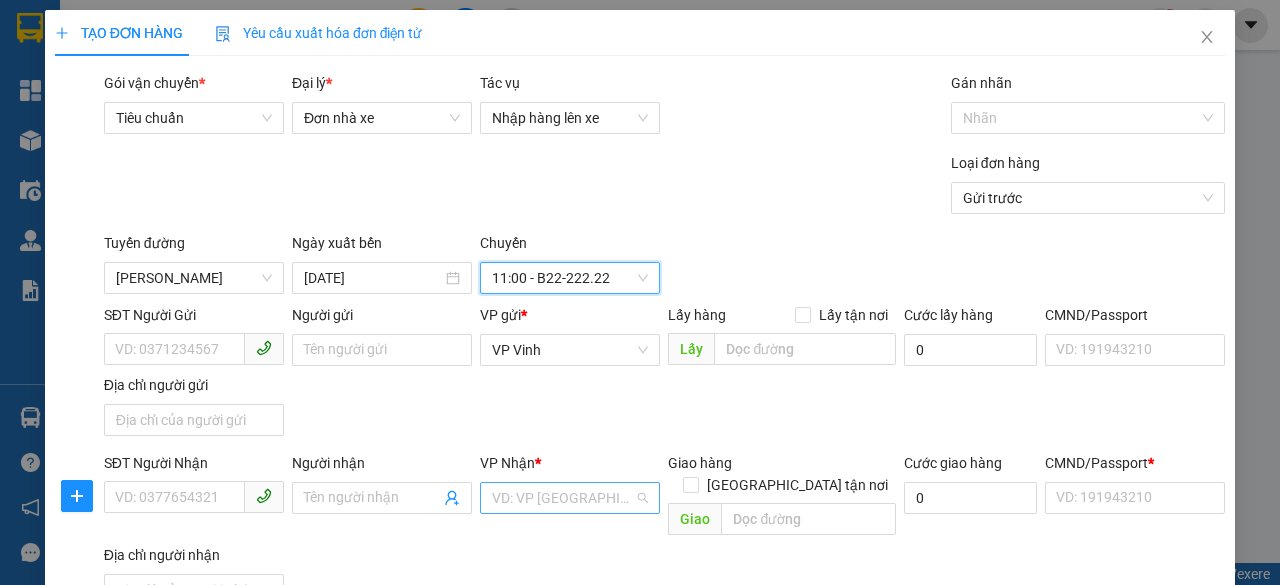 click at bounding box center [563, 498] 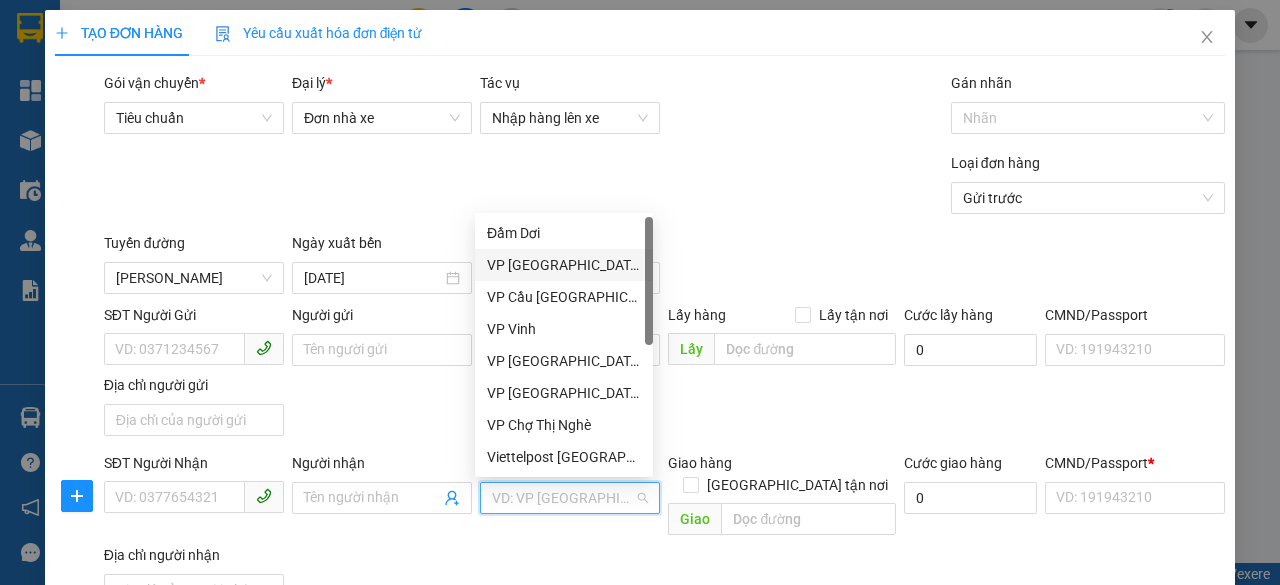 click on "VP Cầu [GEOGRAPHIC_DATA]" at bounding box center (564, 297) 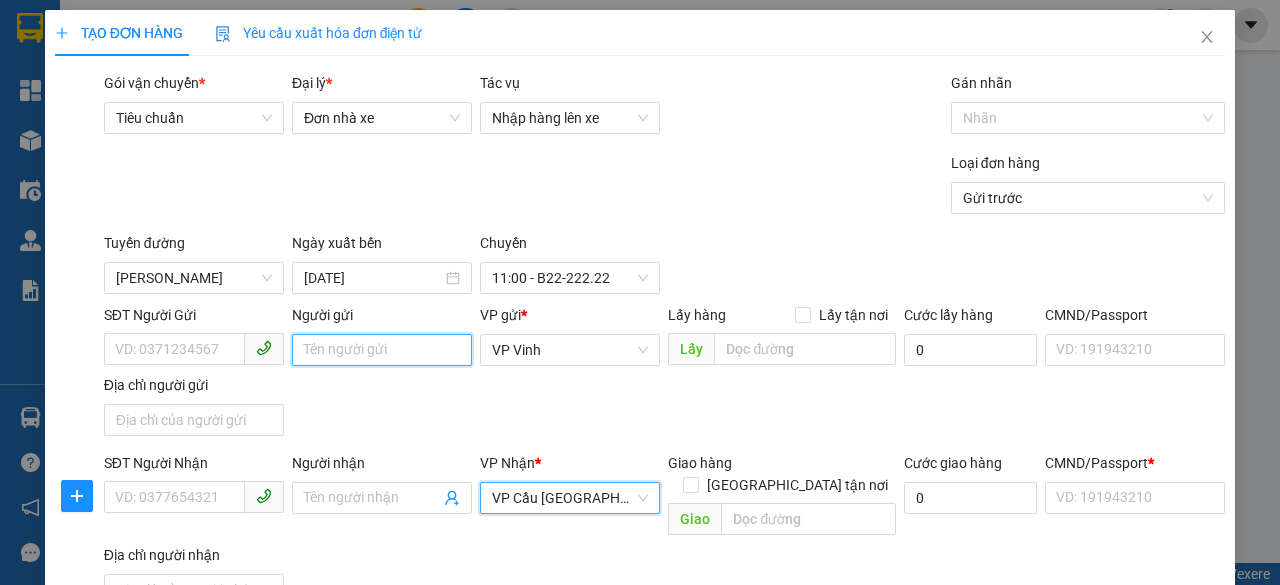 click on "Người gửi" at bounding box center (382, 350) 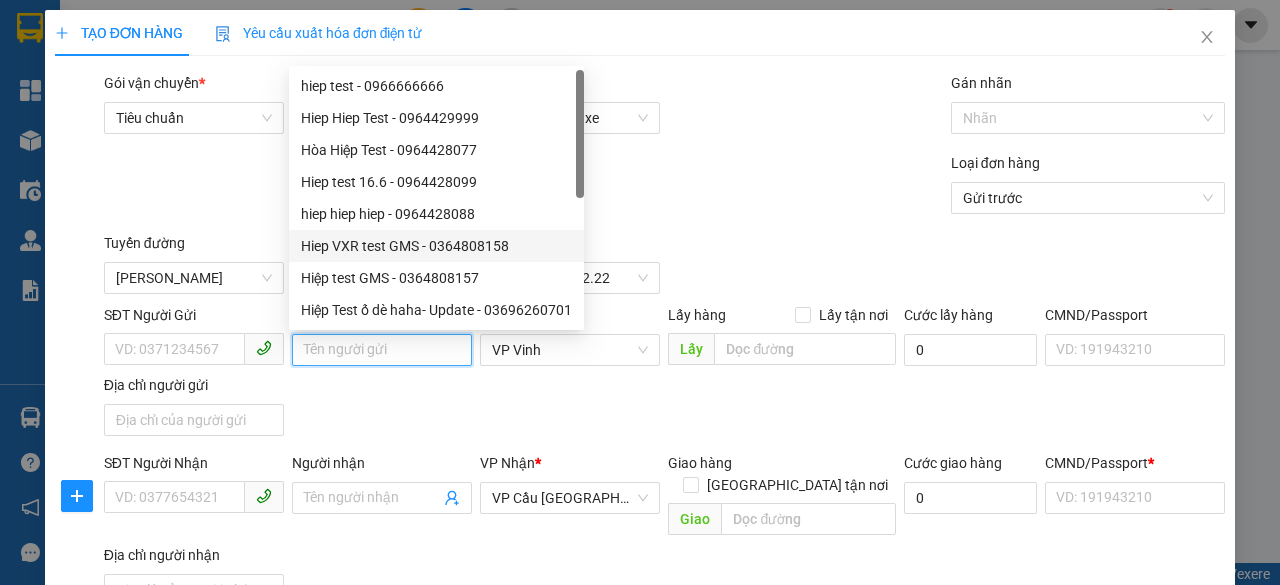 click on "Hiep VXR test GMS - 0364808158" at bounding box center [436, 246] 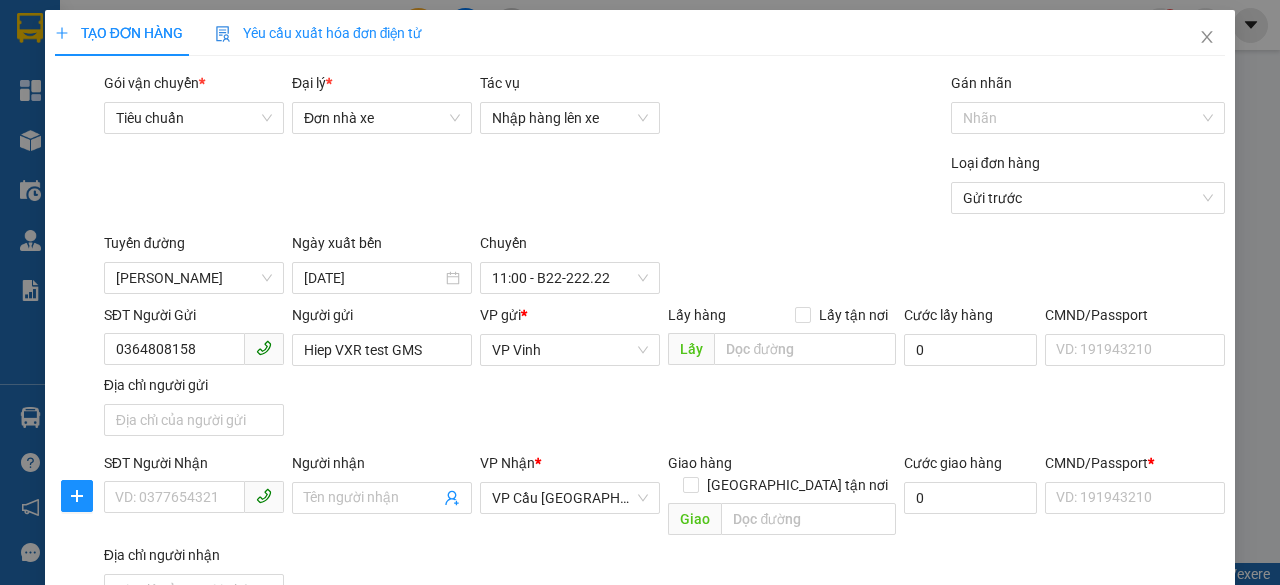 click on "SĐT Người Gửi 0364808158 Người gửi Hiep VXR test GMS VP gửi  * VP Vinh Lấy hàng Lấy tận nơi Lấy Cước lấy hàng 0 CMND/Passport VD: [PASSPORT] Địa chỉ người gửi" at bounding box center (664, 374) 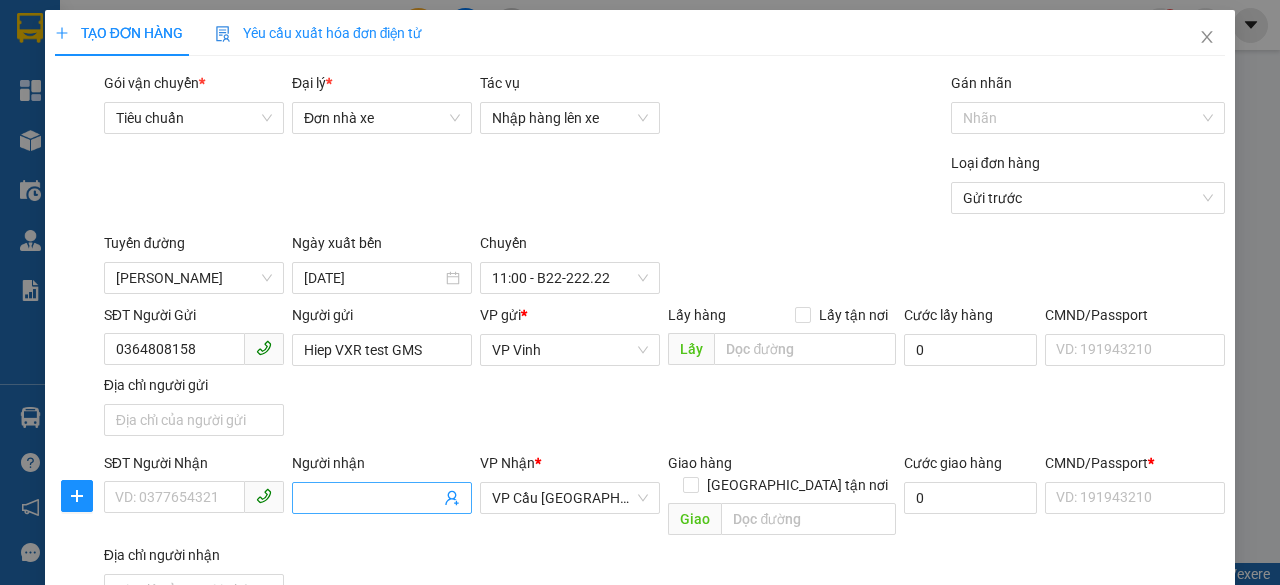 click on "Người nhận" at bounding box center (372, 498) 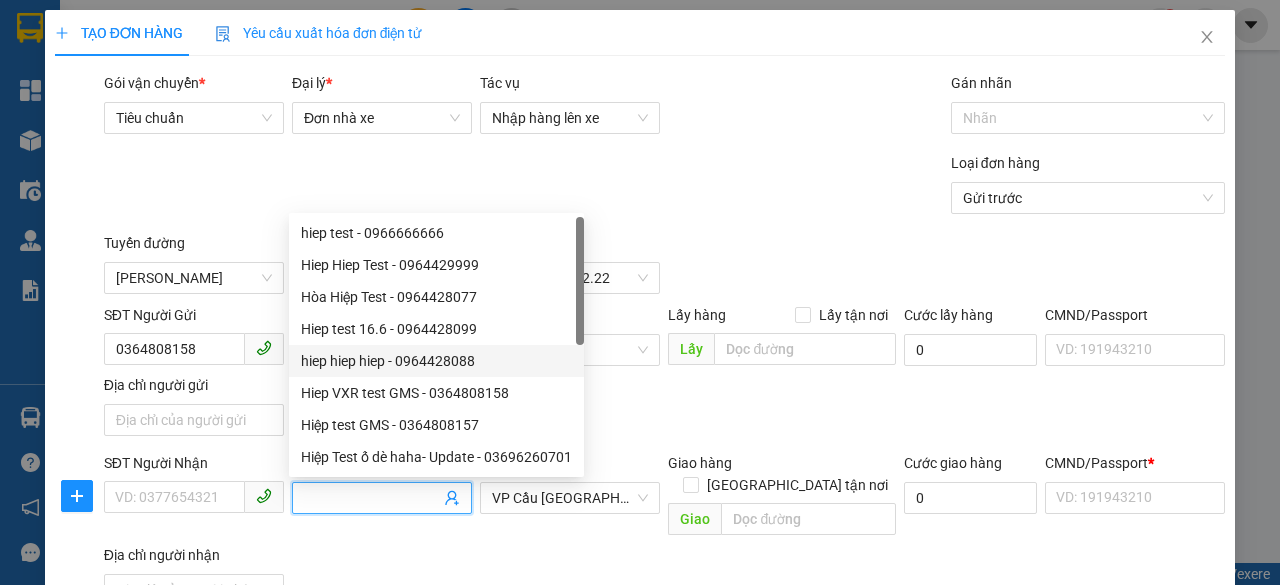 click on "hiep hiep hiep - 0964428088" at bounding box center (436, 361) 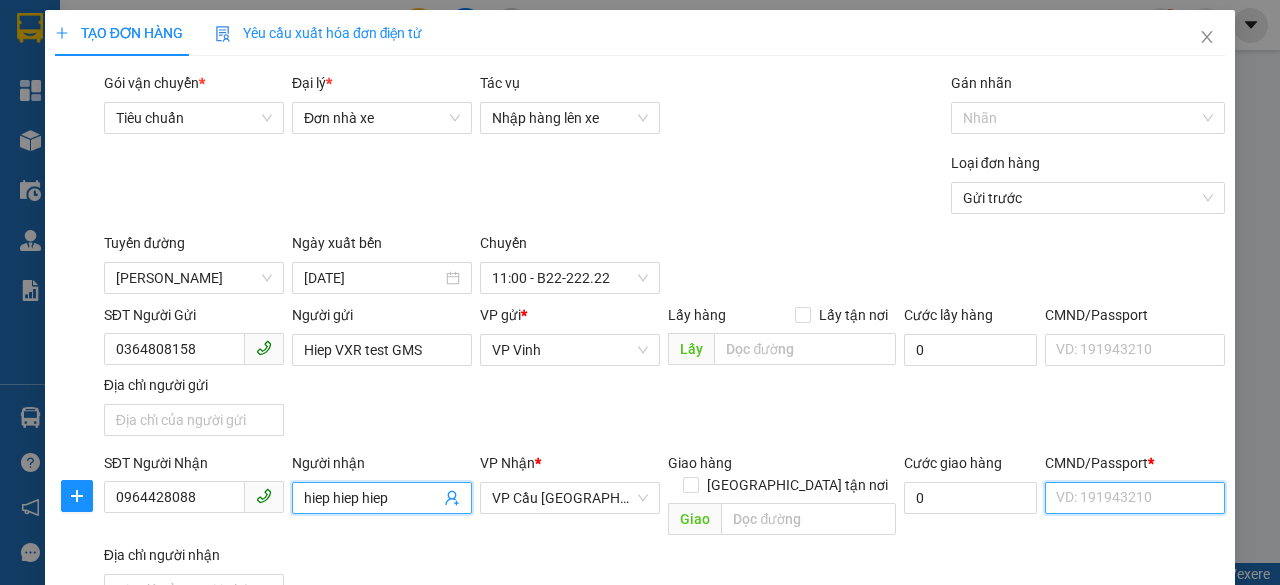 click on "CMND/Passport  *" at bounding box center [1135, 498] 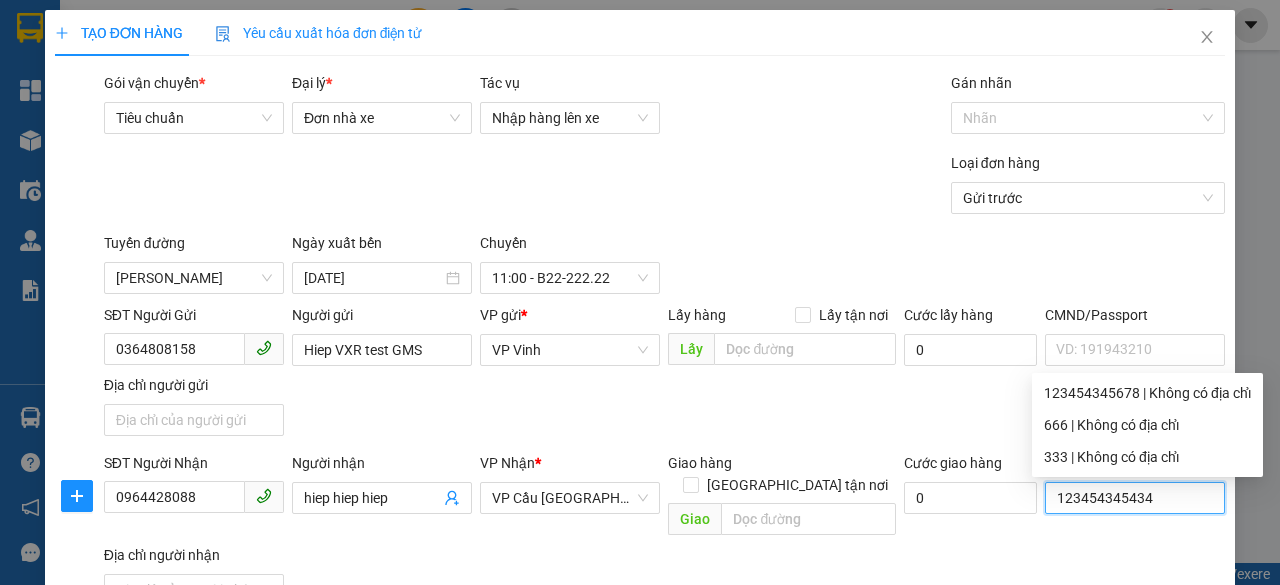 type on "123454345434" 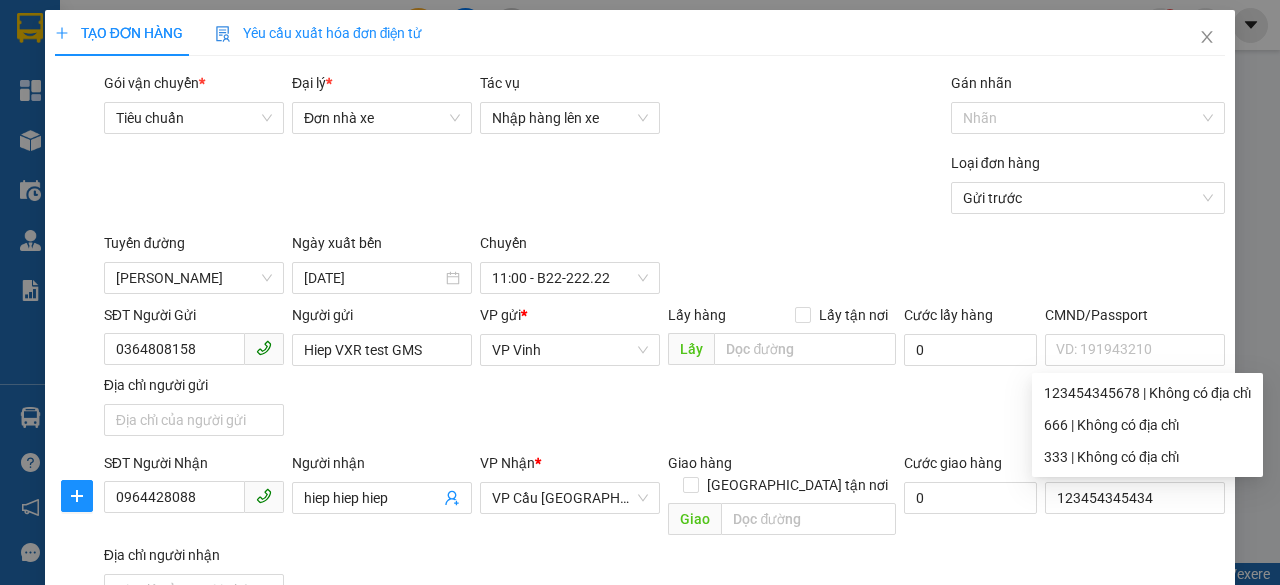 click on "SĐT Người Gửi 0364808158 Người gửi Hiep VXR test GMS VP gửi  * VP Vinh Lấy hàng Lấy tận nơi Lấy Cước lấy hàng 0 CMND/Passport VD: [PASSPORT] Địa chỉ người gửi" at bounding box center [664, 374] 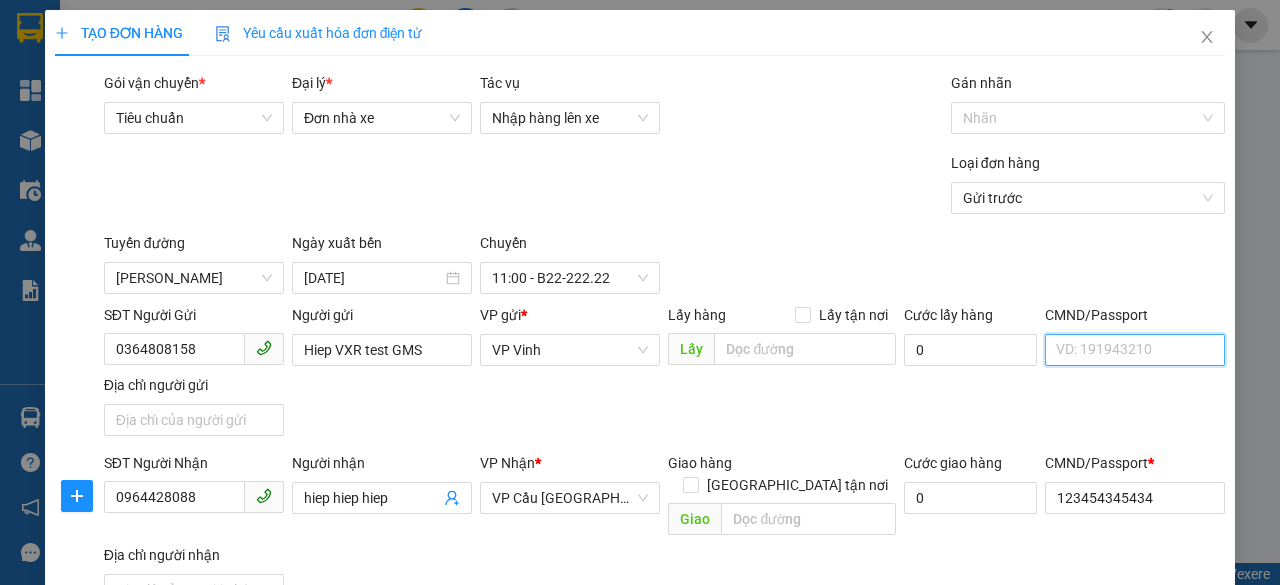 click on "CMND/Passport" at bounding box center (1135, 350) 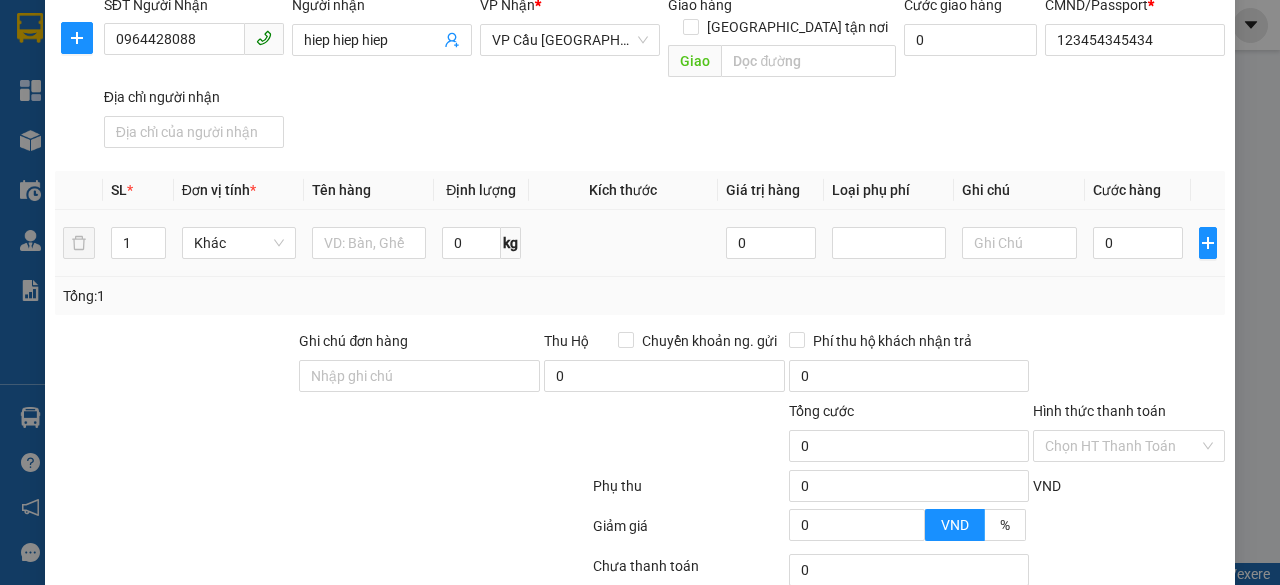 scroll, scrollTop: 284, scrollLeft: 0, axis: vertical 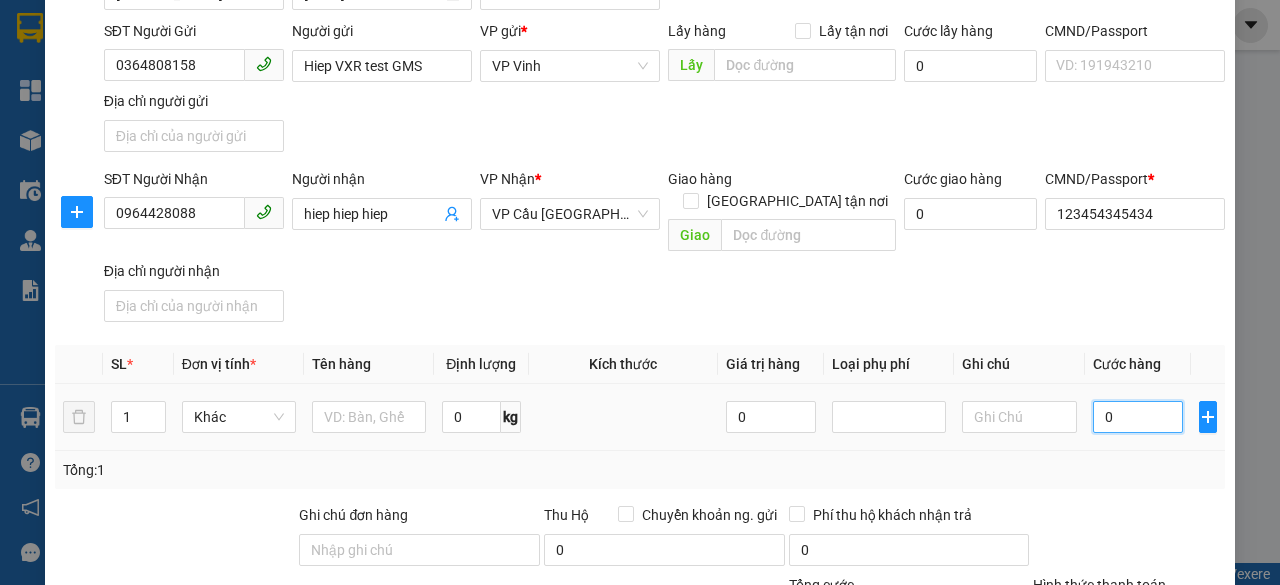 click on "0" at bounding box center (1138, 417) 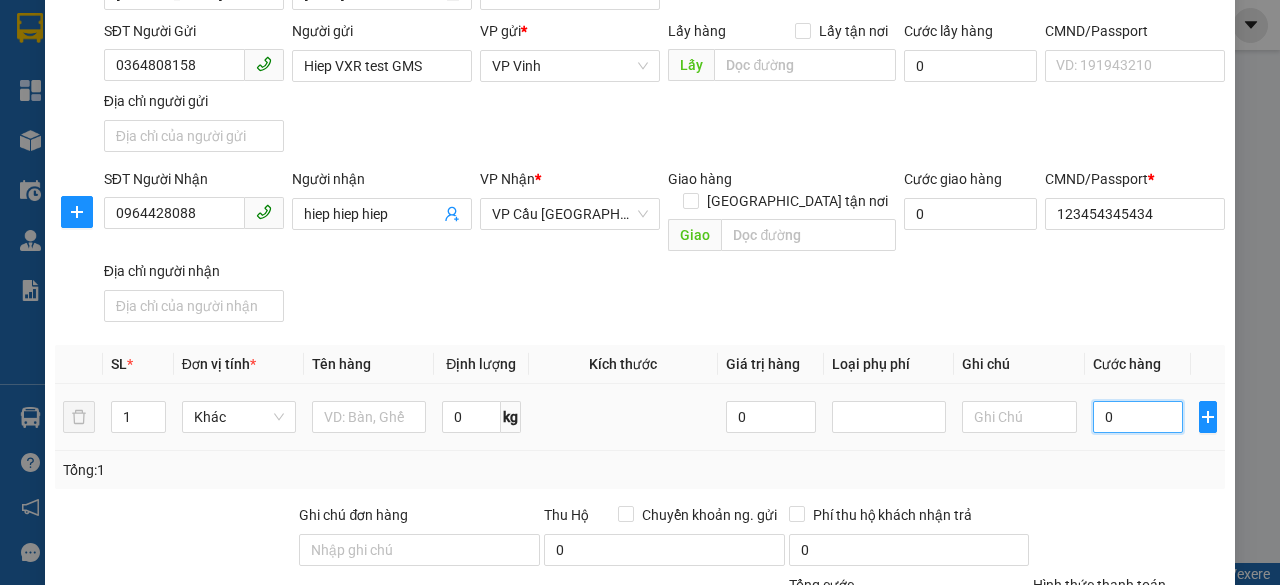type on "1" 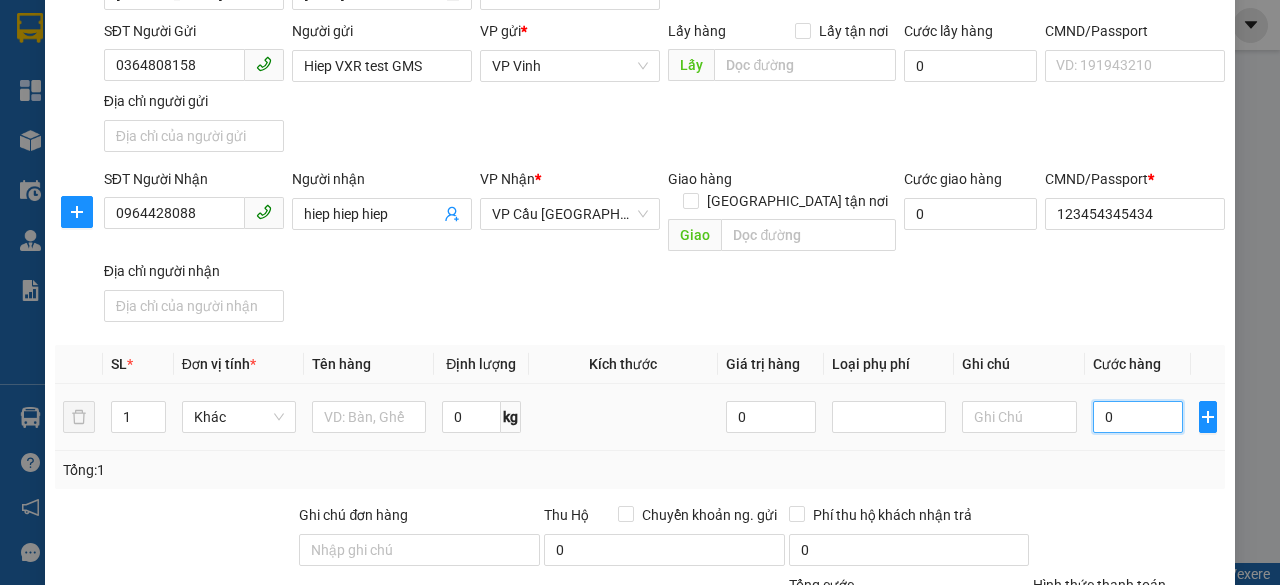 type on "1" 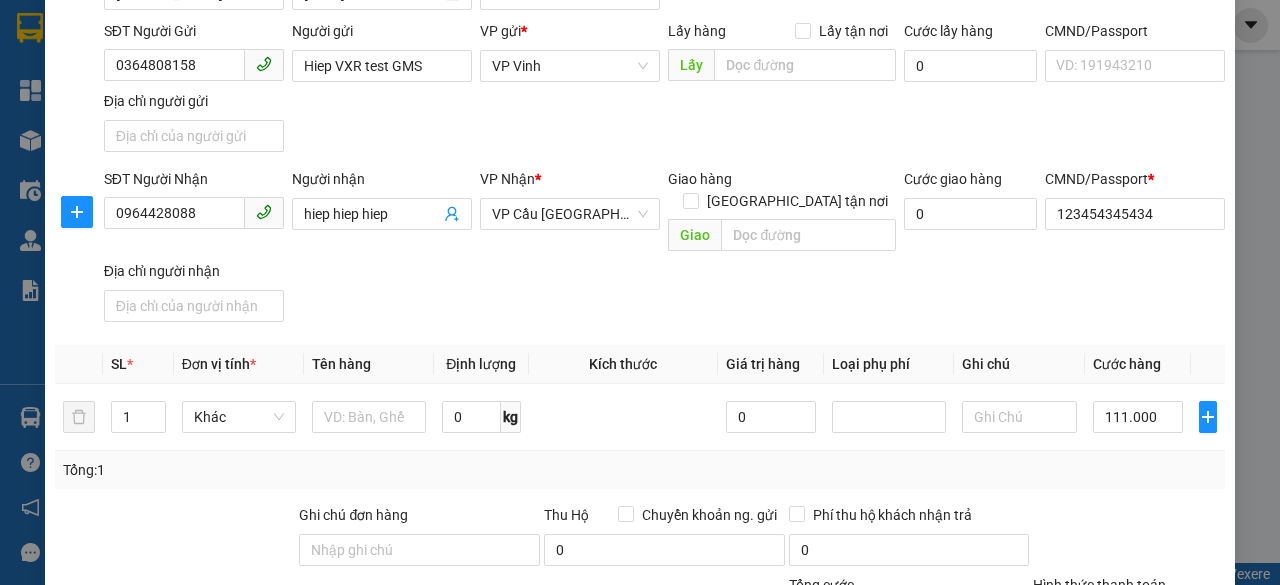 click on "Tổng:  1" at bounding box center [640, 470] 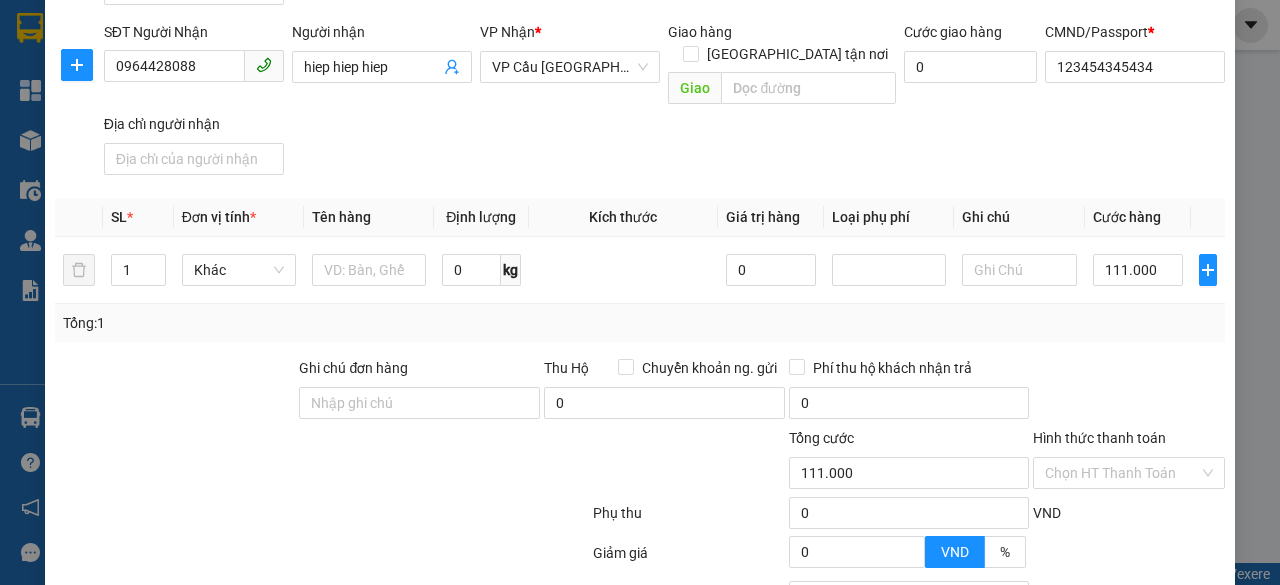 scroll, scrollTop: 584, scrollLeft: 0, axis: vertical 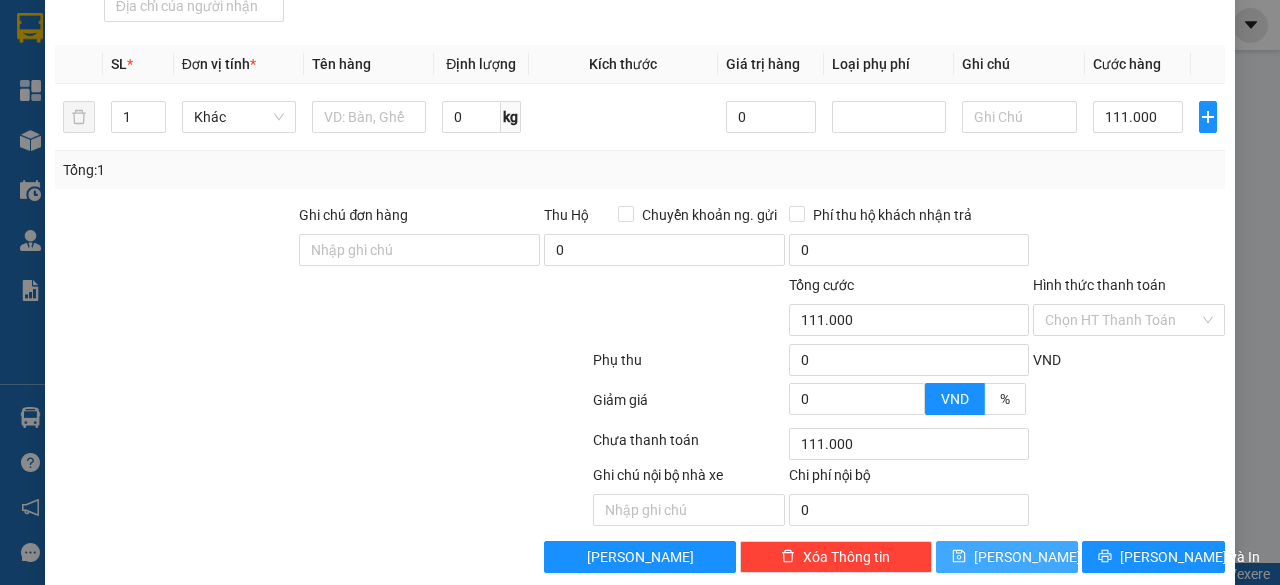 click 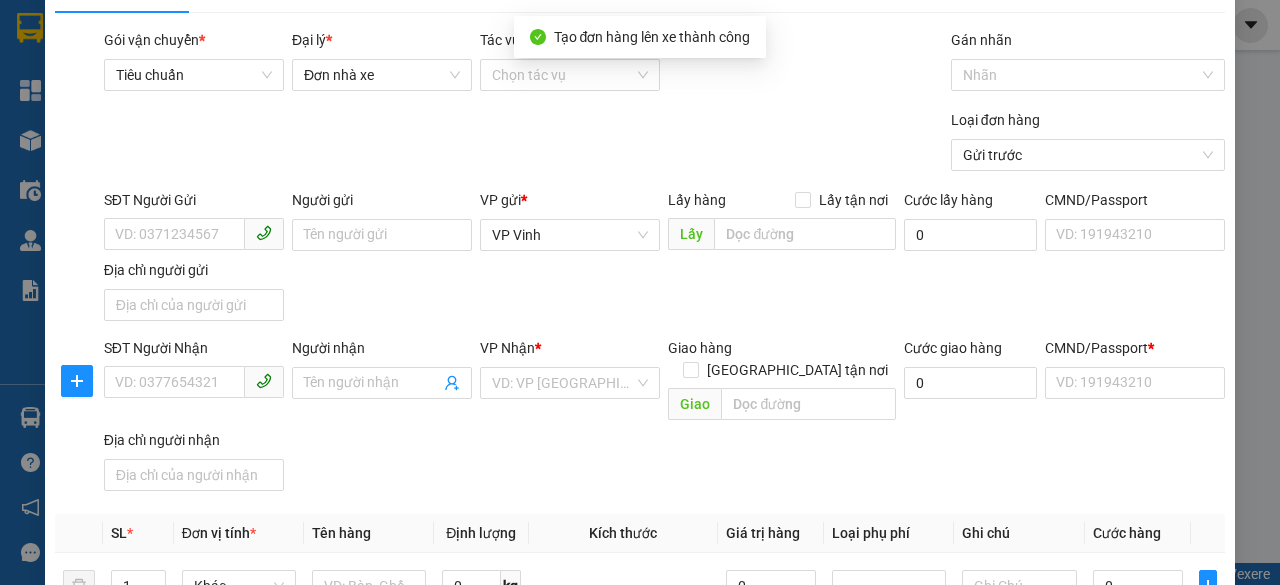 scroll, scrollTop: 0, scrollLeft: 0, axis: both 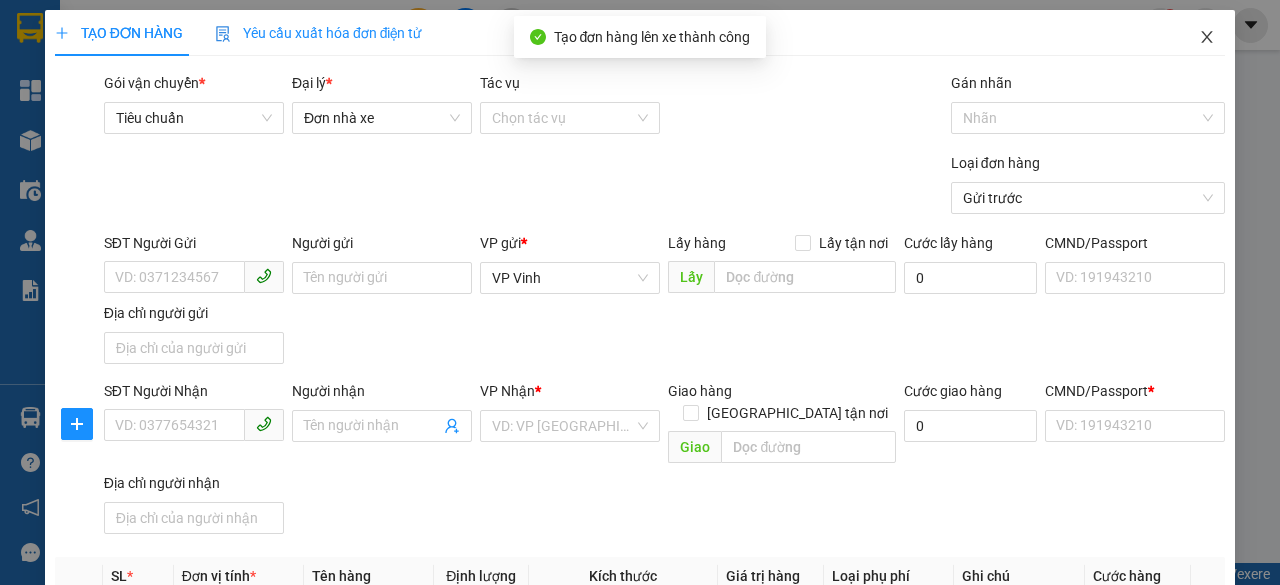 click 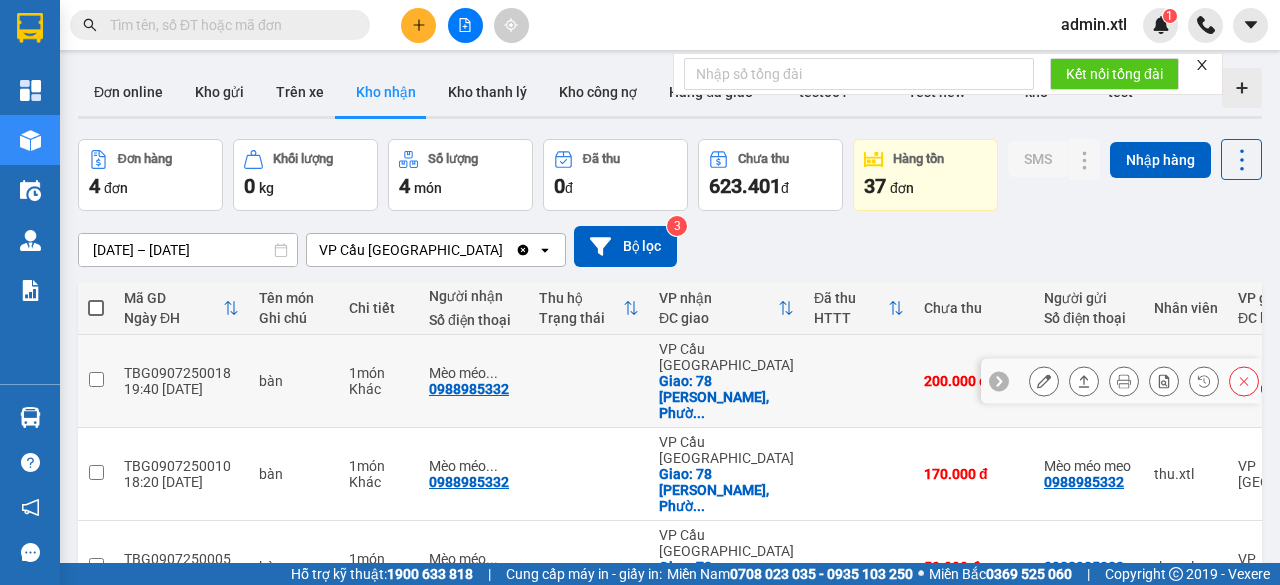 click at bounding box center (96, 379) 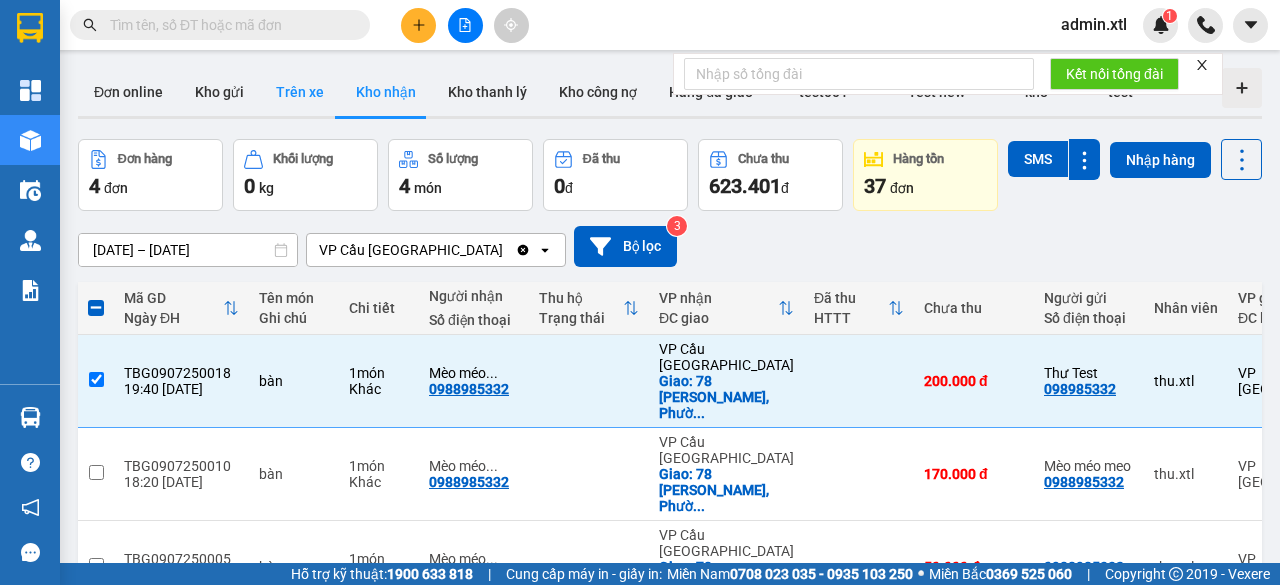 click on "Trên xe" at bounding box center [300, 92] 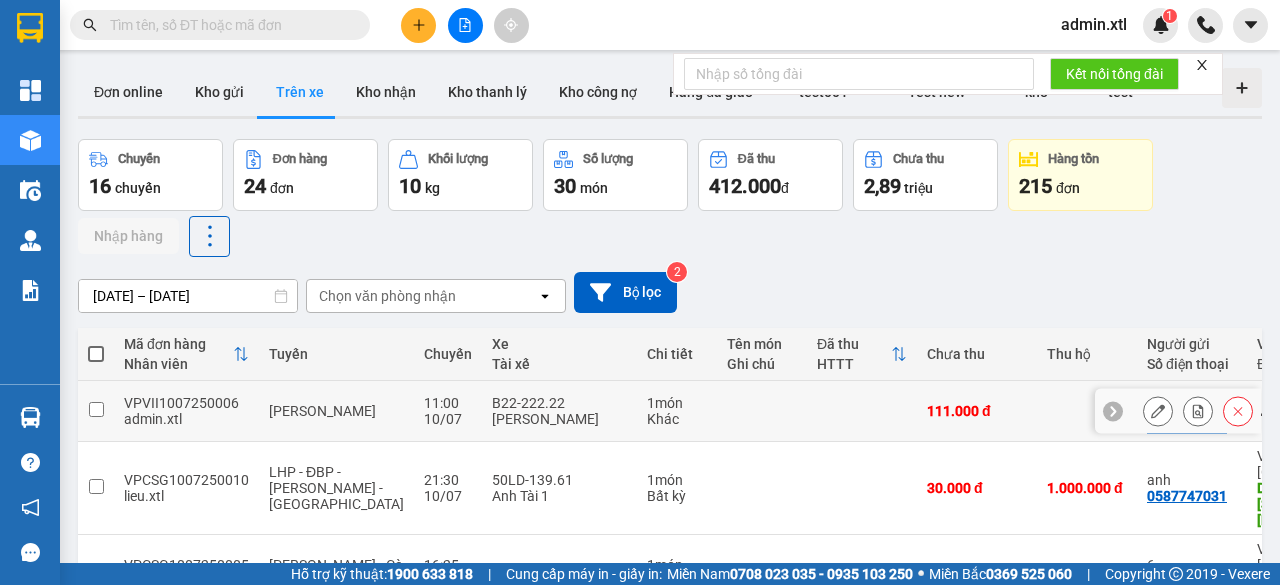 click at bounding box center (96, 409) 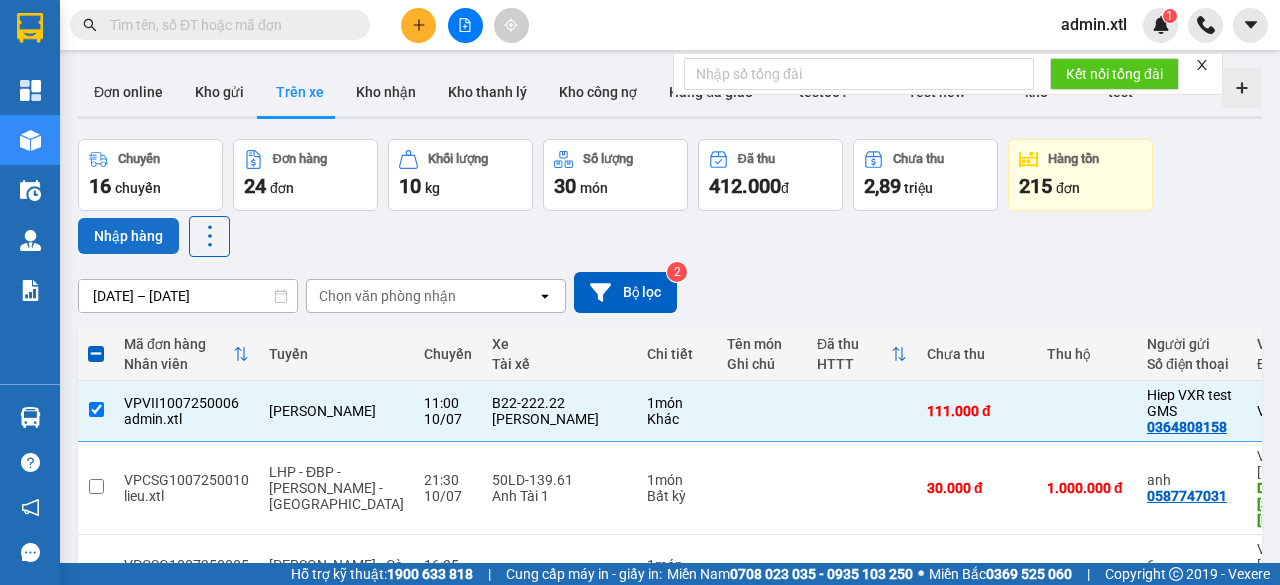 click on "Nhập hàng" at bounding box center (128, 236) 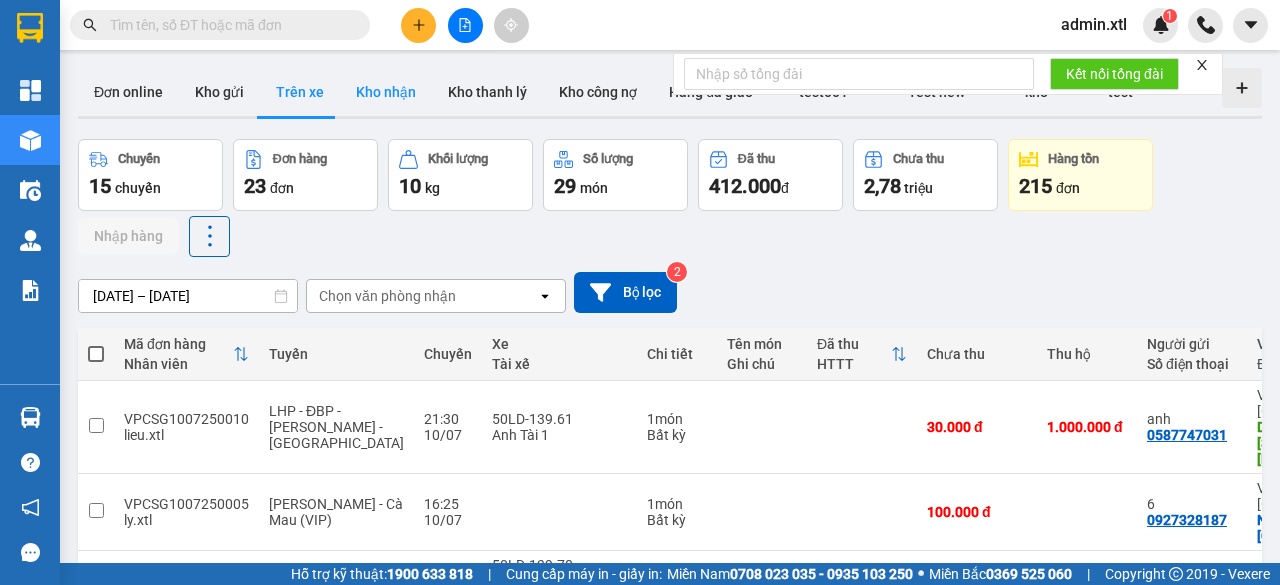 click on "Kho nhận" at bounding box center (386, 92) 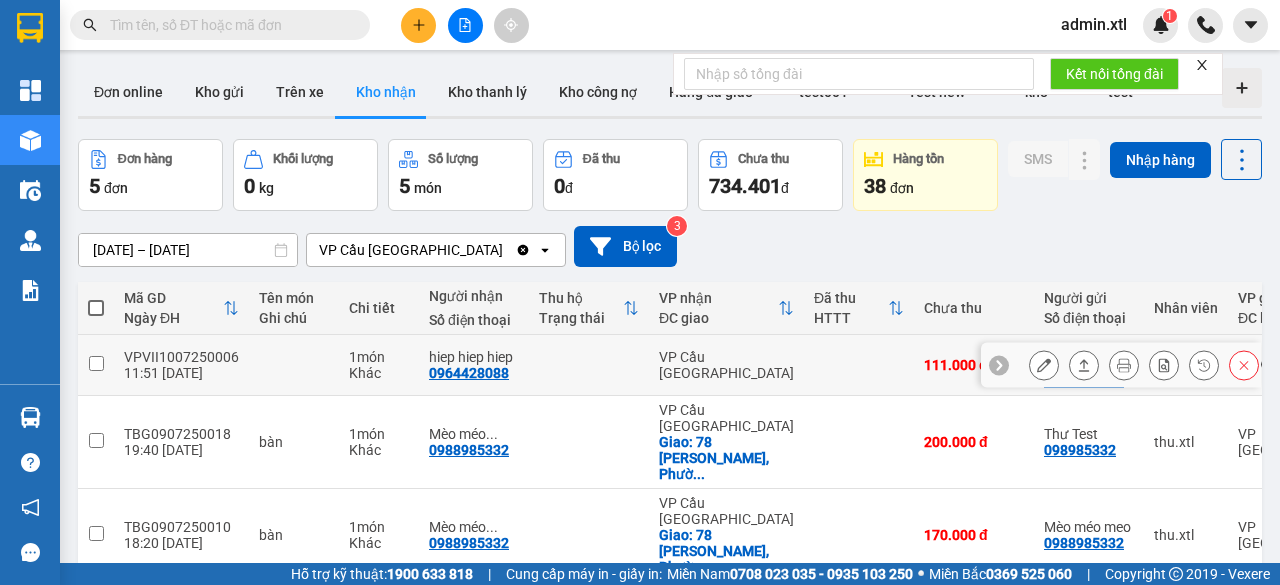click at bounding box center (96, 363) 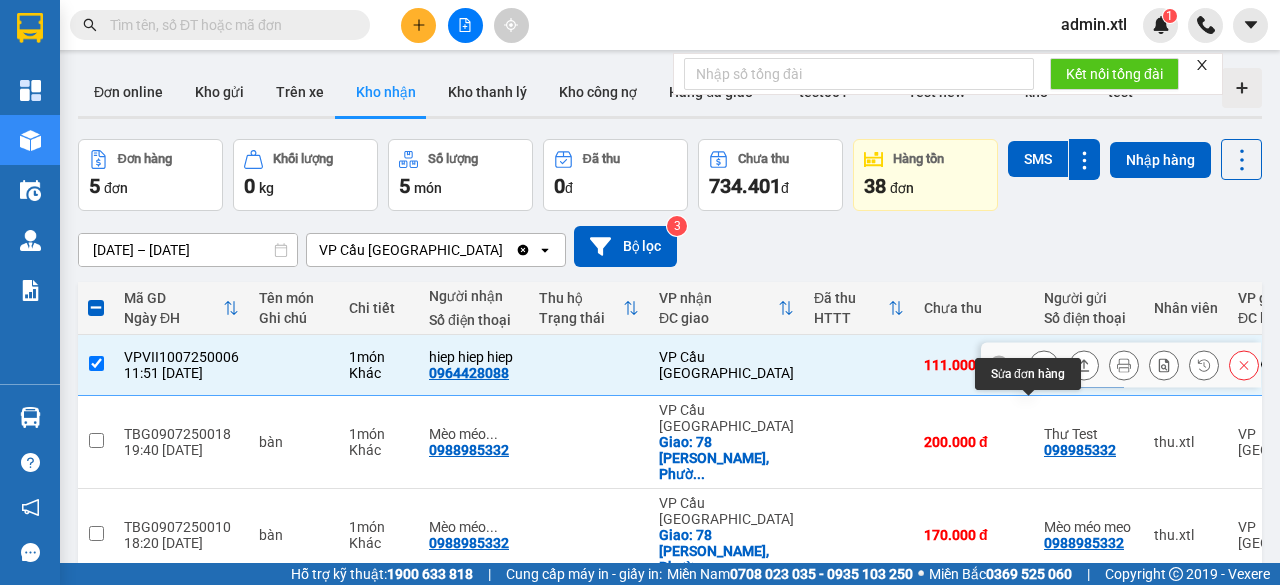 click 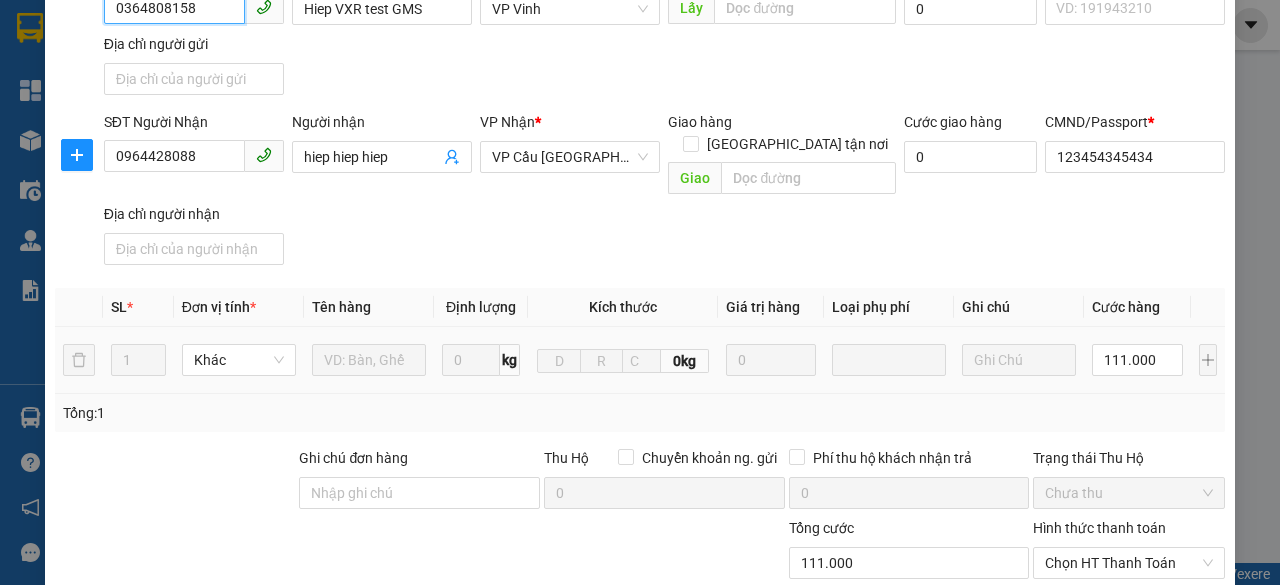 scroll, scrollTop: 500, scrollLeft: 0, axis: vertical 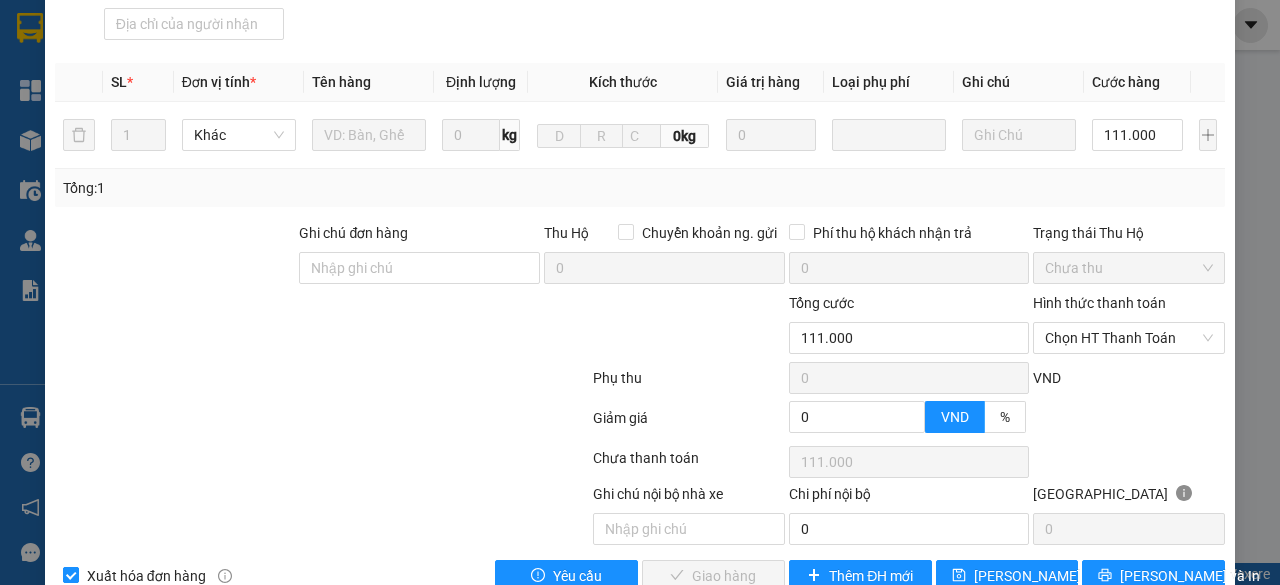 click on "Xuất hóa đơn hàng" at bounding box center (146, 576) 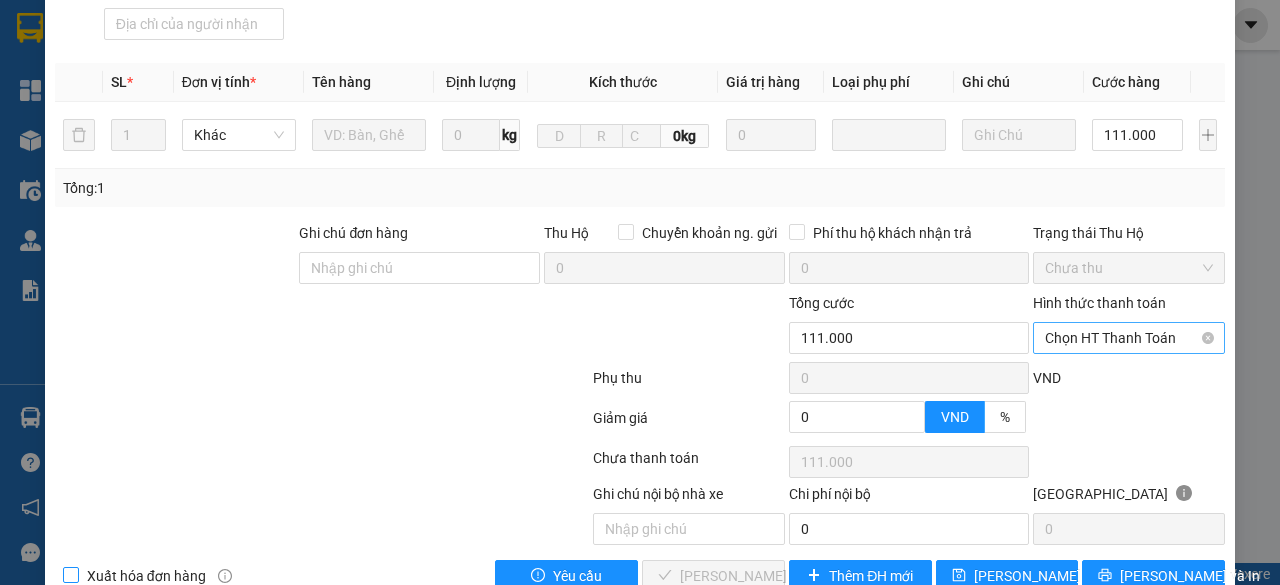 click on "Chọn HT Thanh Toán" at bounding box center [1129, 338] 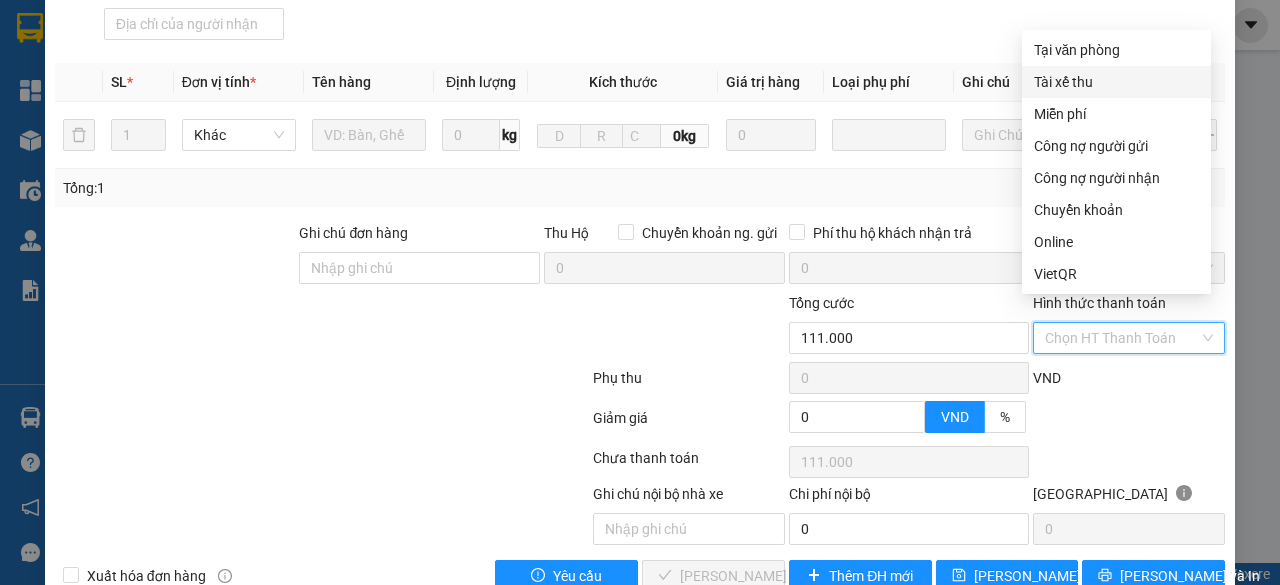 click on "Tài xế thu" at bounding box center [1116, 82] 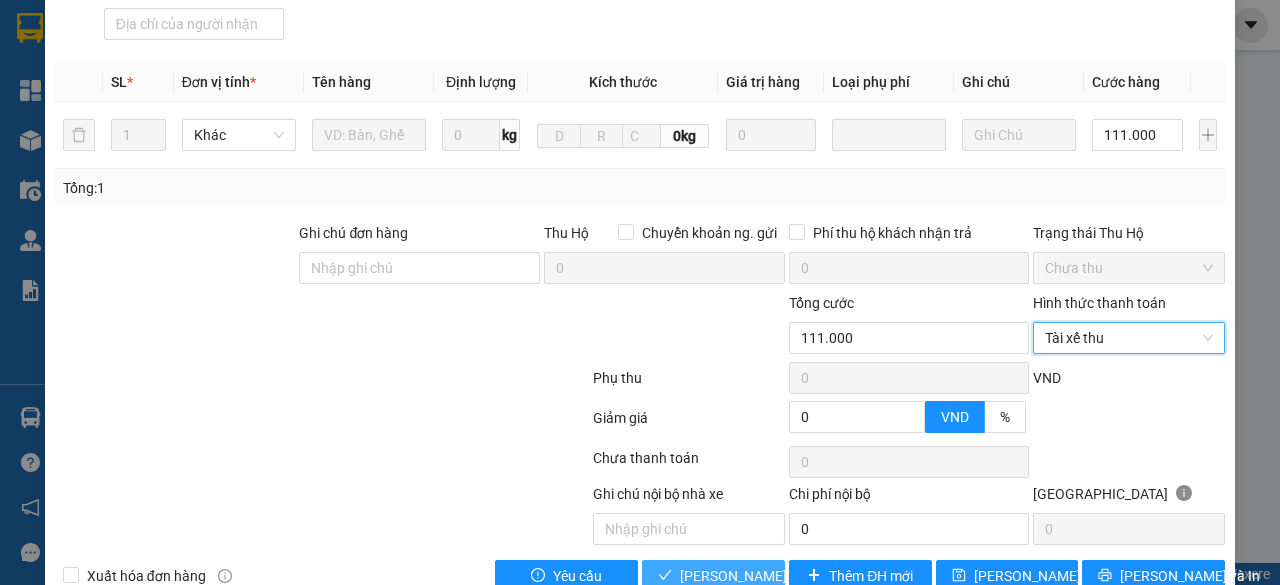 click on "[PERSON_NAME] và Giao hàng" at bounding box center (776, 576) 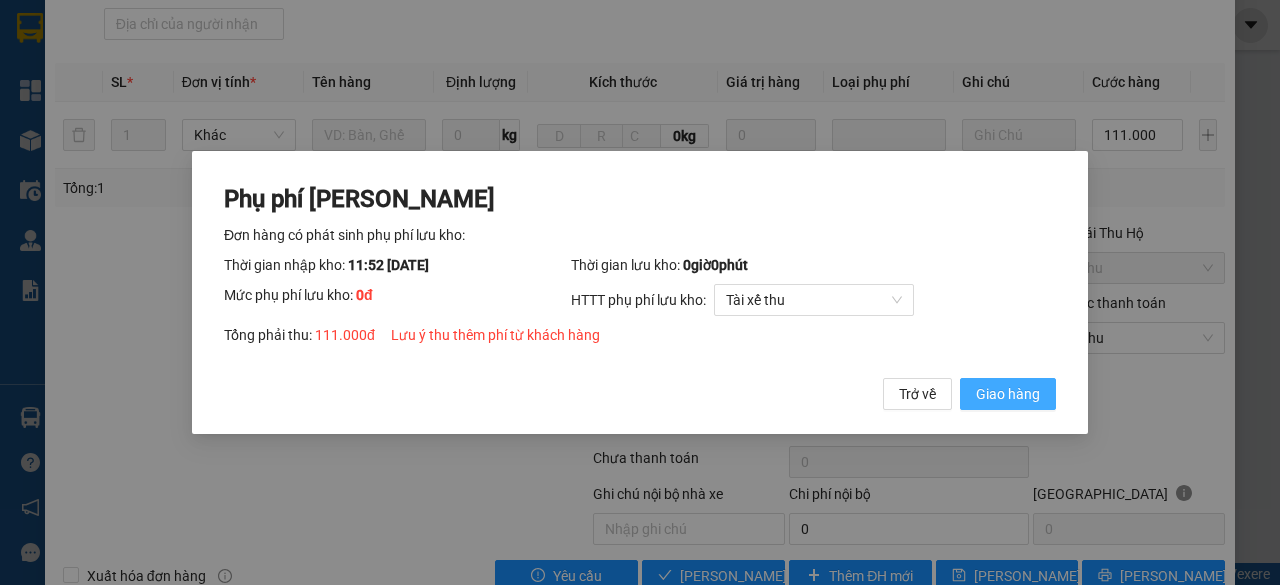 click on "Giao hàng" at bounding box center (1008, 394) 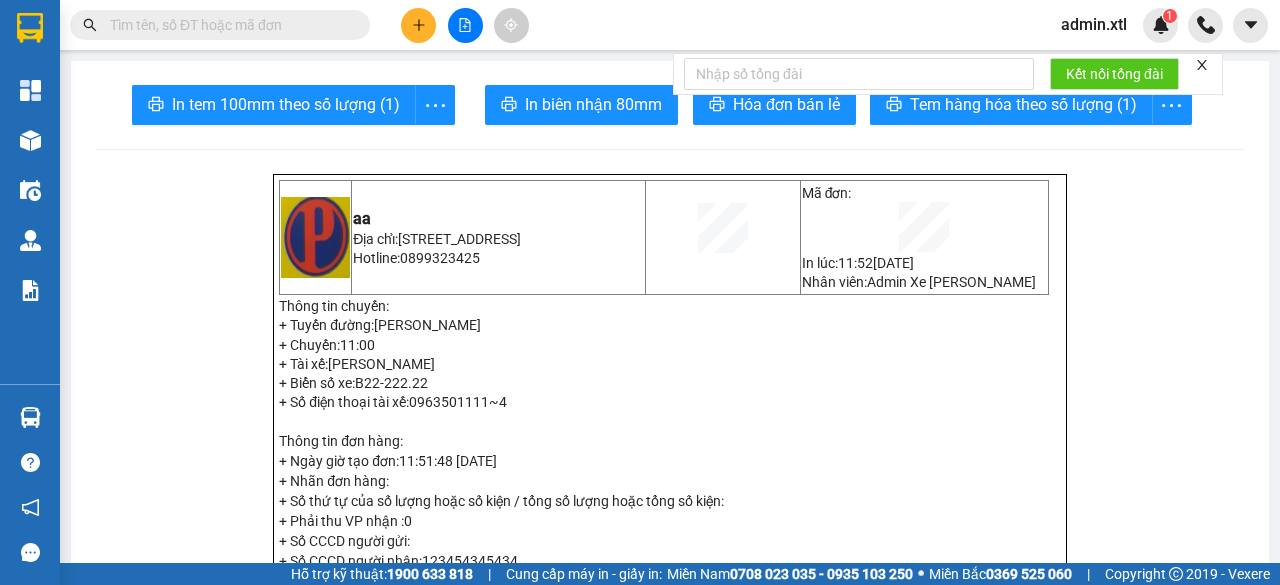 click at bounding box center (418, 25) 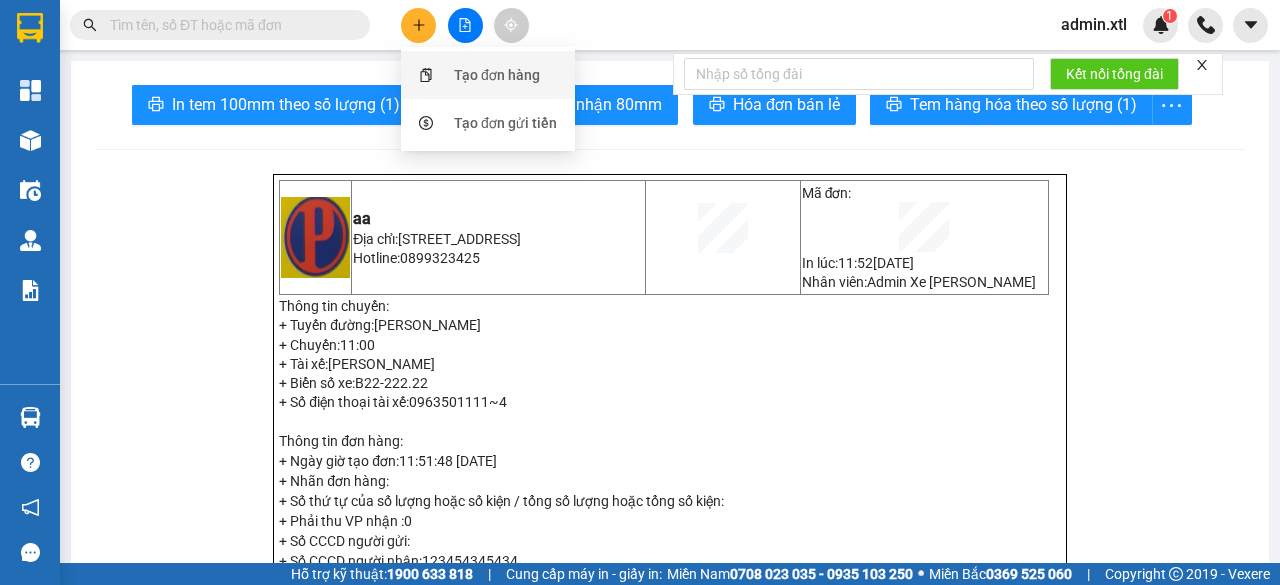 click on "Tạo đơn hàng" at bounding box center (488, 75) 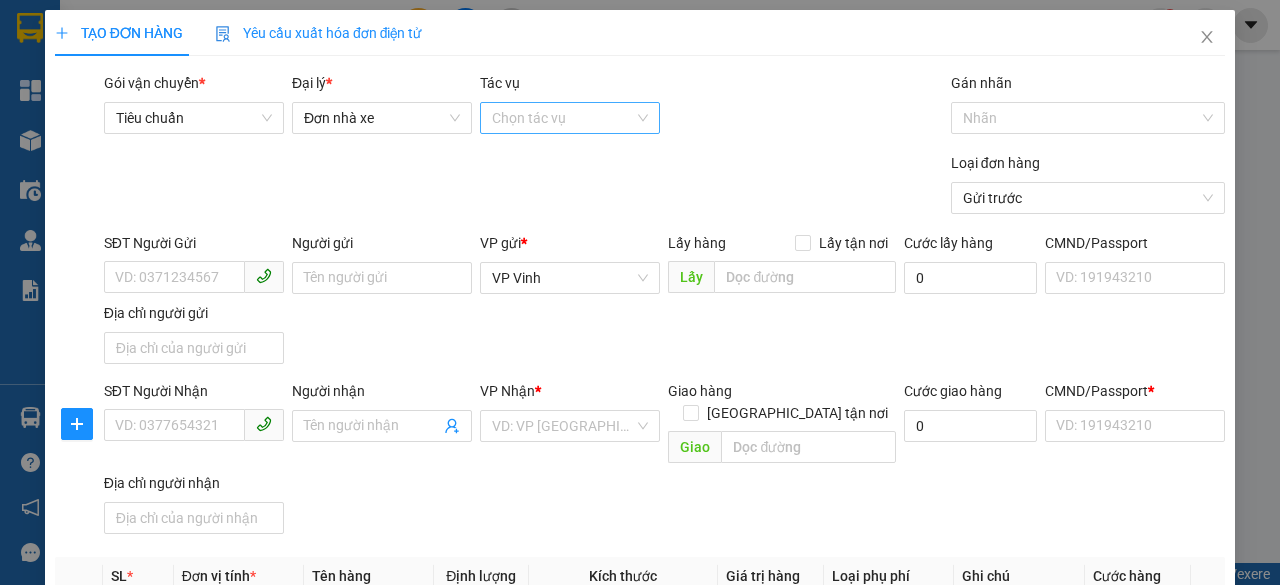 click on "Tác vụ" at bounding box center [563, 118] 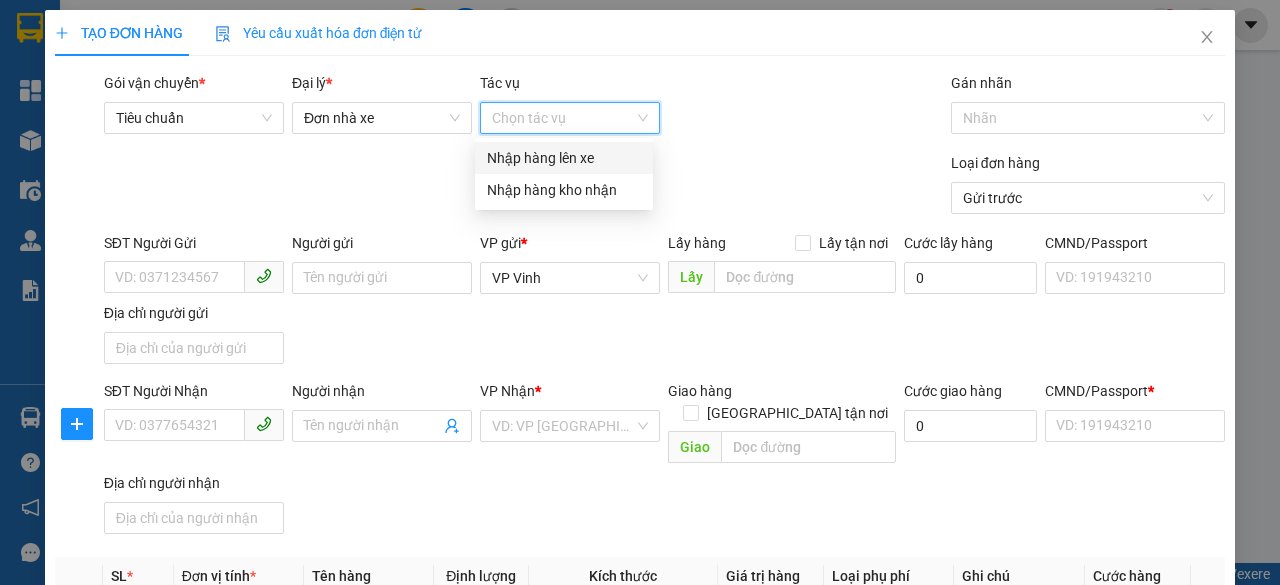 click on "Nhập hàng lên xe" at bounding box center [564, 158] 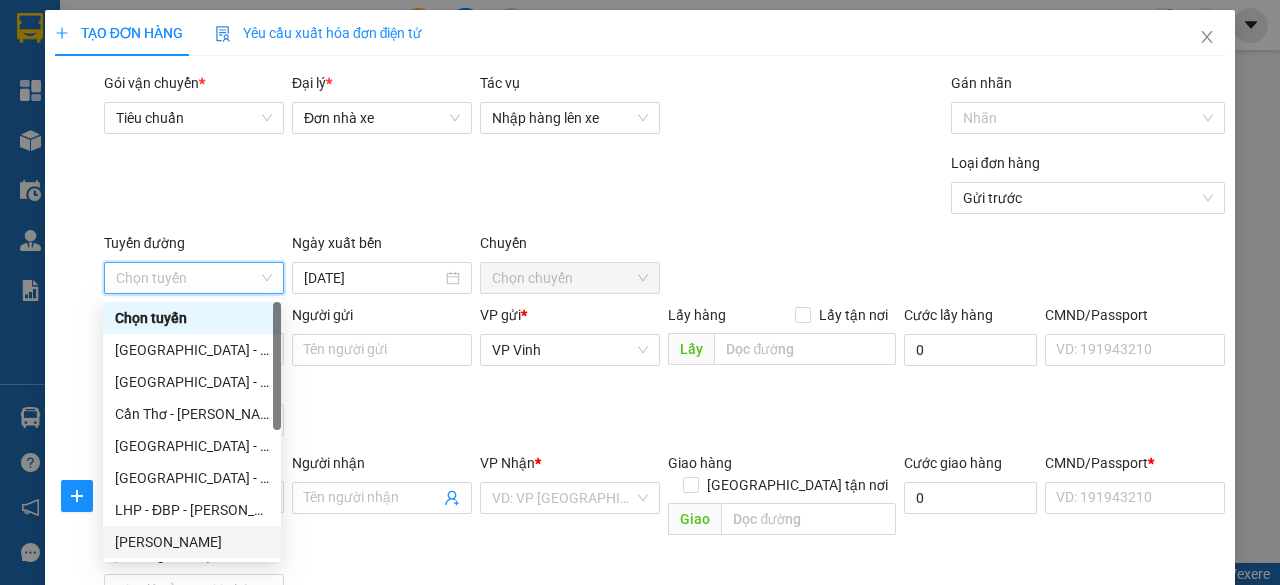 click on "[PERSON_NAME]" at bounding box center [192, 542] 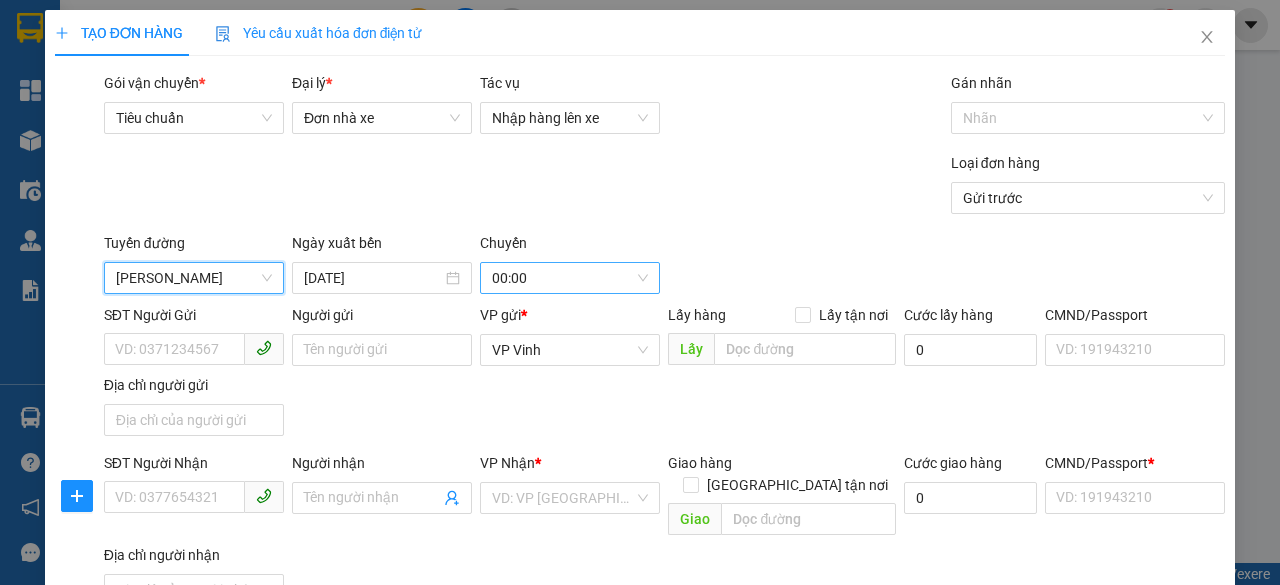 click on "00:00" at bounding box center (570, 278) 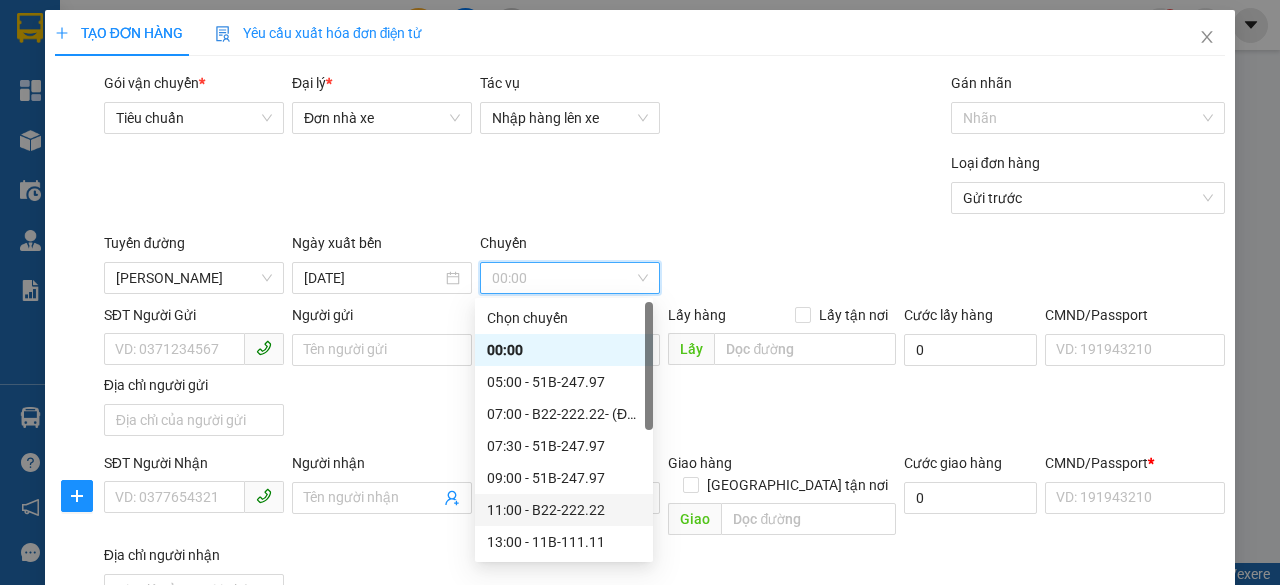 click on "11:00     - B22-222.22" at bounding box center (564, 510) 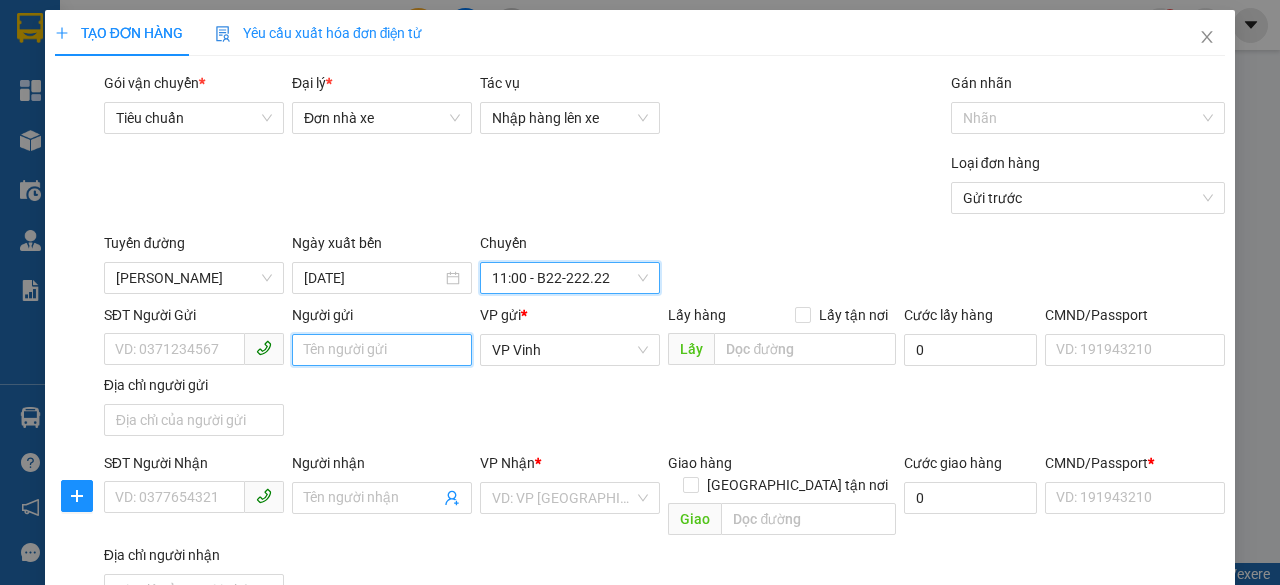 click on "Người gửi" at bounding box center (382, 350) 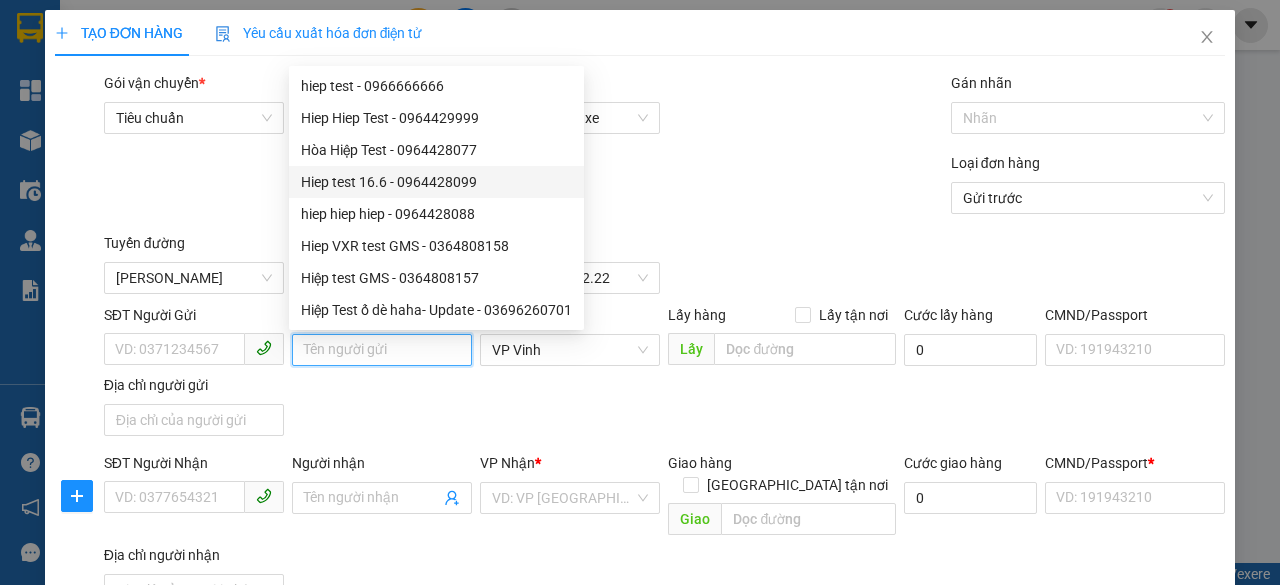 click on "Hiep test 16.6 - 0964428099" at bounding box center [436, 182] 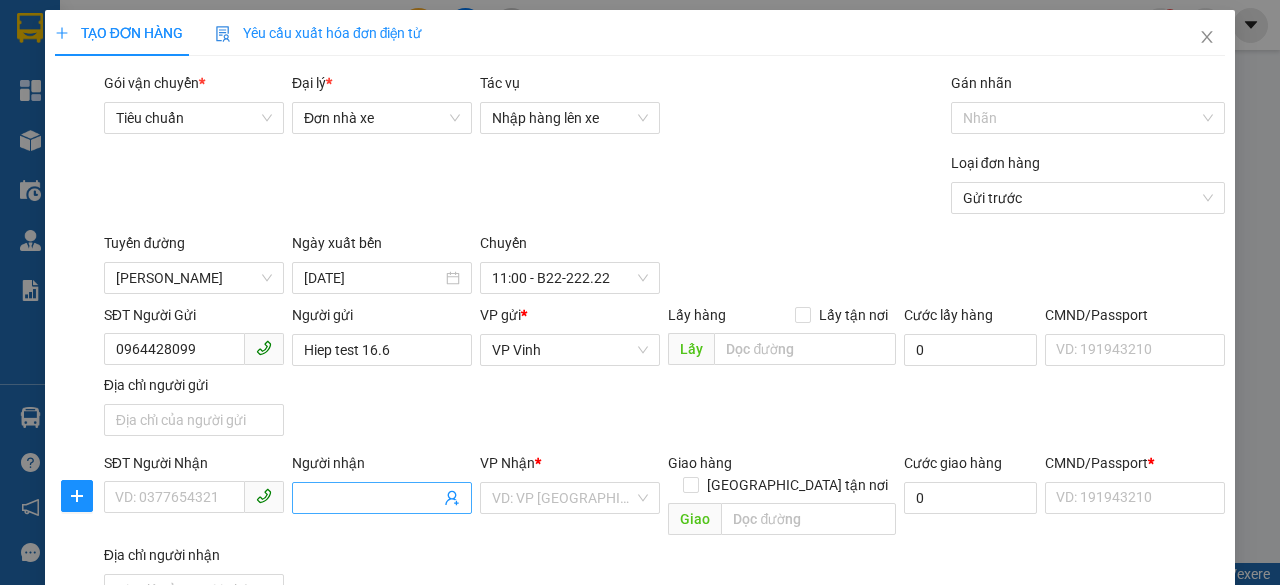 click on "Người nhận" at bounding box center [372, 498] 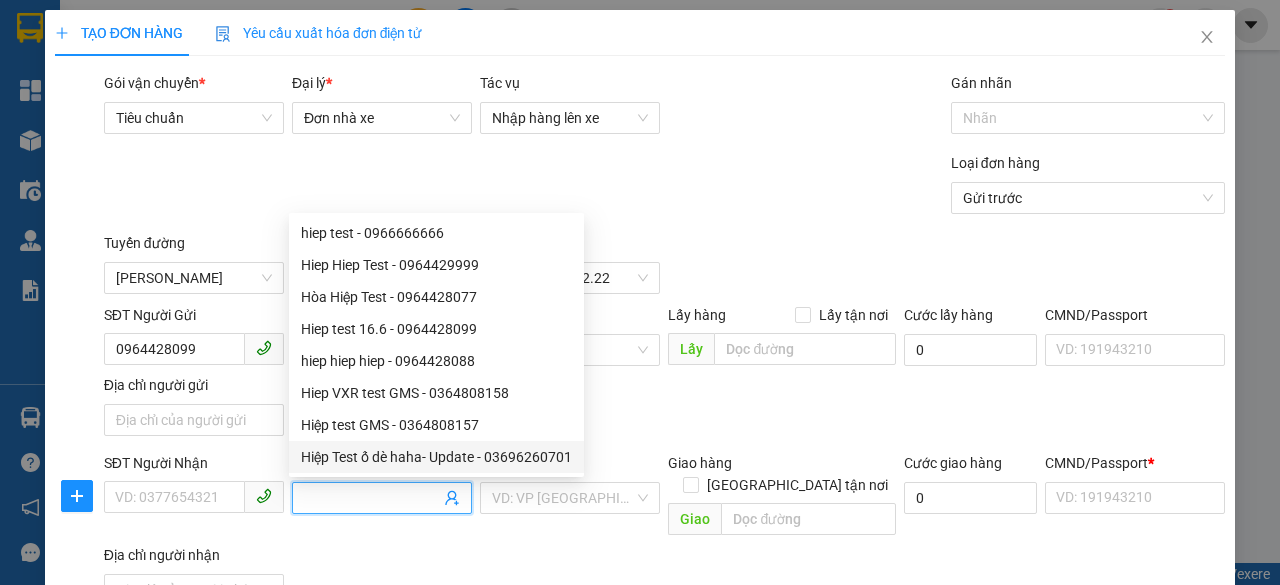 click on "Hiệp Test ố dè haha- Update - 03696260701" at bounding box center (436, 457) 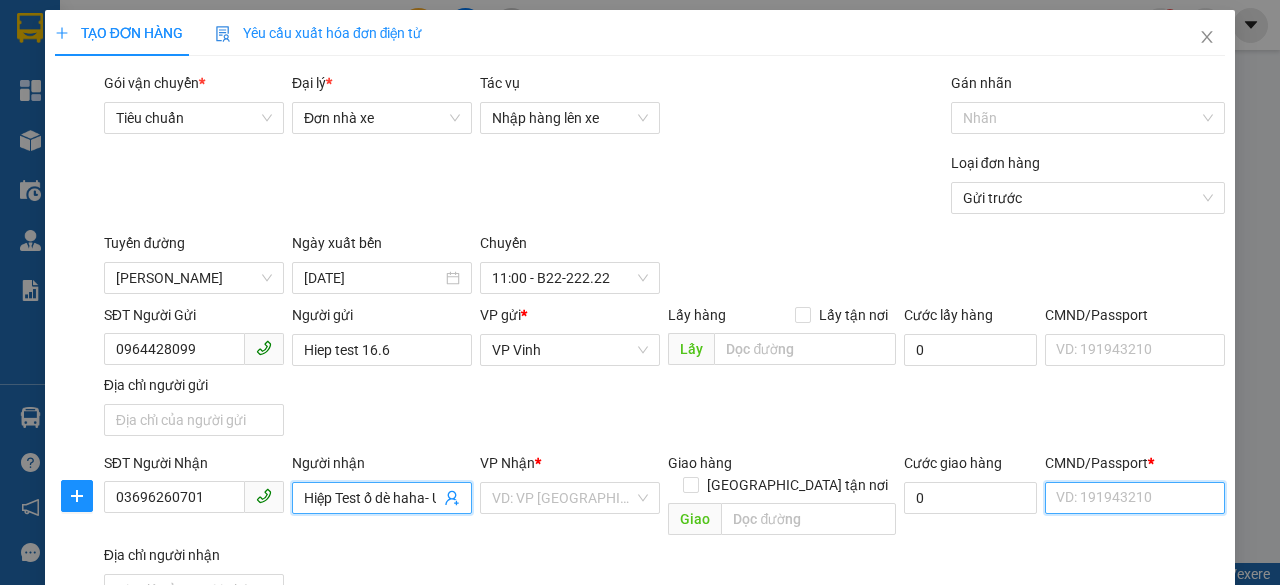 click on "CMND/Passport  *" at bounding box center (1135, 498) 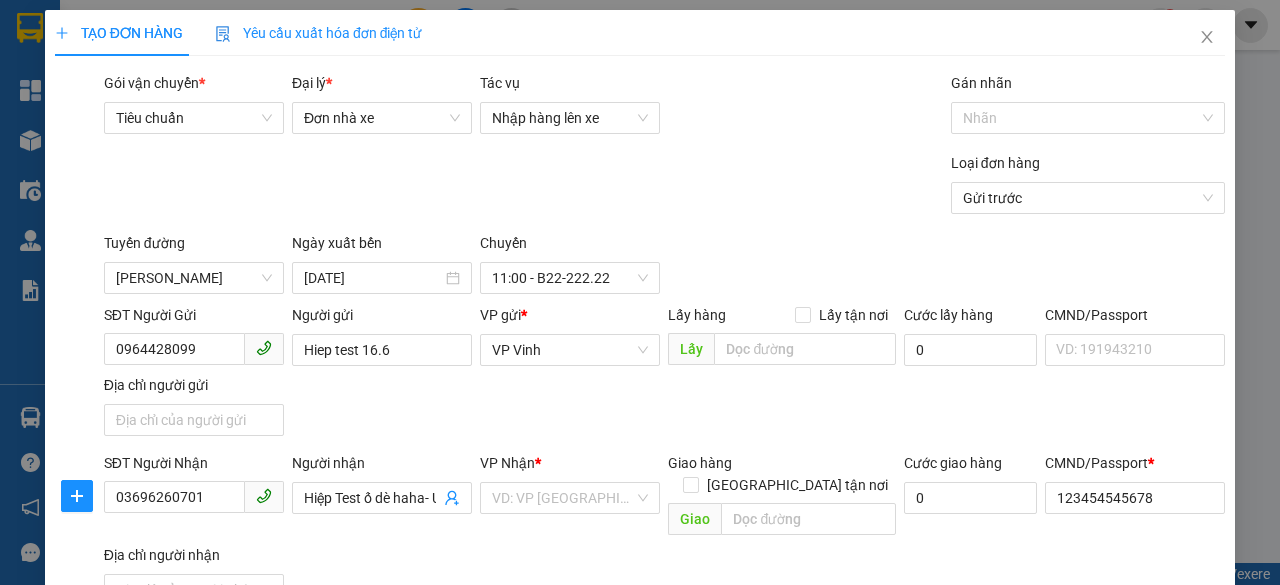 click on "SĐT Người Gửi 0964428099 Người gửi Hiep test 16.6 VP gửi  * VP Vinh Lấy hàng Lấy tận nơi Lấy Cước lấy hàng 0 CMND/Passport VD: [PASSPORT] Địa chỉ người gửi" at bounding box center (664, 374) 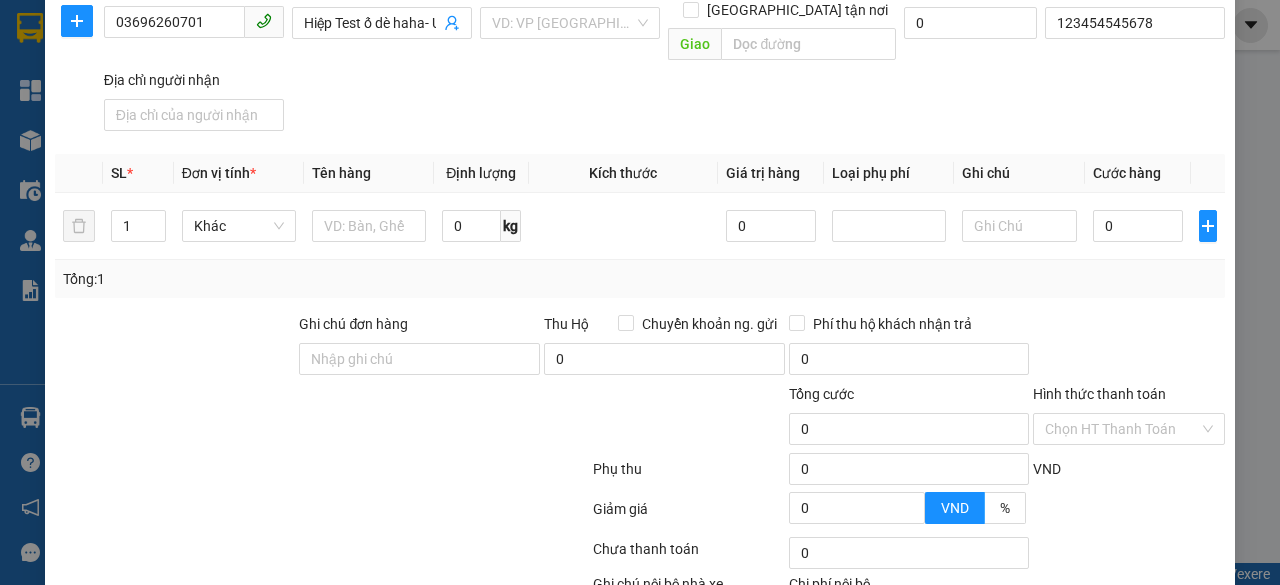 scroll, scrollTop: 384, scrollLeft: 0, axis: vertical 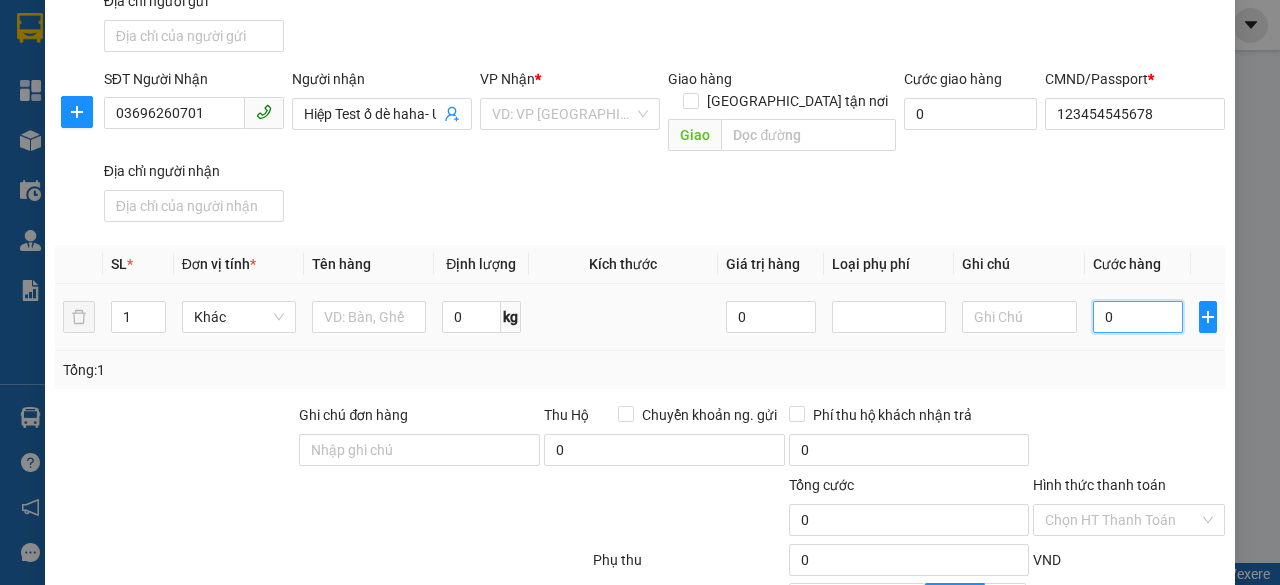 click on "0" at bounding box center (1138, 317) 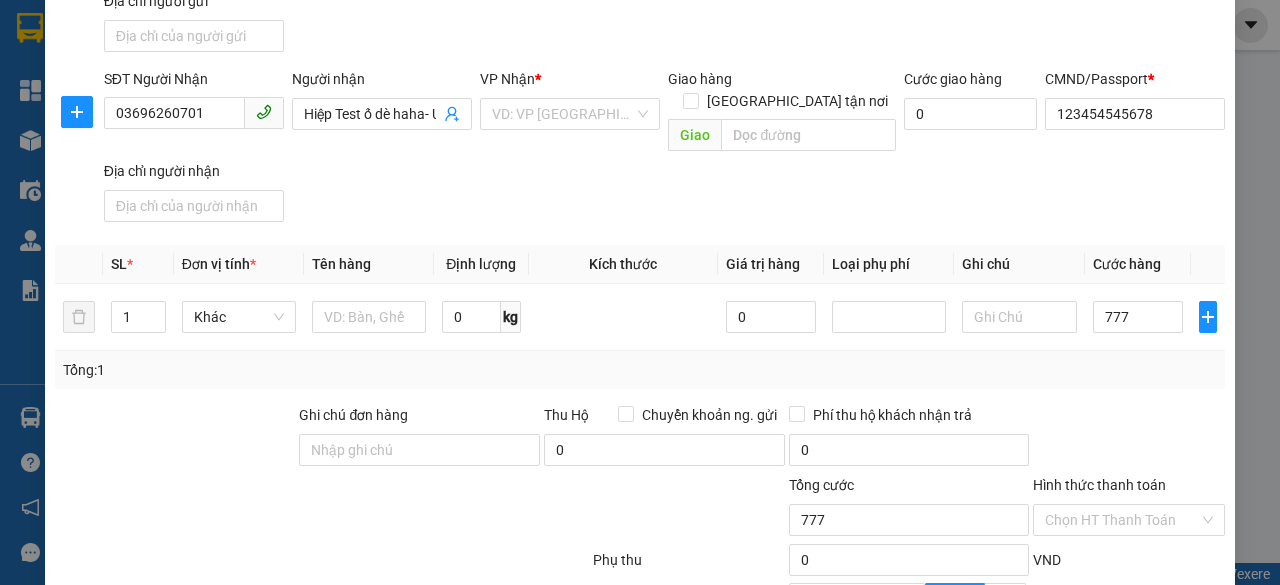 click at bounding box center (1129, 439) 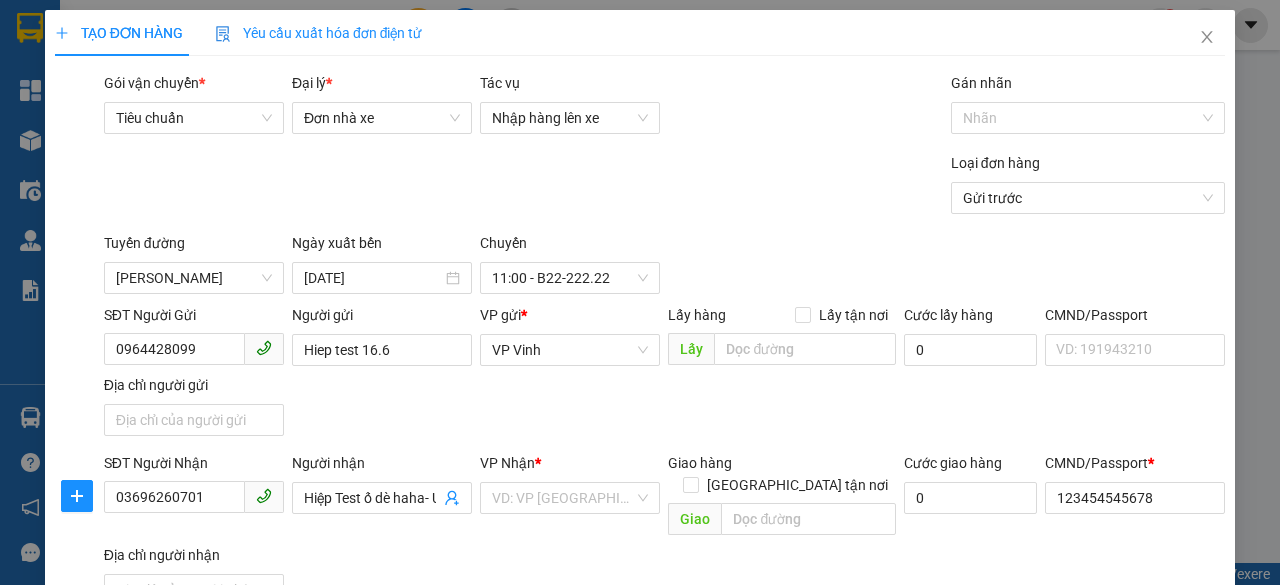 scroll, scrollTop: 584, scrollLeft: 0, axis: vertical 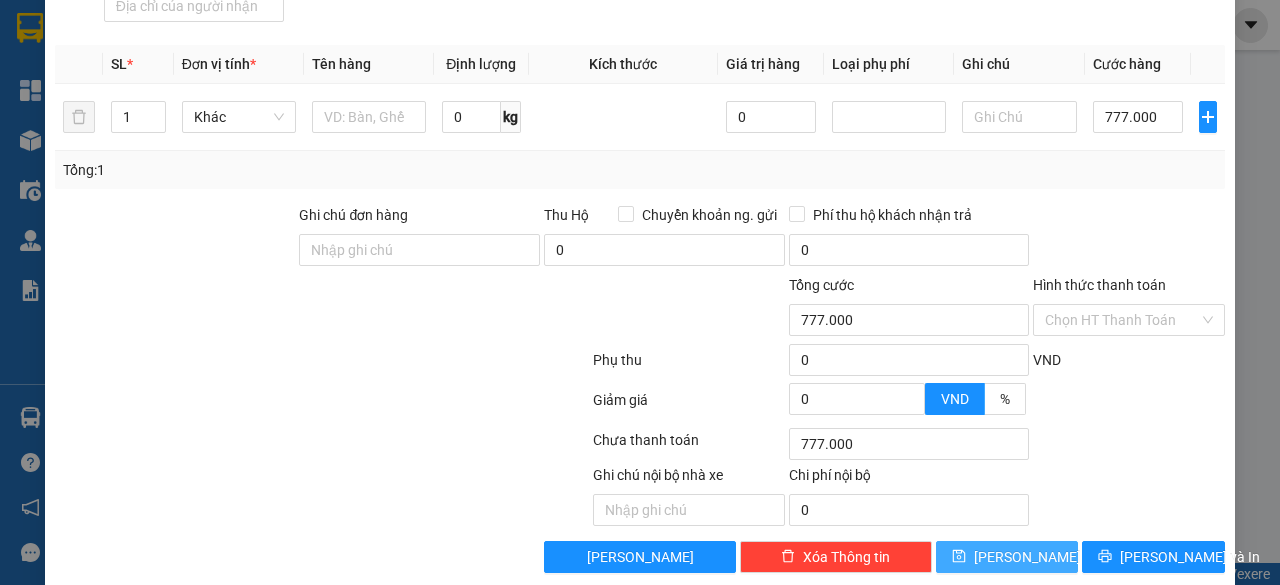 click on "[PERSON_NAME]" at bounding box center [1027, 557] 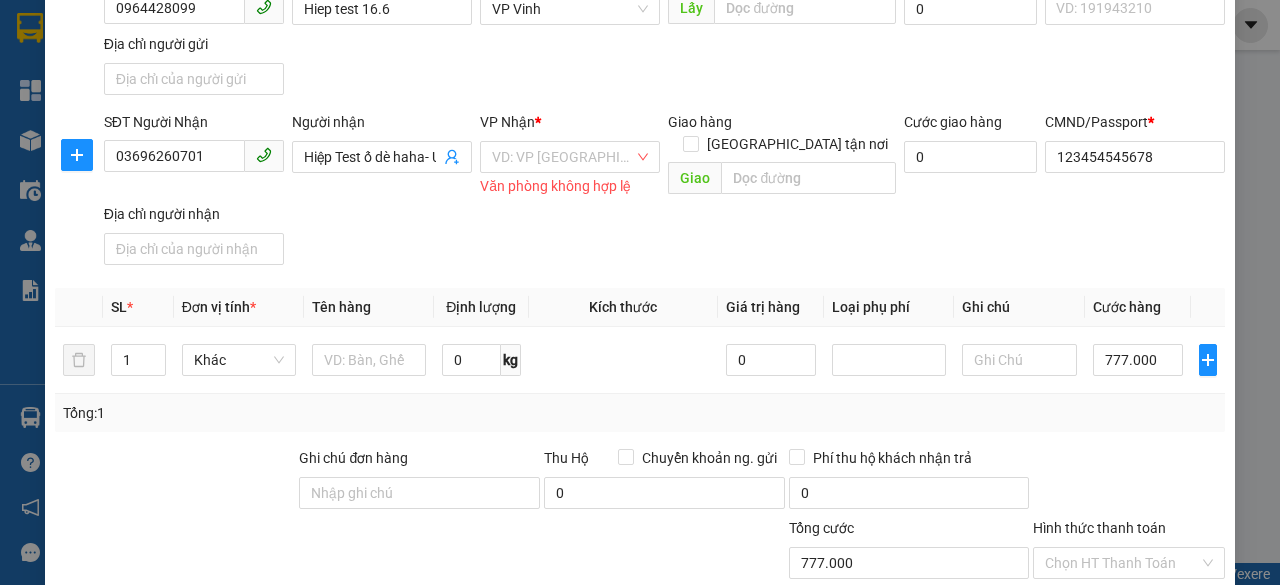 scroll, scrollTop: 84, scrollLeft: 0, axis: vertical 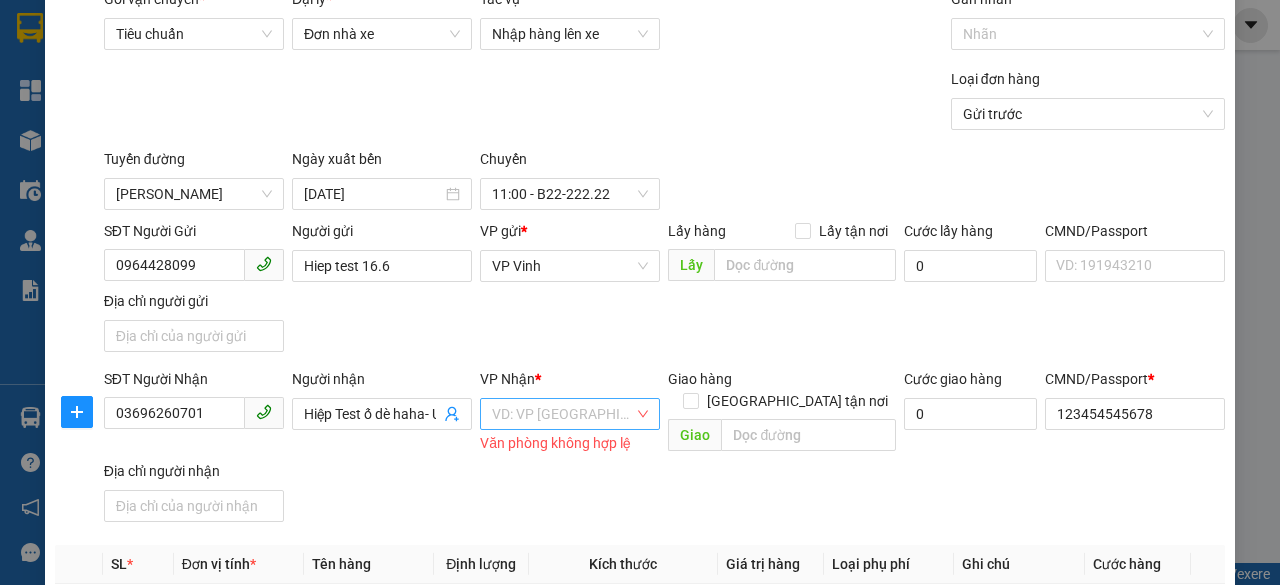 click at bounding box center (563, 414) 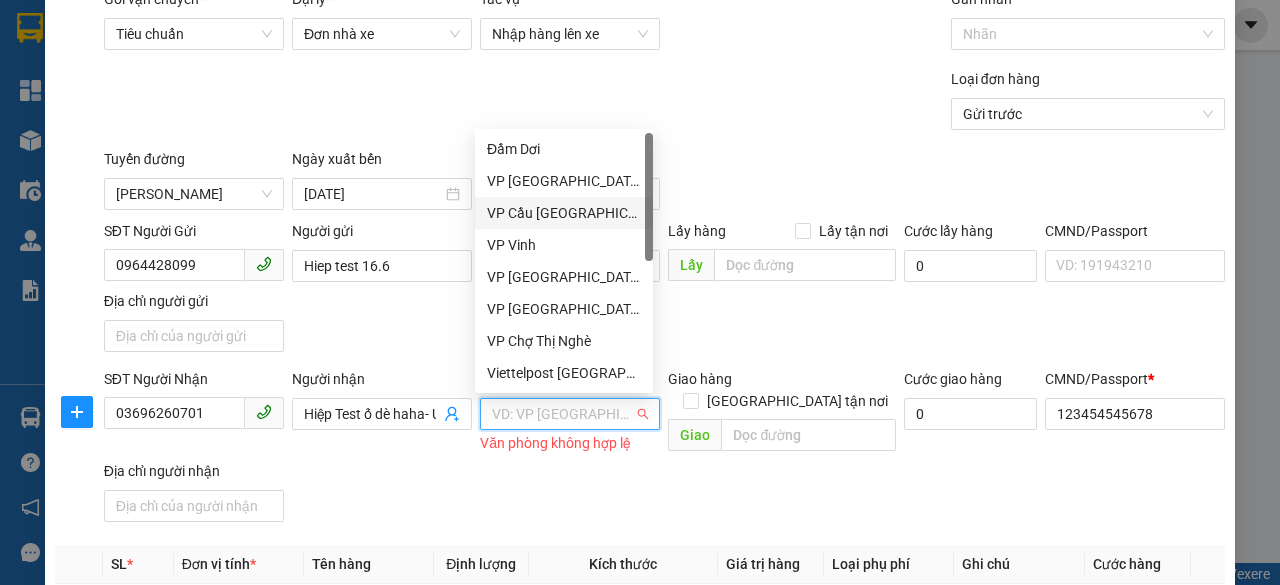 click on "VP Cầu [GEOGRAPHIC_DATA]" at bounding box center (564, 213) 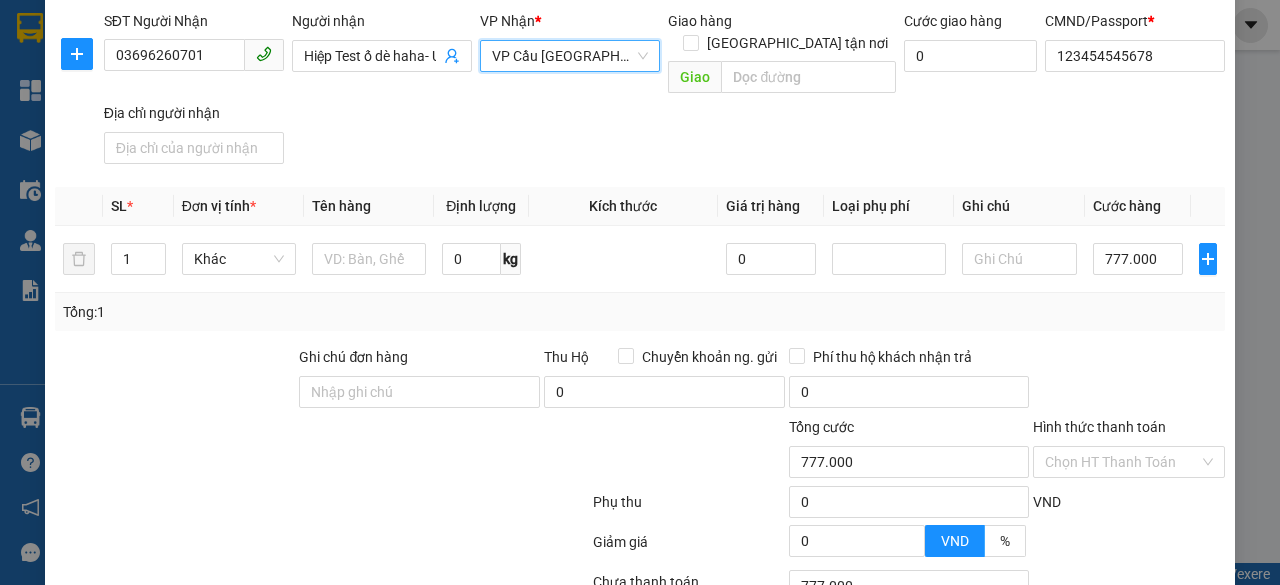 scroll, scrollTop: 584, scrollLeft: 0, axis: vertical 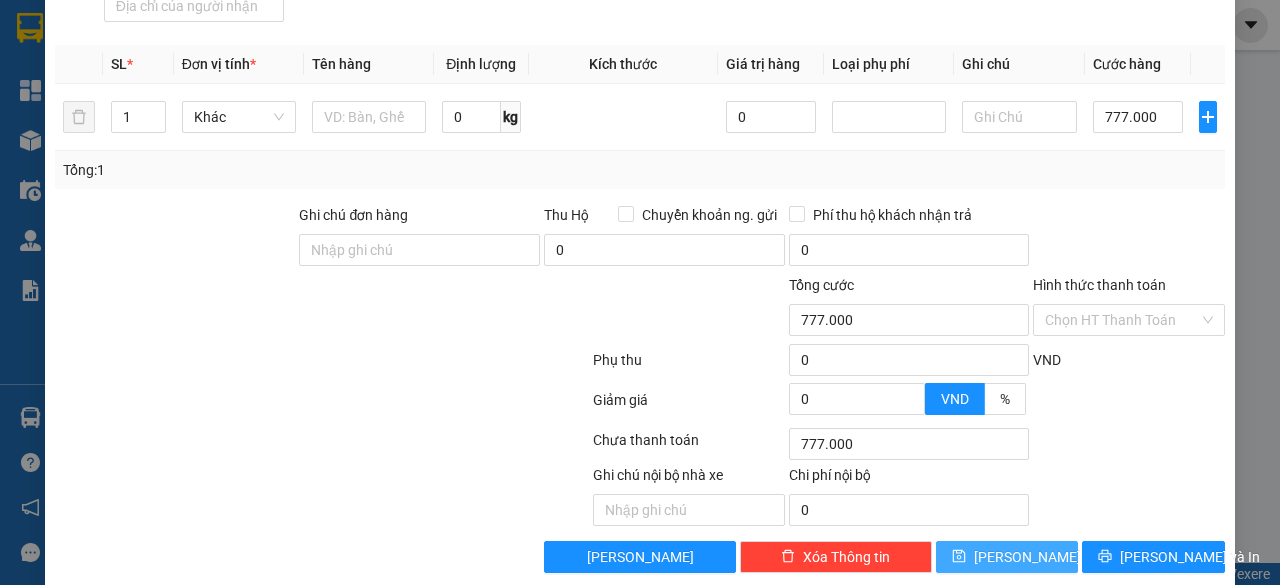 click 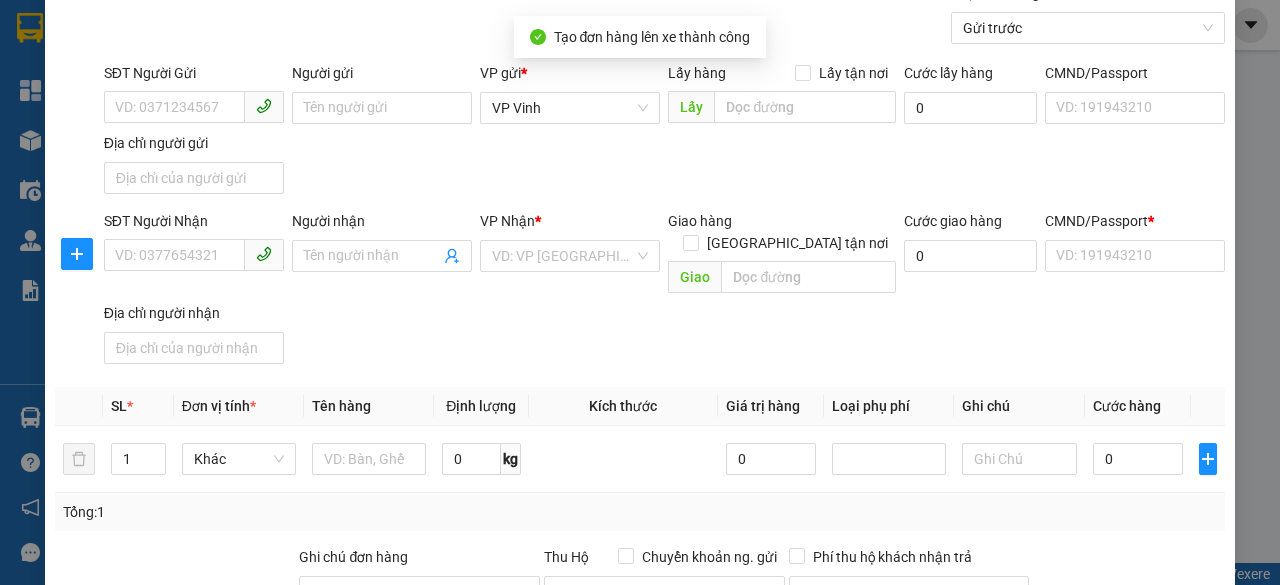 scroll, scrollTop: 12, scrollLeft: 0, axis: vertical 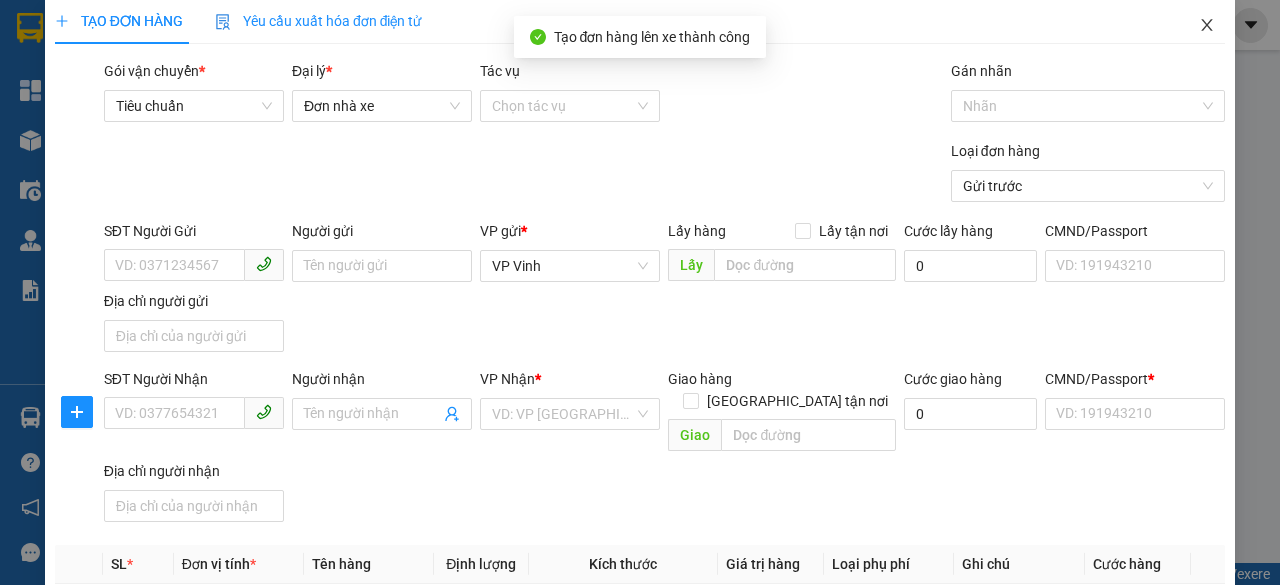 click at bounding box center [1207, 26] 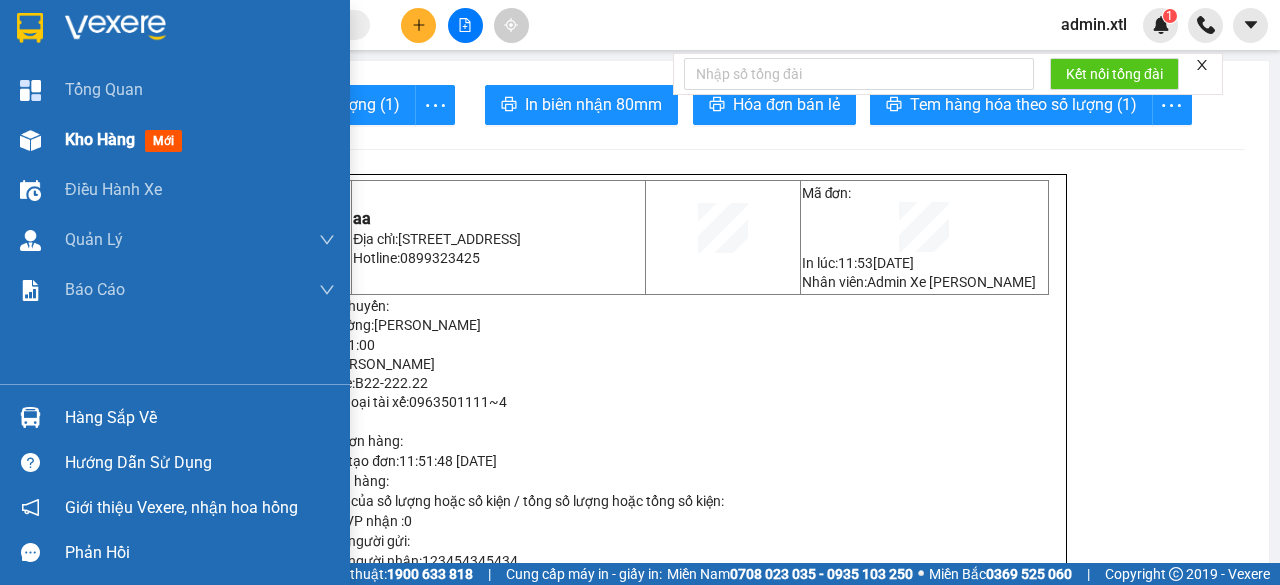 click on "Kho hàng" at bounding box center [100, 139] 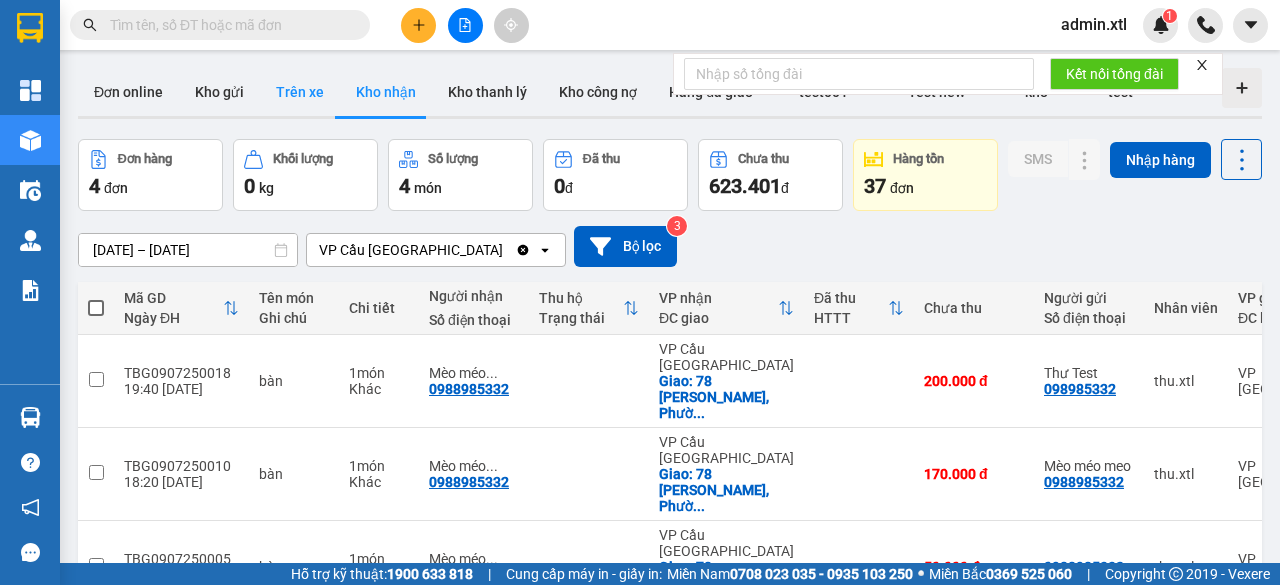 click on "Trên xe" at bounding box center (300, 92) 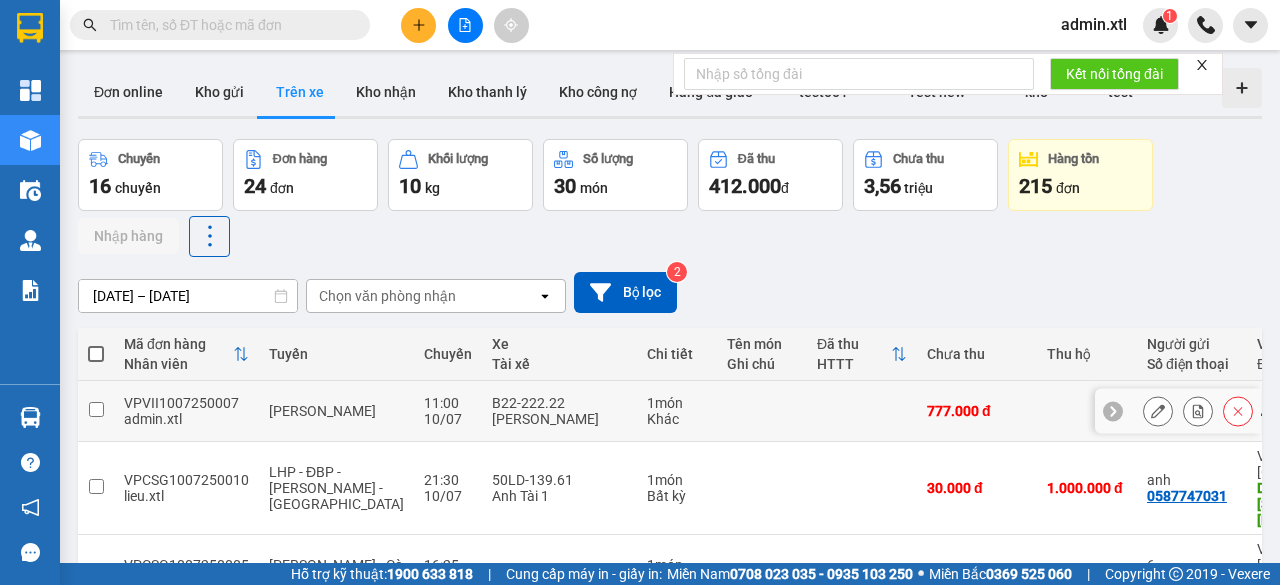 click at bounding box center (96, 409) 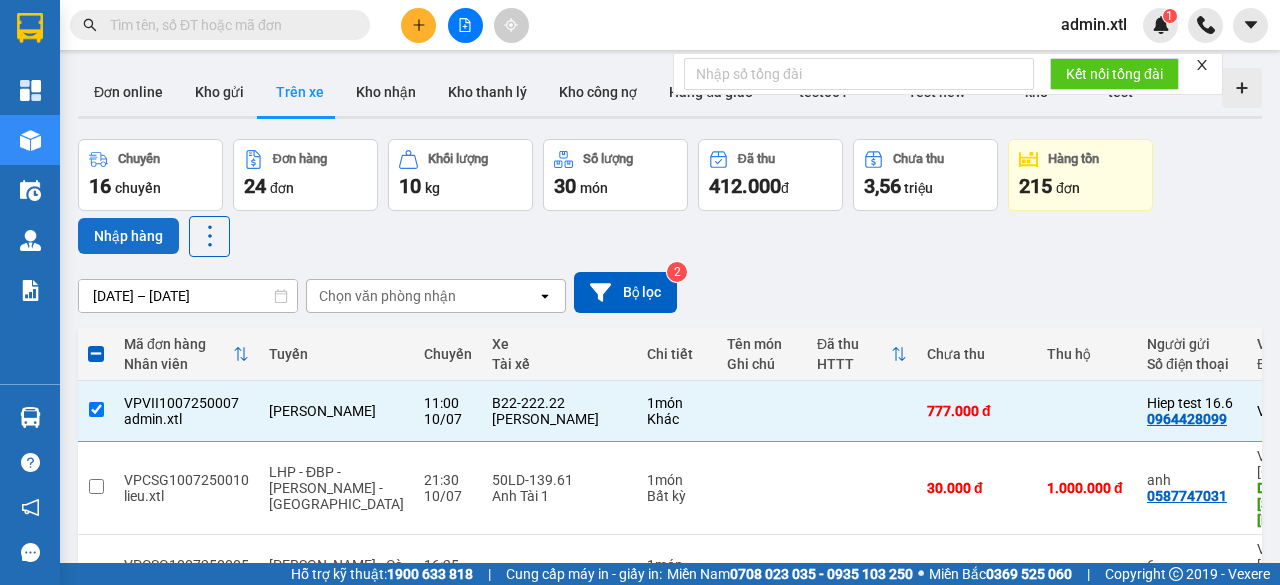 click on "Nhập hàng" at bounding box center [128, 236] 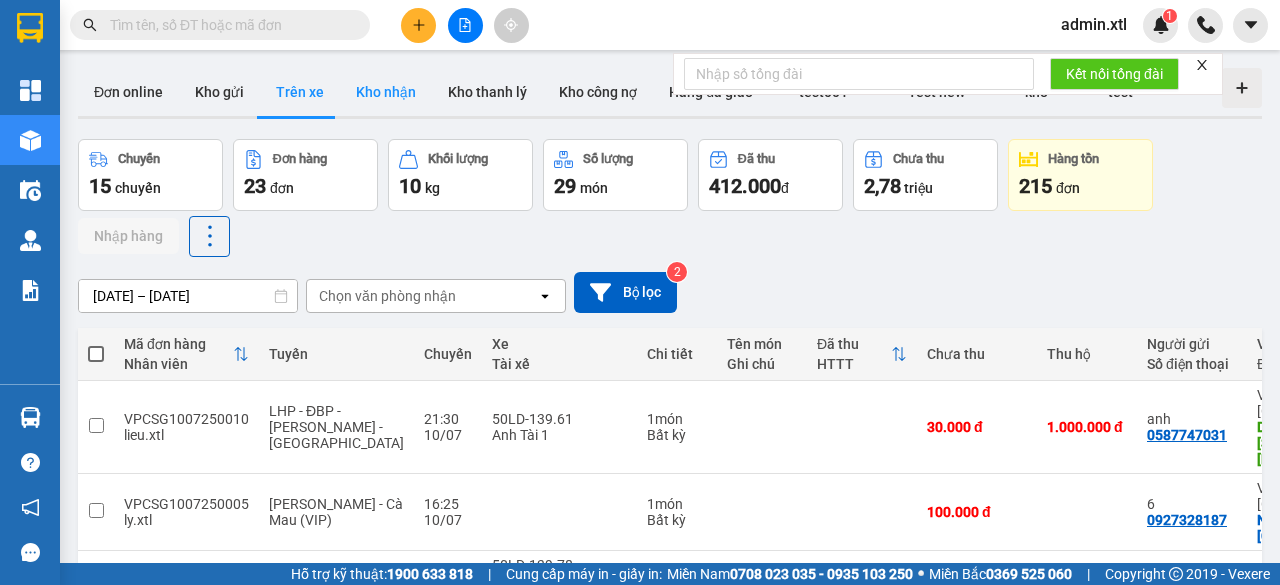 click on "Kho nhận" at bounding box center [386, 92] 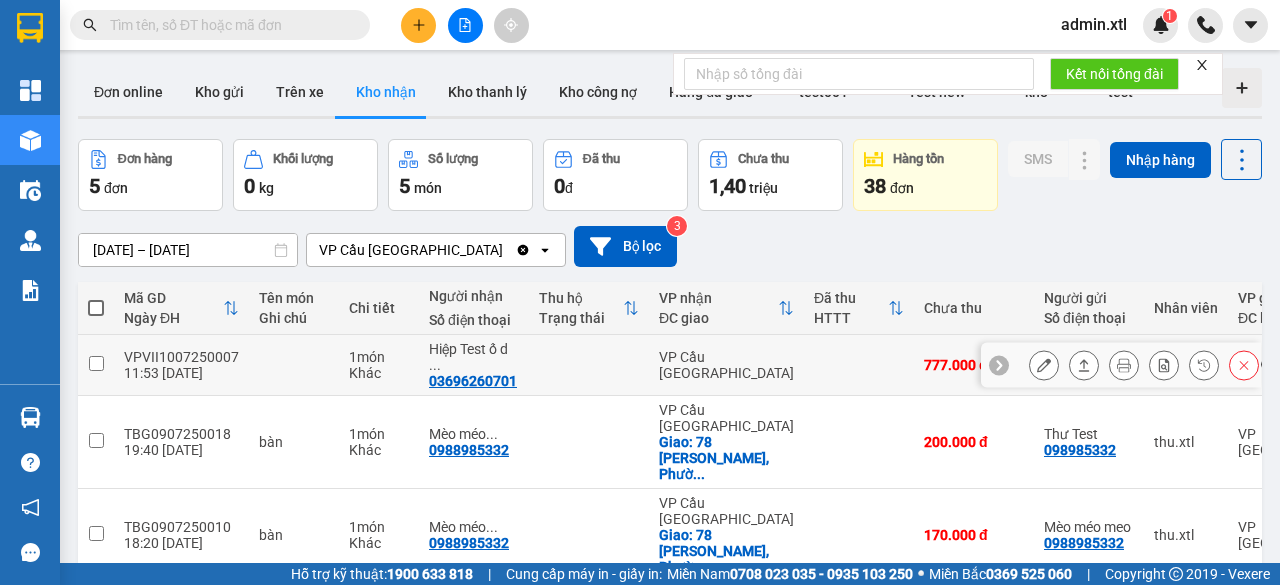 click at bounding box center [96, 363] 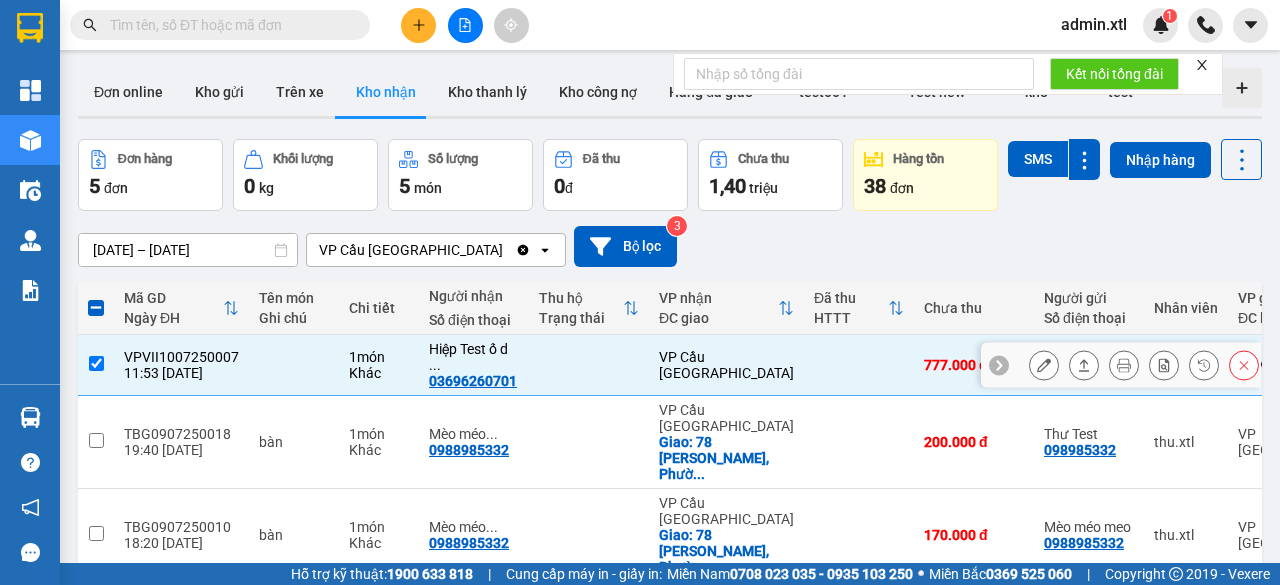 click 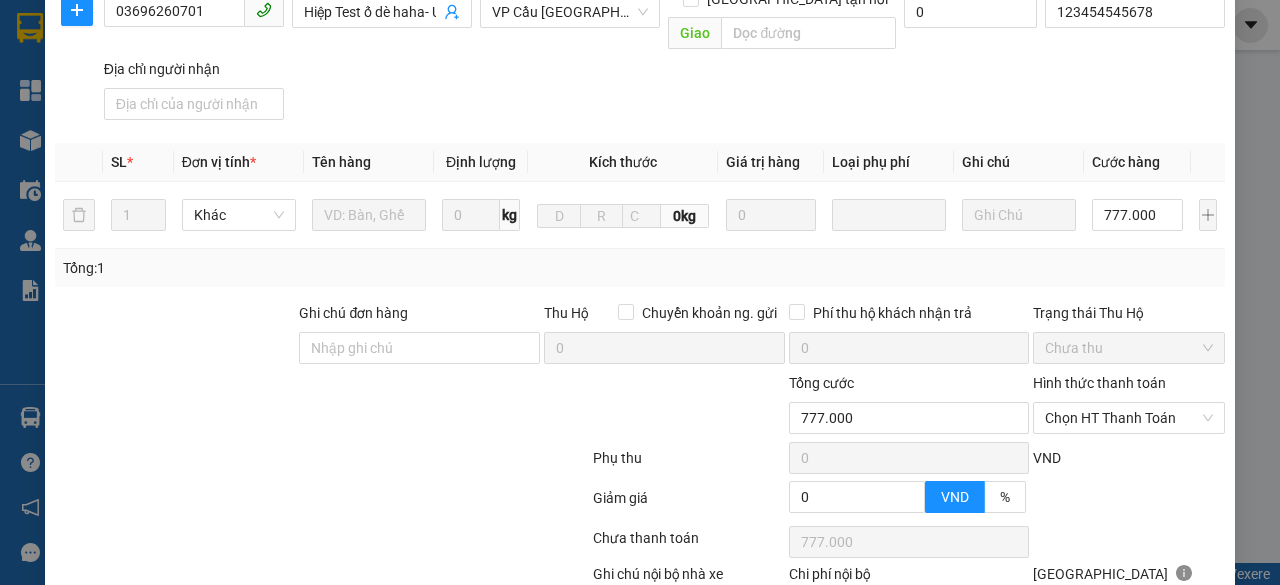 scroll, scrollTop: 520, scrollLeft: 0, axis: vertical 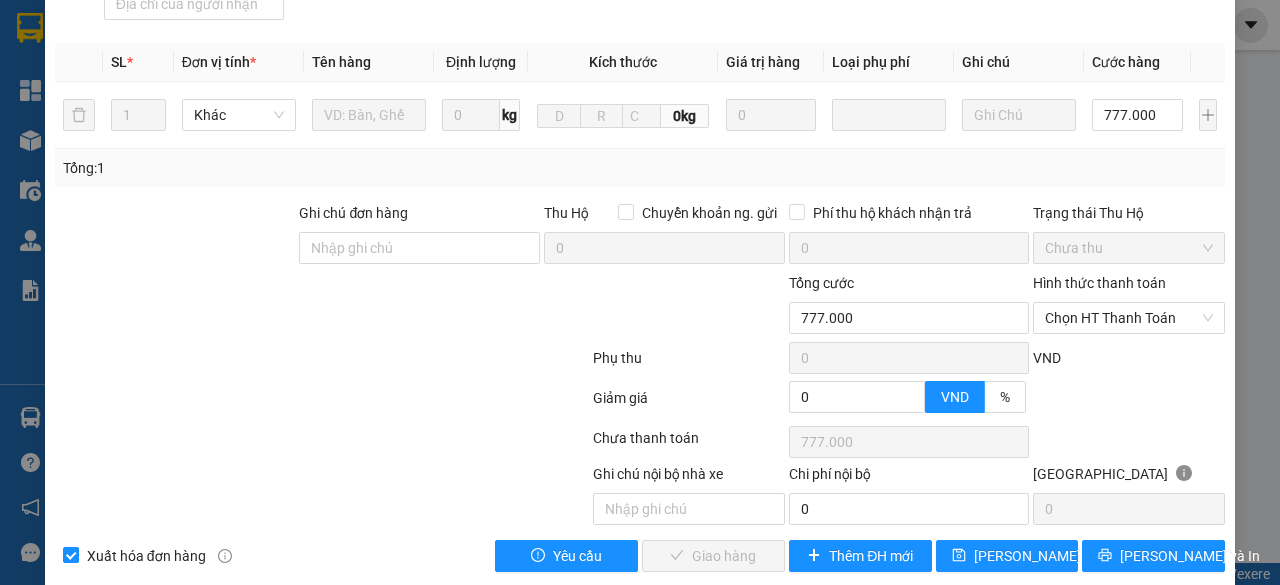 drag, startPoint x: 164, startPoint y: 523, endPoint x: 177, endPoint y: 524, distance: 13.038404 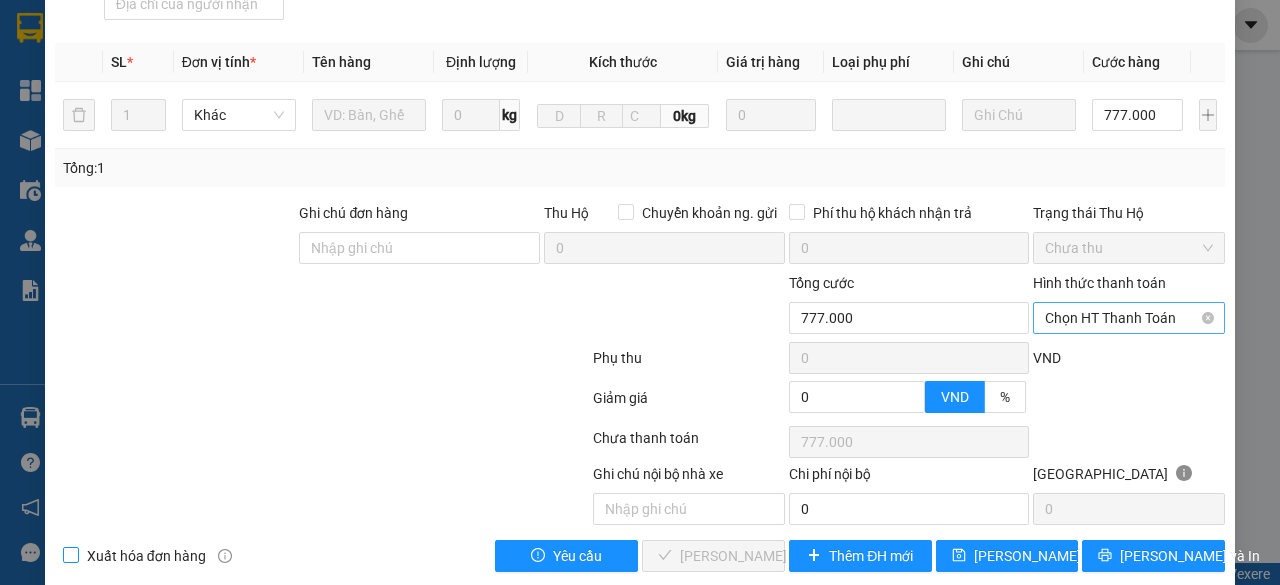 click on "Chọn HT Thanh Toán" at bounding box center [1129, 318] 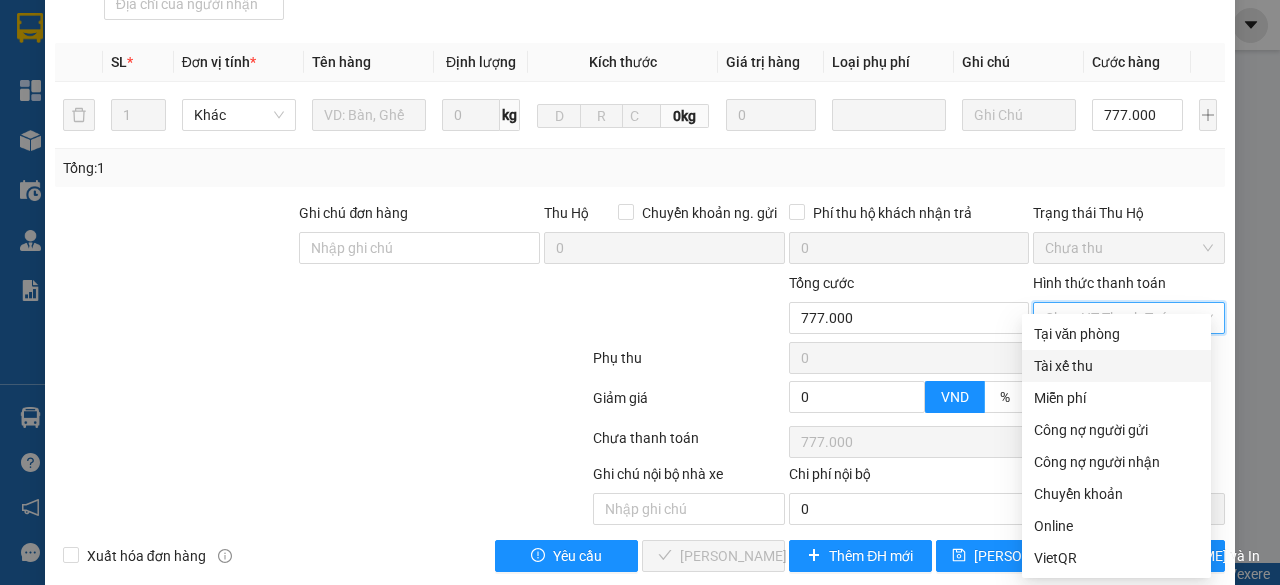click on "Tài xế thu" at bounding box center (1116, 366) 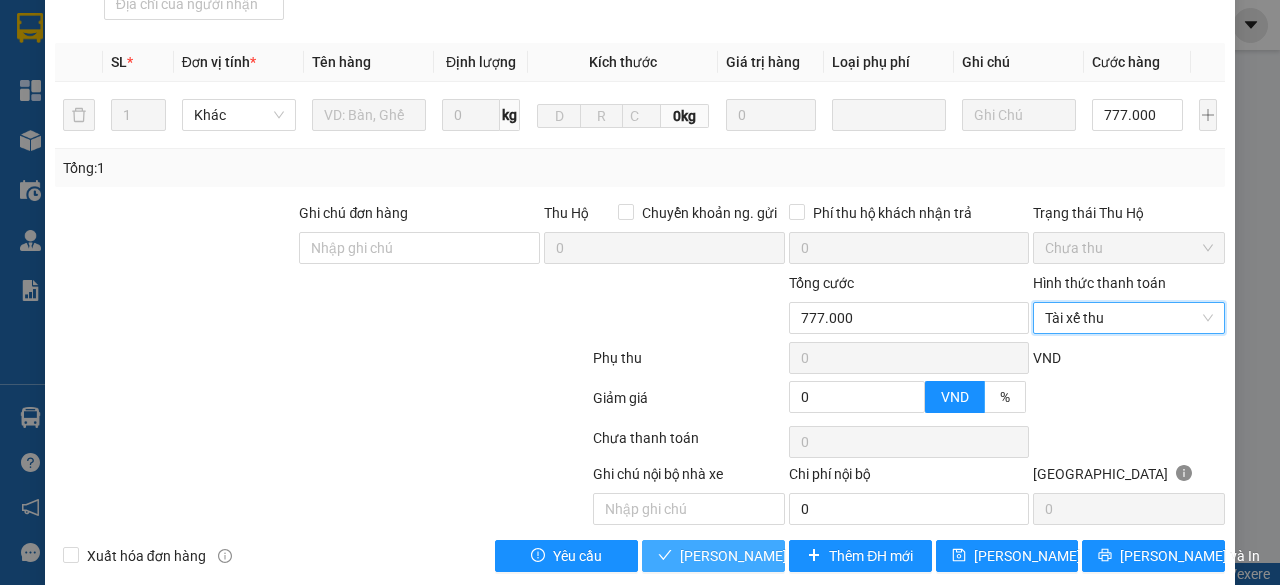 click on "[PERSON_NAME] và Giao hàng" at bounding box center [776, 556] 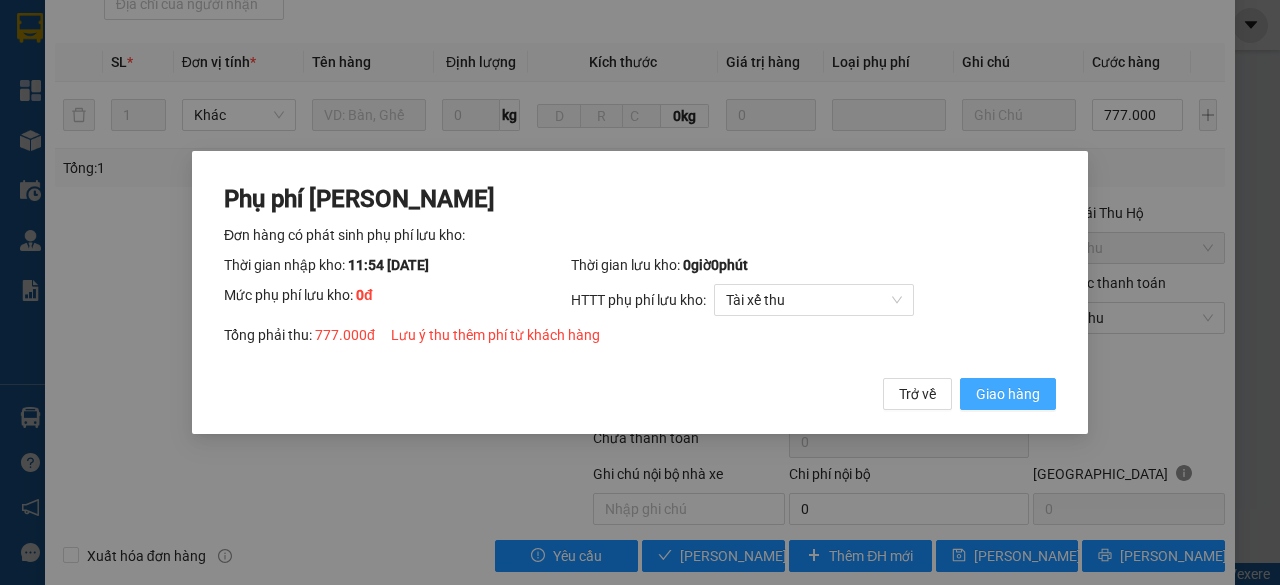 click on "Giao hàng" at bounding box center (1008, 394) 